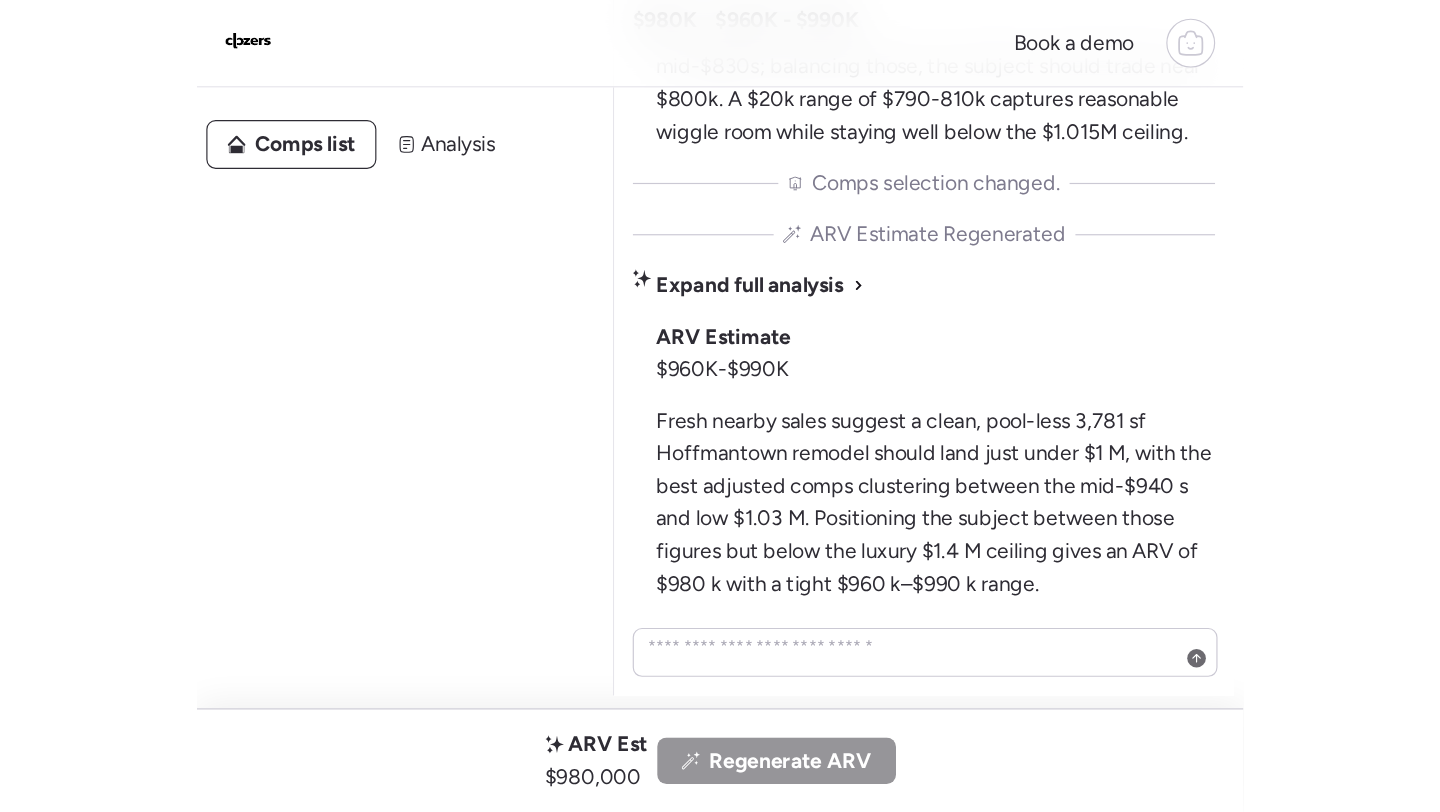 scroll, scrollTop: 0, scrollLeft: 0, axis: both 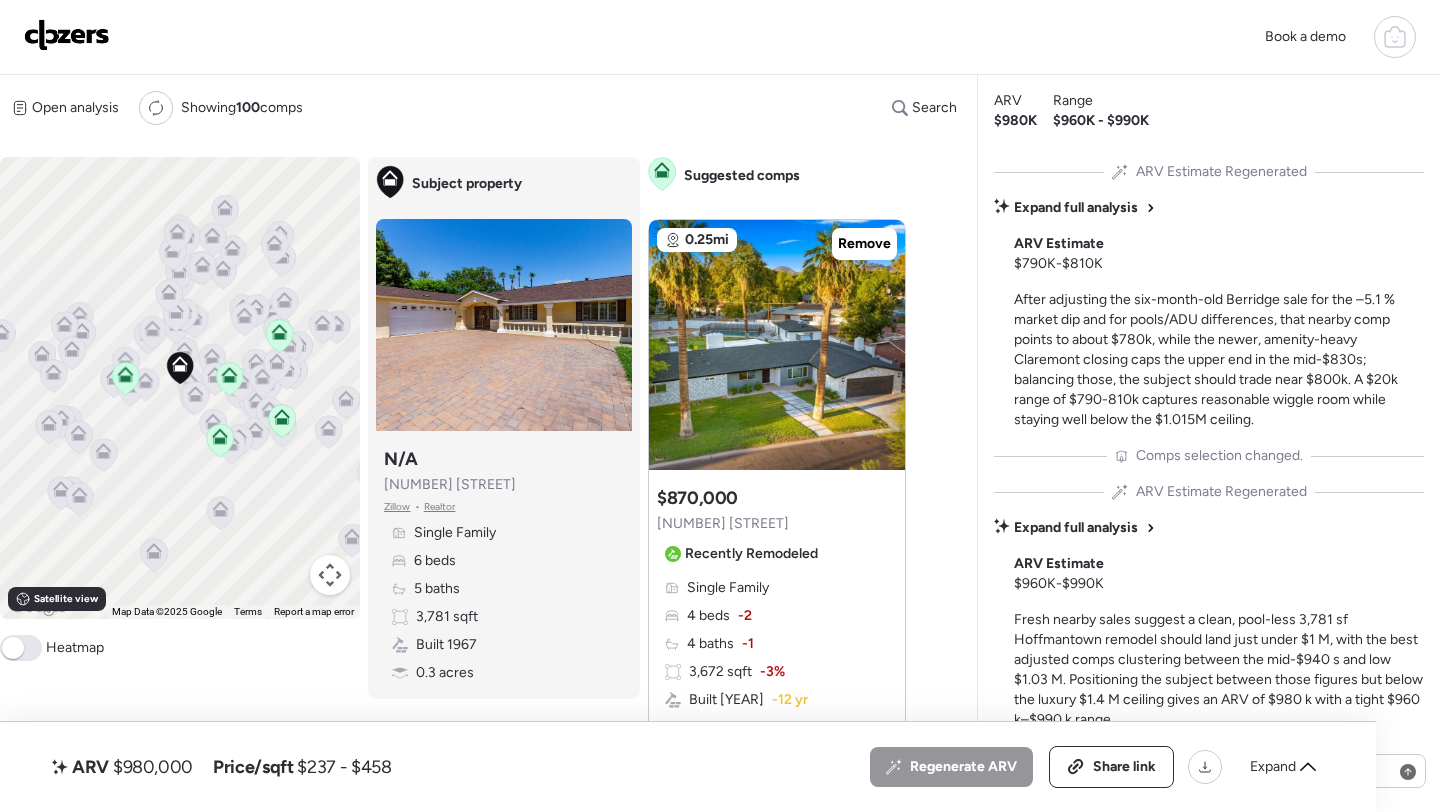 click at bounding box center [67, 35] 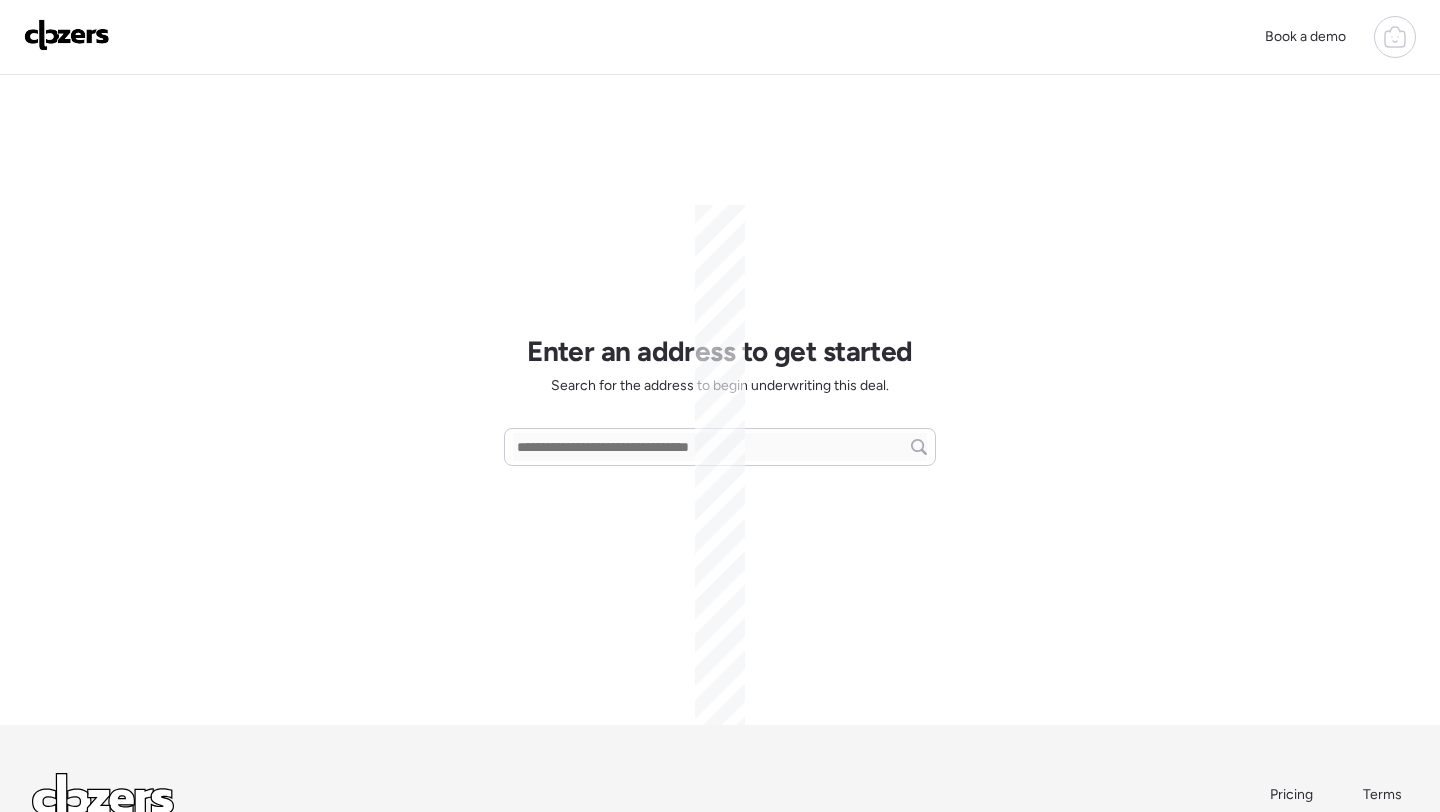 scroll, scrollTop: 0, scrollLeft: 0, axis: both 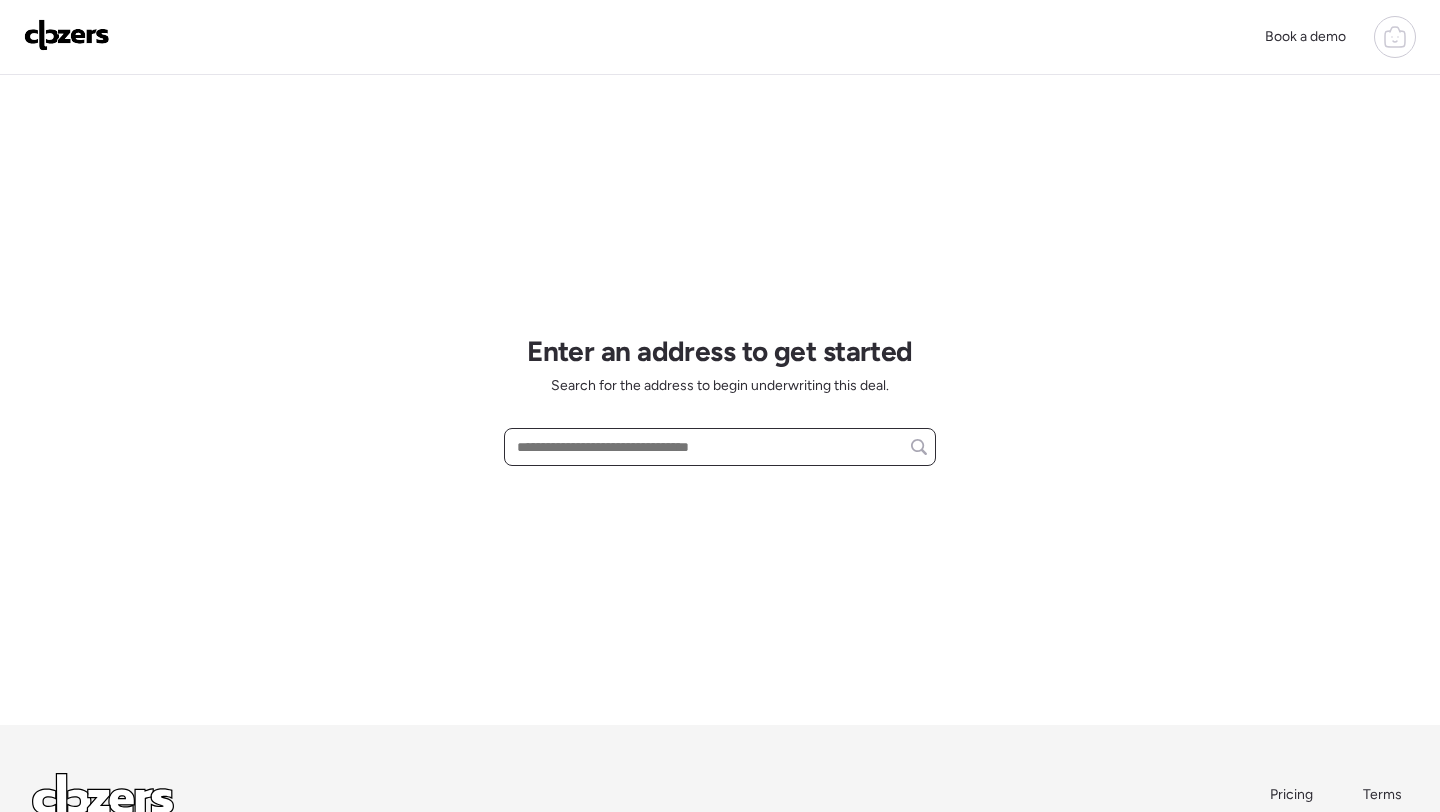 click at bounding box center [720, 447] 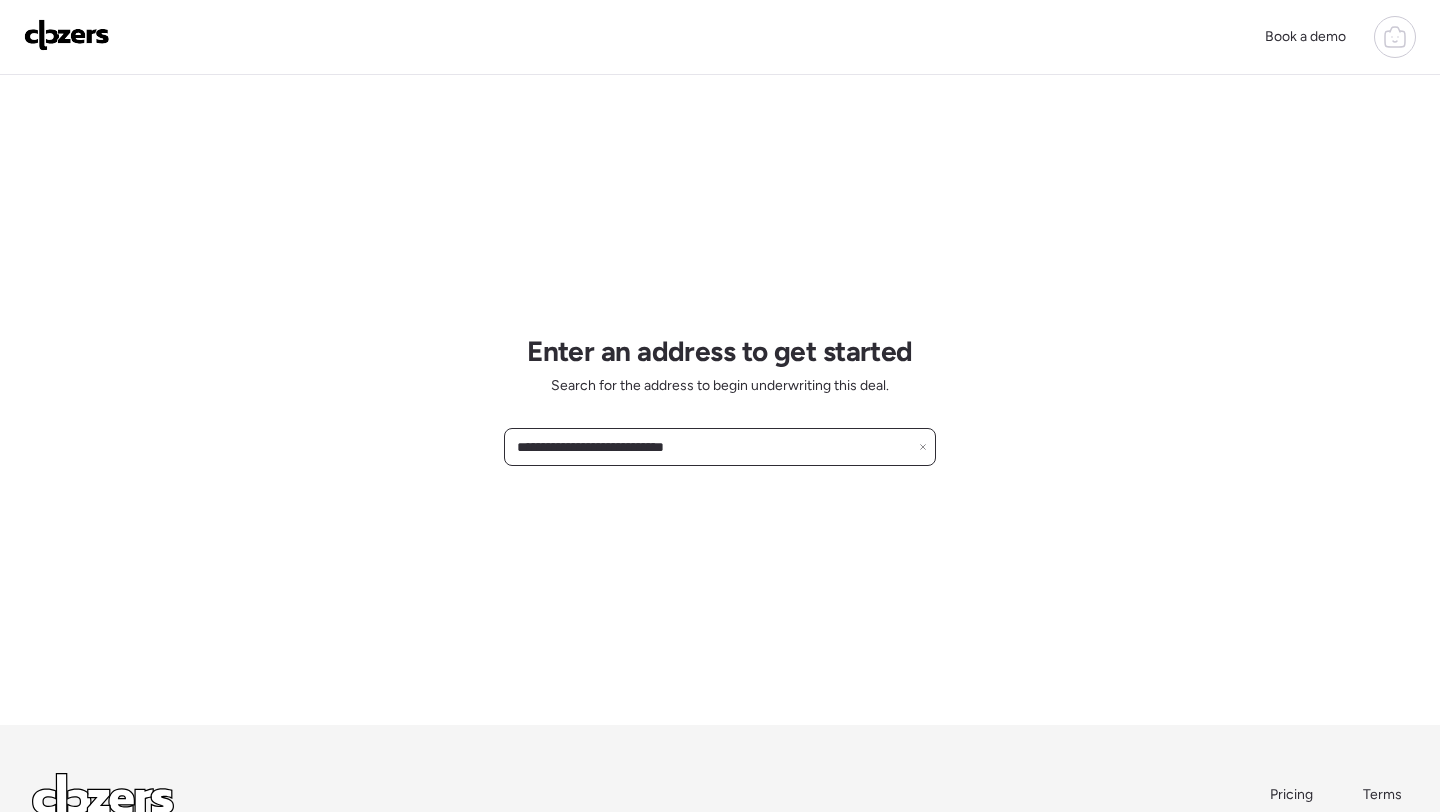 click on "**********" at bounding box center (720, 447) 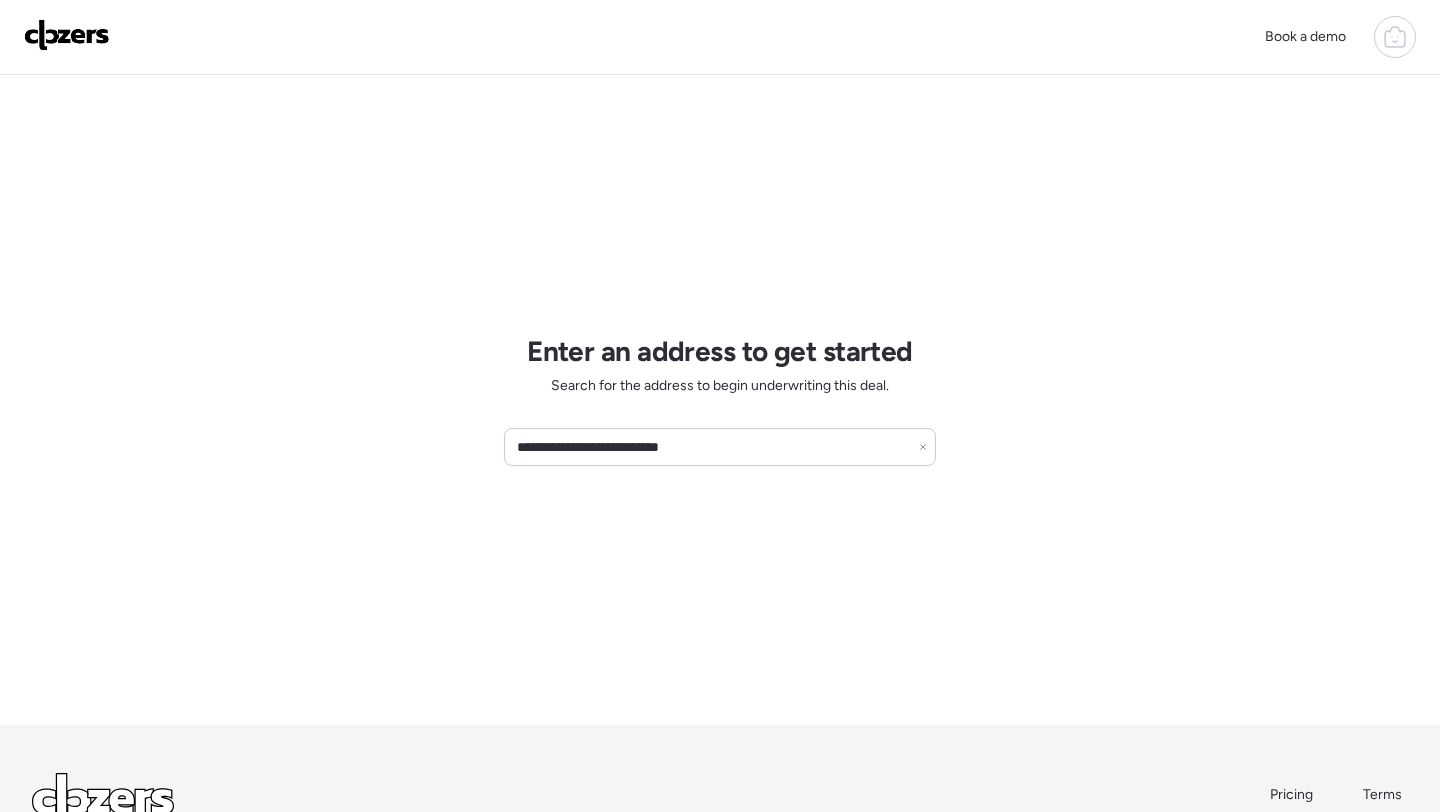 click on "**********" at bounding box center [720, 400] 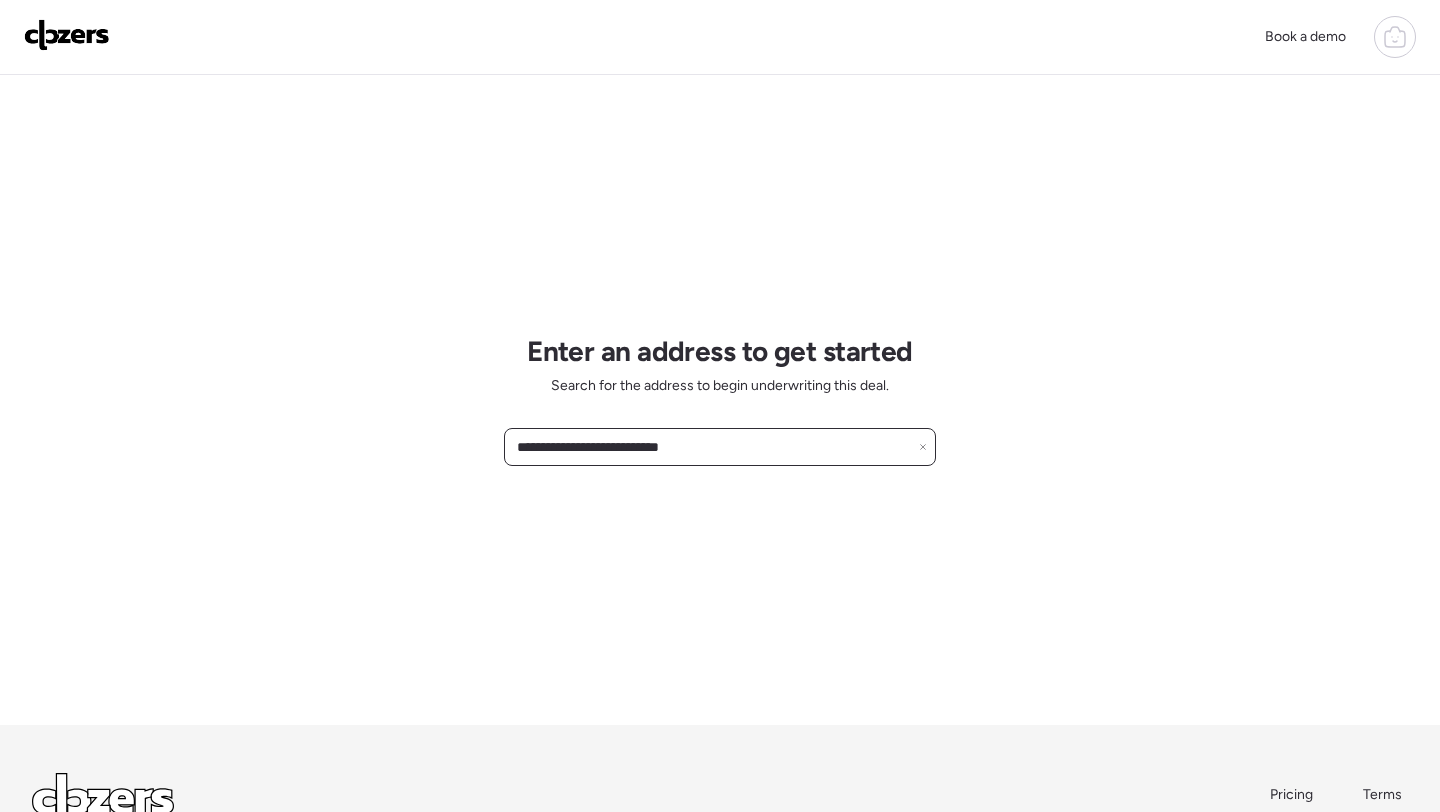 click on "**********" at bounding box center [720, 447] 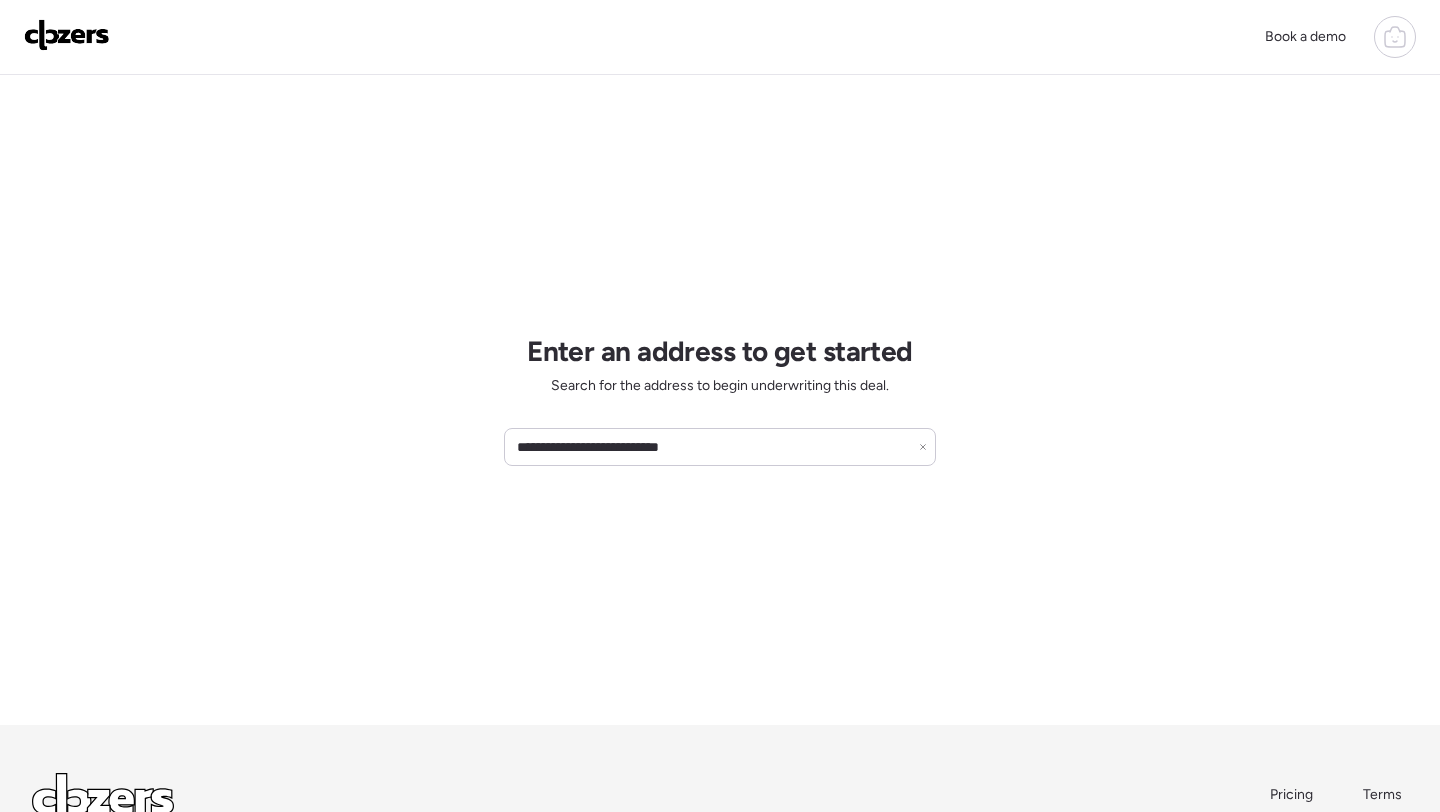 click 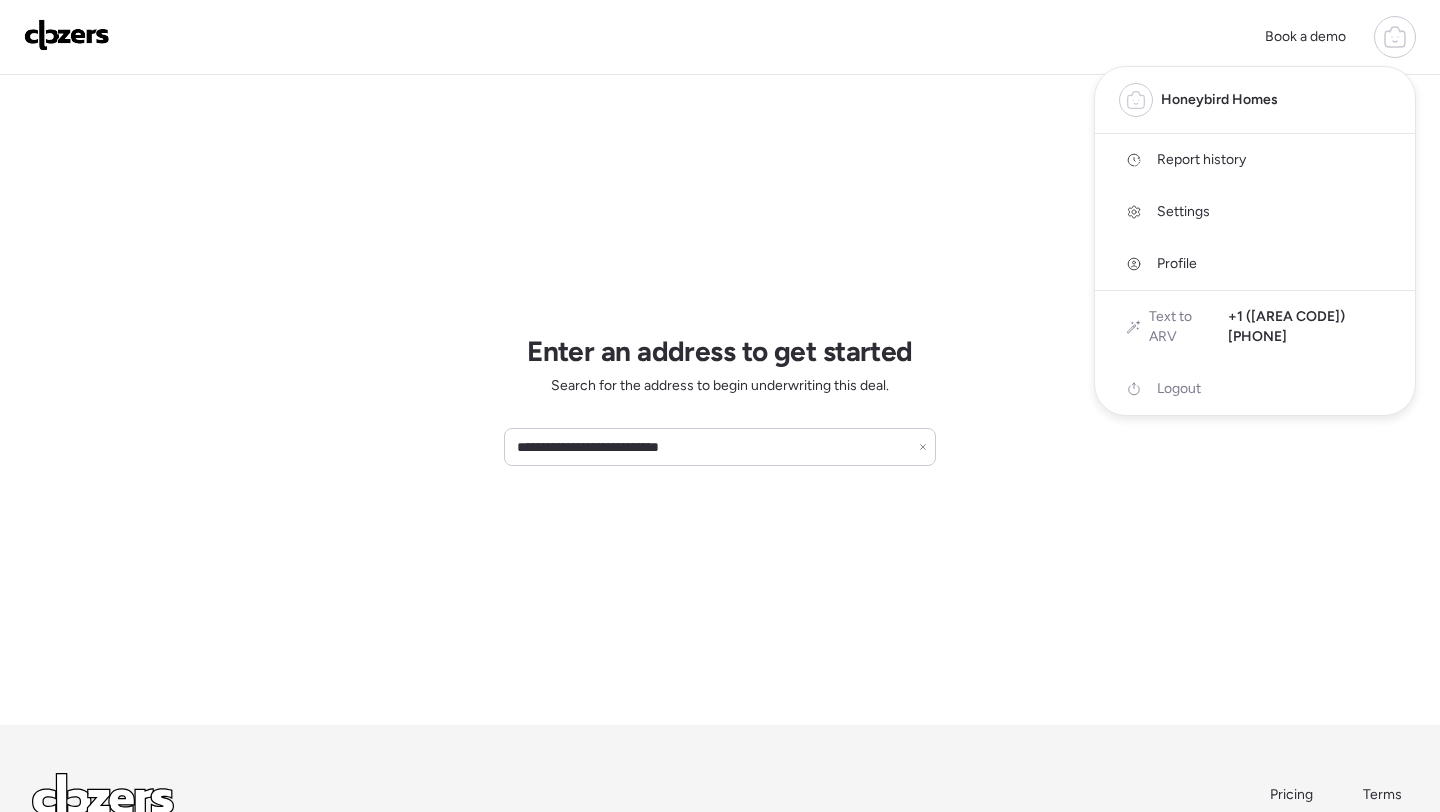 click 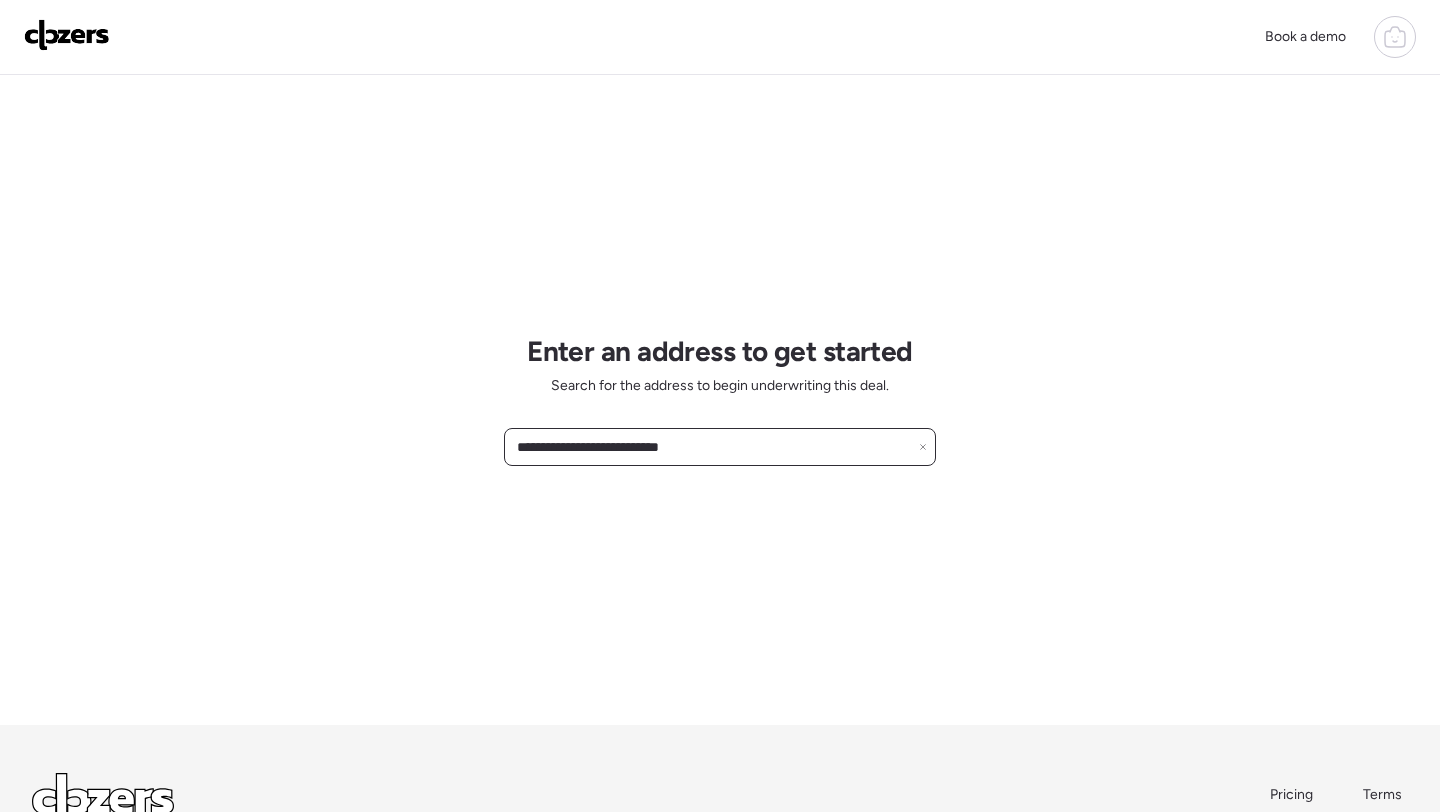 click on "**********" at bounding box center [720, 447] 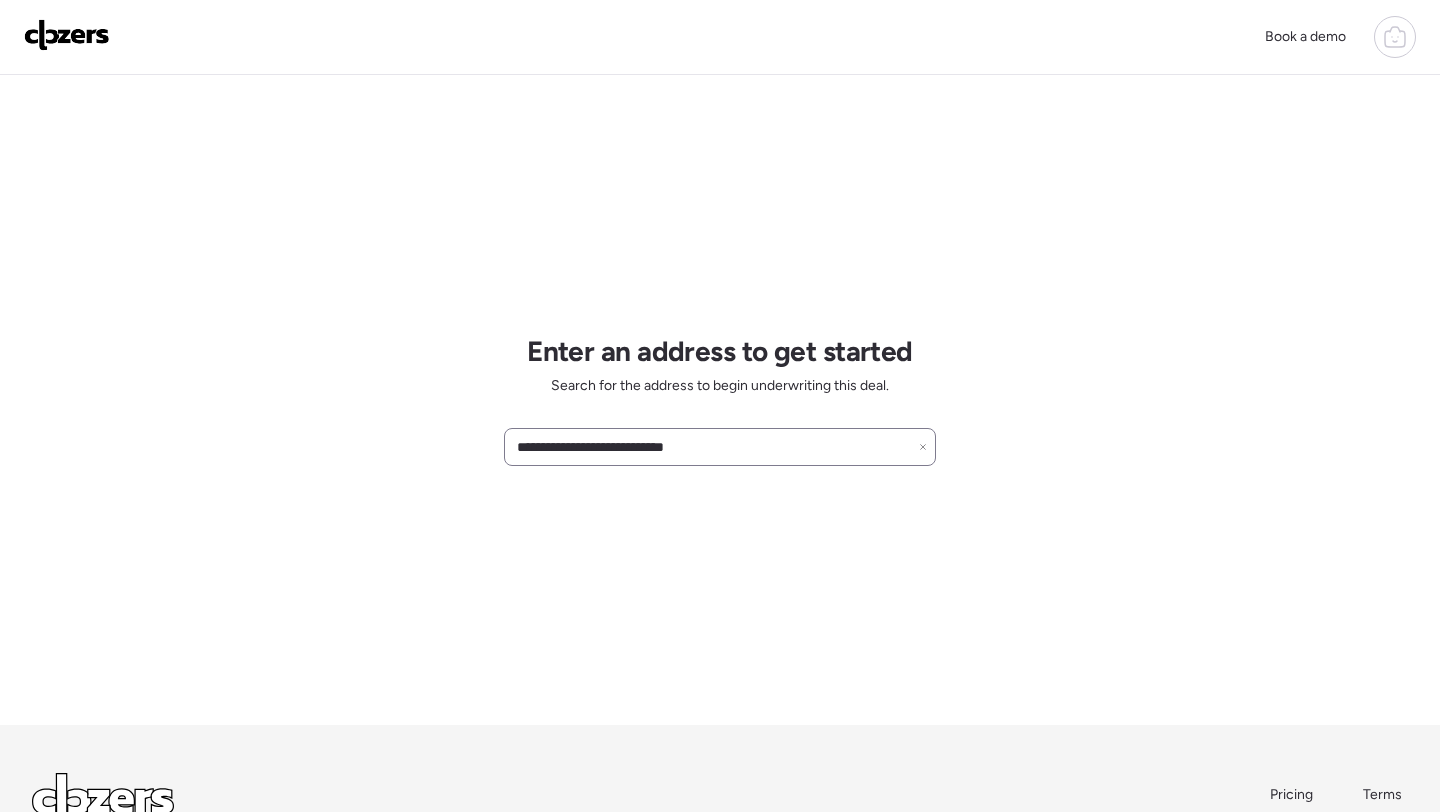 click on "**********" at bounding box center [720, 447] 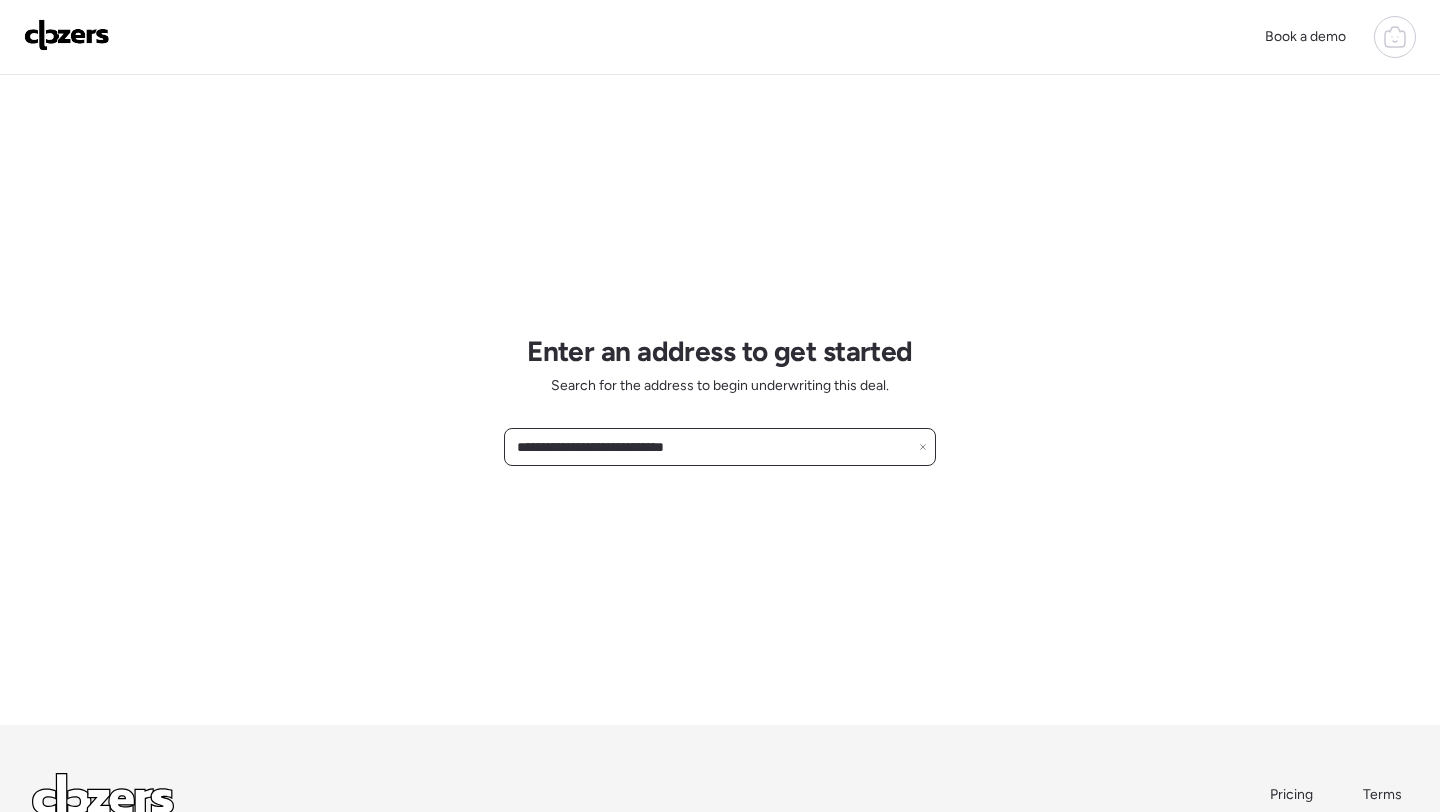 click on "**********" at bounding box center [720, 447] 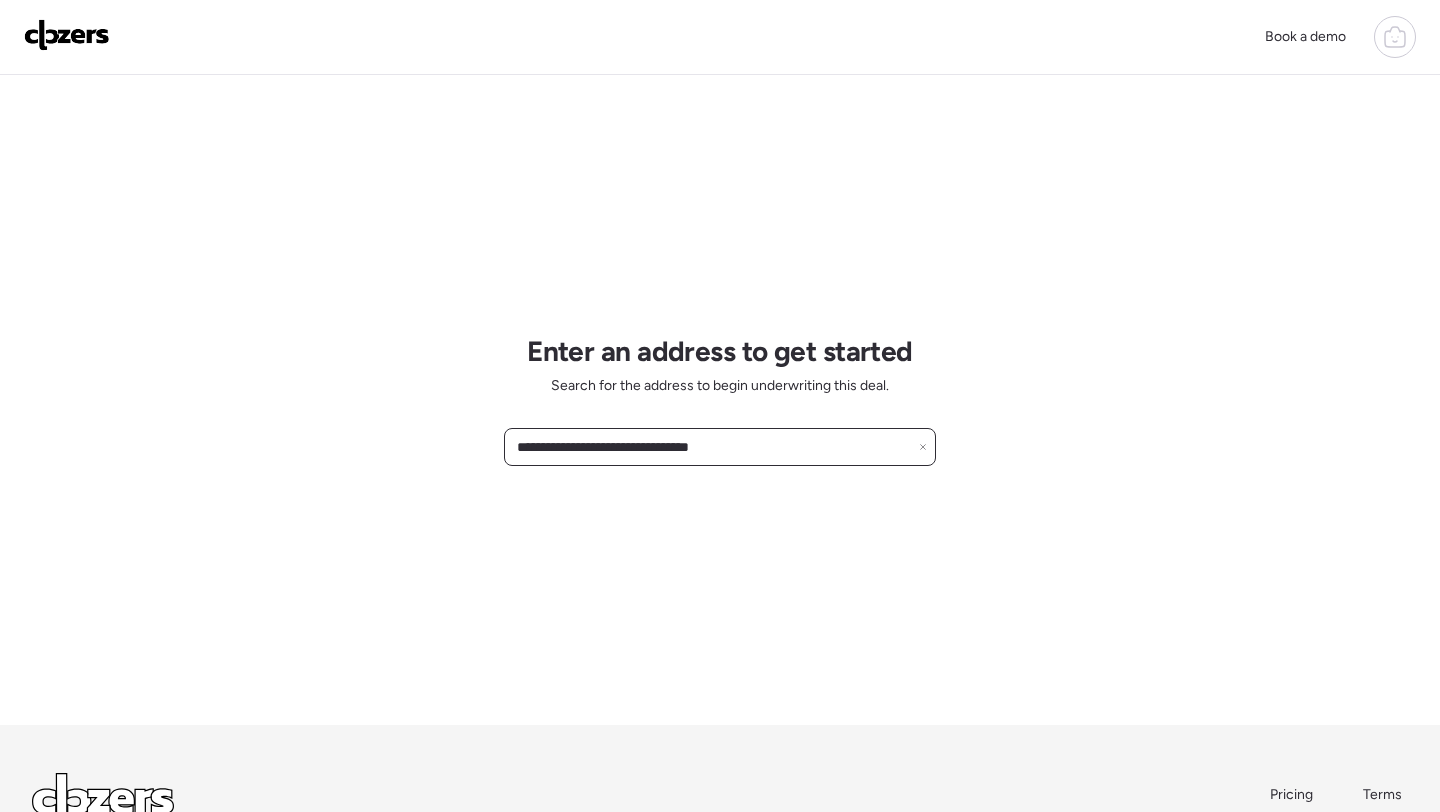 click on "**********" at bounding box center [720, 447] 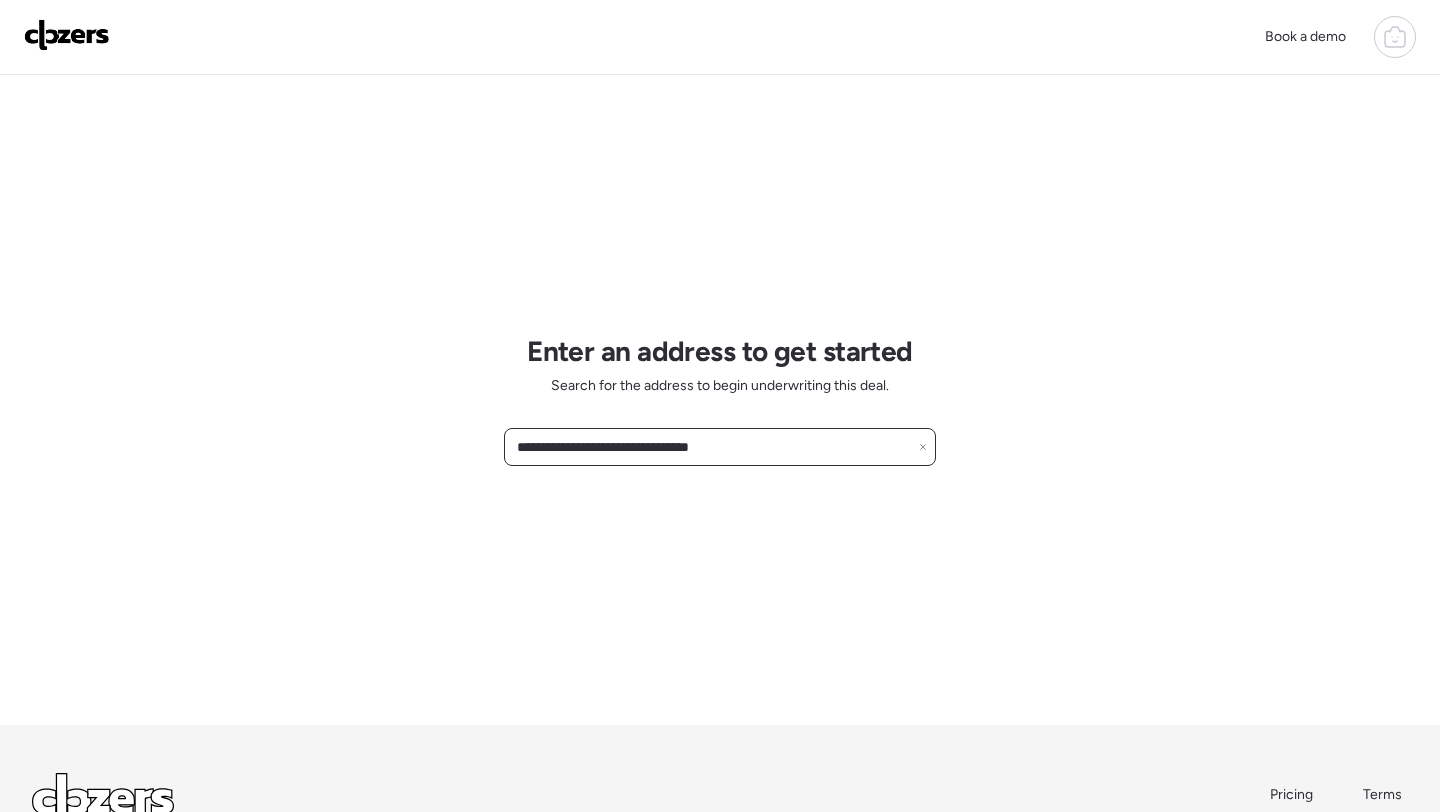 click on "**********" at bounding box center (720, 447) 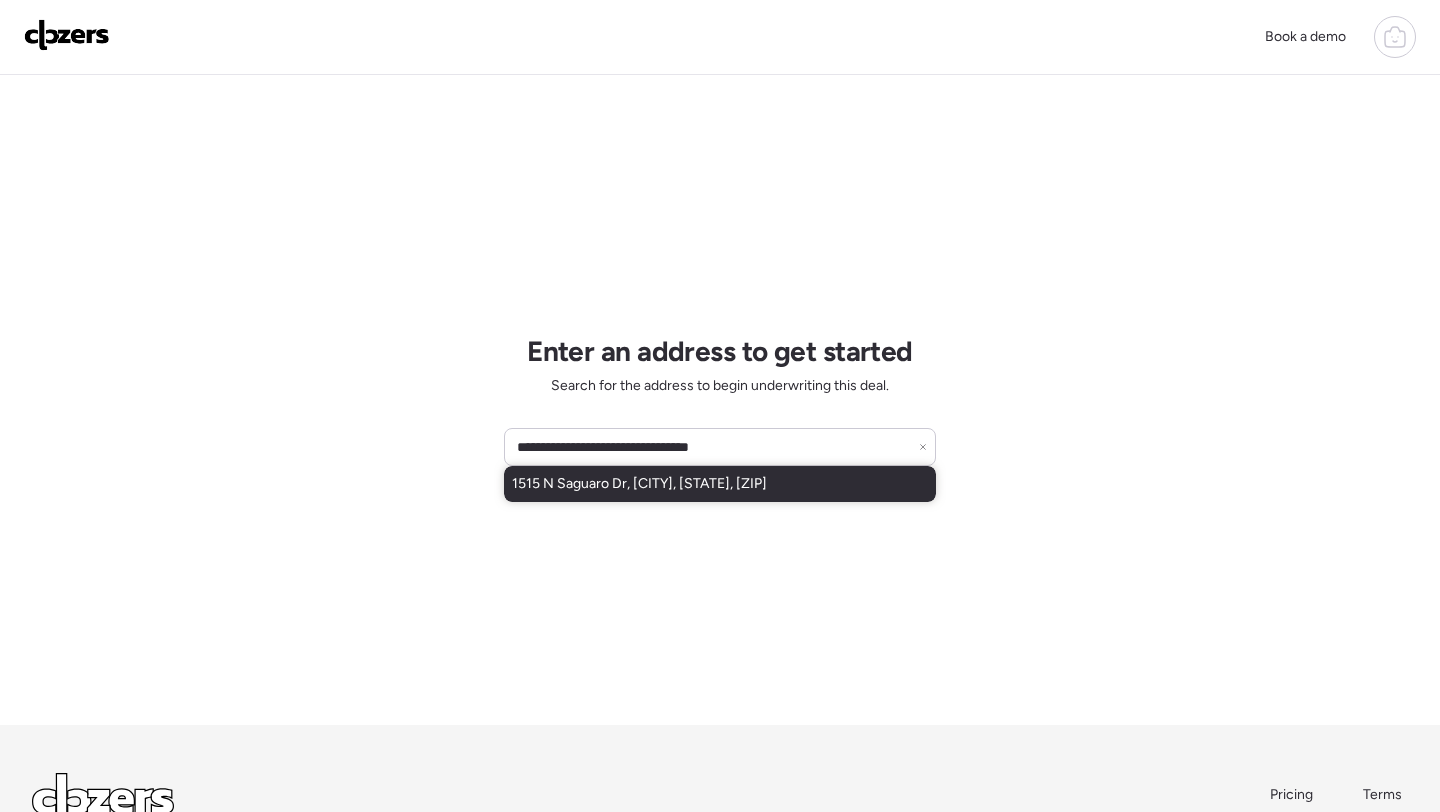 click on "1515 N Saguaro Dr, Tempe, AZ, 85288" at bounding box center [720, 484] 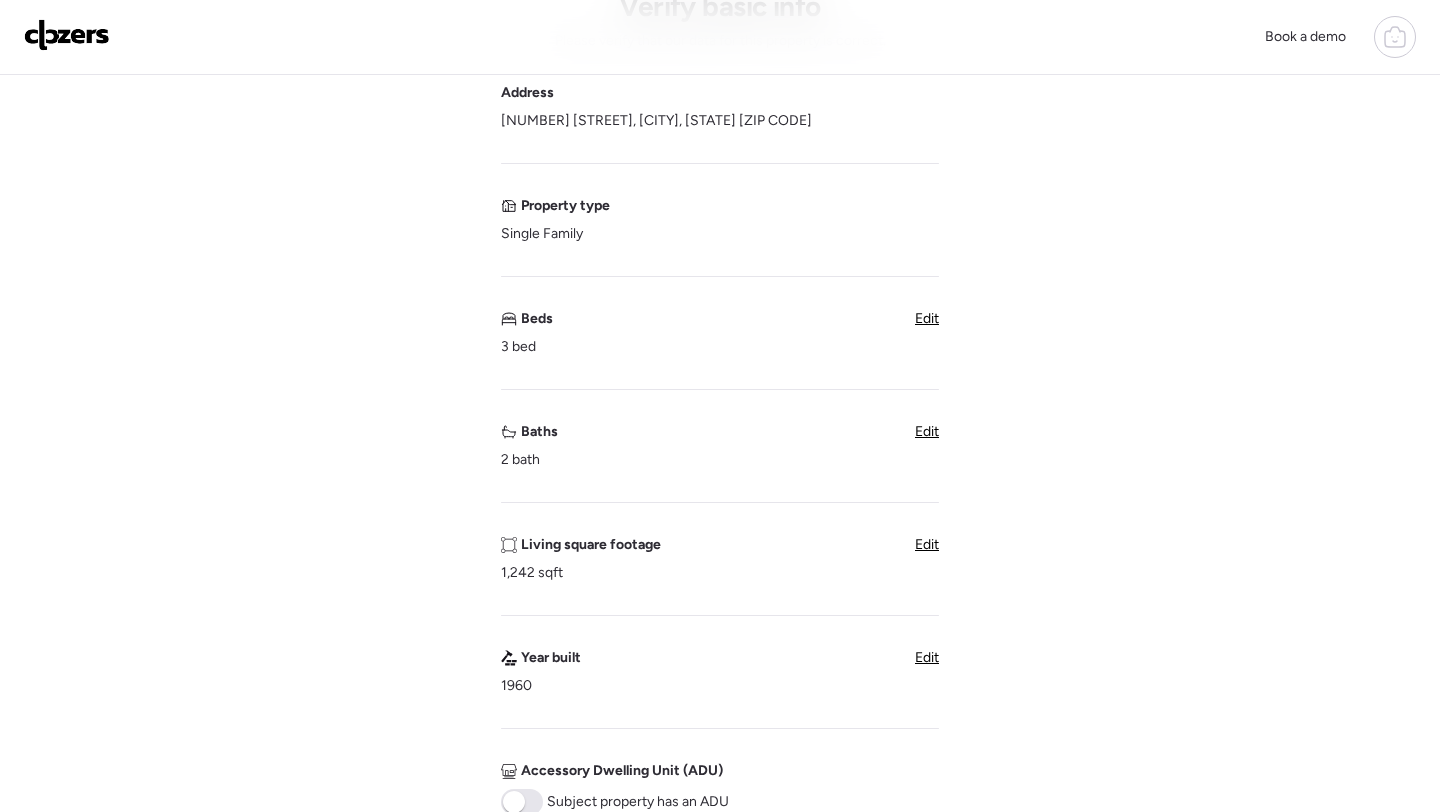 scroll, scrollTop: 165, scrollLeft: 0, axis: vertical 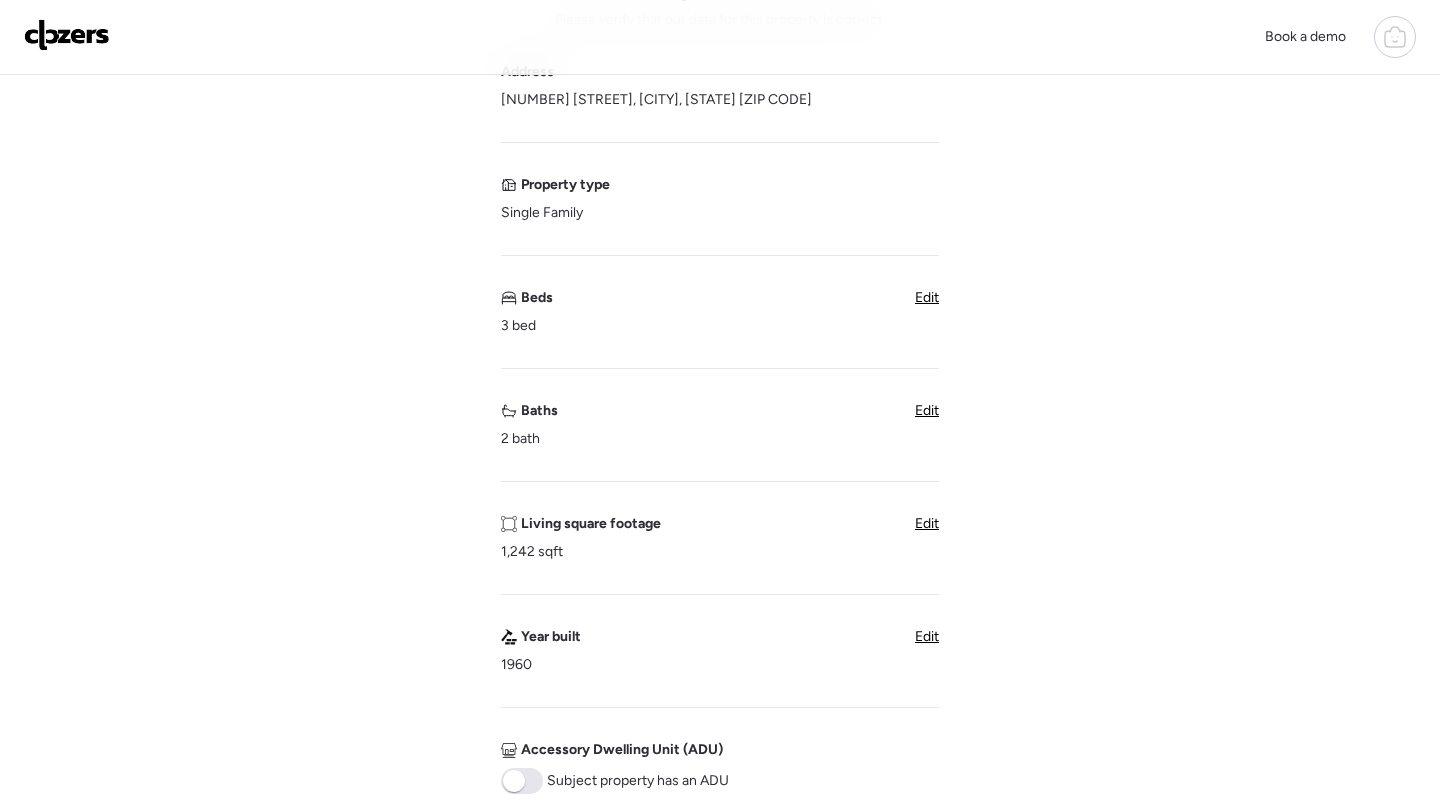 click on "Edit" at bounding box center [927, 524] 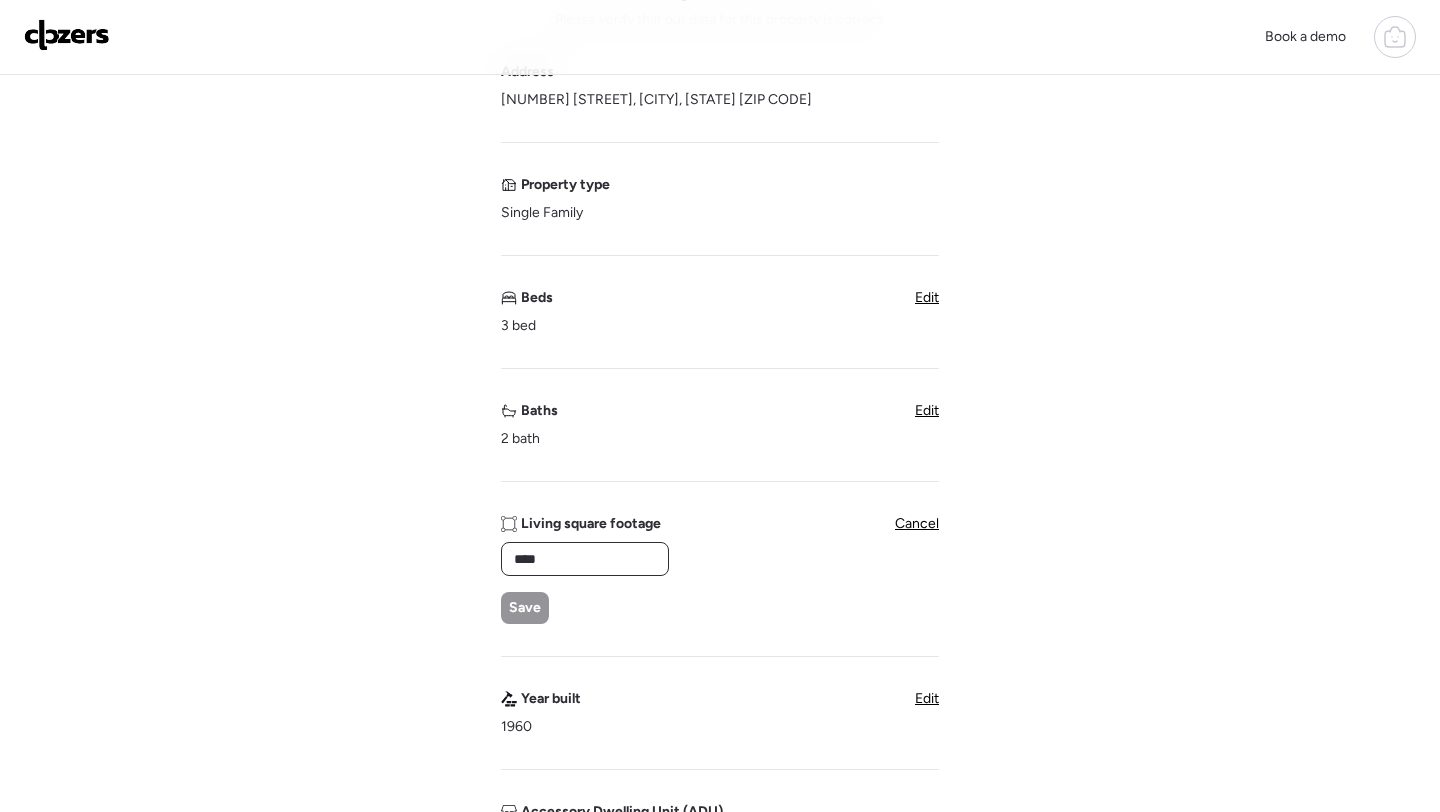 click on "****" at bounding box center [585, 559] 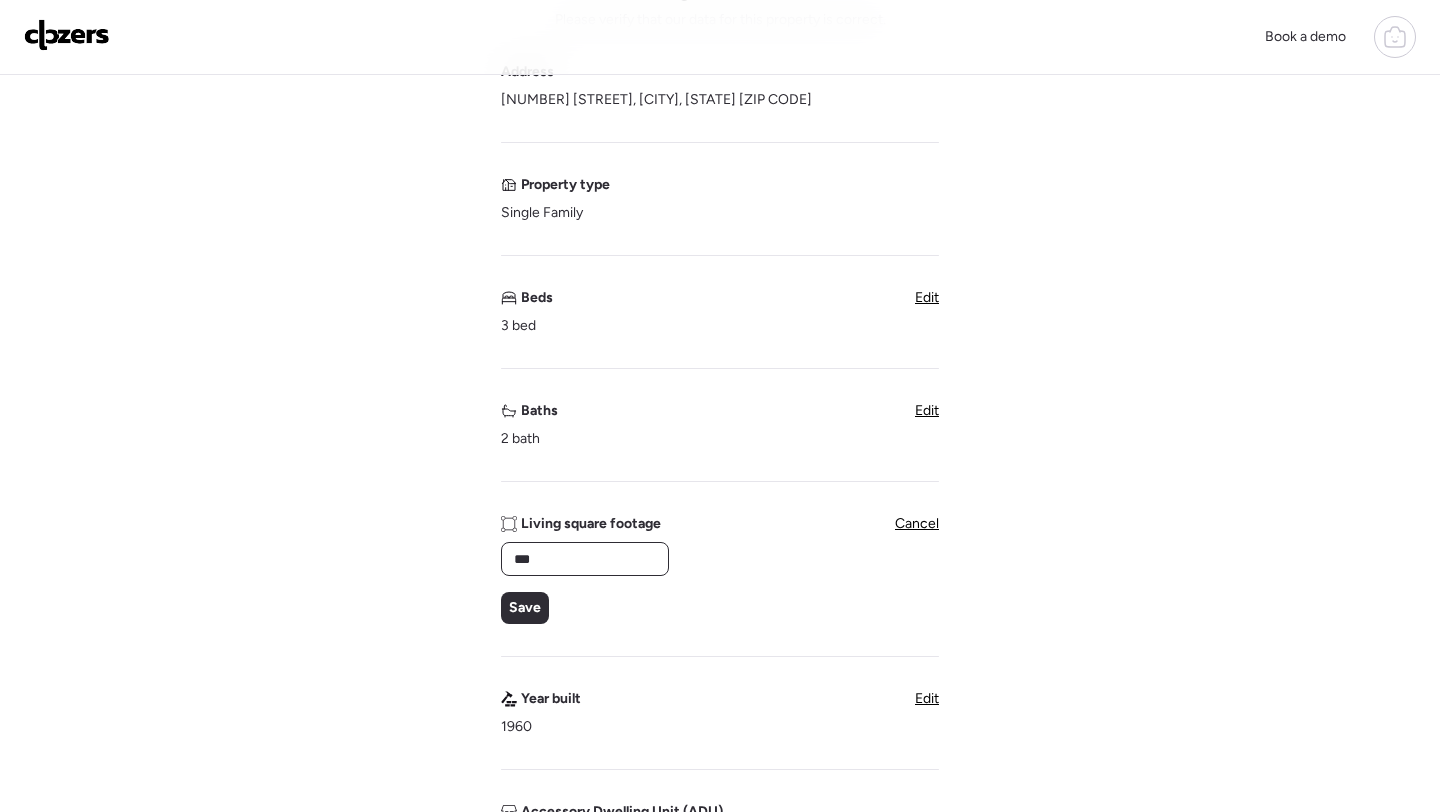 type on "****" 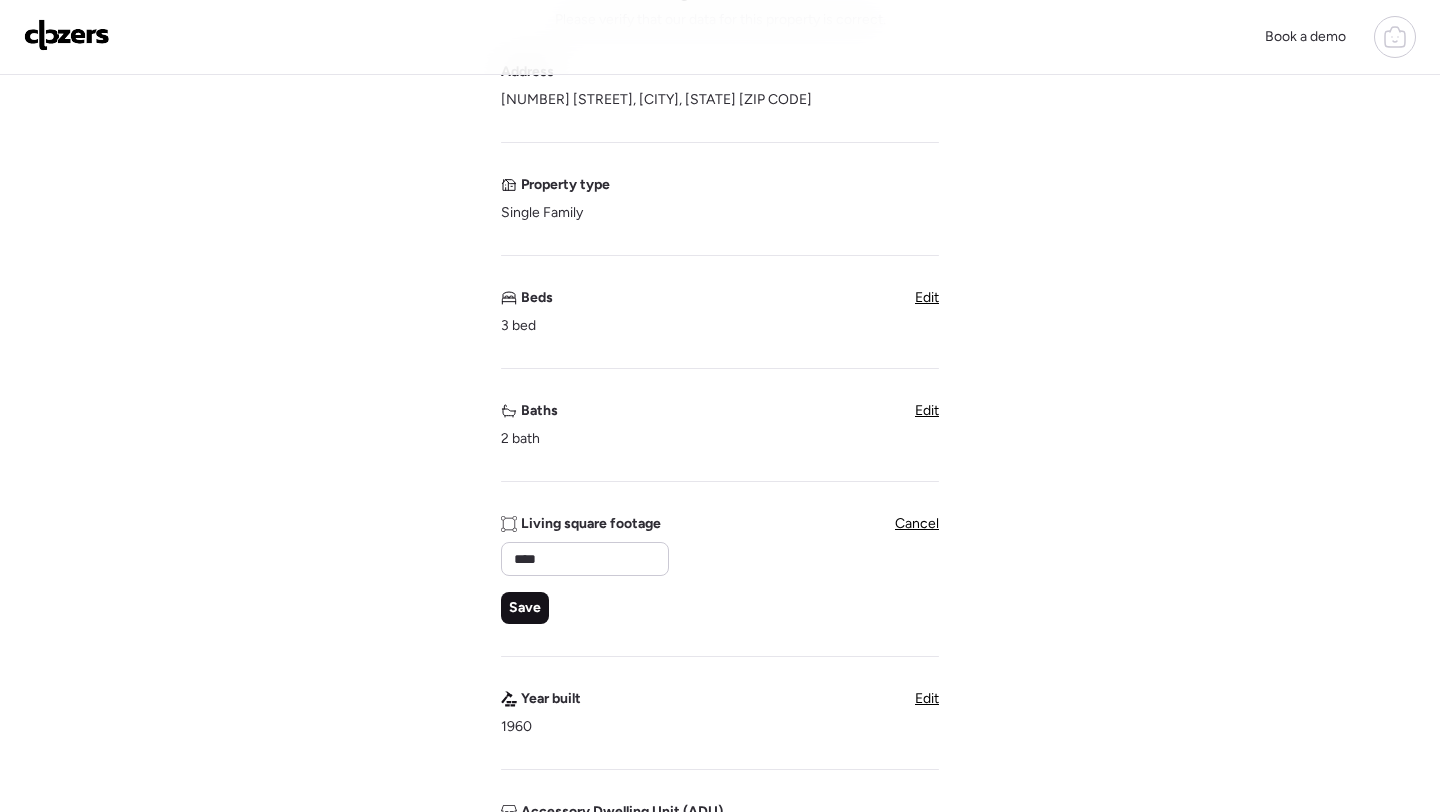 click on "Save" at bounding box center (525, 608) 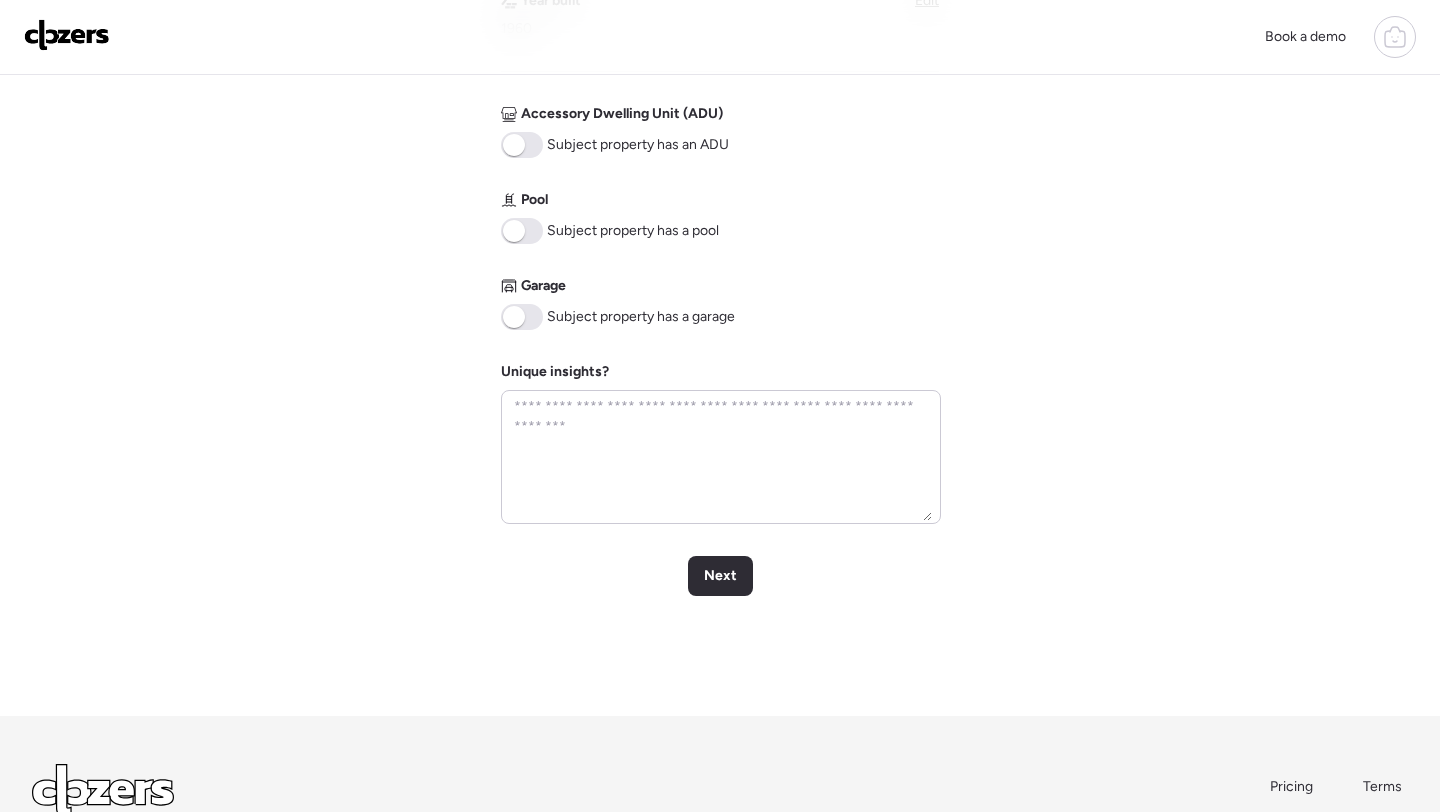 scroll, scrollTop: 848, scrollLeft: 0, axis: vertical 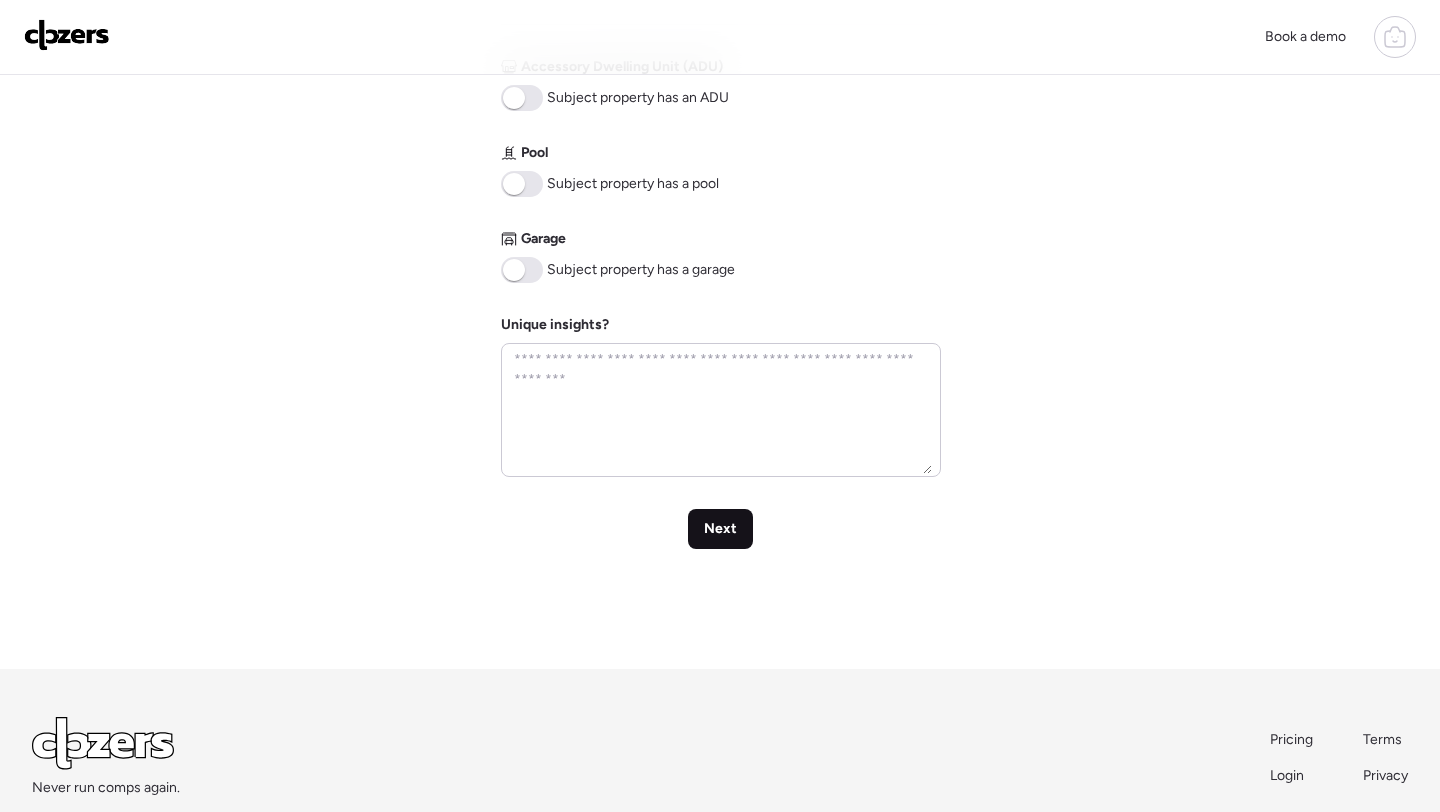 click on "Next" at bounding box center (720, 529) 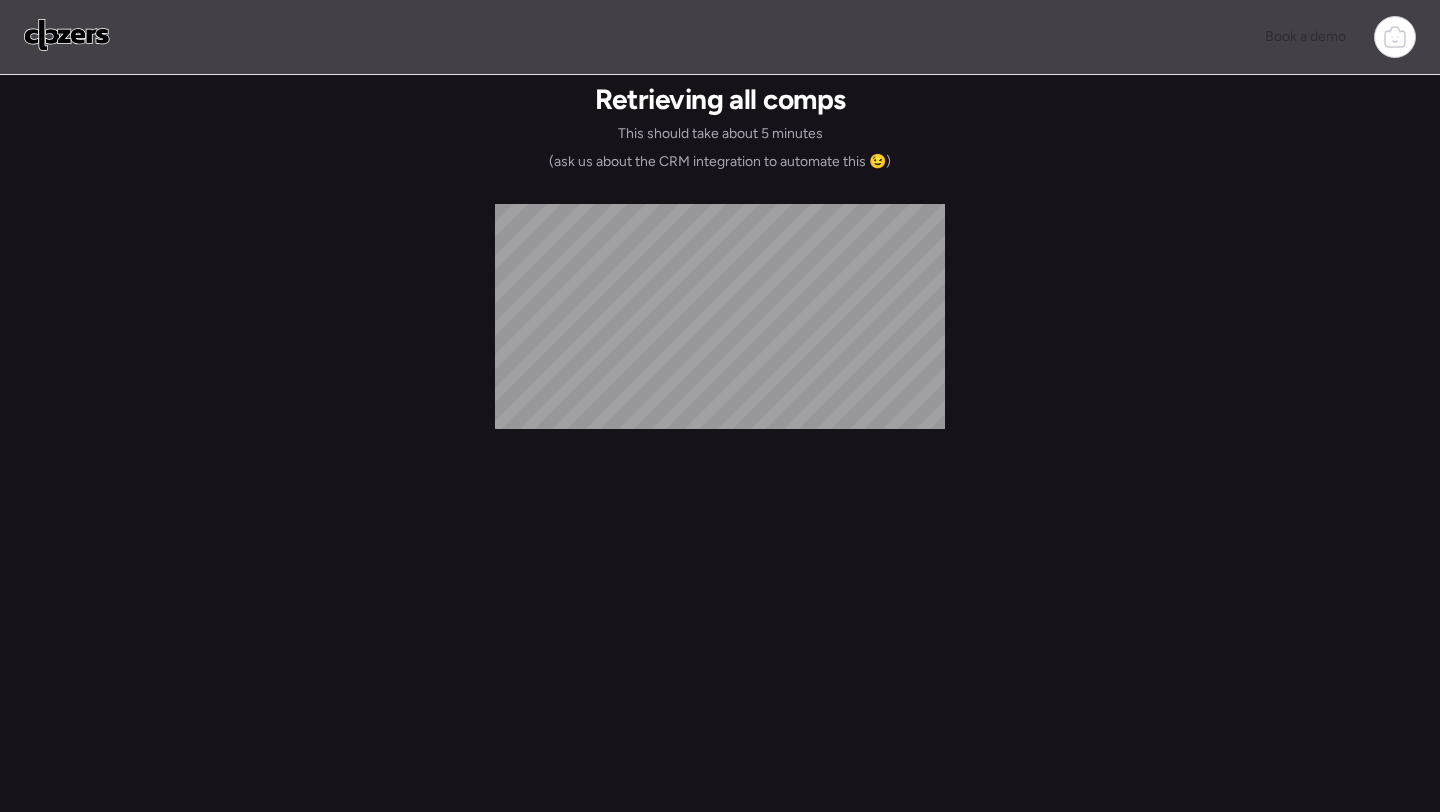 scroll, scrollTop: 0, scrollLeft: 0, axis: both 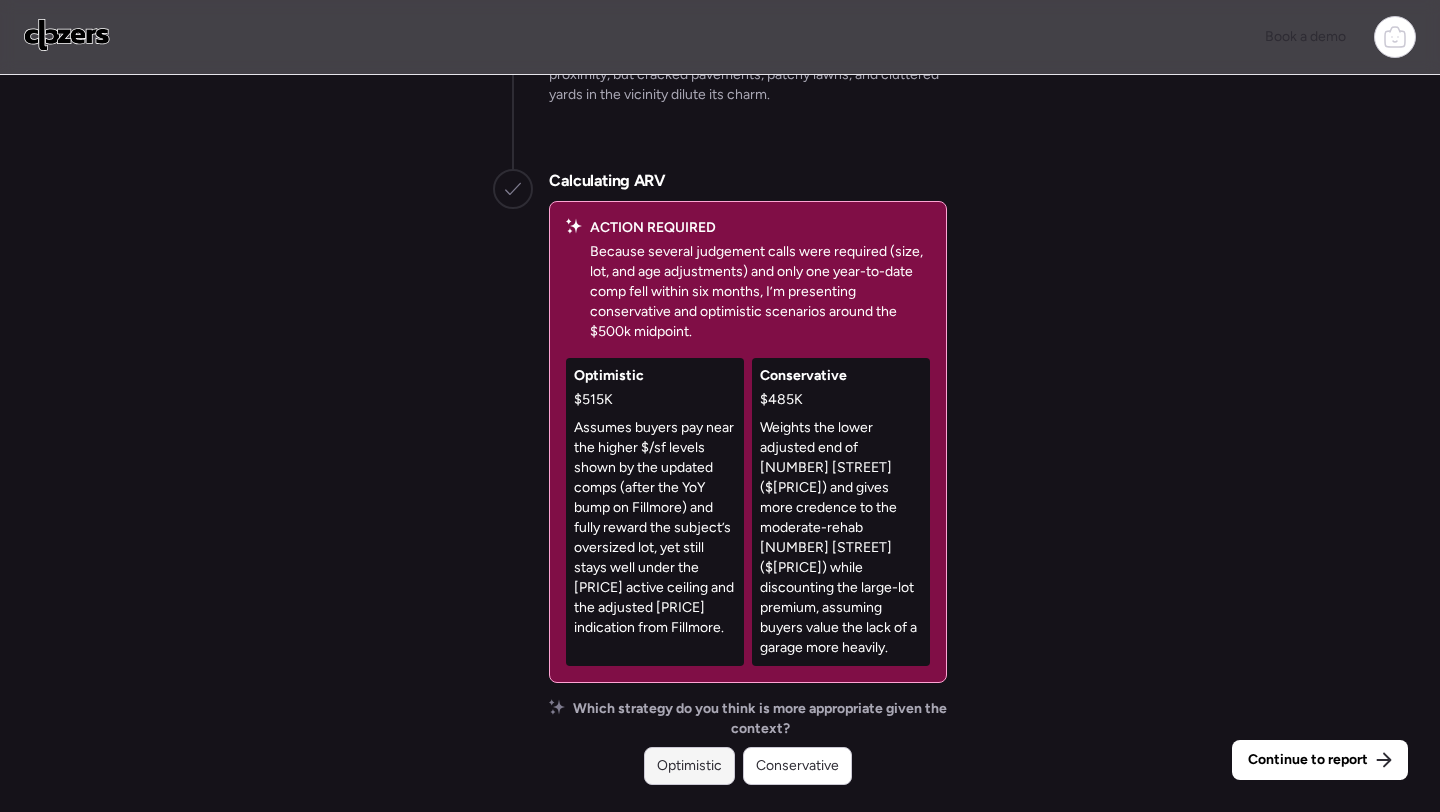 click on "Optimistic" at bounding box center [689, 766] 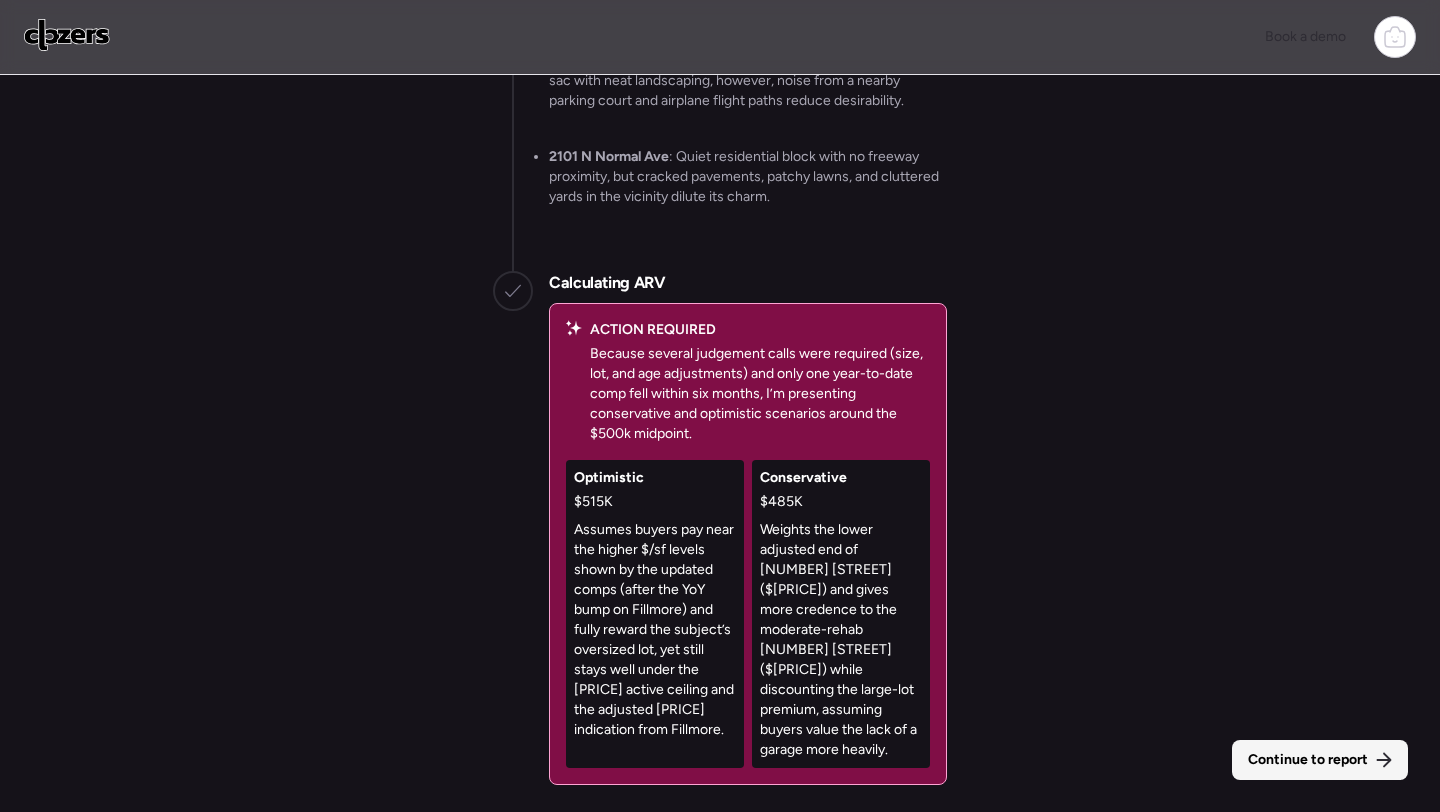 click on "Continue to report" at bounding box center (1308, 760) 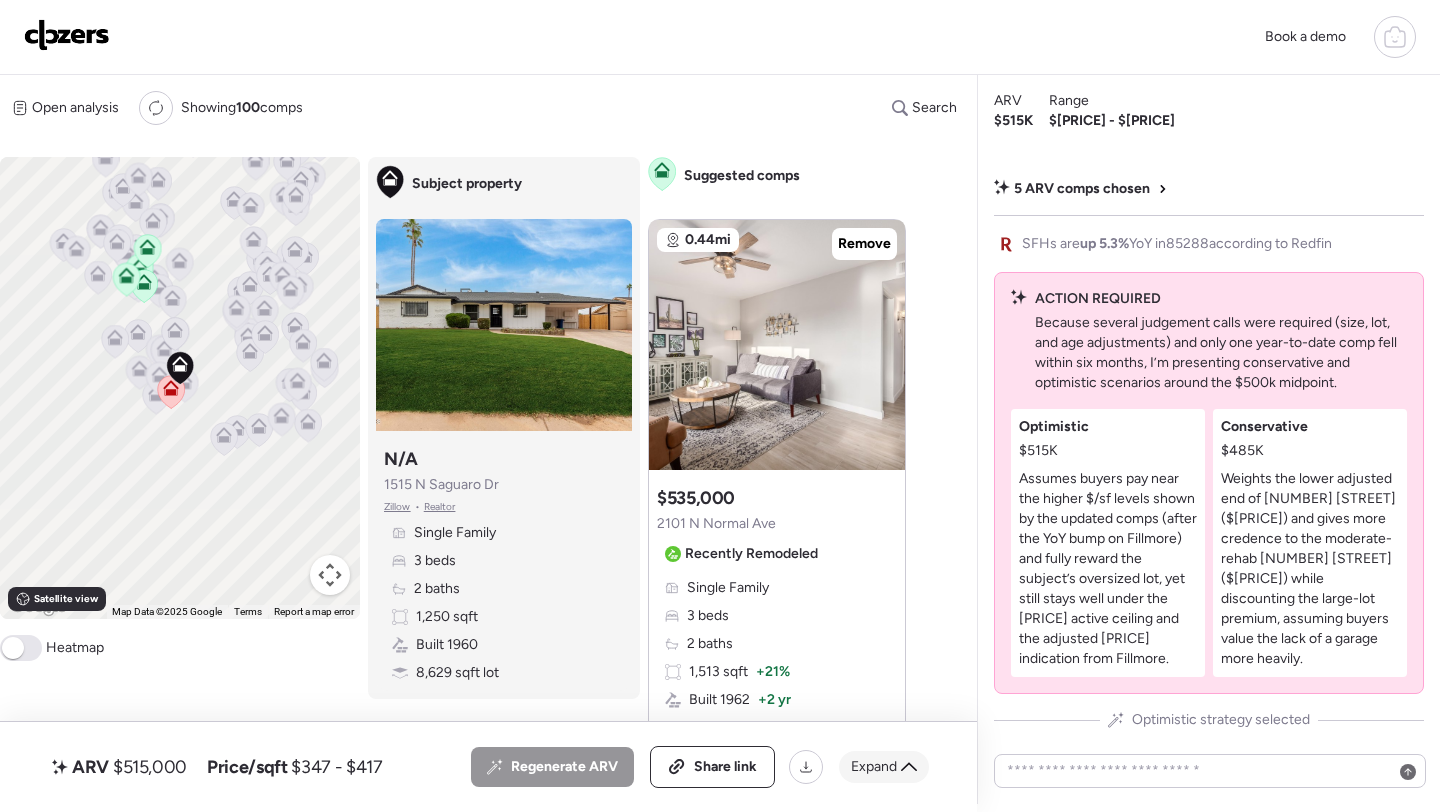 click on "Expand" at bounding box center [884, 767] 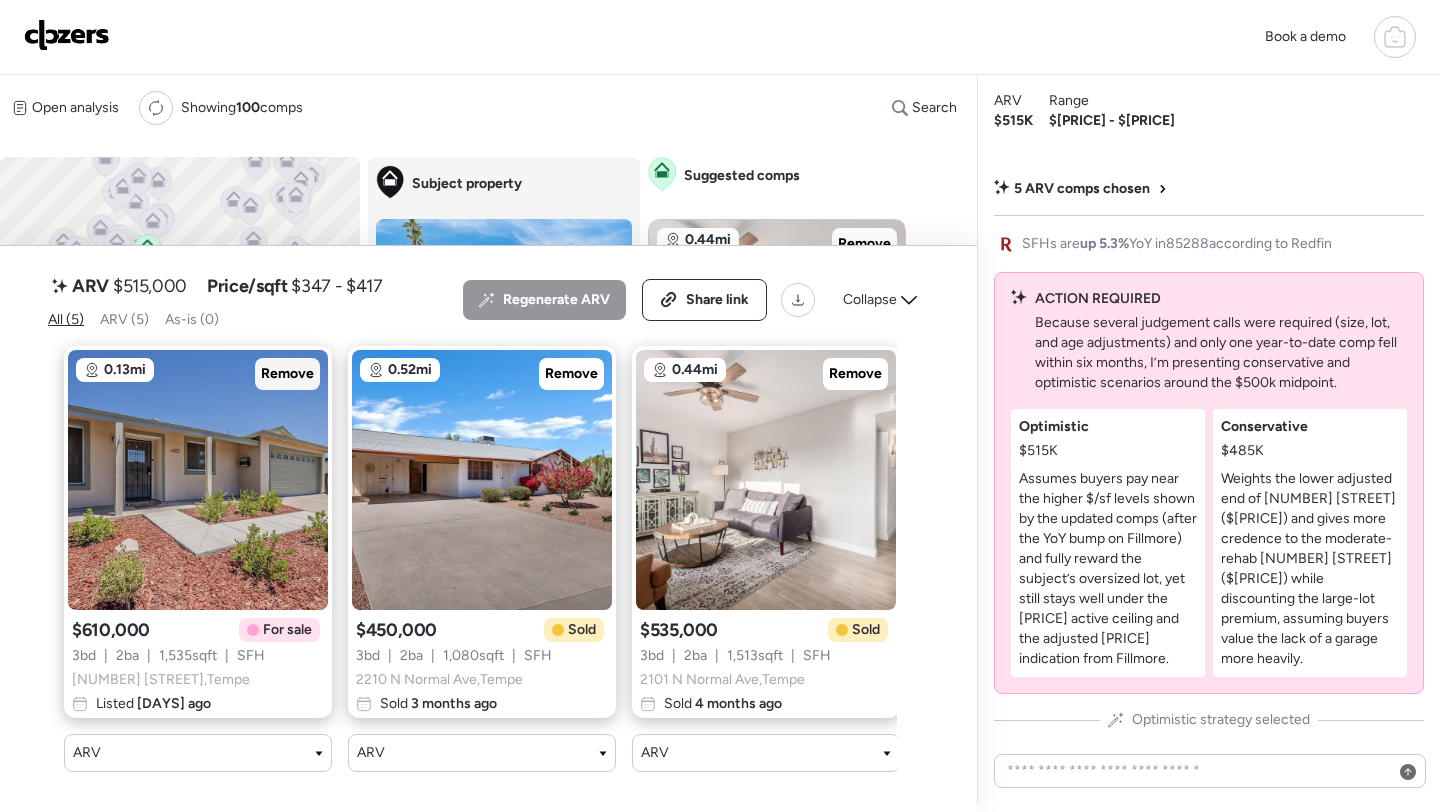 click on "Remove" at bounding box center (287, 374) 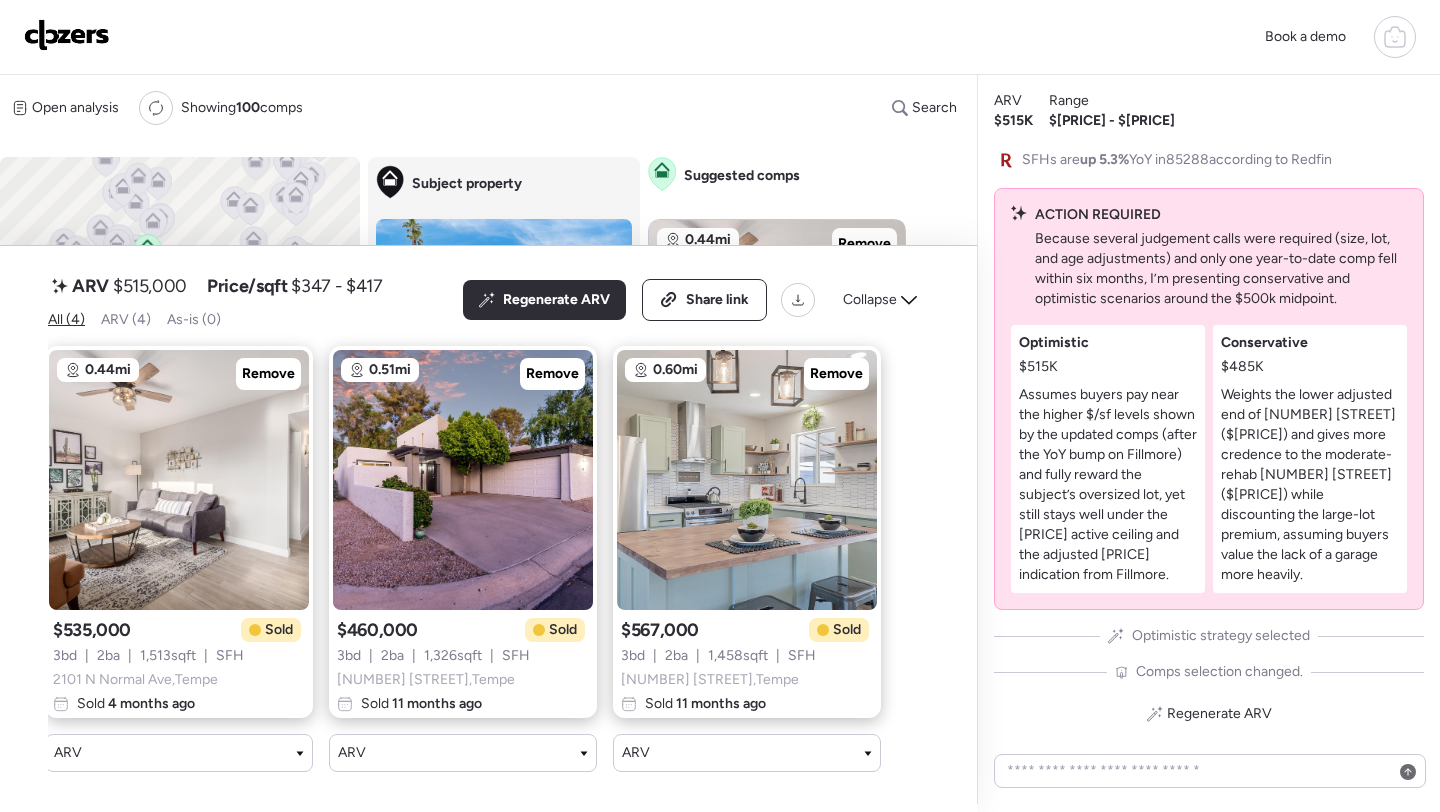 scroll, scrollTop: 0, scrollLeft: 0, axis: both 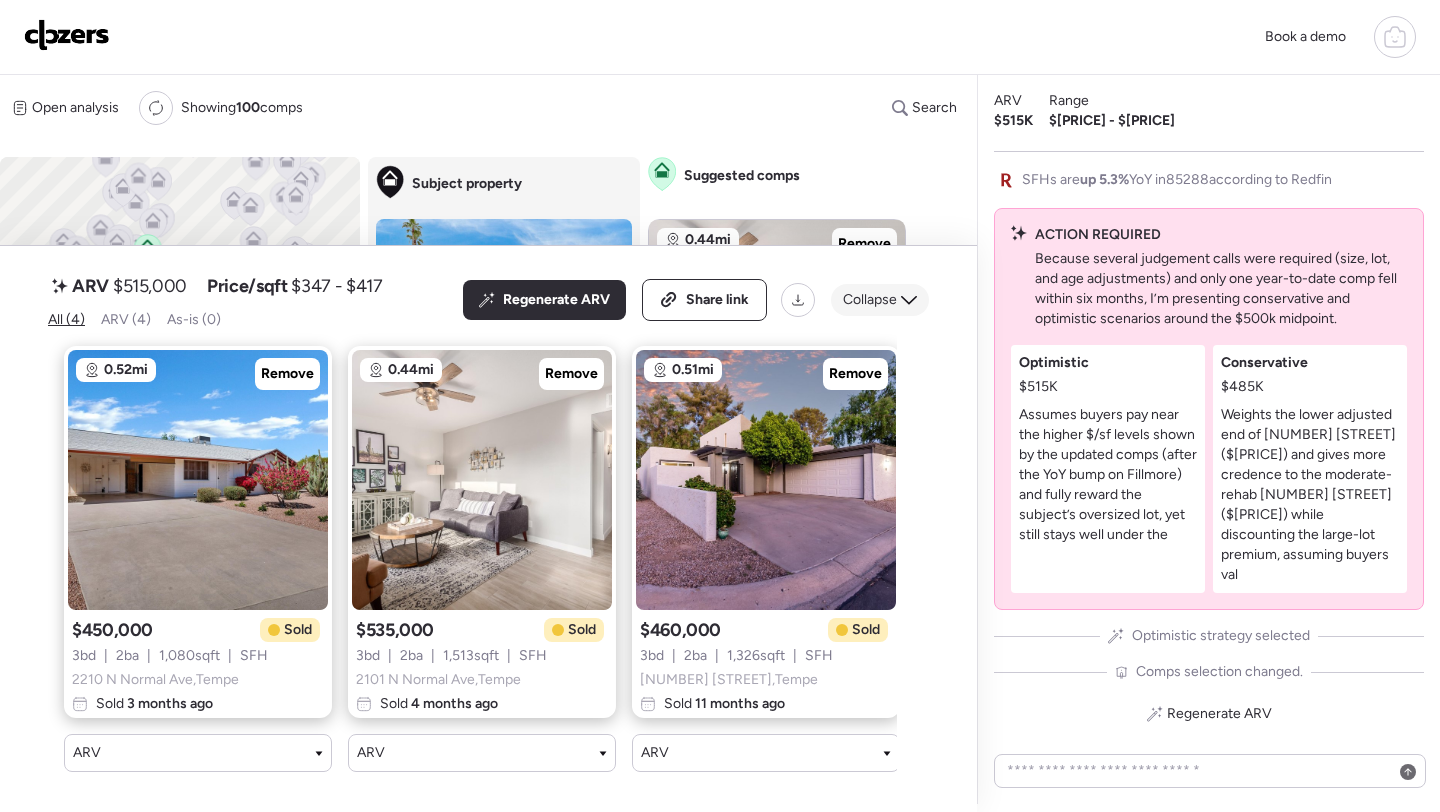 click on "Collapse" at bounding box center [870, 300] 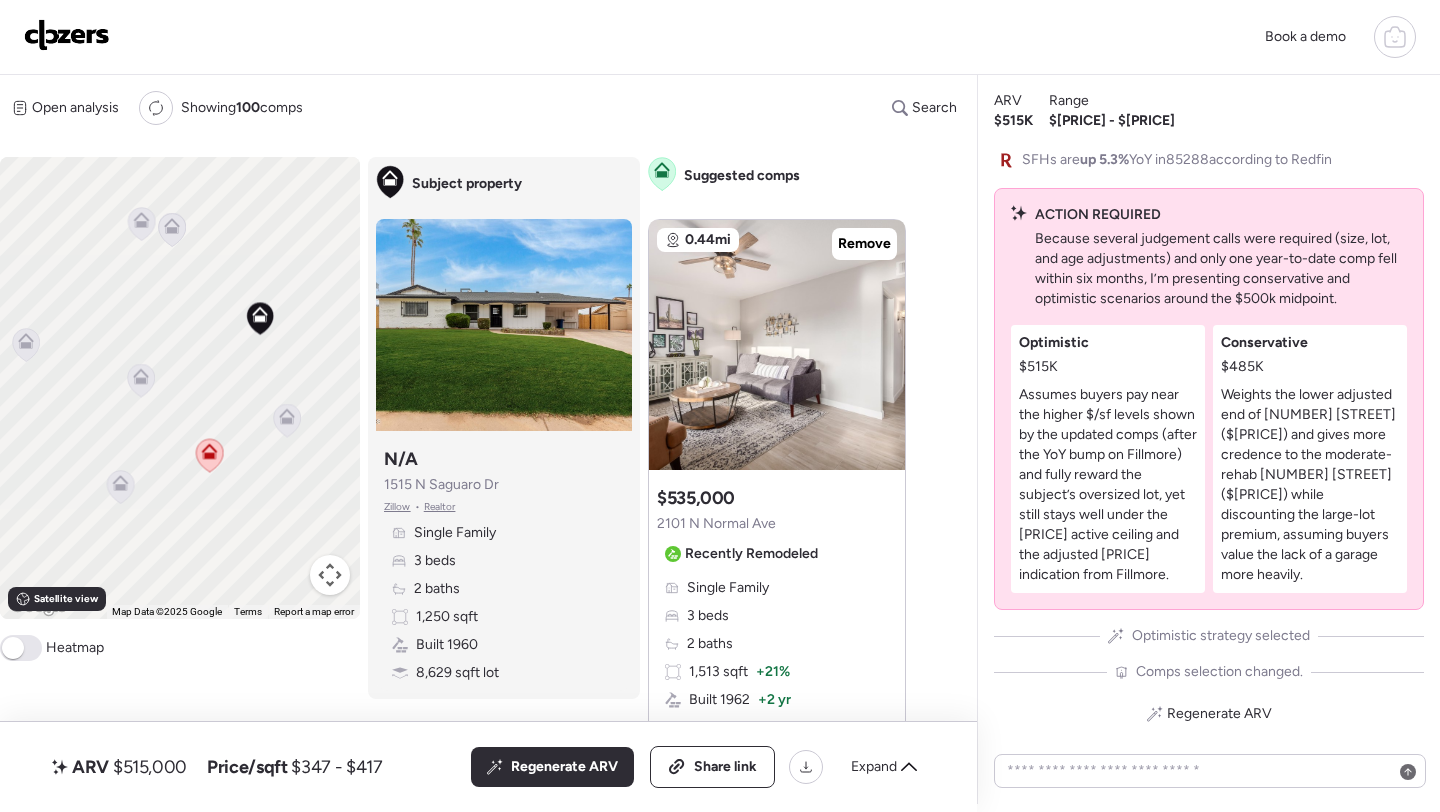 drag, startPoint x: 274, startPoint y: 390, endPoint x: 130, endPoint y: 390, distance: 144 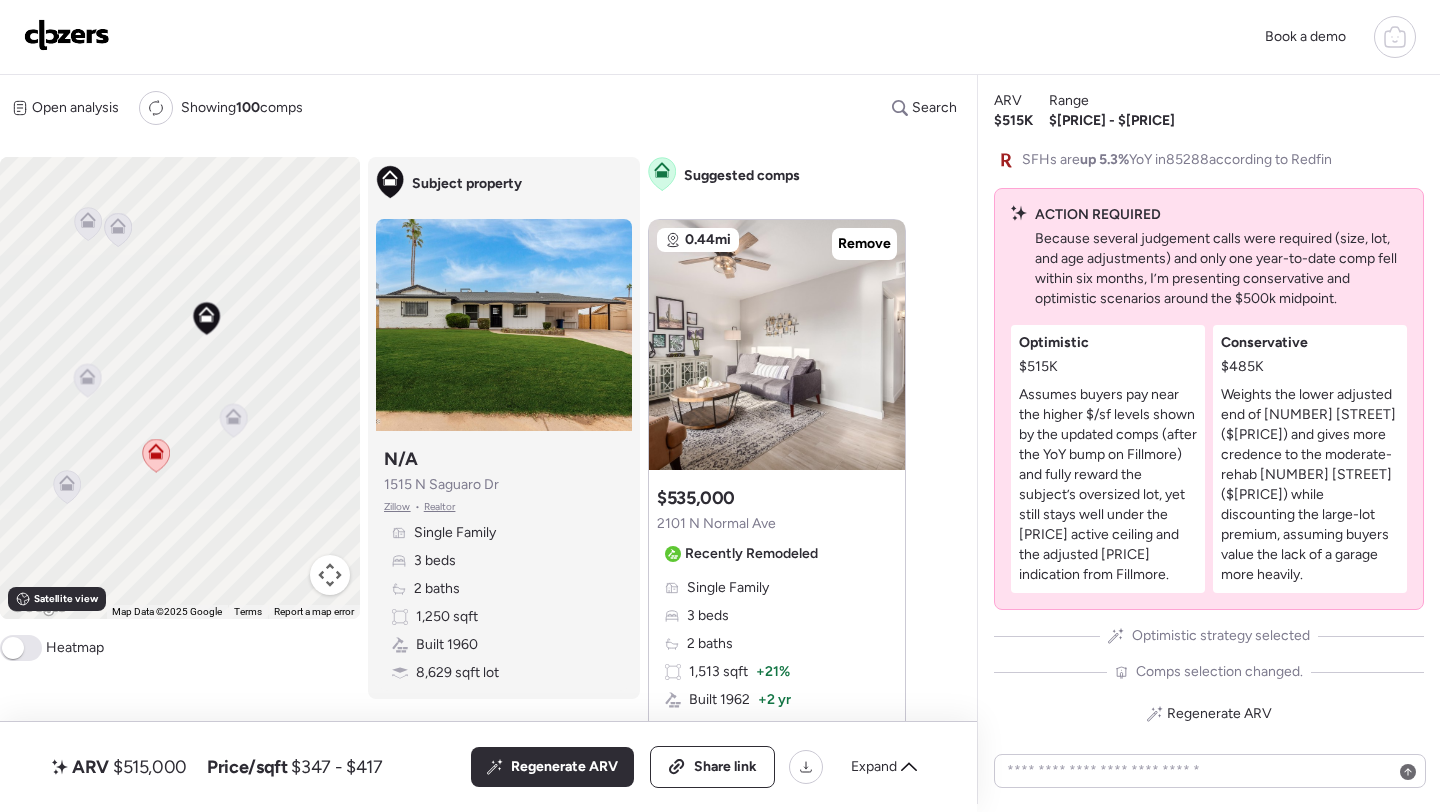 click 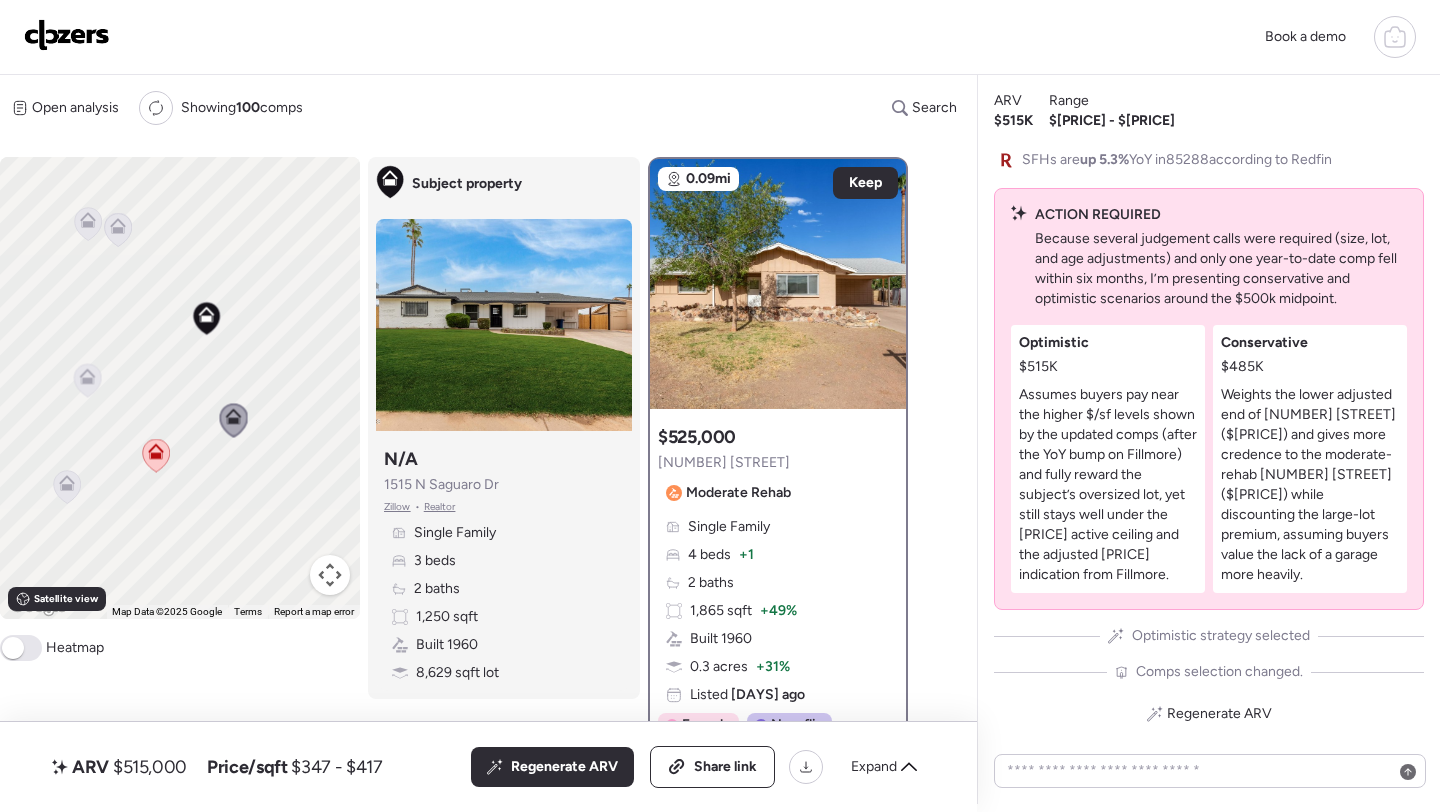 click 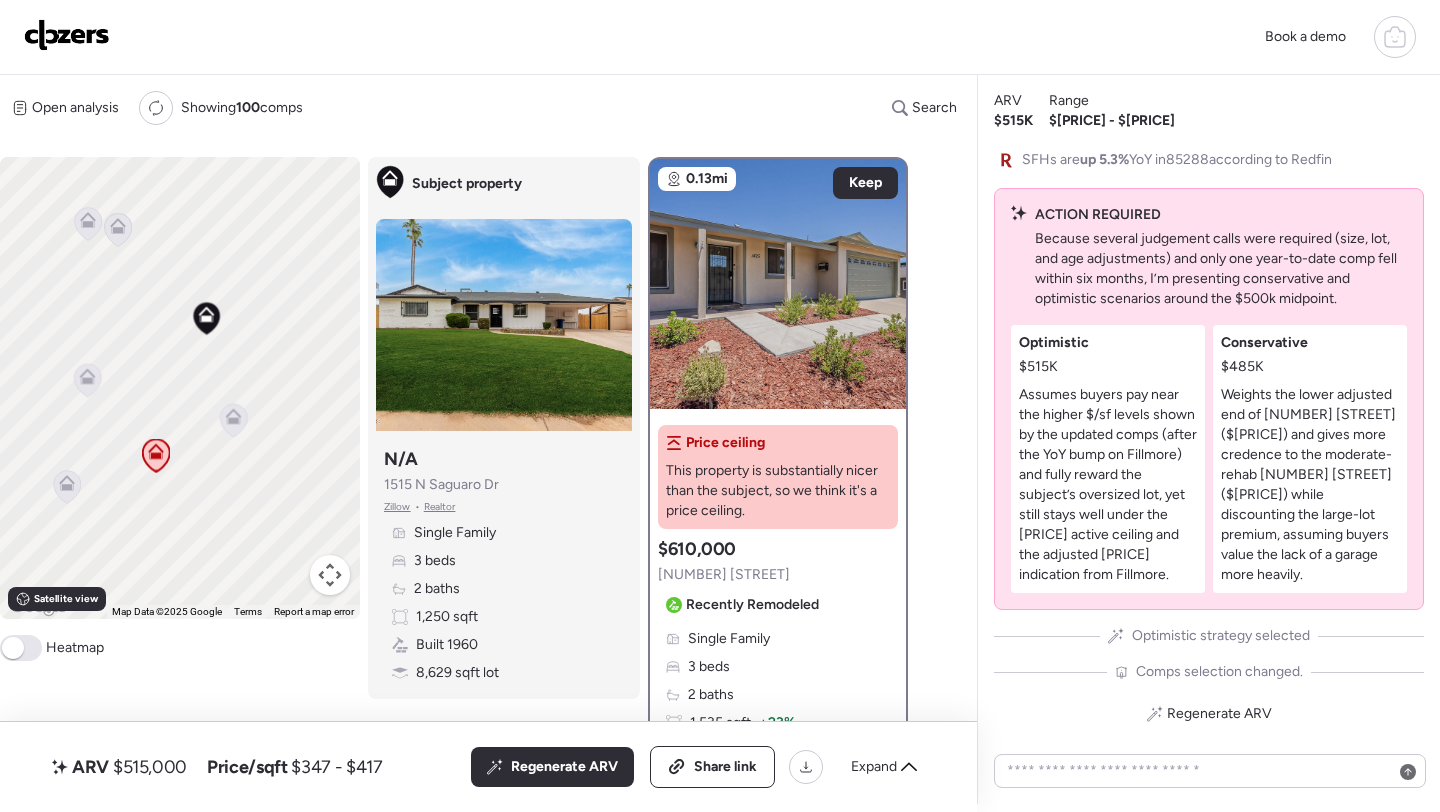 click 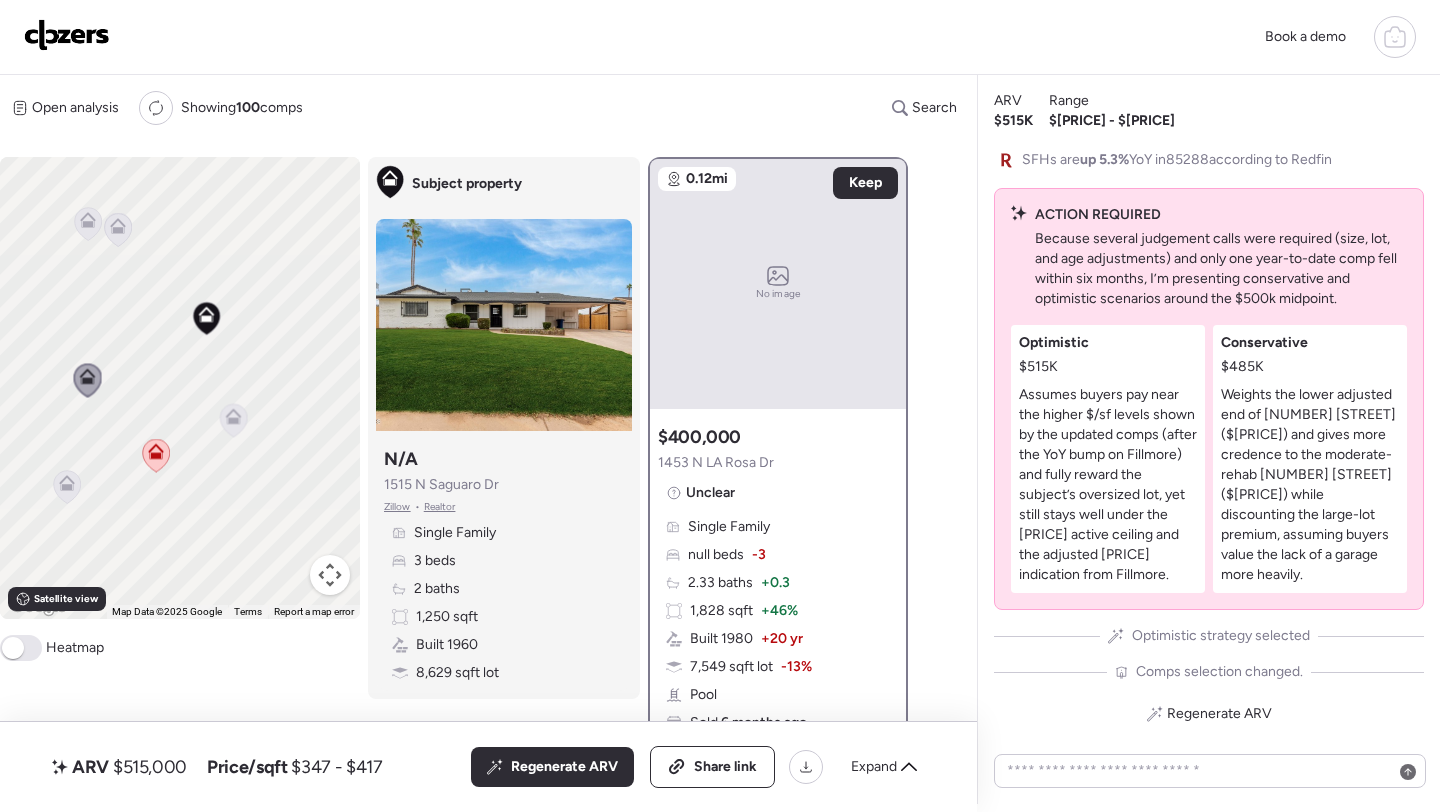 click on "To activate drag with keyboard, press Alt + Enter. Once in keyboard drag state, use the arrow keys to move the marker. To complete the drag, press the Enter key. To cancel, press Escape." at bounding box center [180, 388] 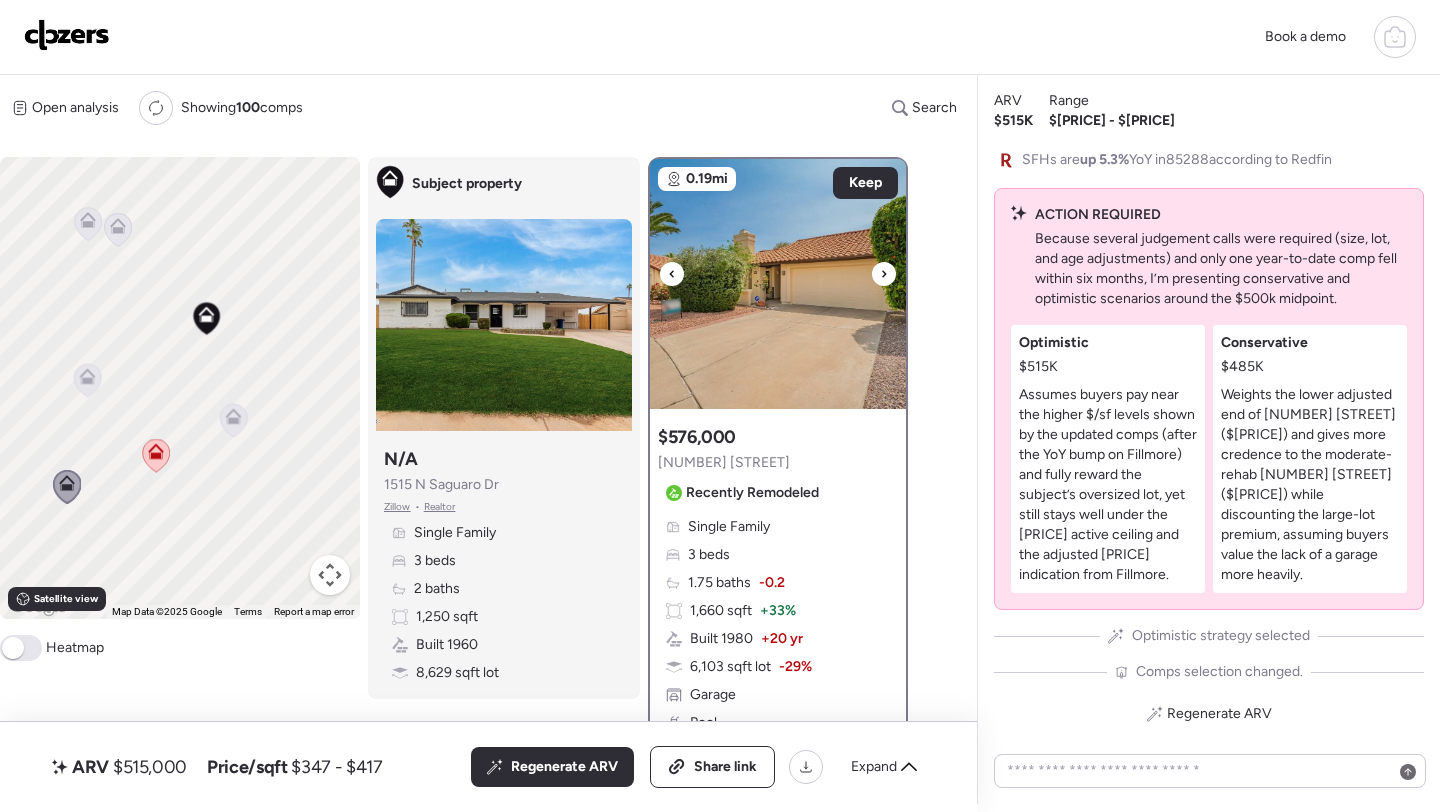 click at bounding box center [778, 284] 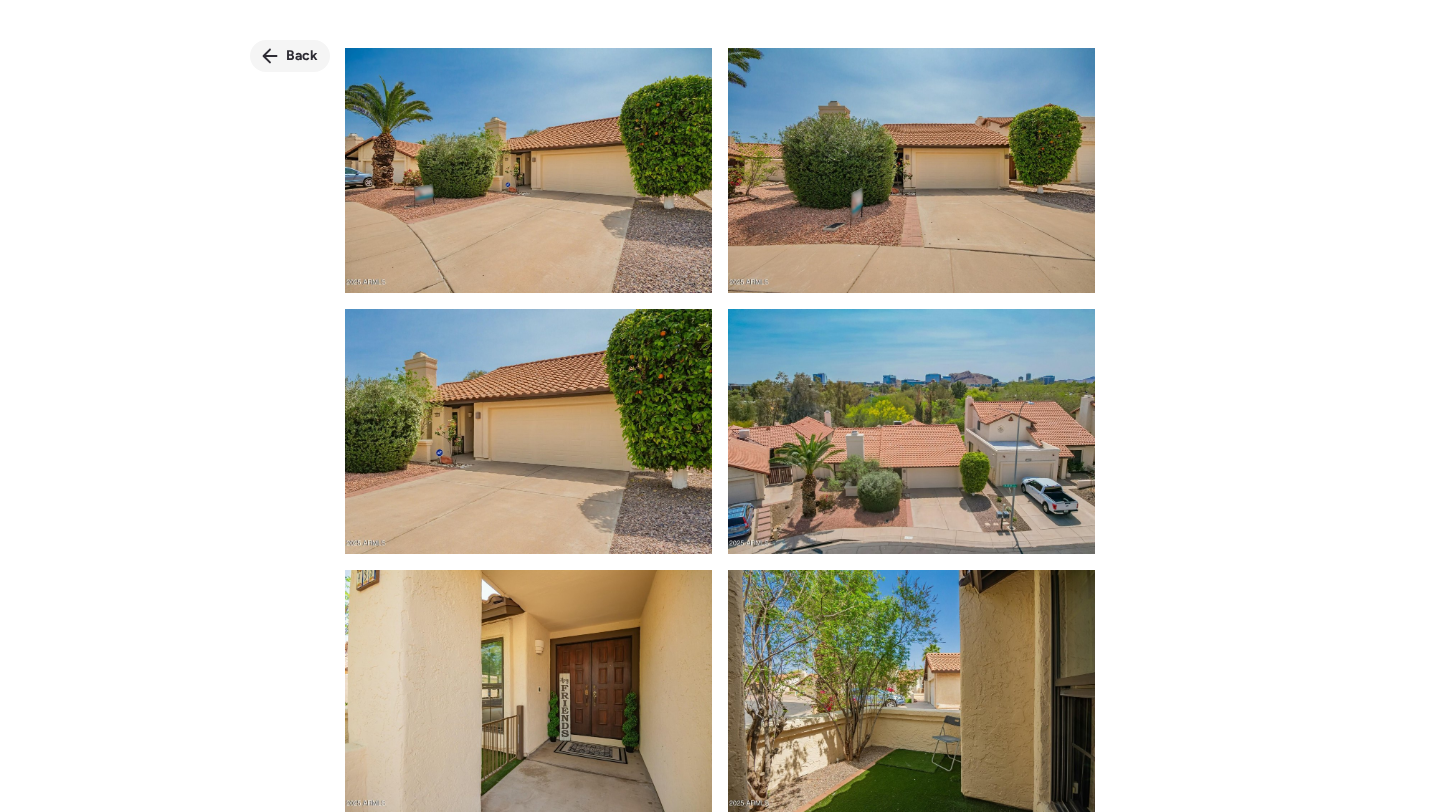 click on "Back" at bounding box center [302, 56] 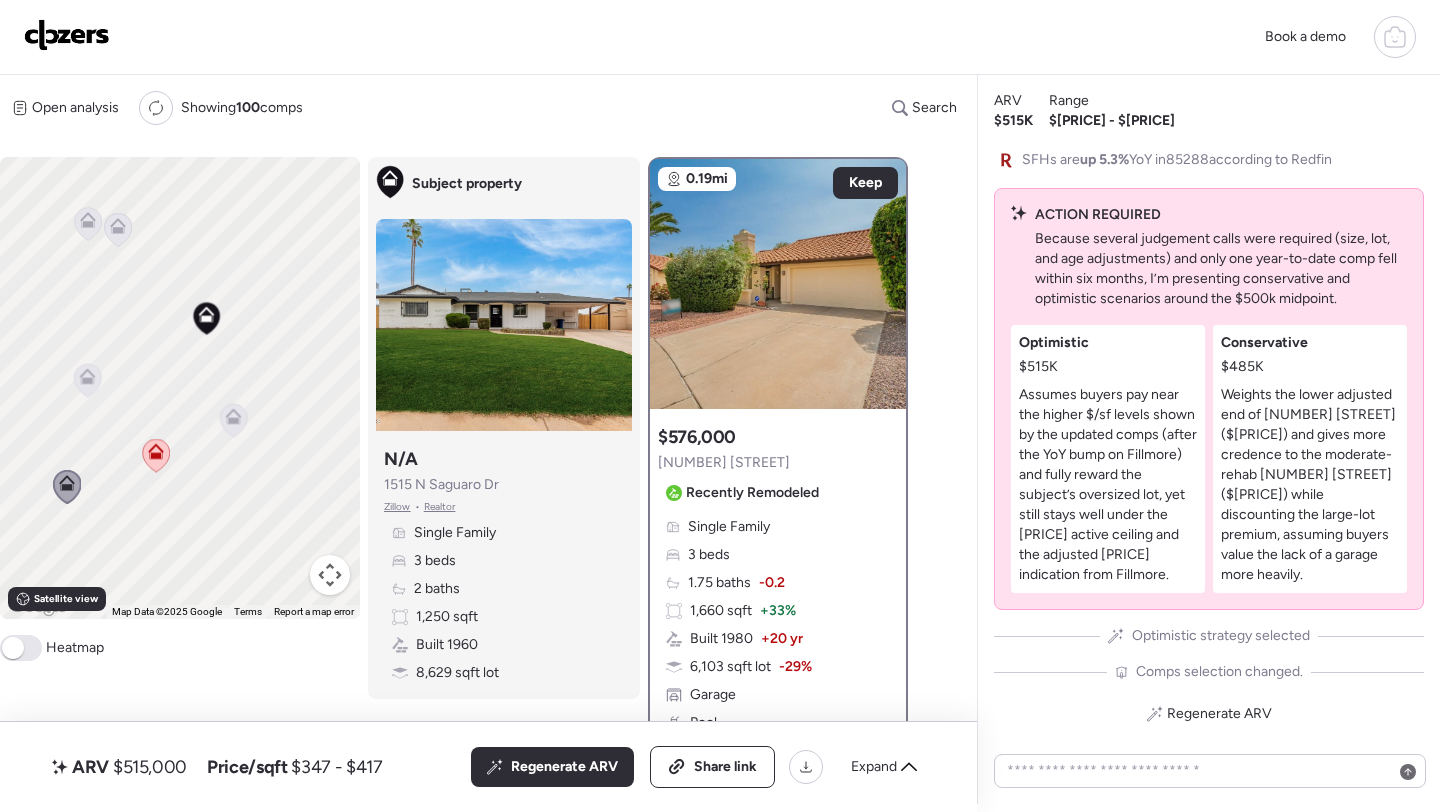 click on "Open analysis Re-run report Showing  100  comps Search Comps list Analysis To activate drag with keyboard, press Alt + Enter. Once in keyboard drag state, use the arrow keys to move the marker. To complete the drag, press the Enter key. To cancel, press Escape. Keyboard shortcuts Map Data Map Data ©2025 Google Map data ©2025 Google 100 m  Click to toggle between metric and imperial units Terms Report a map error Satellite view A B+ B B- C+ C C- D Heatmap Subject property Subject property N/A 1515 N Saguaro Dr Zillow • Realtor Single Family 3 beds 2 baths 1,250 sqft Built 1960 8,629 sqft lot 0.19mi Keep $576,000 433 E Marny Rd Recently Remodeled Single Family 3 beds 1.75 baths -0.2 1,660 sqft + 33% Built 1980 + 20 yr 6,103 sqft lot -29% Garage Pool Sold   97 days ago Sold Non-flip Non-flip Excellent condition comp, but not remodeled specifically for re-sale. 28 days until sold Apr 03, 2025 Listed $575,000 28 days until sold May 01, 2025 Sold $576,000 +0.2% above initial list price Disqualifier -
0.44mi" at bounding box center [484, 440] 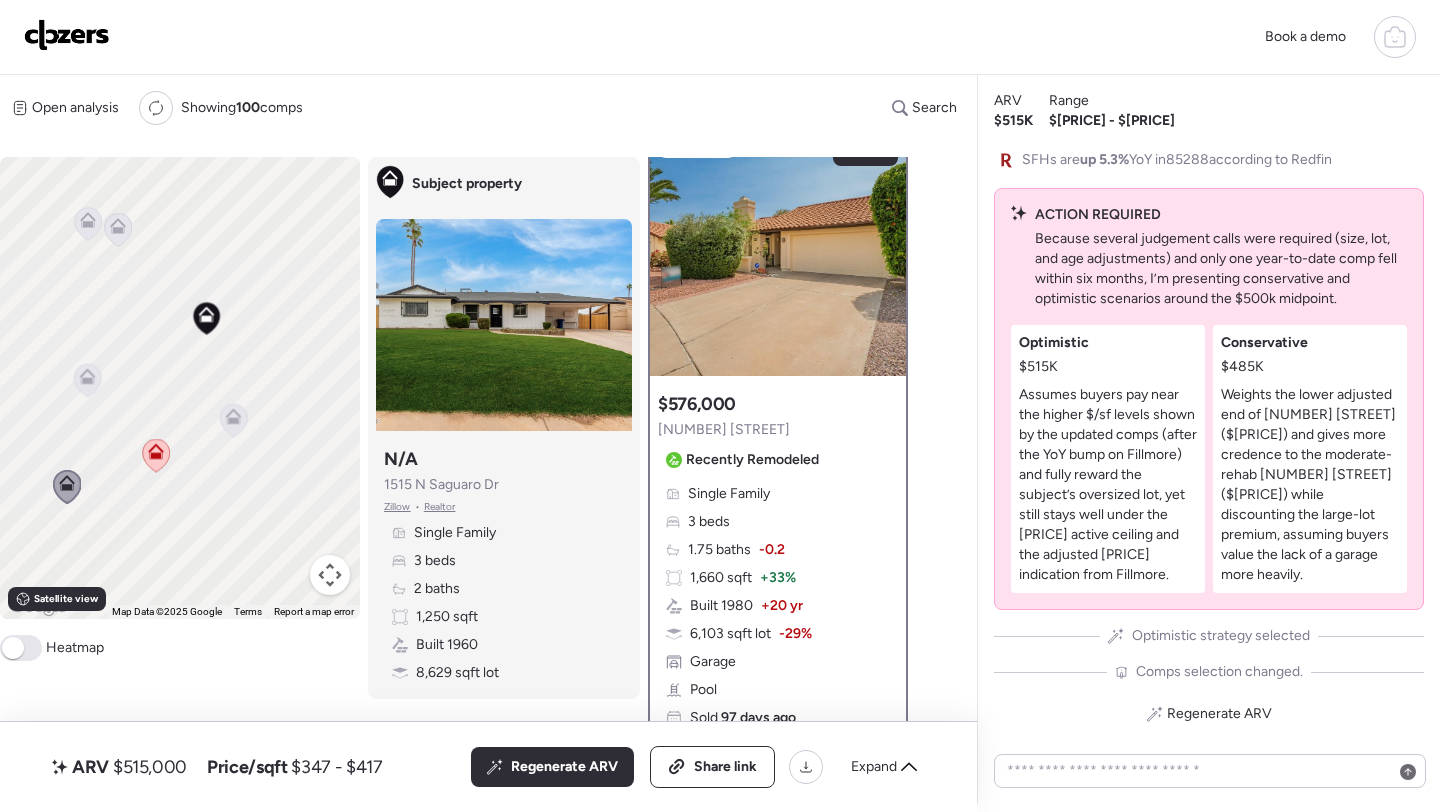 scroll, scrollTop: 0, scrollLeft: 0, axis: both 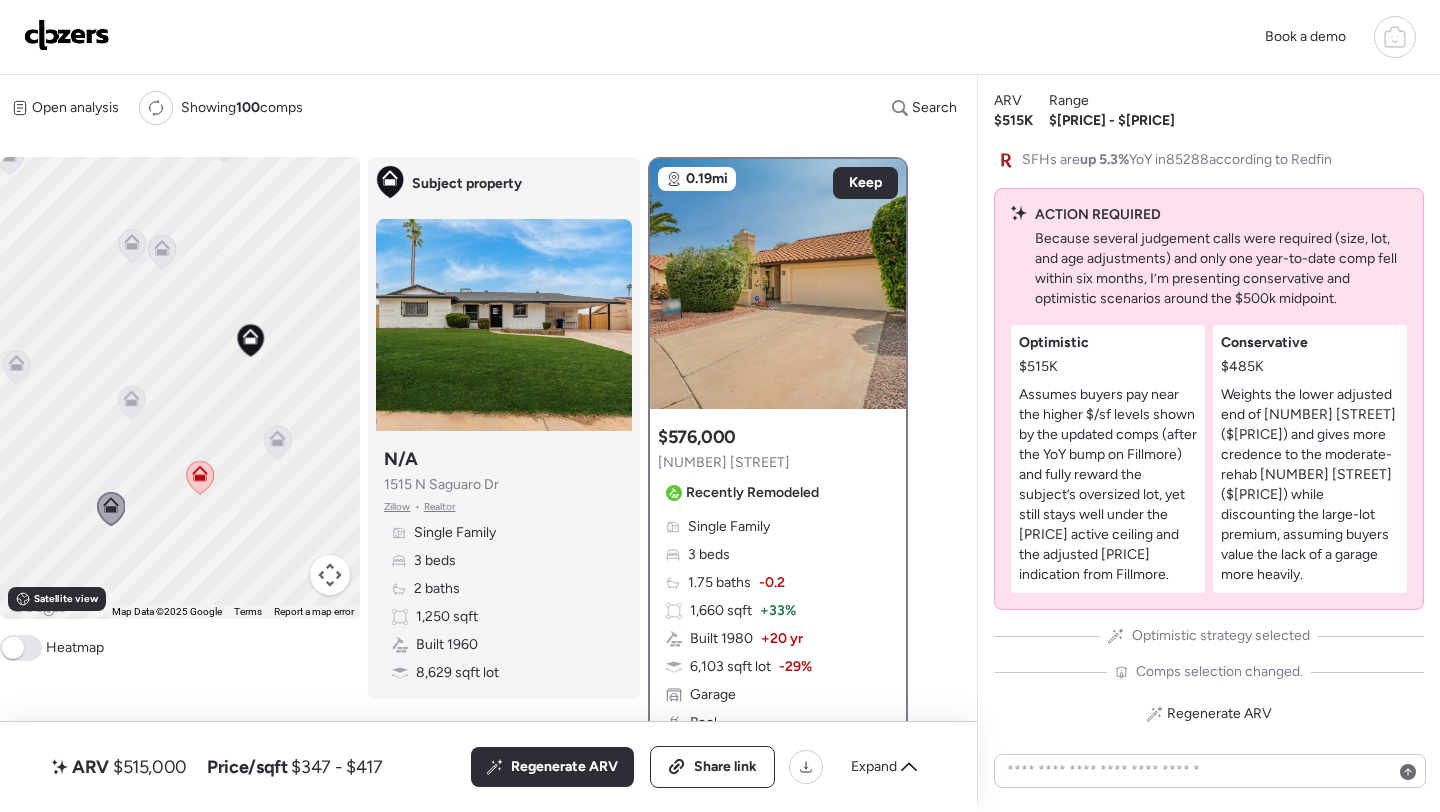 drag, startPoint x: 108, startPoint y: 400, endPoint x: 175, endPoint y: 419, distance: 69.641945 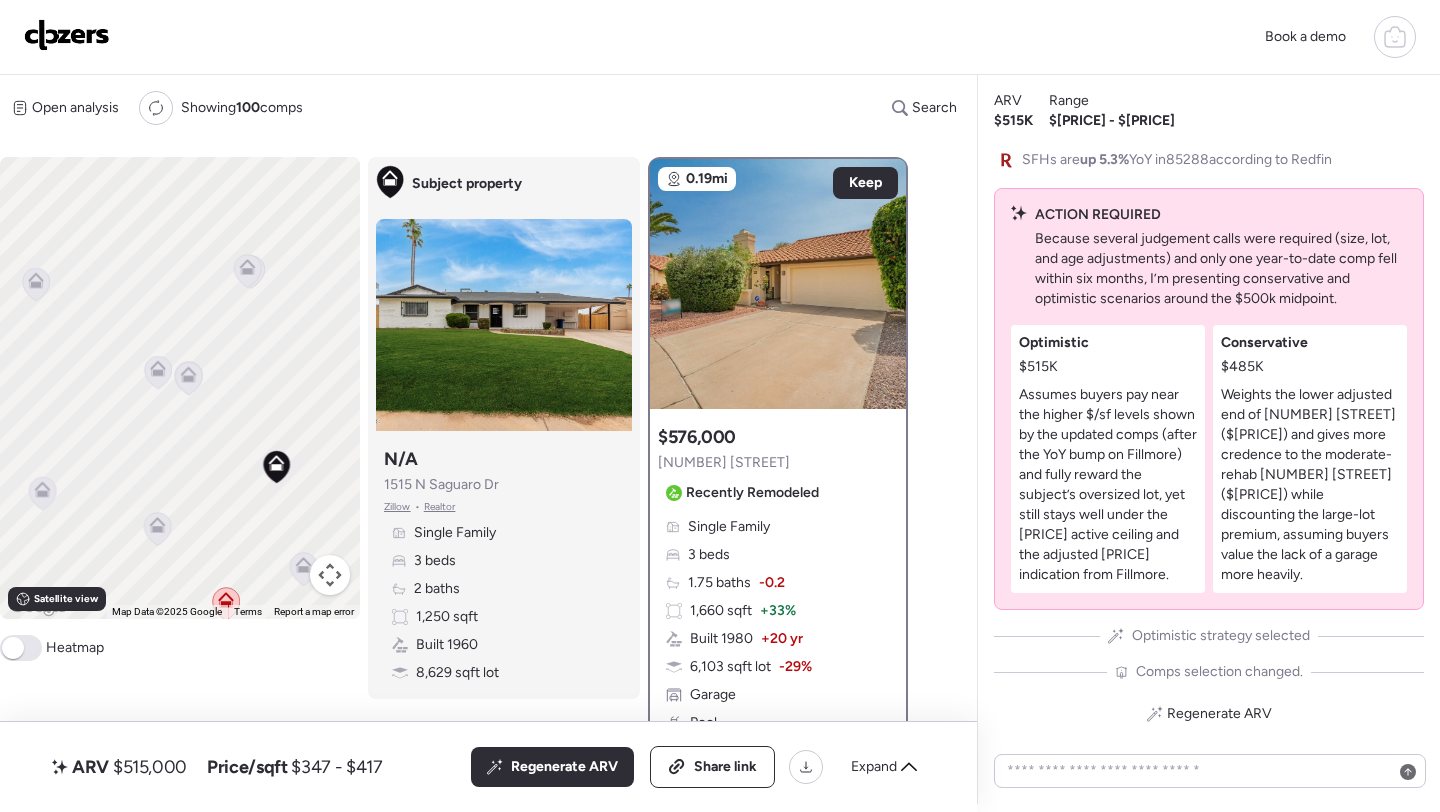 drag, startPoint x: 162, startPoint y: 405, endPoint x: 162, endPoint y: 535, distance: 130 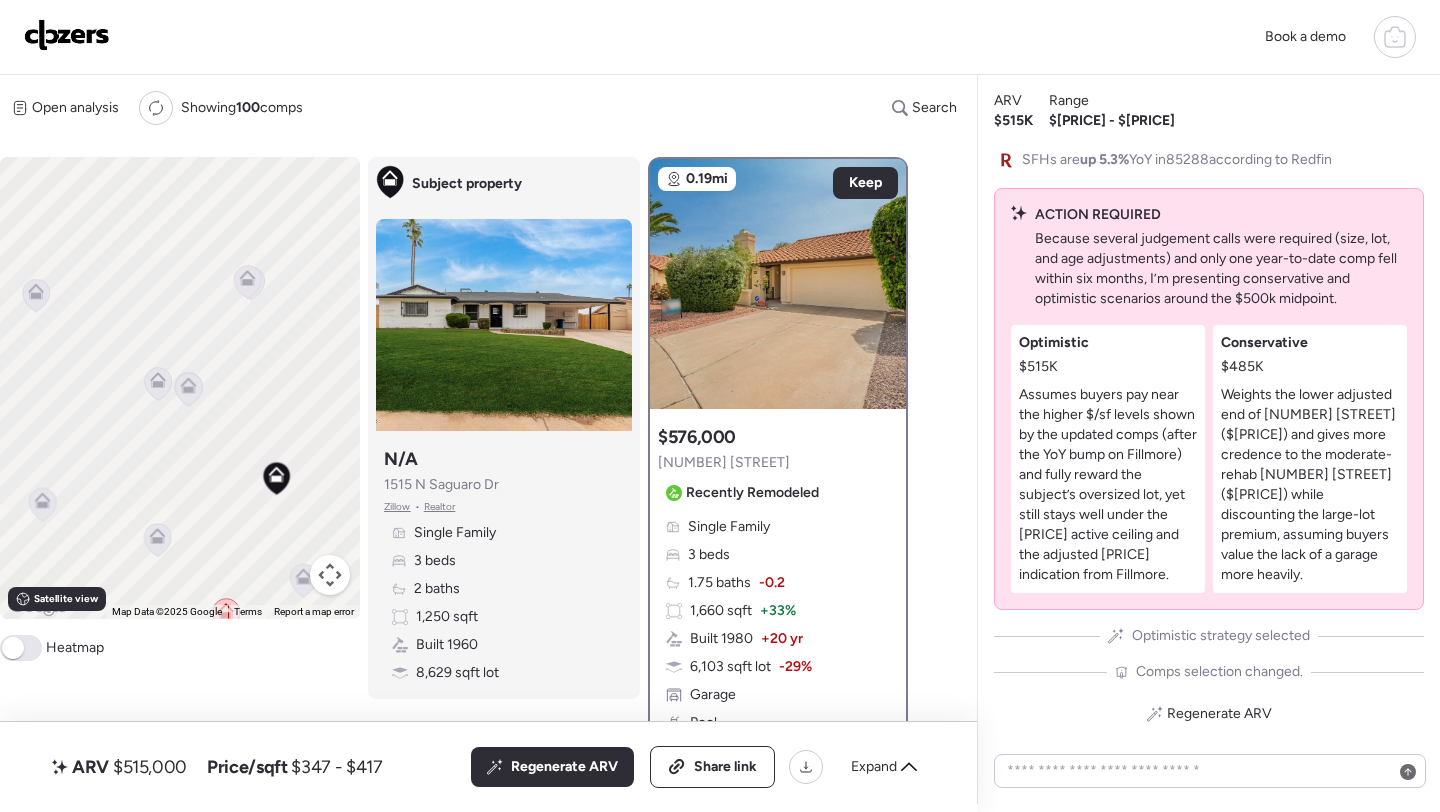 click 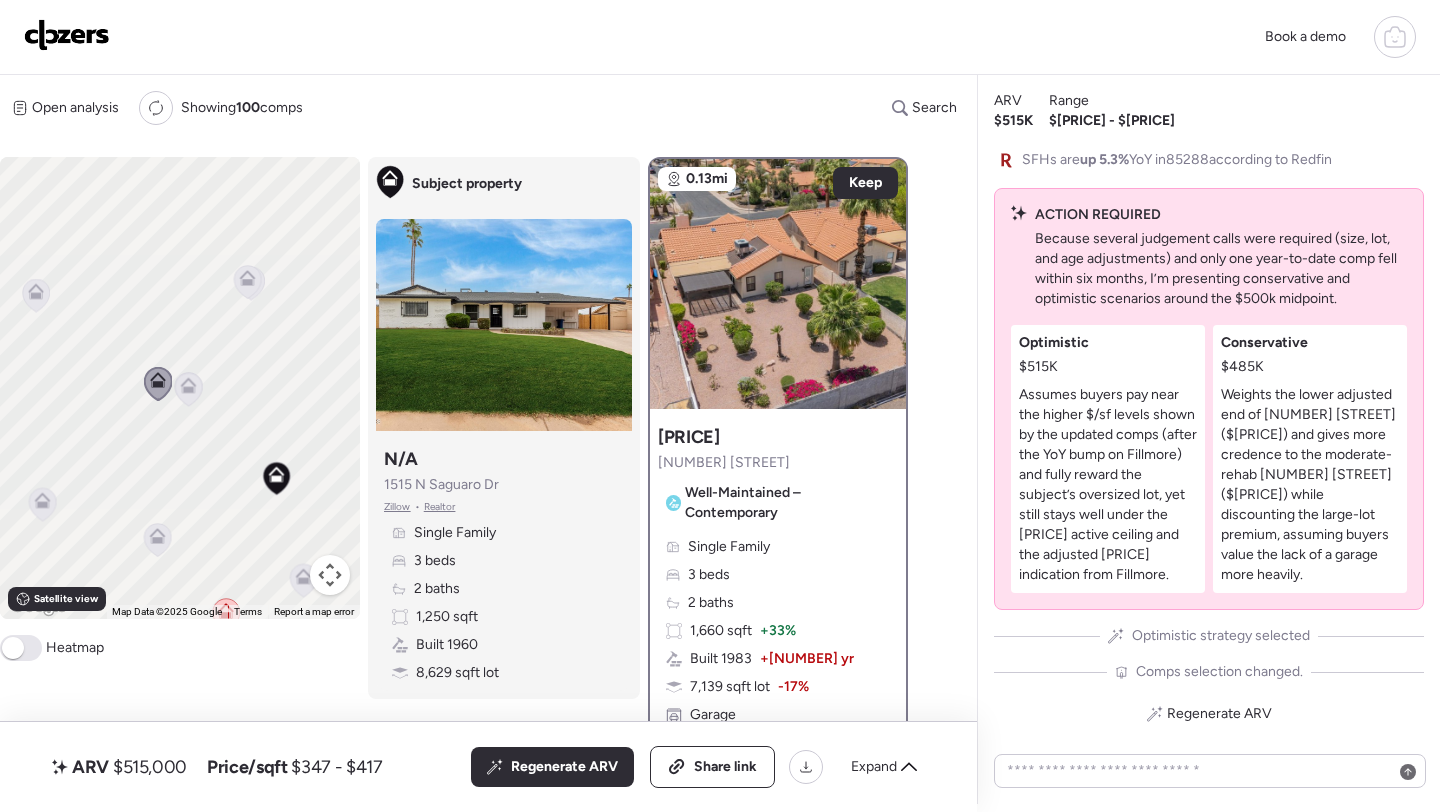 click 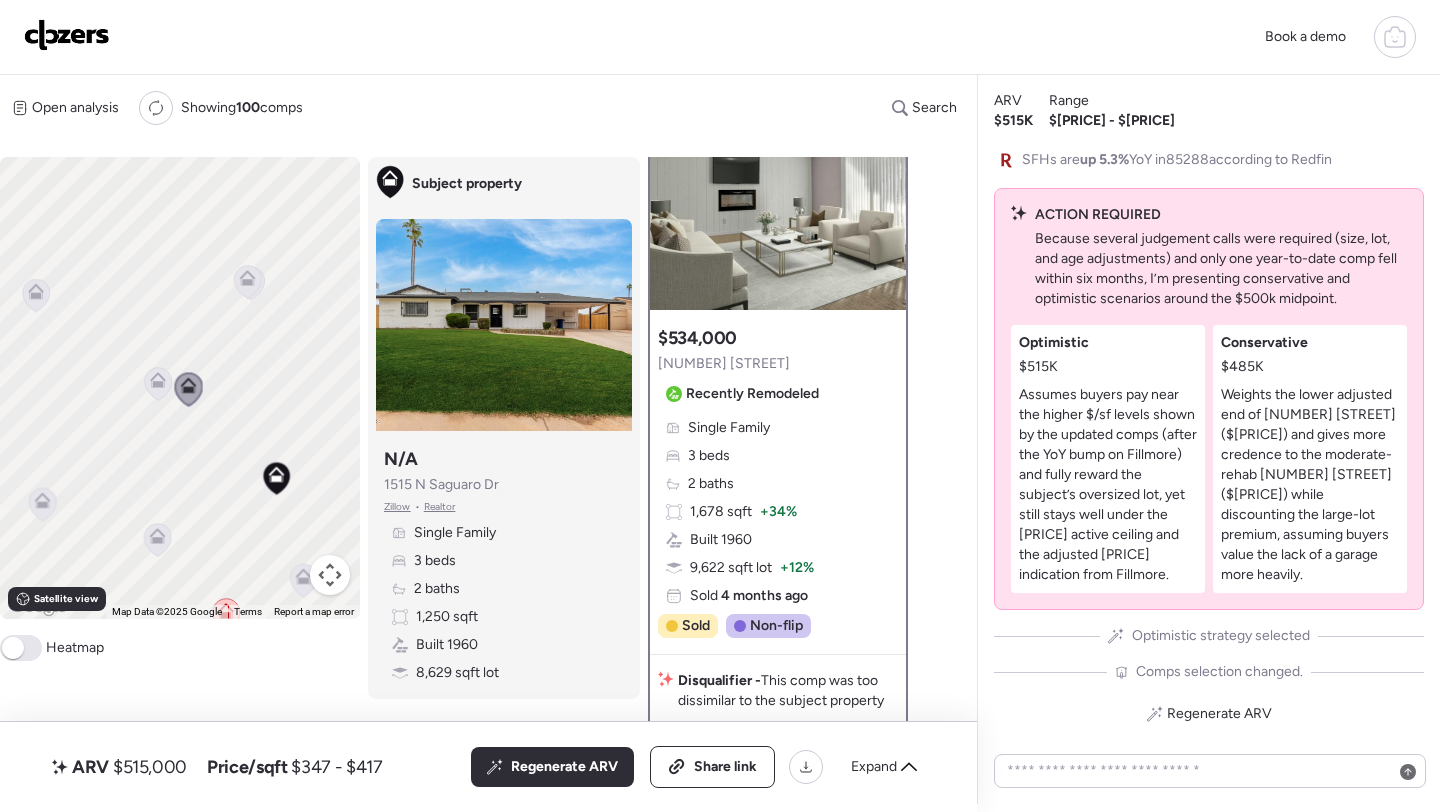 scroll, scrollTop: 0, scrollLeft: 0, axis: both 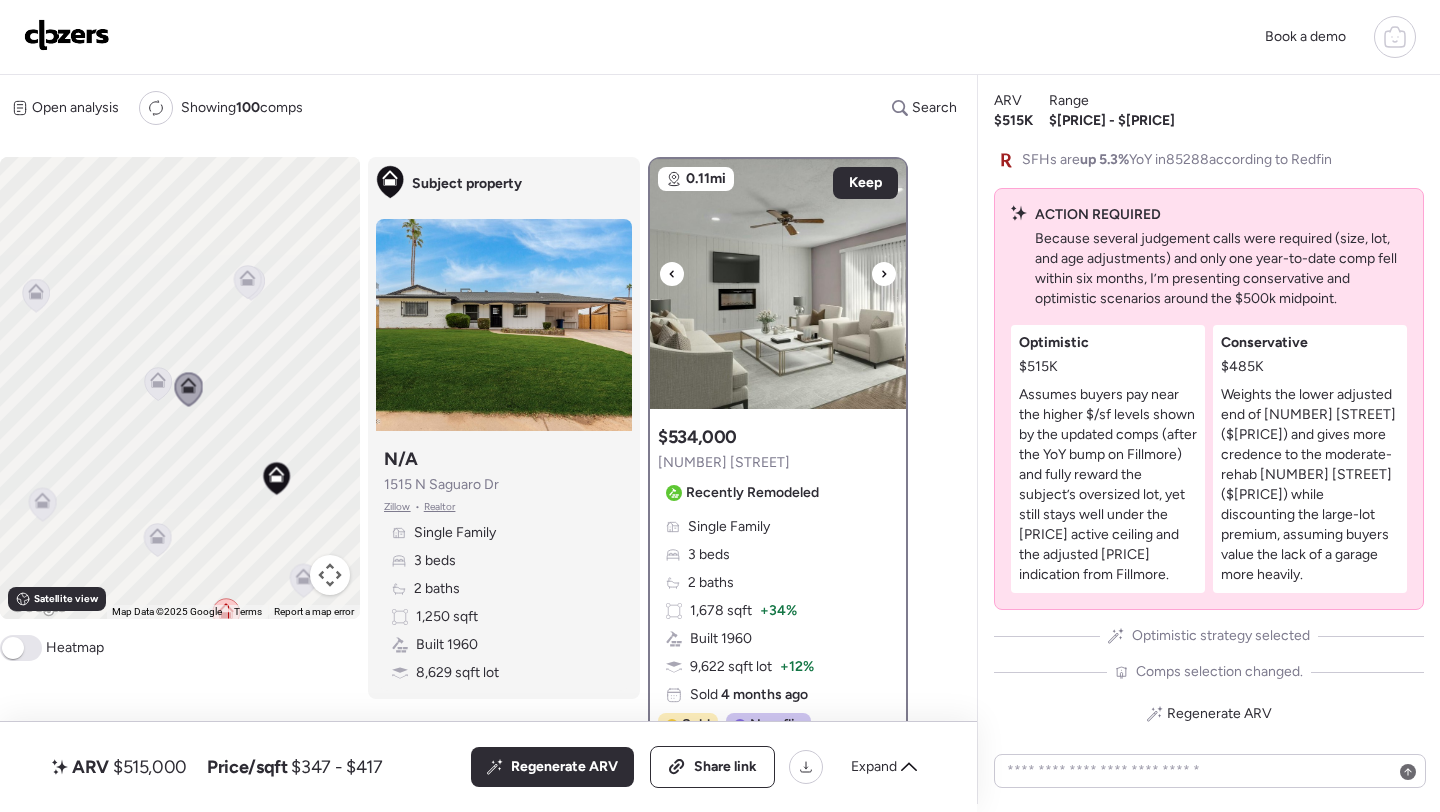 click at bounding box center (778, 284) 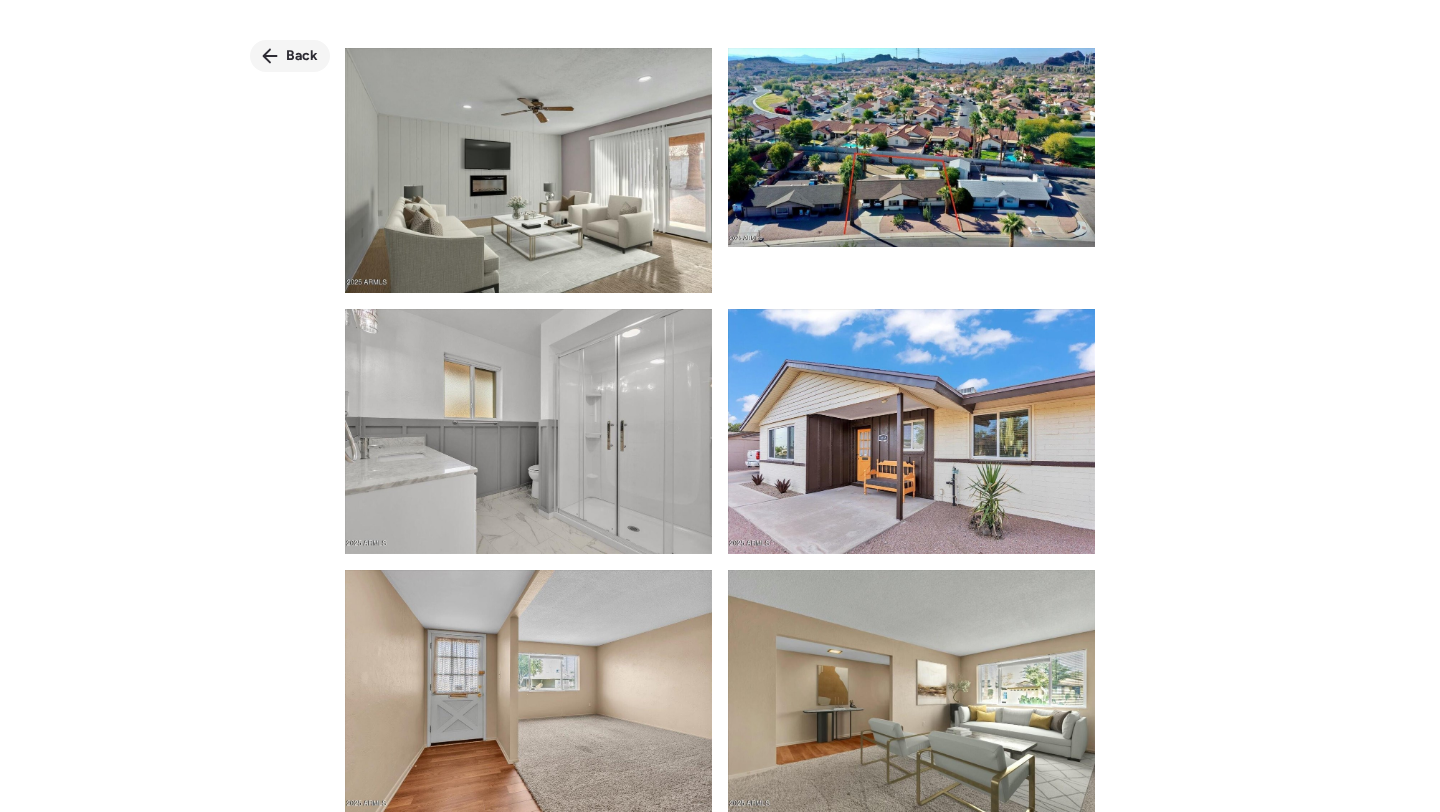 click on "Back" at bounding box center [302, 56] 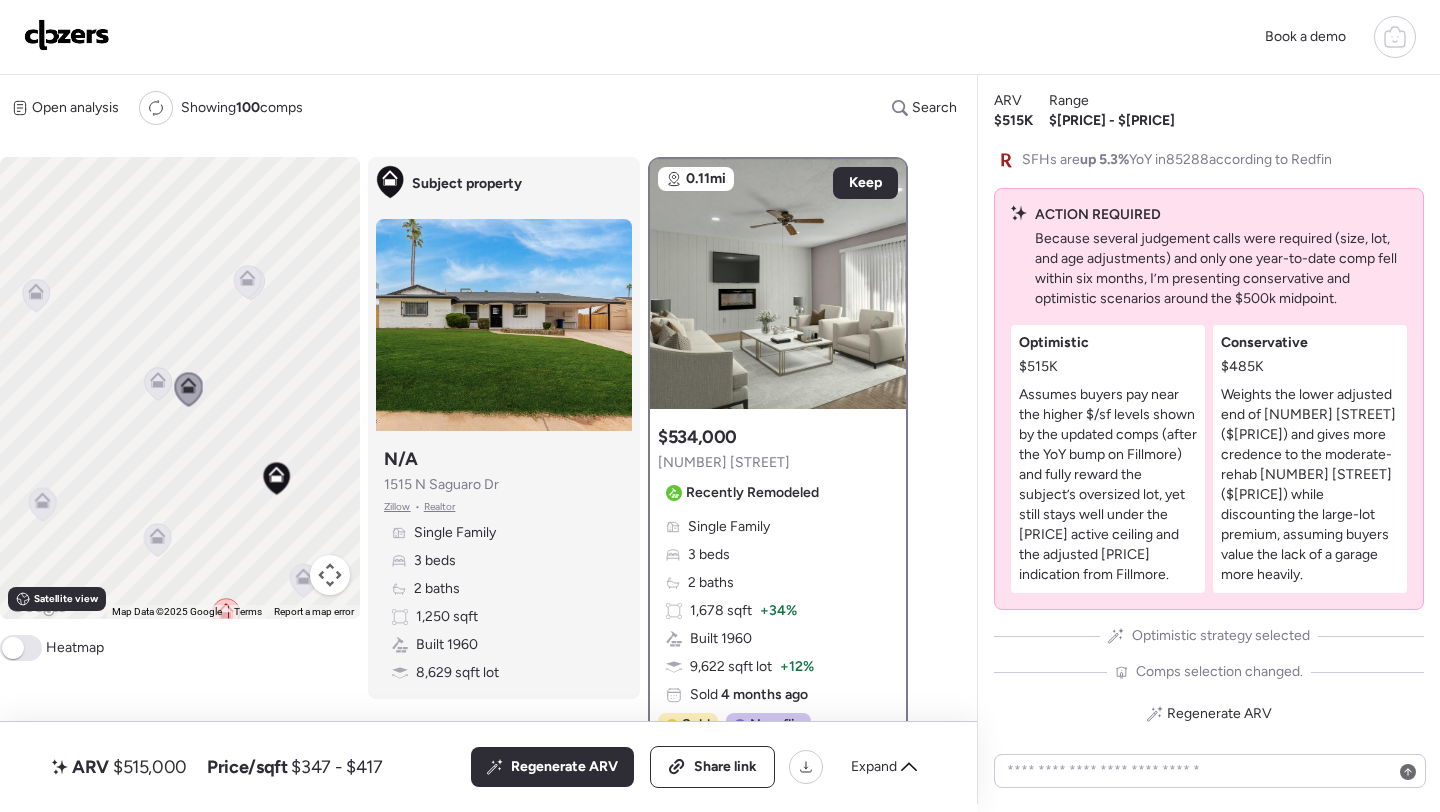 click on "Open analysis Re-run report Showing  100  comps Search Comps list Analysis To activate drag with keyboard, press Alt + Enter. Once in keyboard drag state, use the arrow keys to move the marker. To complete the drag, press the Enter key. To cancel, press Escape. Keyboard shortcuts Map Data Map Data ©2025 Google Map data ©2025 Google 100 m  Click to toggle between metric and imperial units Terms Report a map error Satellite view A B+ B B- C+ C C- D Heatmap Subject property Subject property N/A 1515 N Saguaro Dr Zillow • Realtor Single Family 3 beds 2 baths 1,250 sqft Built 1960 8,629 sqft lot 0.11mi Keep $534,000 1618 N McAllister Ave Recently Remodeled Single Family 3 beds 2 baths 1,678 sqft + 34% Built 1960 9,622 sqft lot + 12% Sold   4 months ago Sold Non-flip Non-flip Excellent condition comp, but not remodeled specifically for re-sale. Disqualifier -  This comp was too dissimilar to the subject property
Suggested comps 0.44mi Remove Suggested comp $535,000 2101 N Normal Ave Recently Remodeled 3 beds" at bounding box center (484, 440) 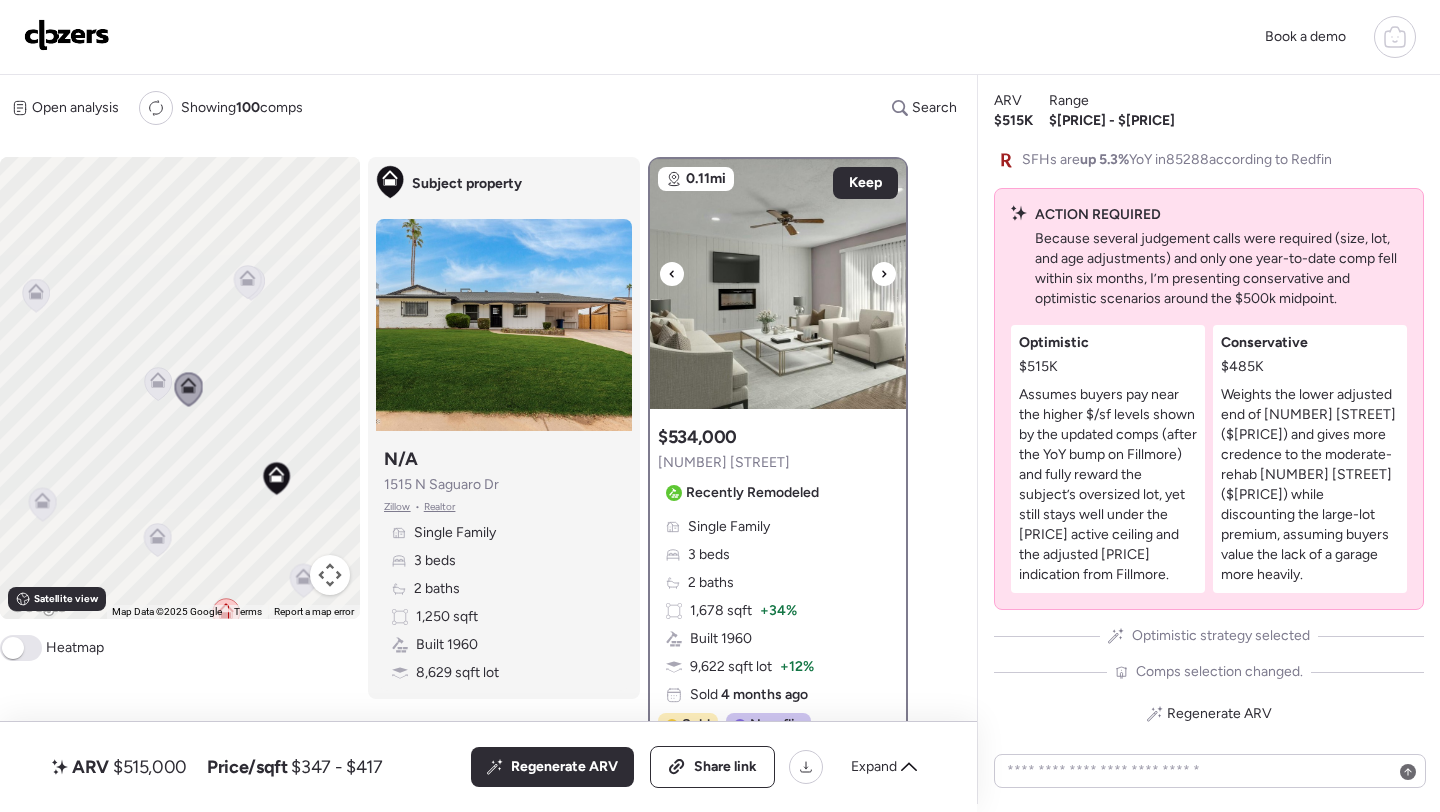click at bounding box center [778, 284] 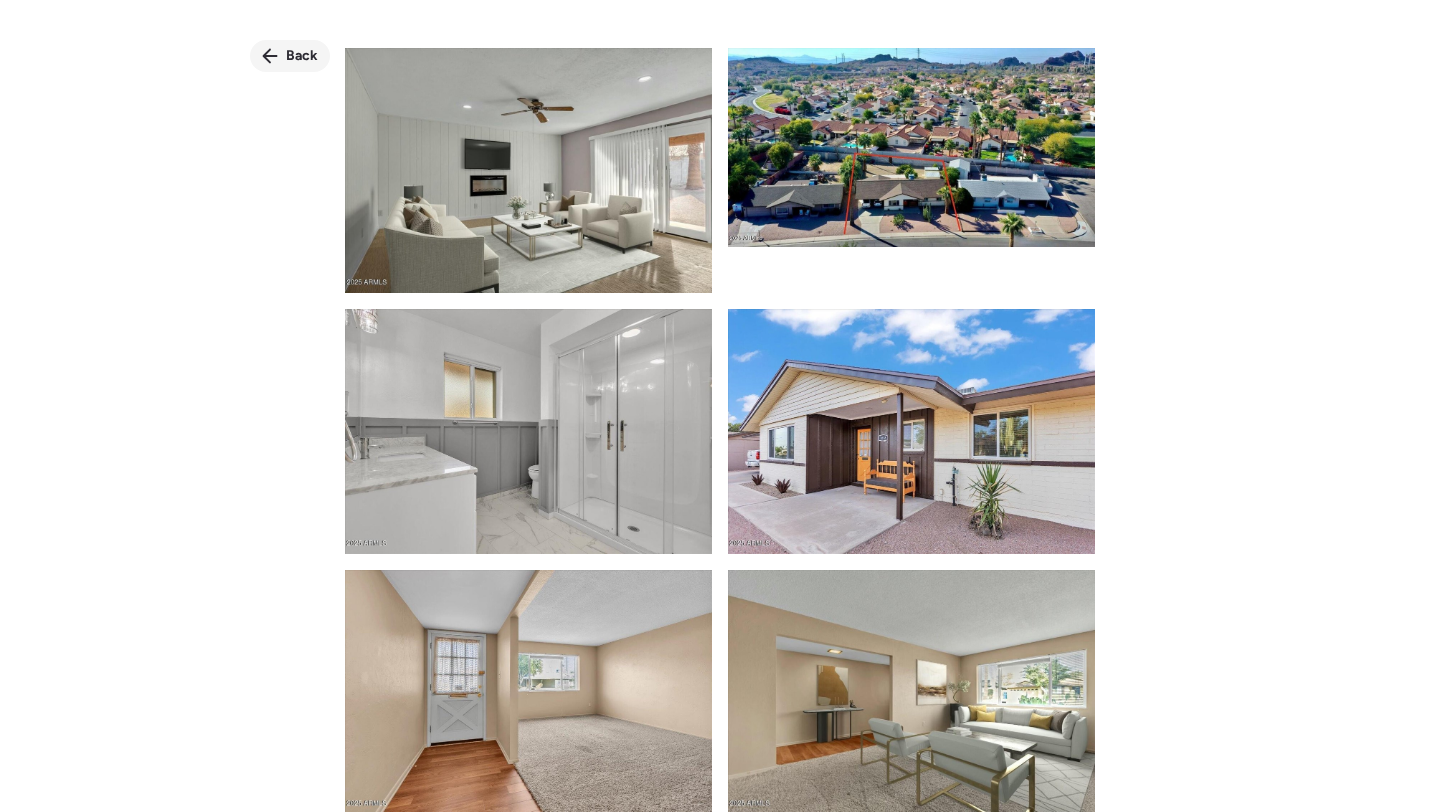 click on "Back" at bounding box center (302, 56) 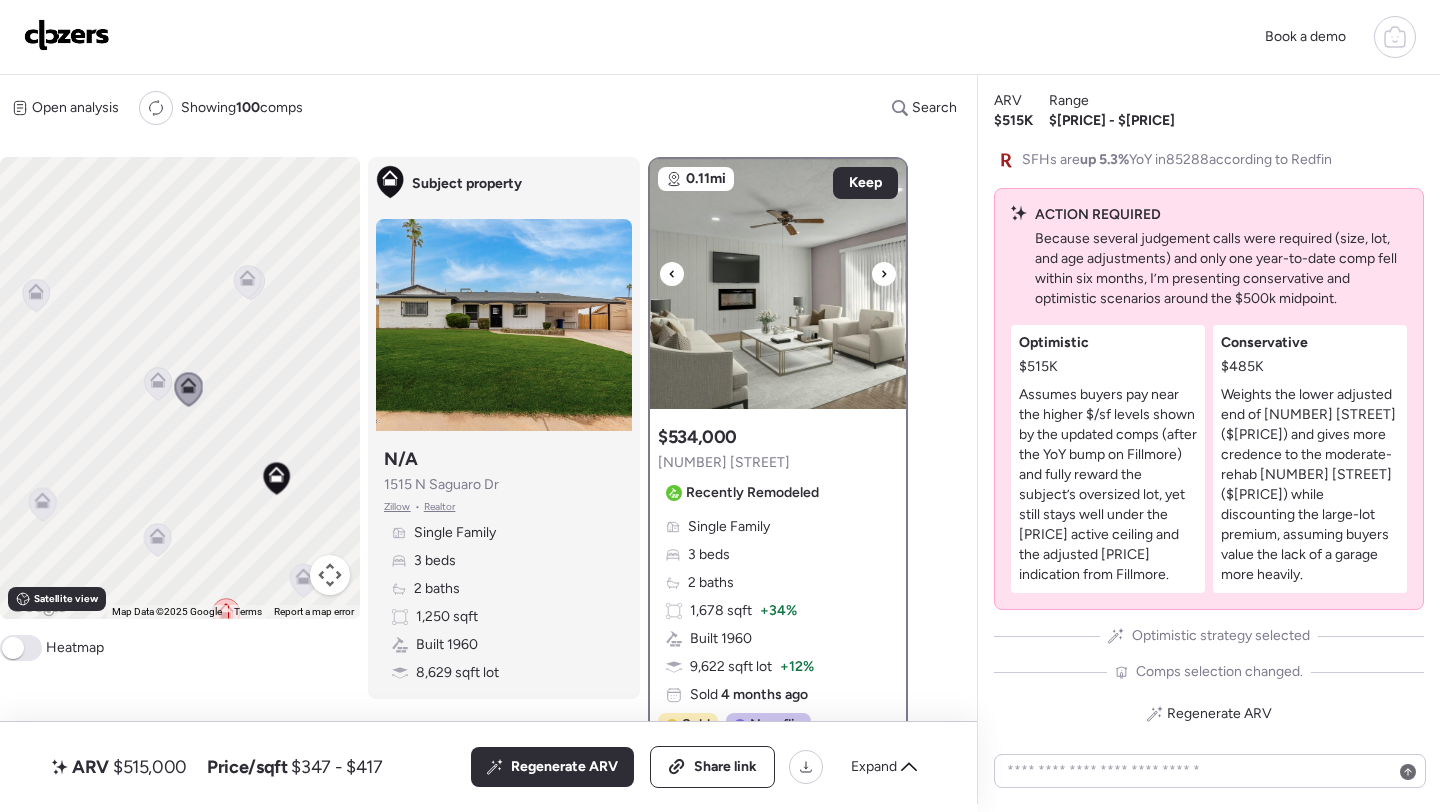 click at bounding box center (778, 284) 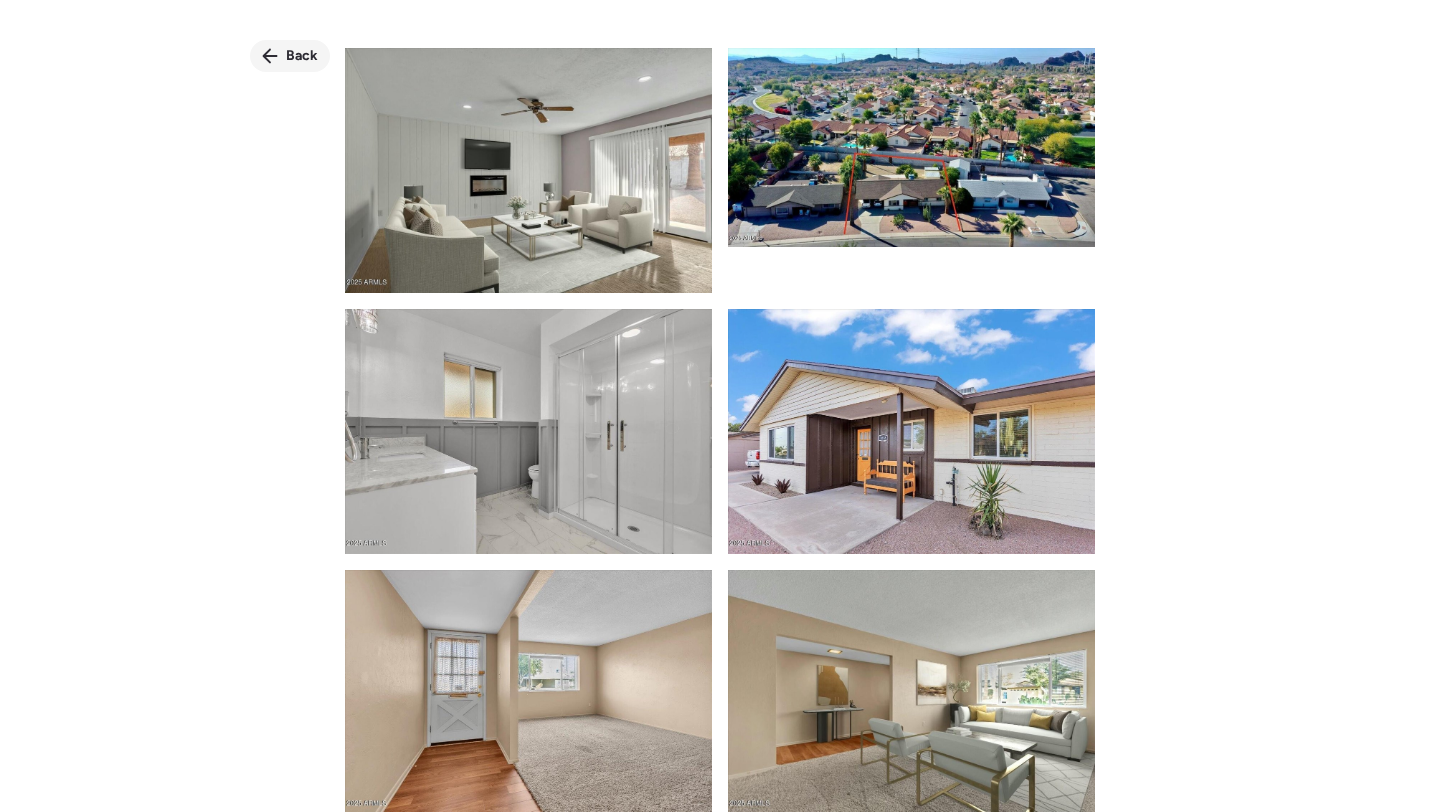 click on "Back" at bounding box center (302, 56) 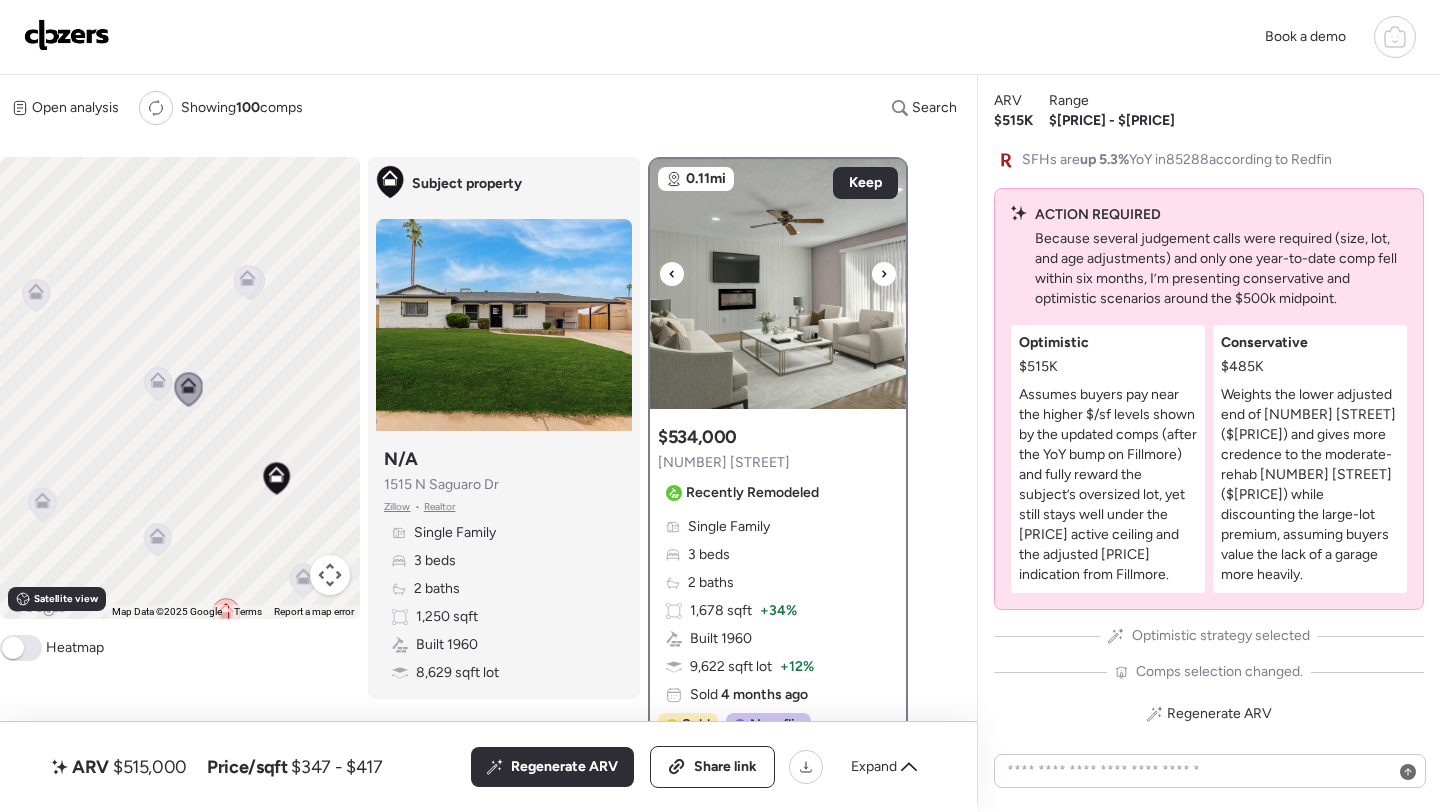 click at bounding box center (778, 284) 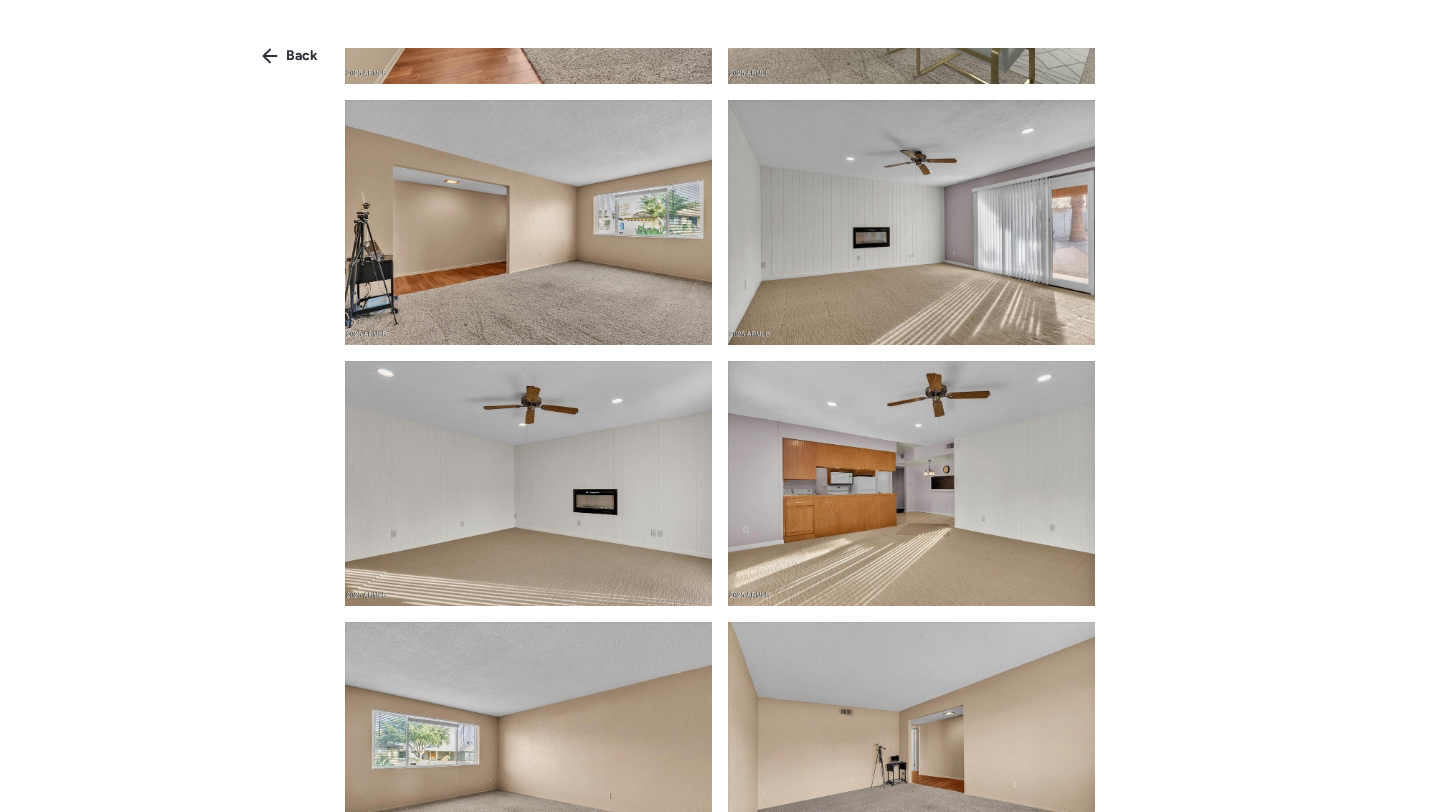 scroll, scrollTop: 0, scrollLeft: 0, axis: both 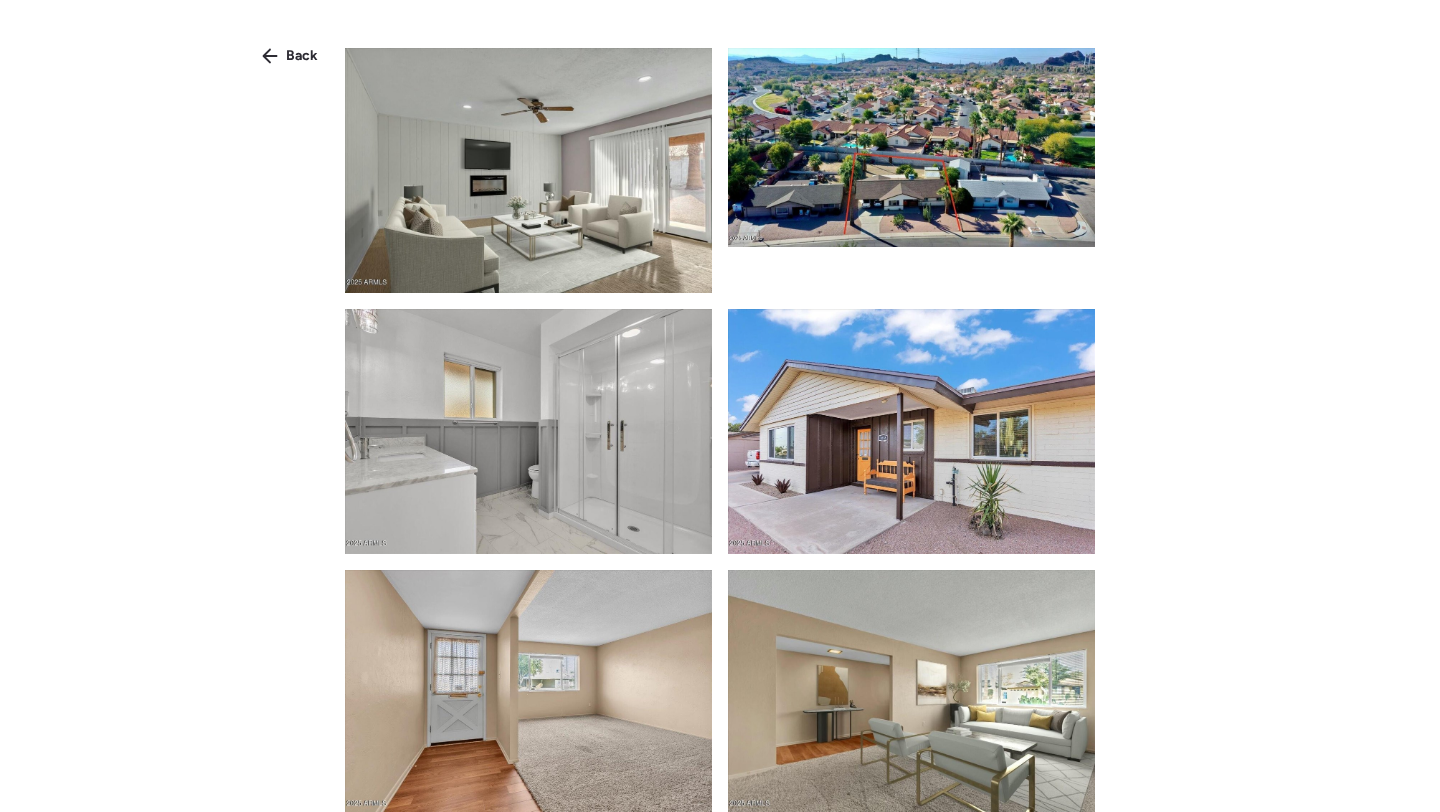 click at bounding box center [720, 430] 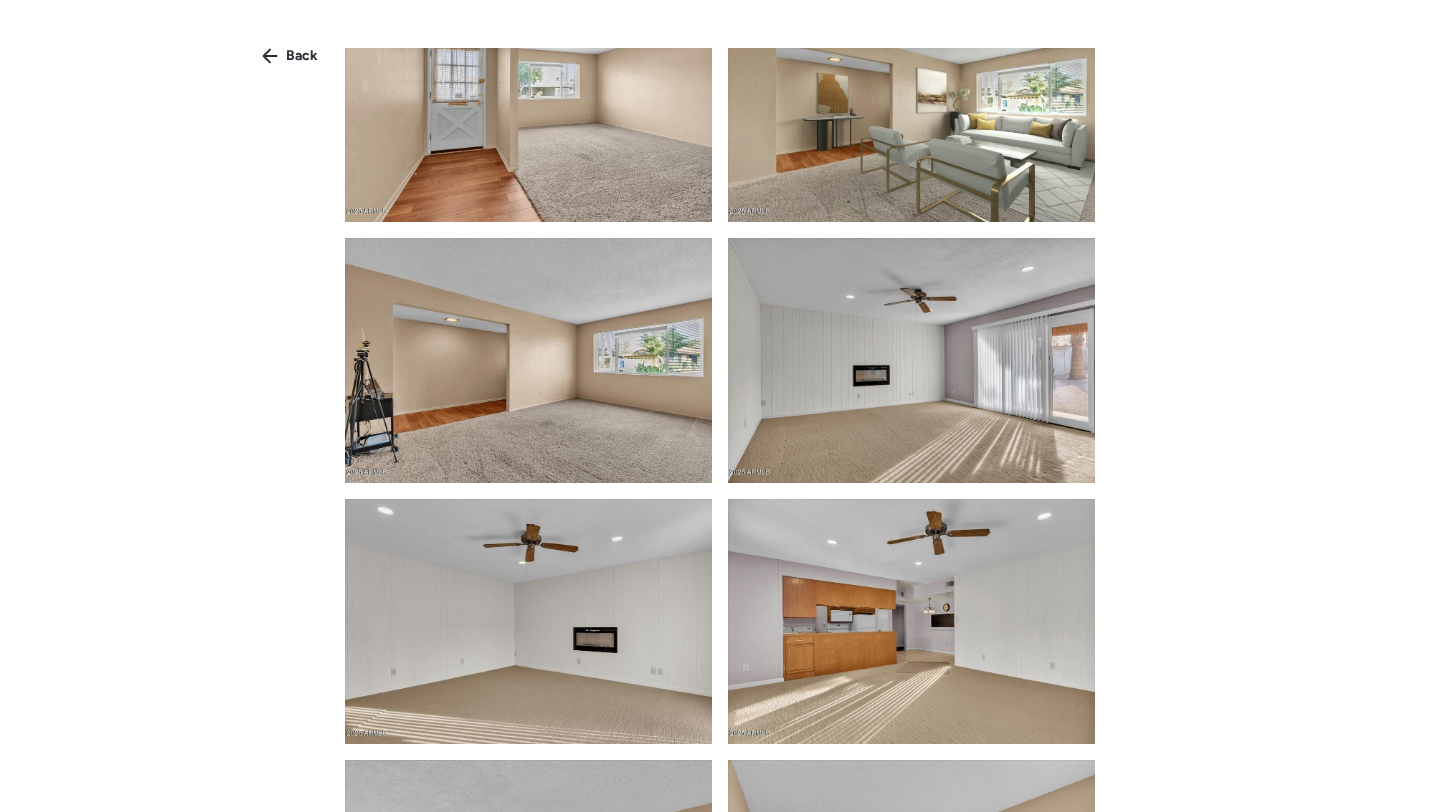 scroll, scrollTop: 0, scrollLeft: 0, axis: both 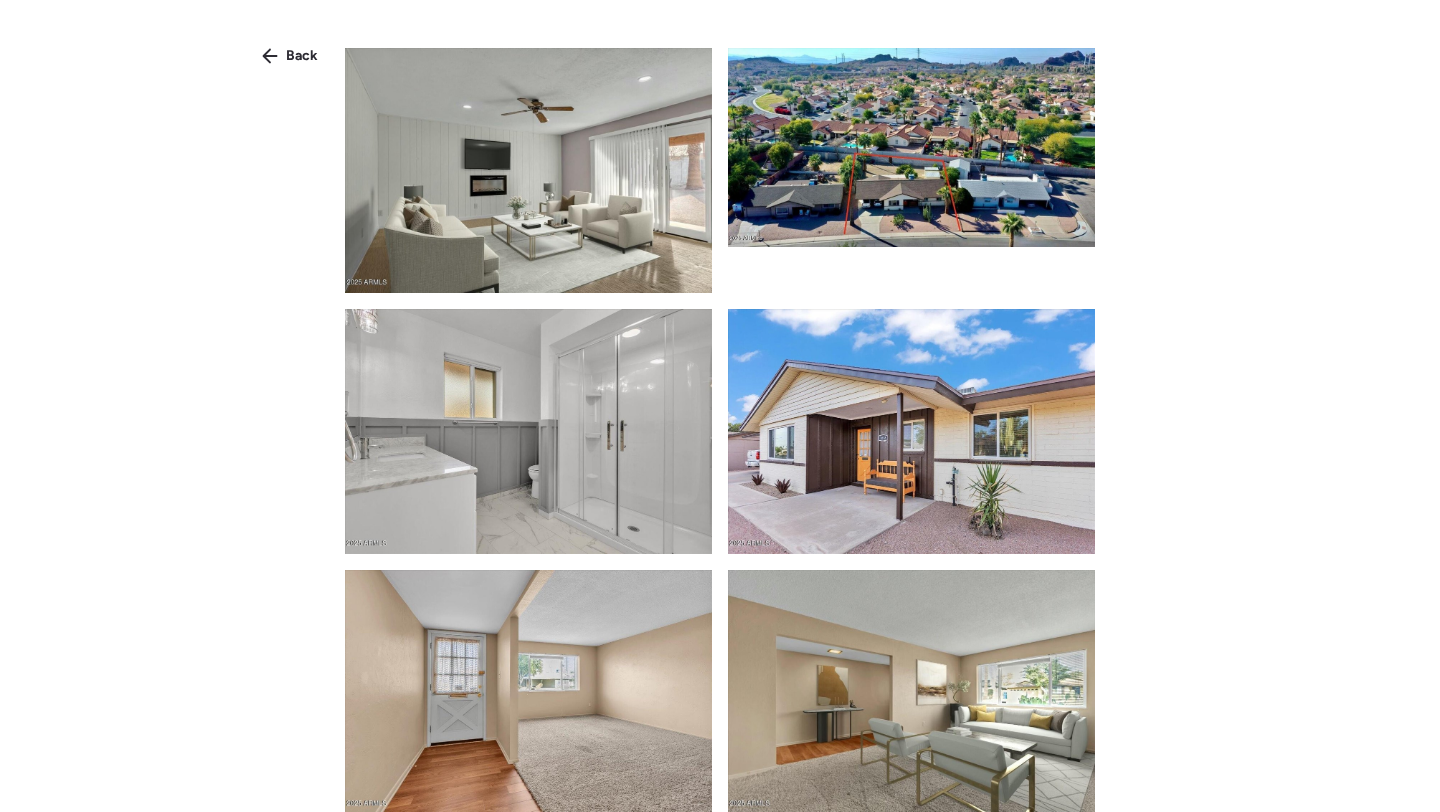 click at bounding box center (720, 430) 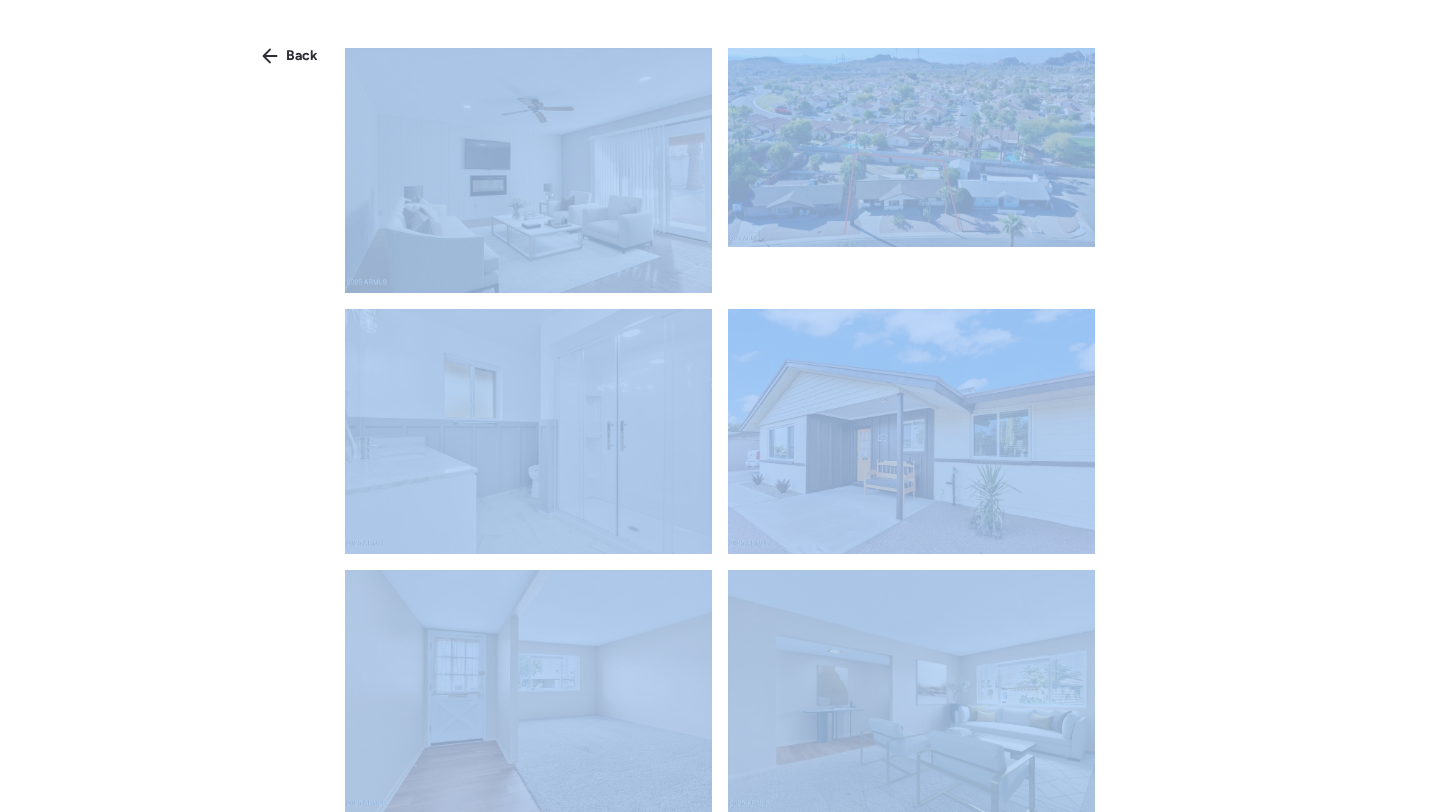 click at bounding box center (720, 430) 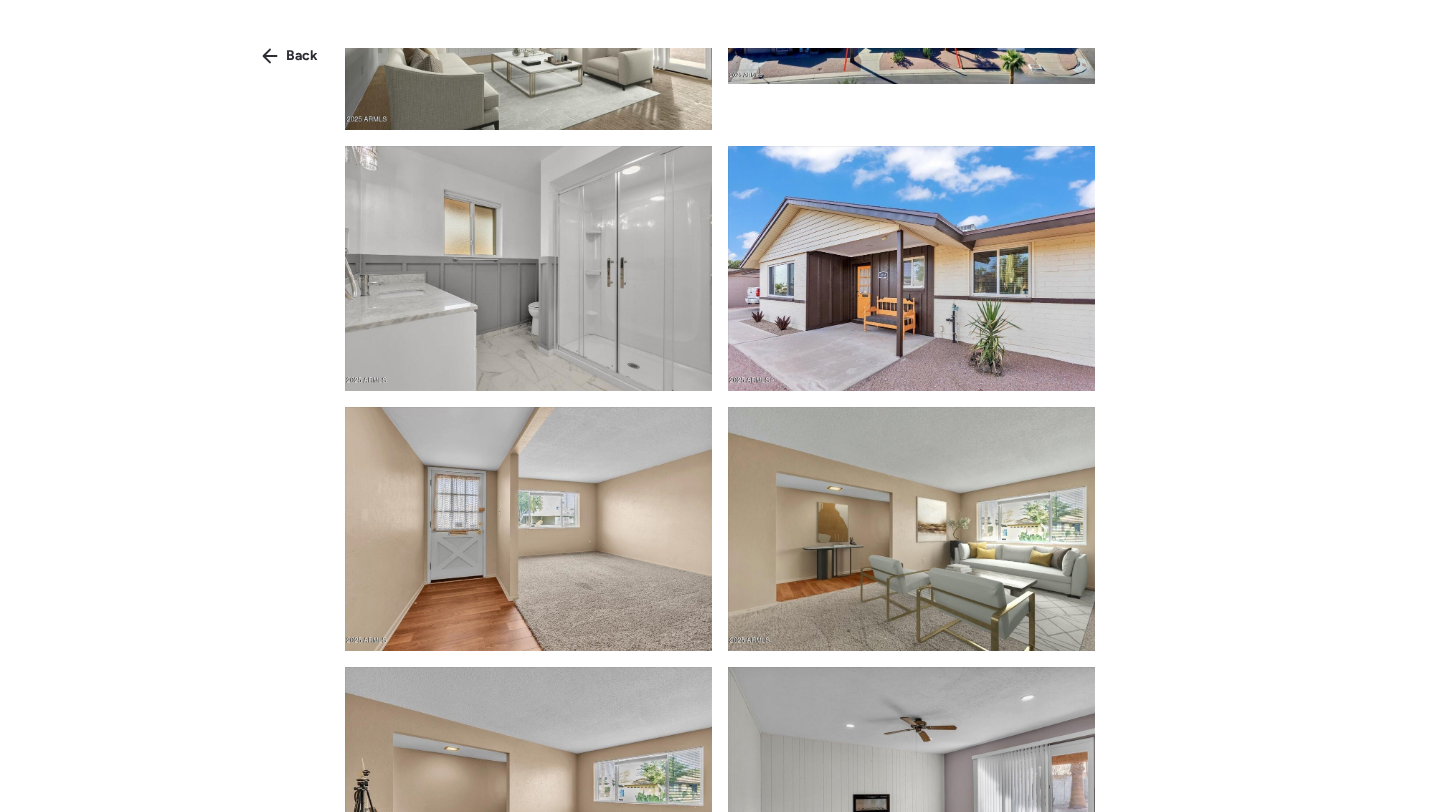 scroll, scrollTop: 0, scrollLeft: 0, axis: both 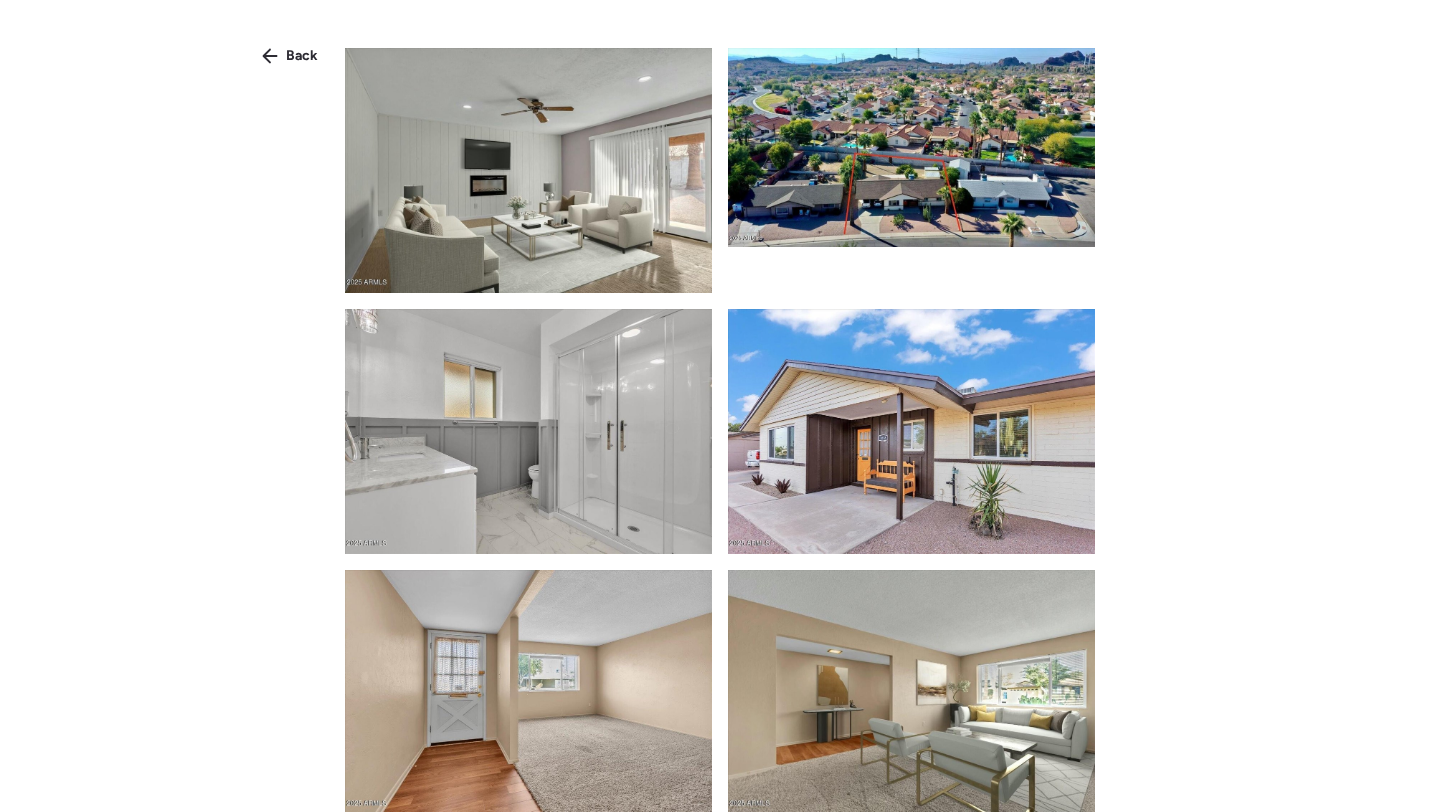 click at bounding box center (720, 430) 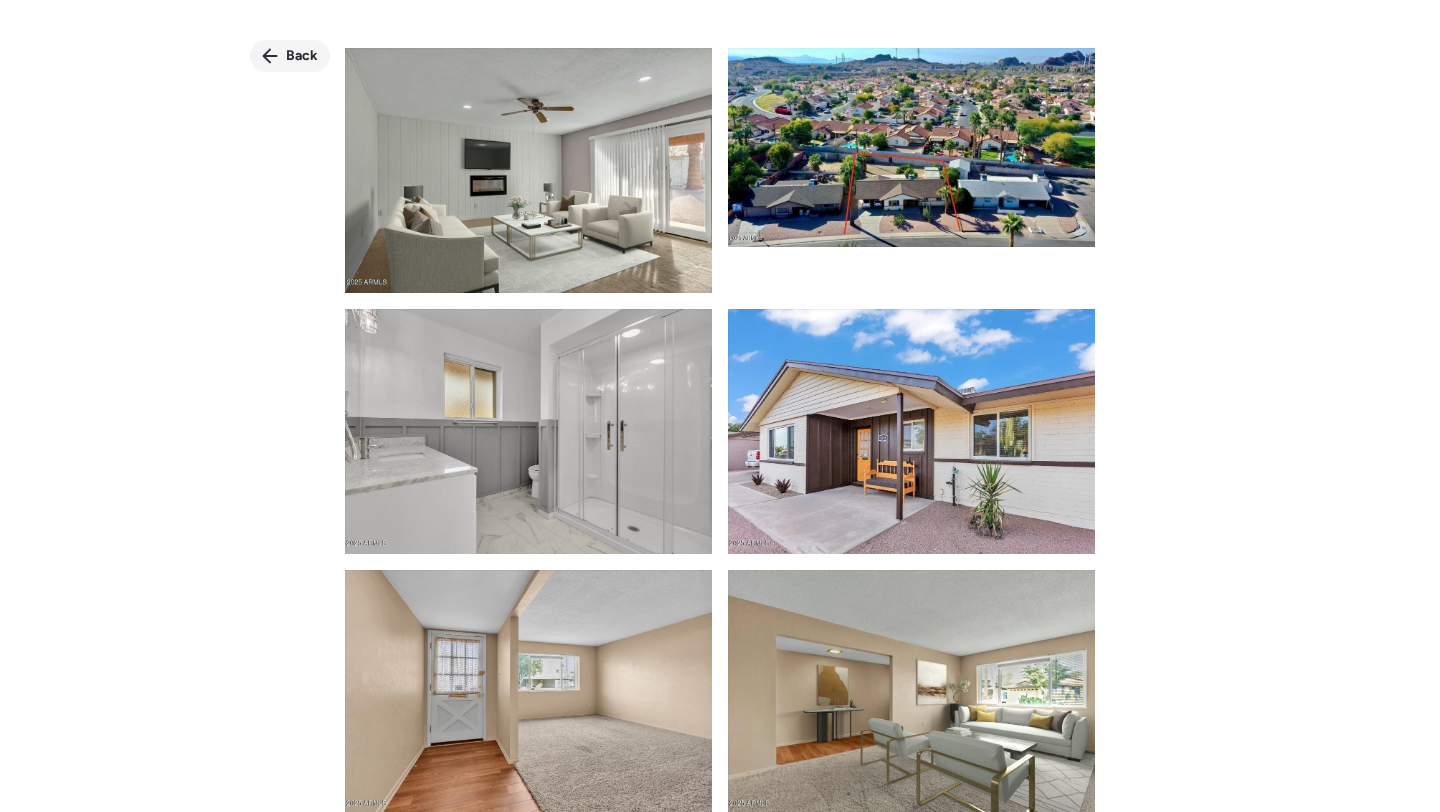 click on "Back" at bounding box center (302, 56) 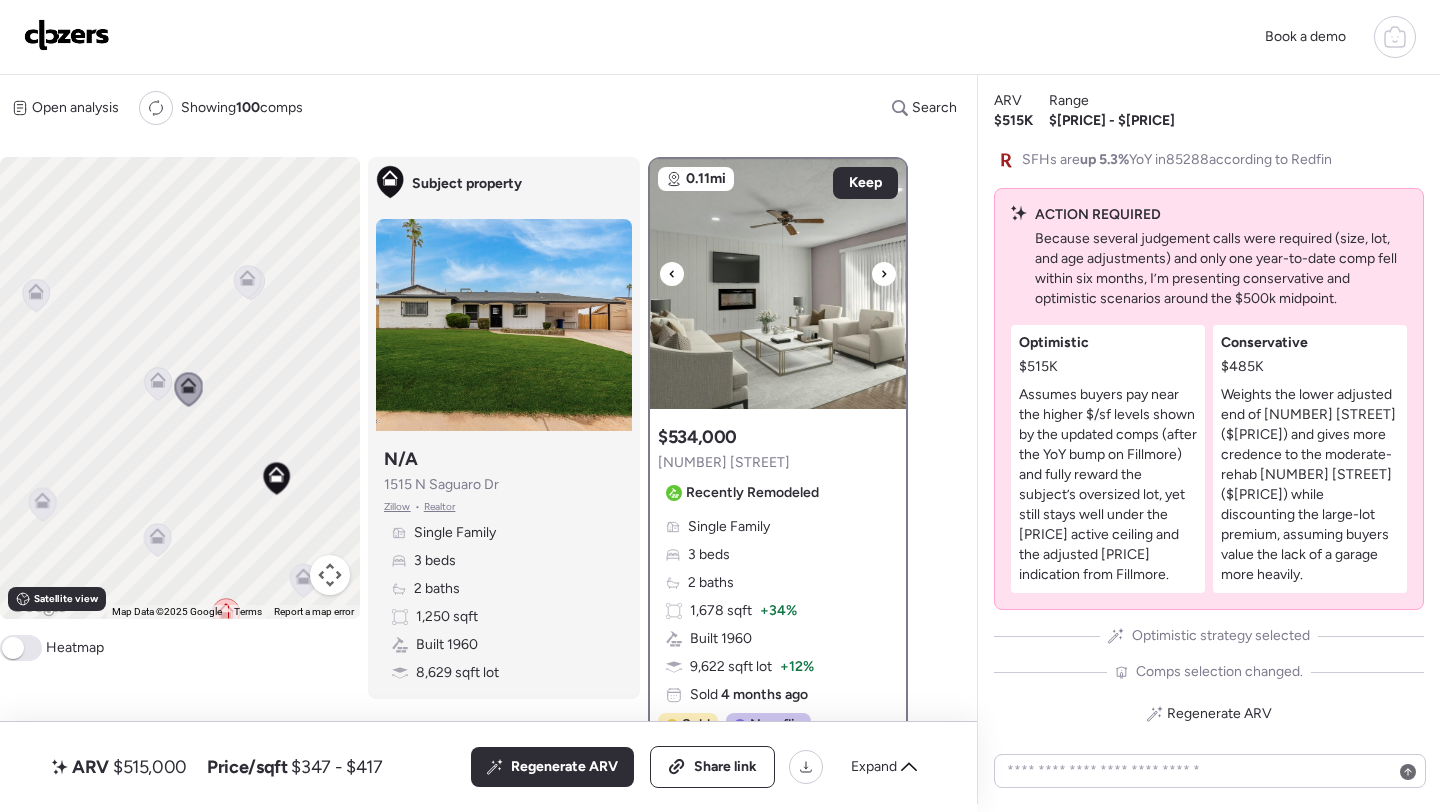 click at bounding box center [778, 284] 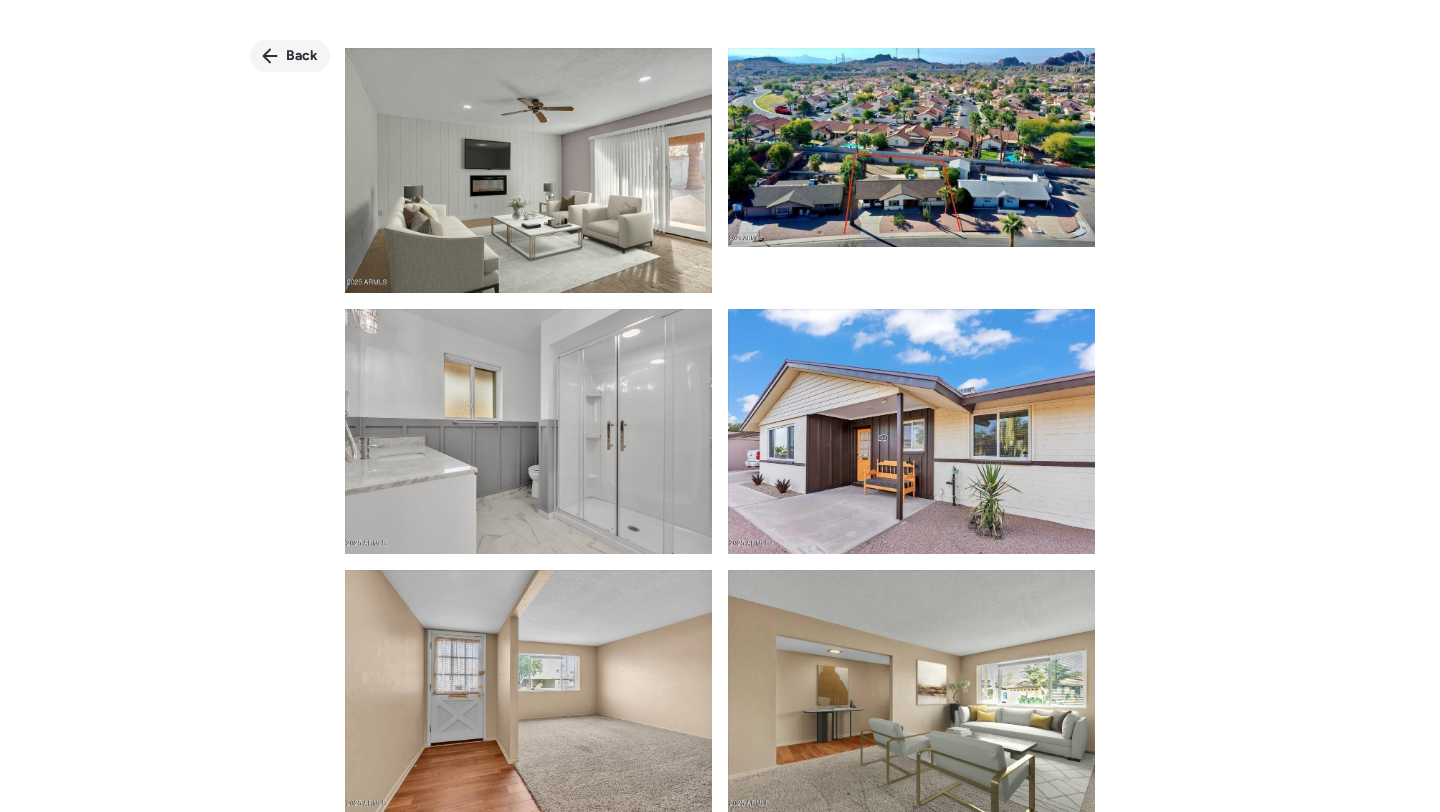 click on "Back" at bounding box center (302, 56) 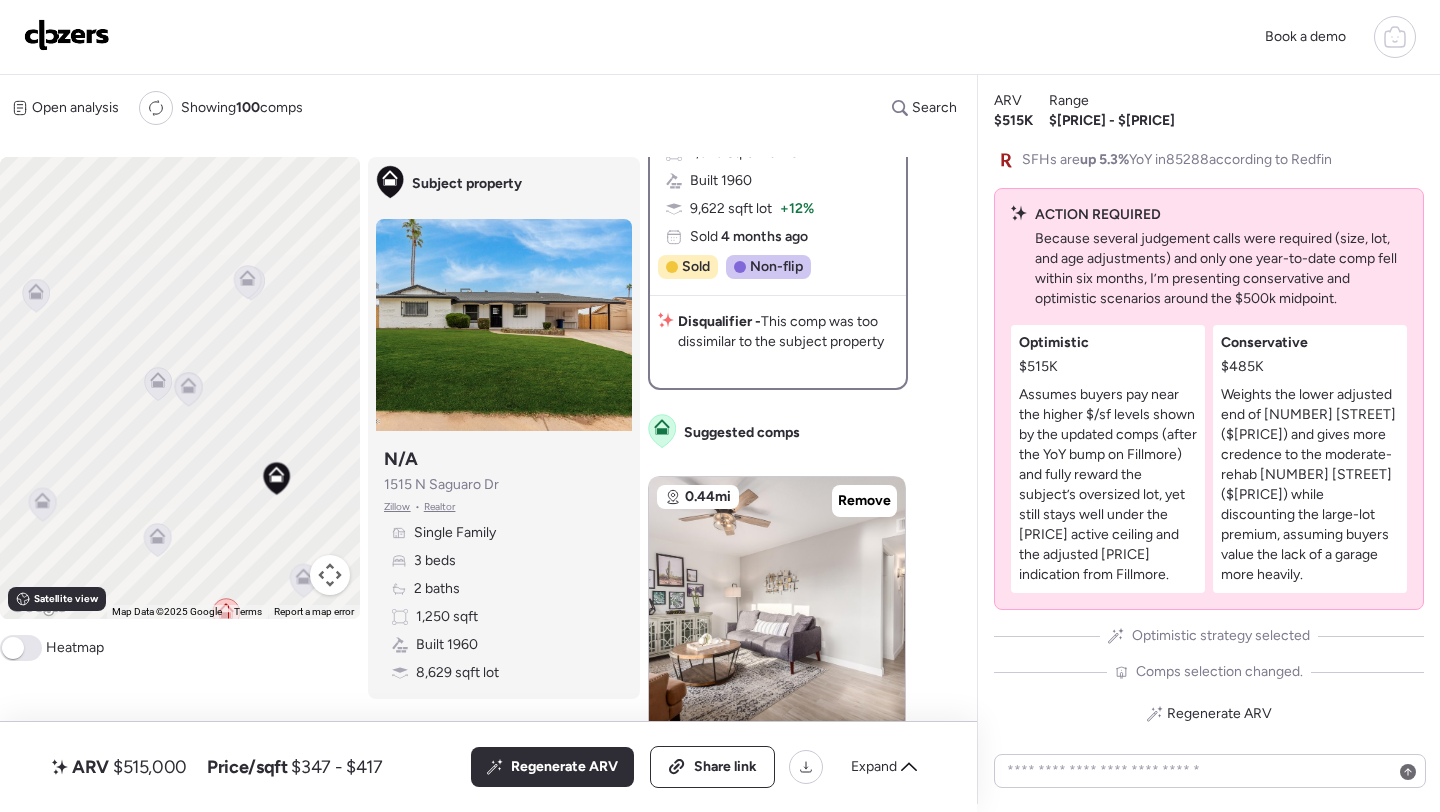 scroll, scrollTop: 0, scrollLeft: 0, axis: both 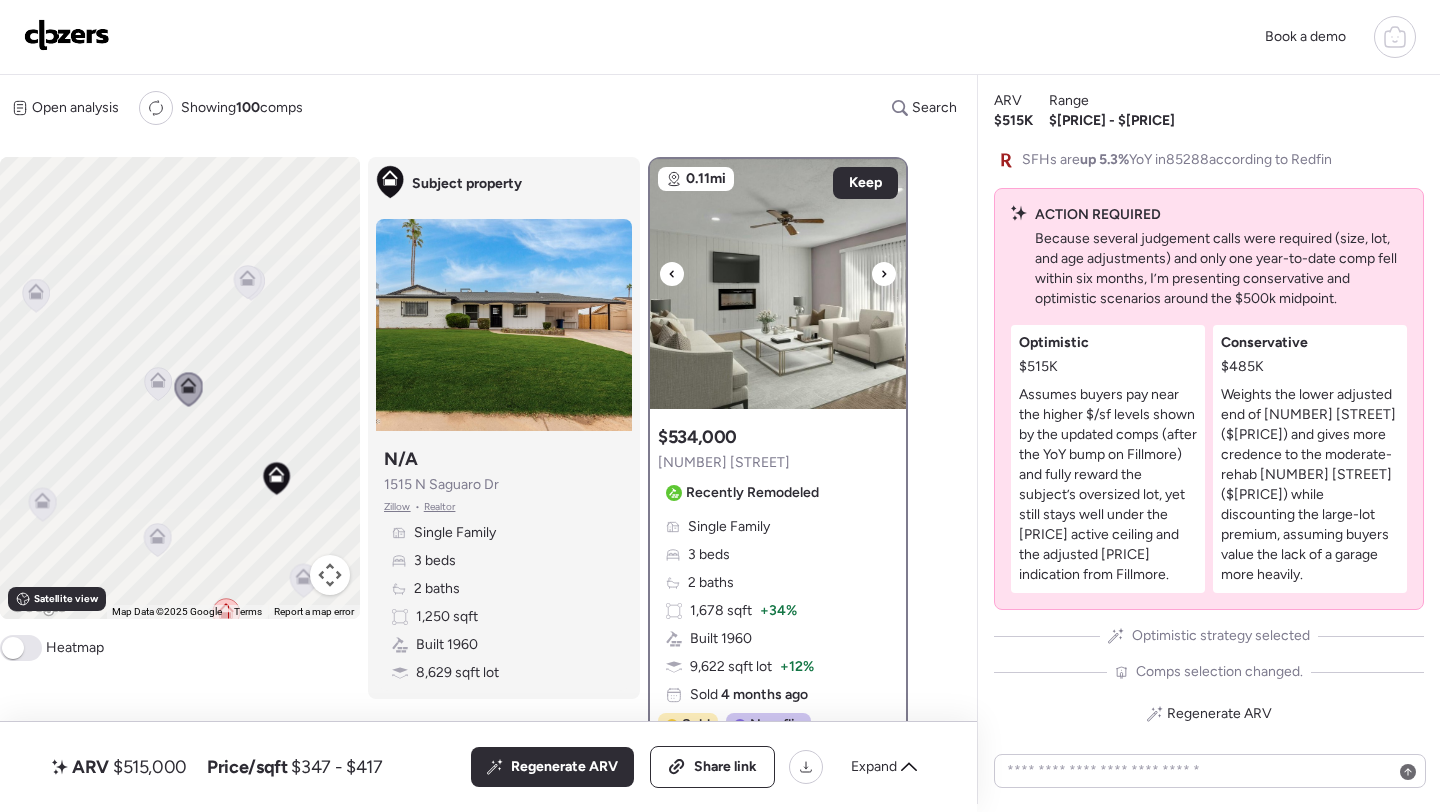 click at bounding box center (778, 284) 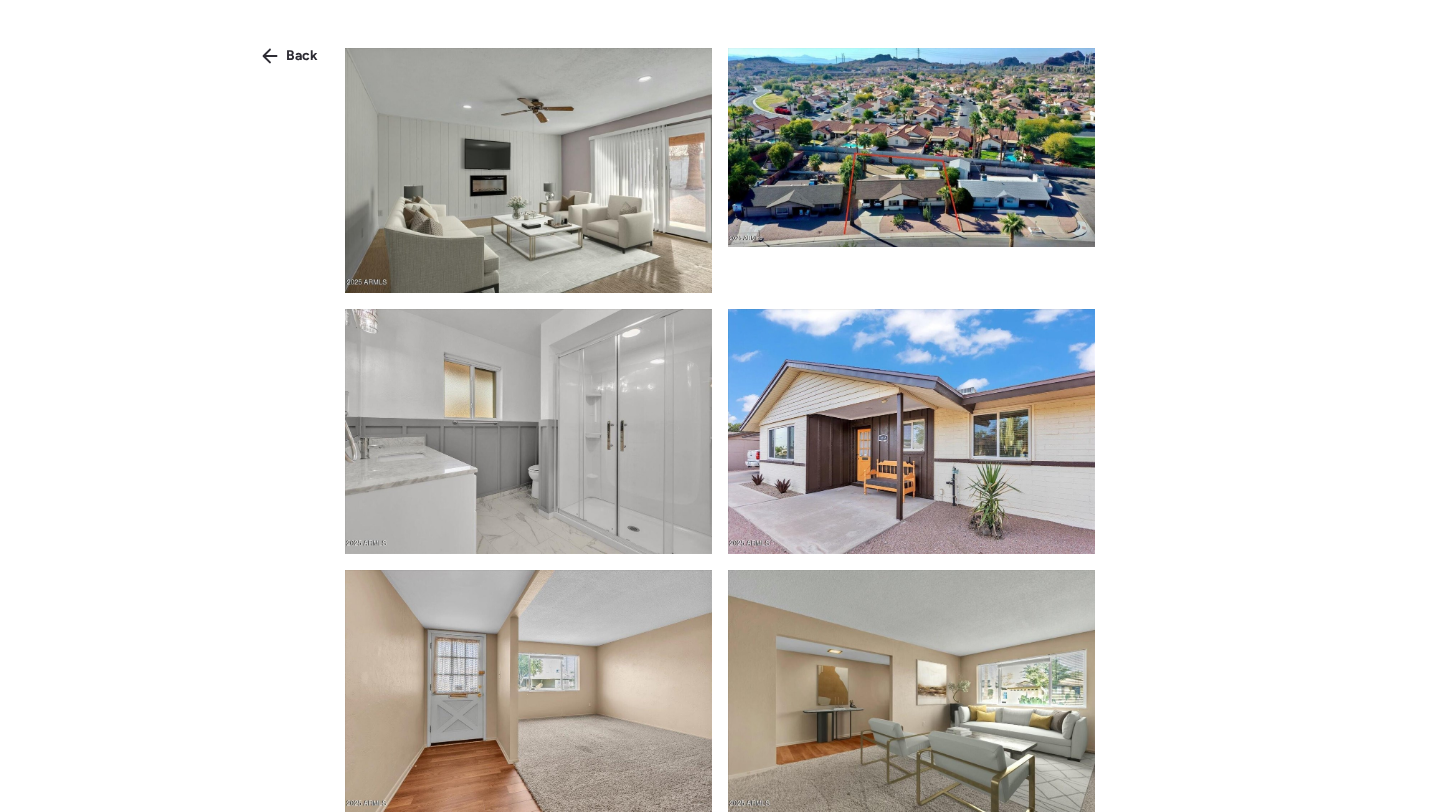 click at bounding box center [911, 431] 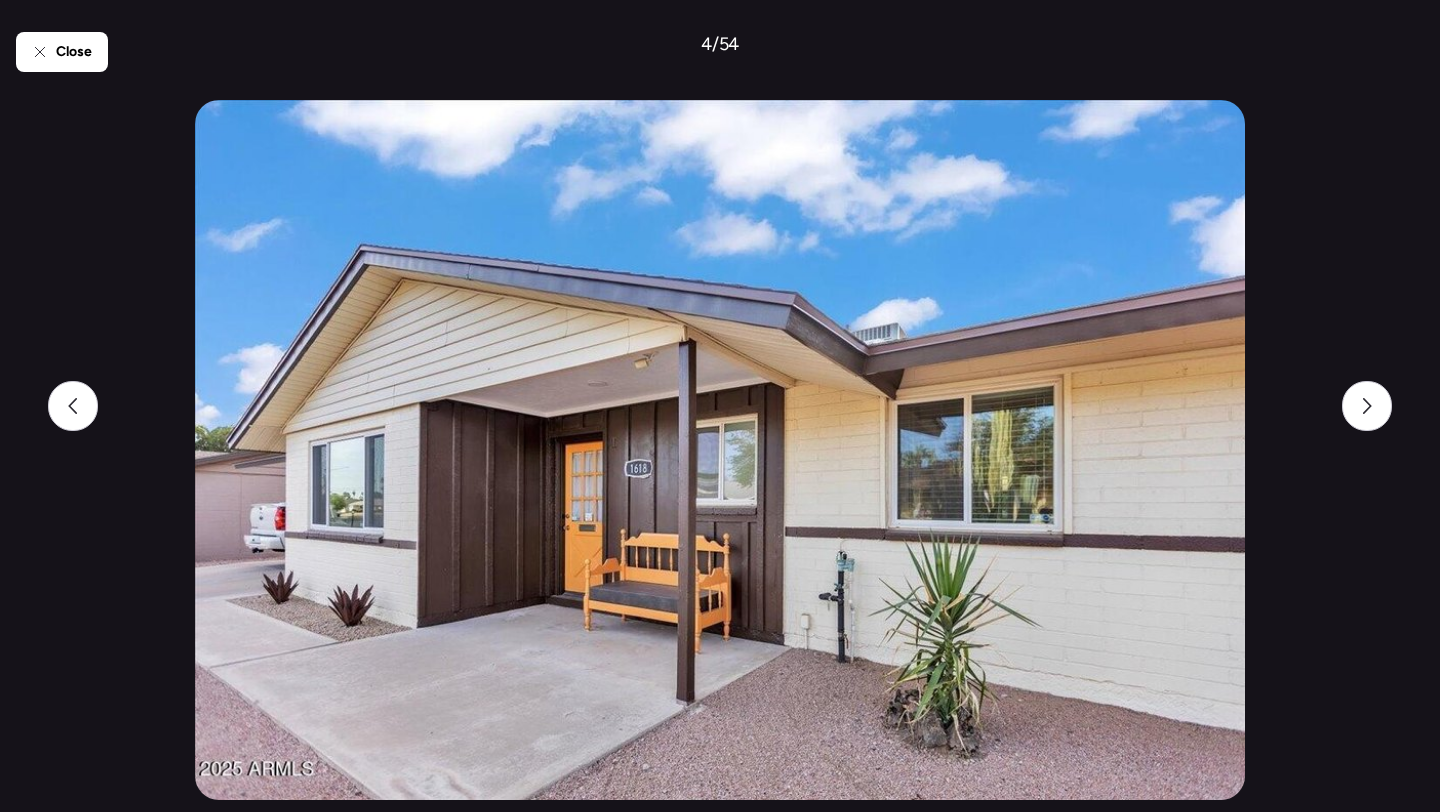 click at bounding box center (719, 450) 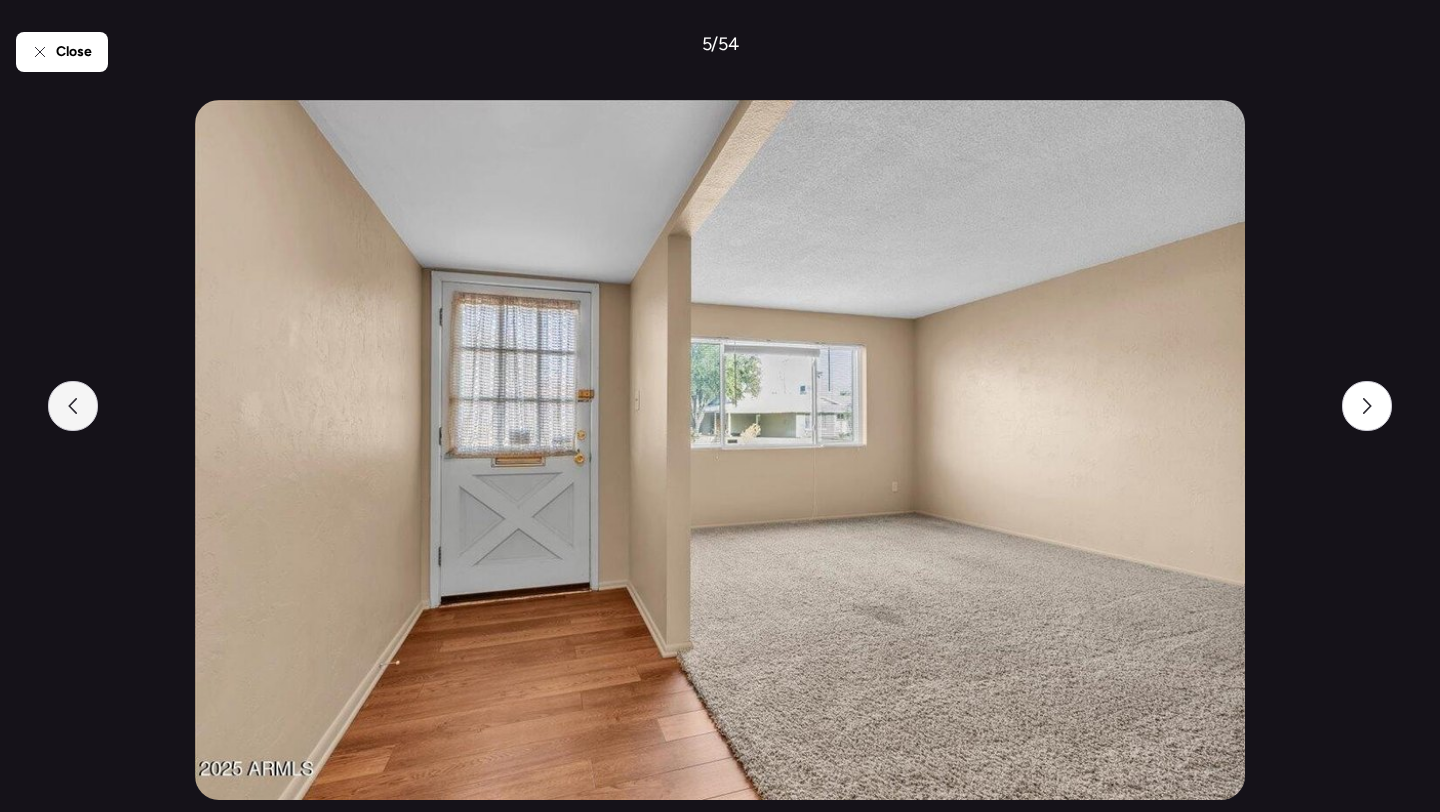 click 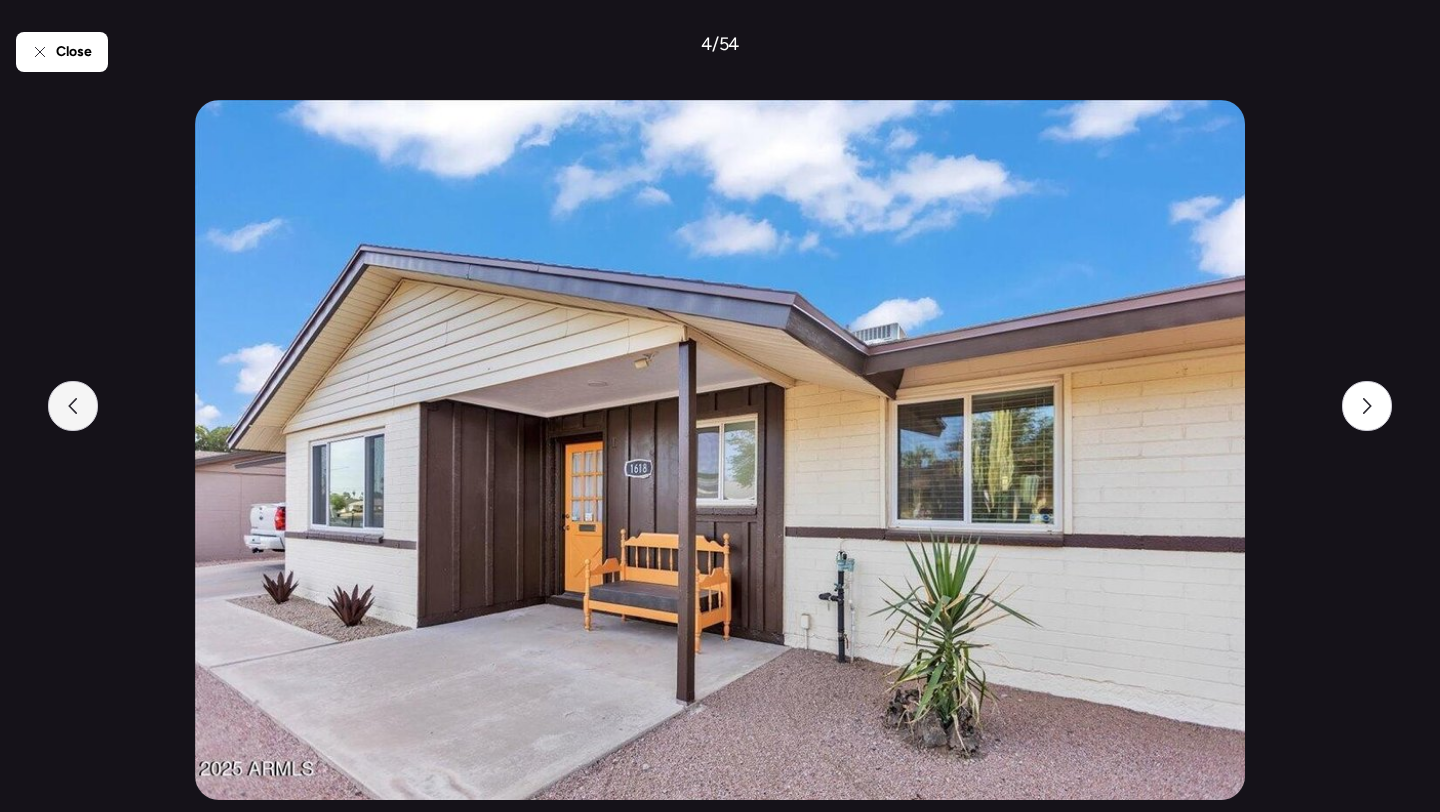 click 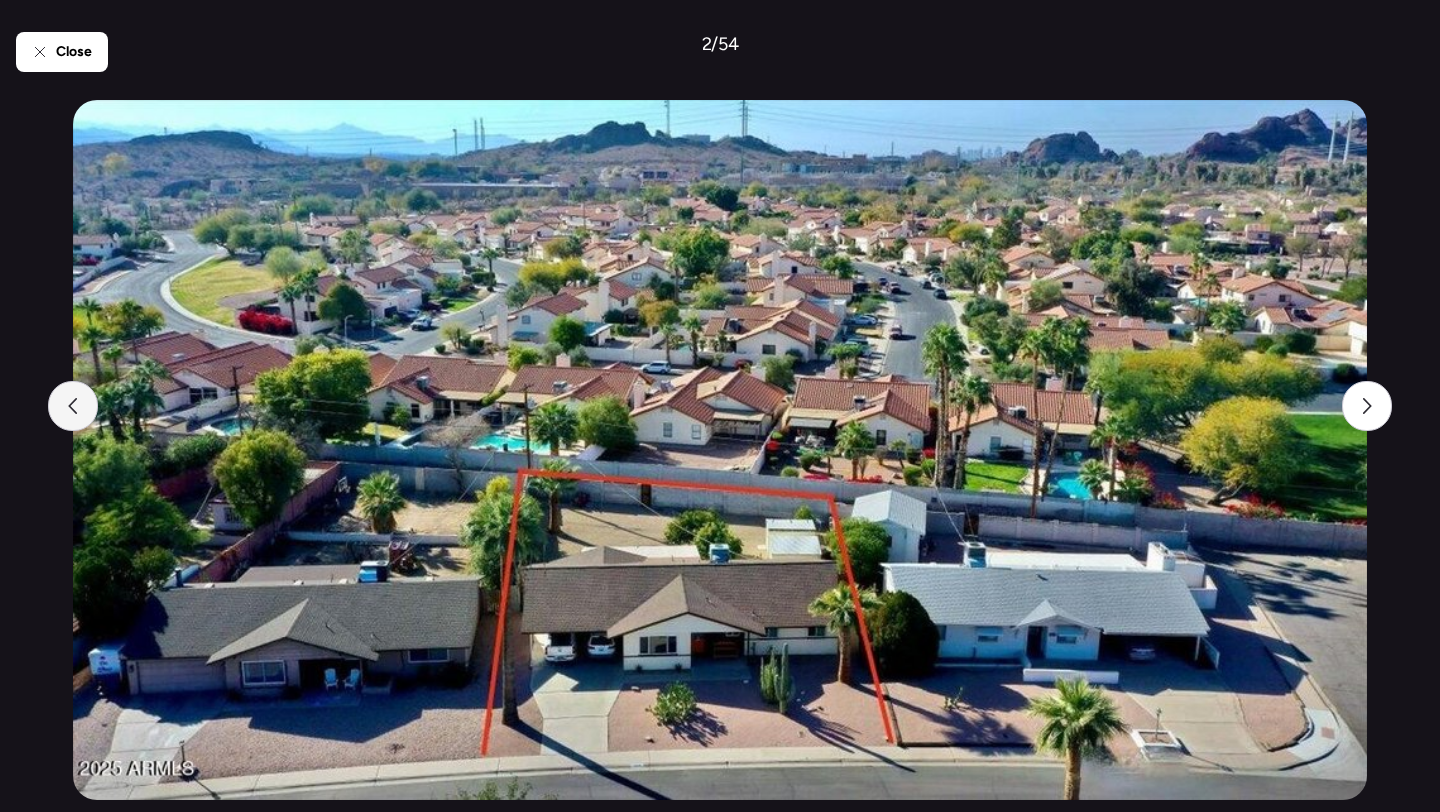 click 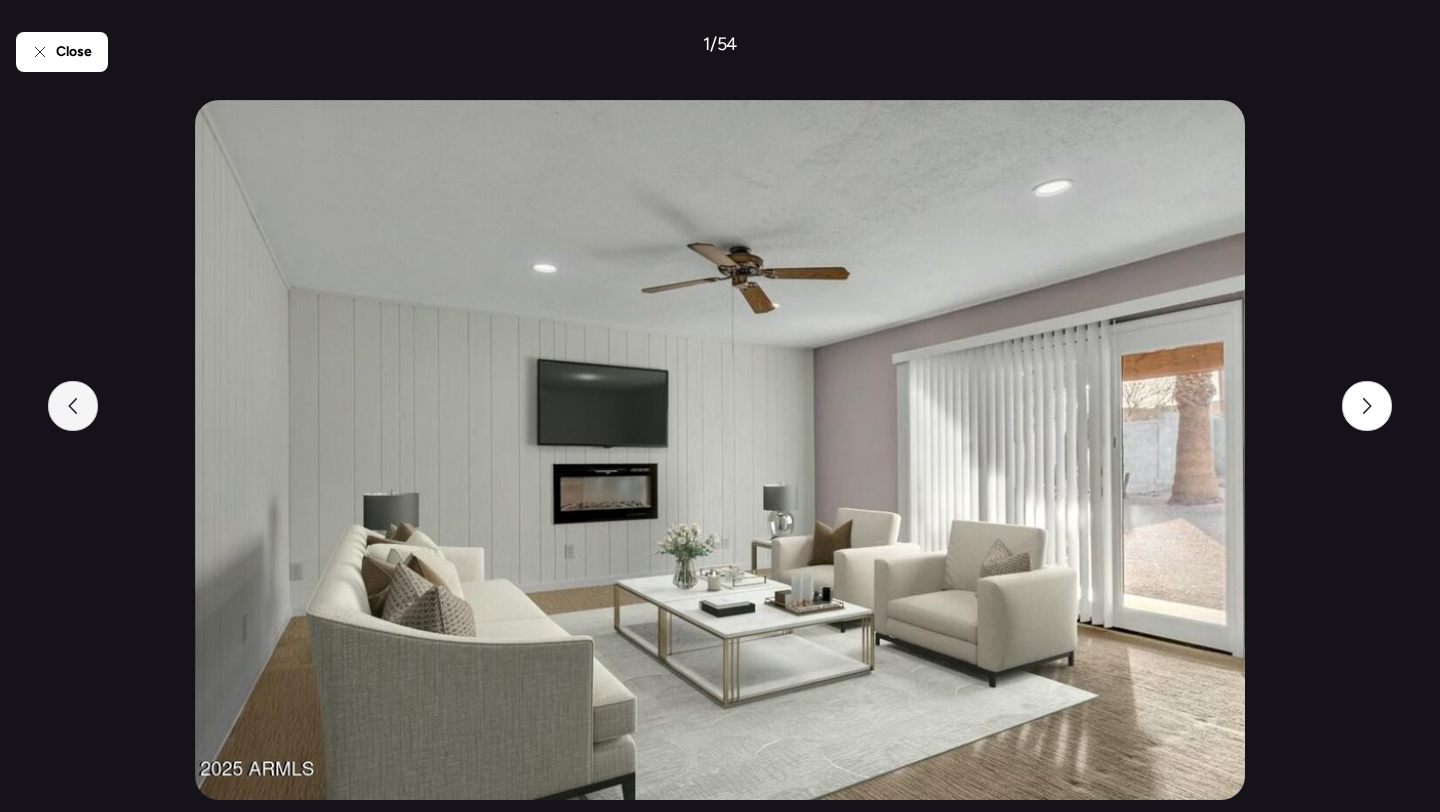 click at bounding box center [73, 406] 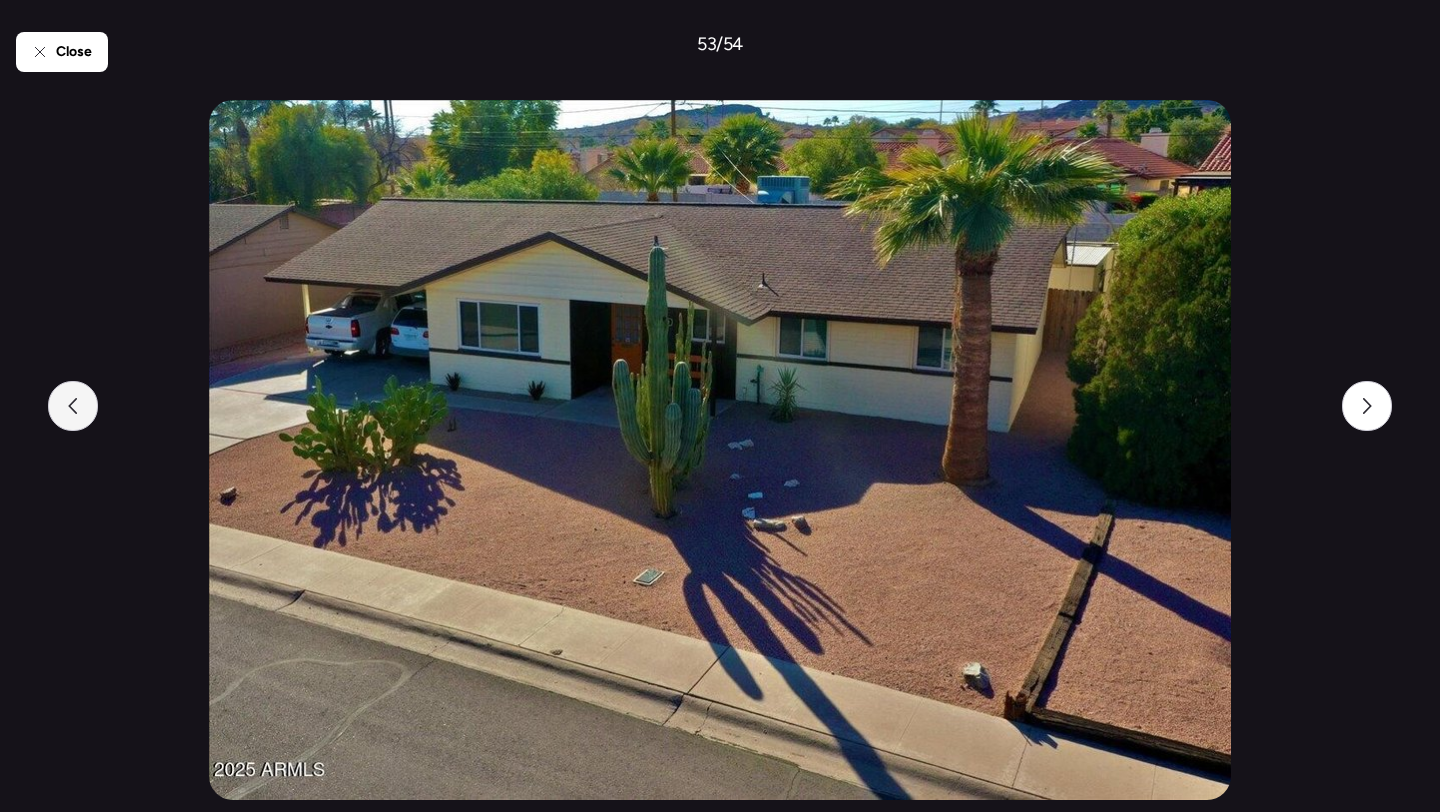 click at bounding box center [73, 406] 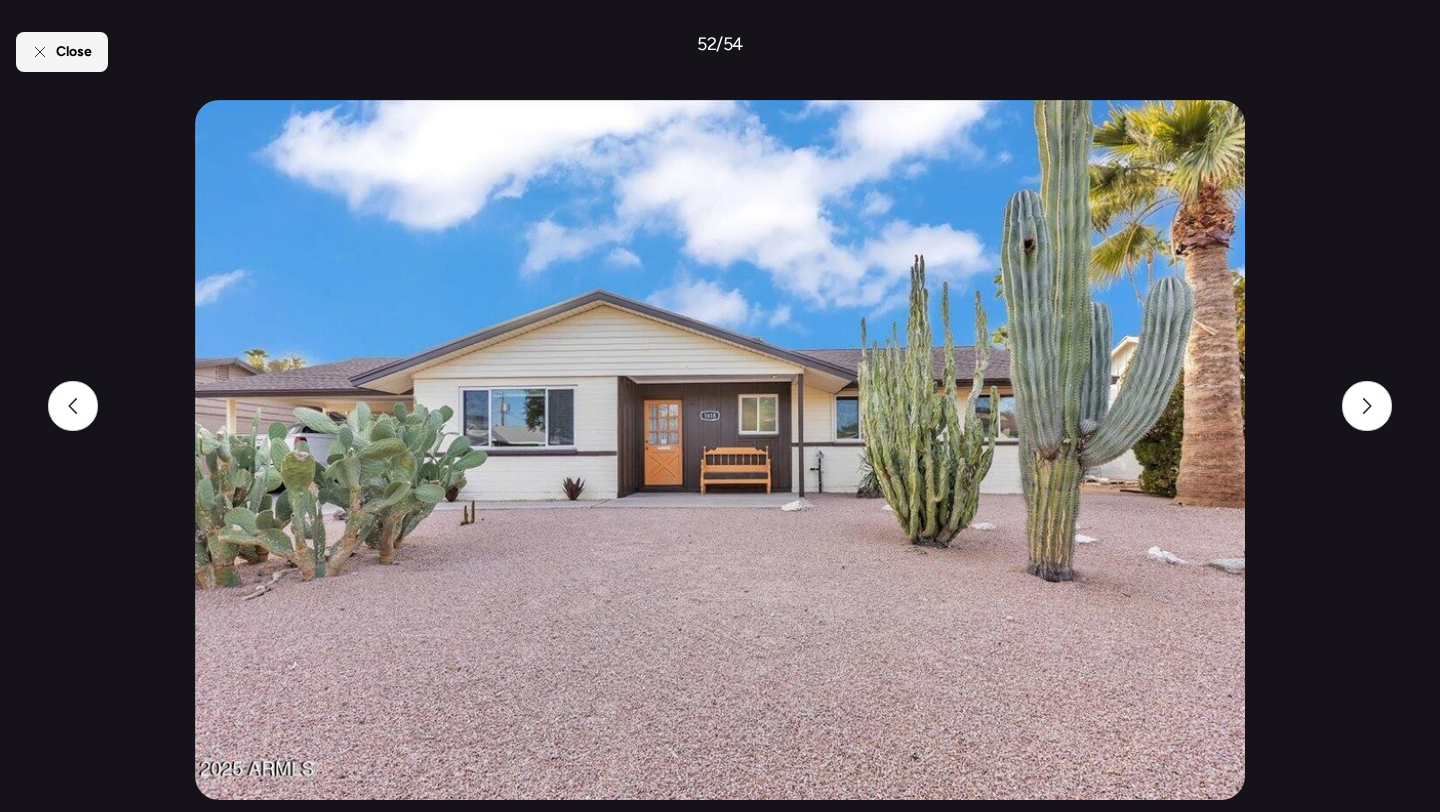 click on "Close" at bounding box center [62, 52] 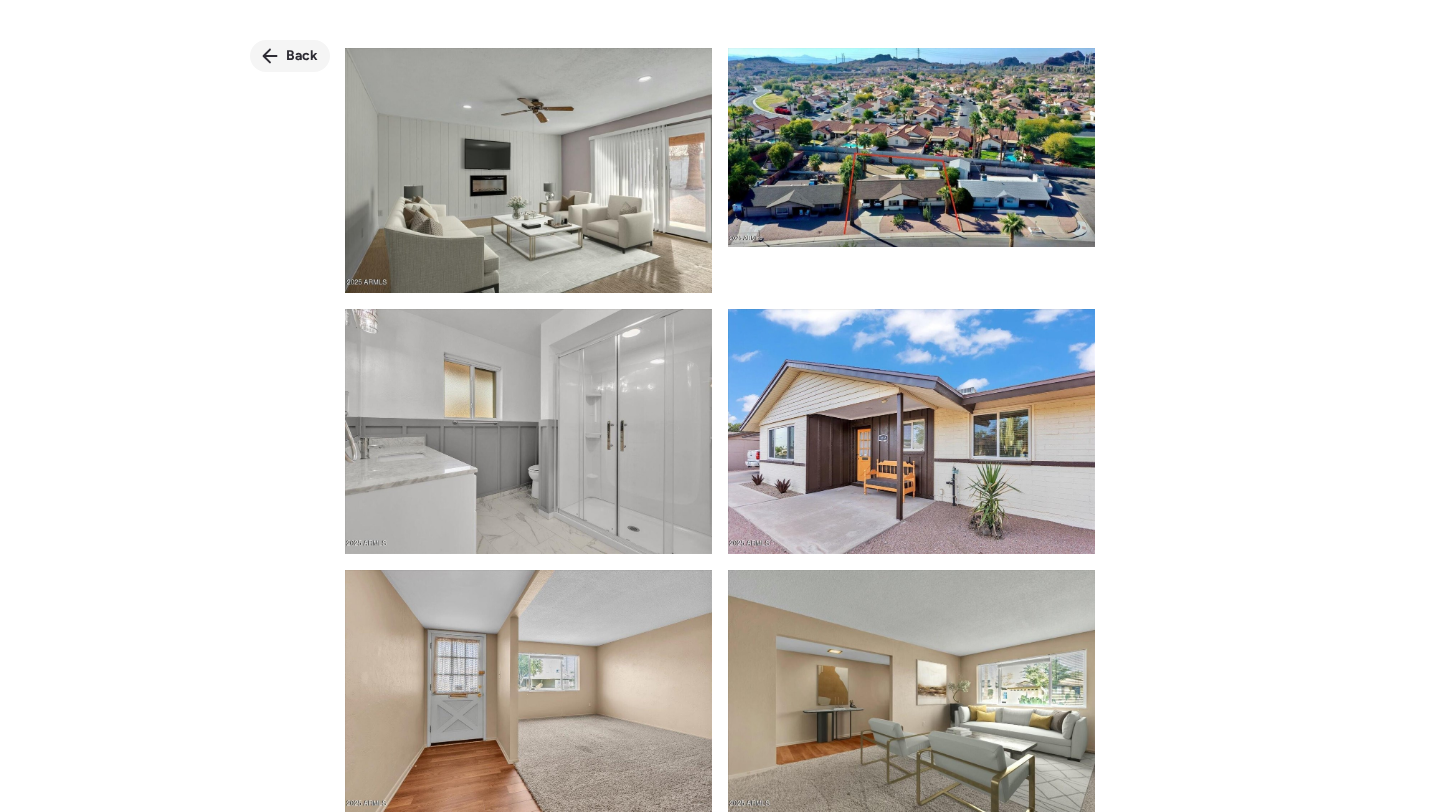 click on "Back" at bounding box center (302, 56) 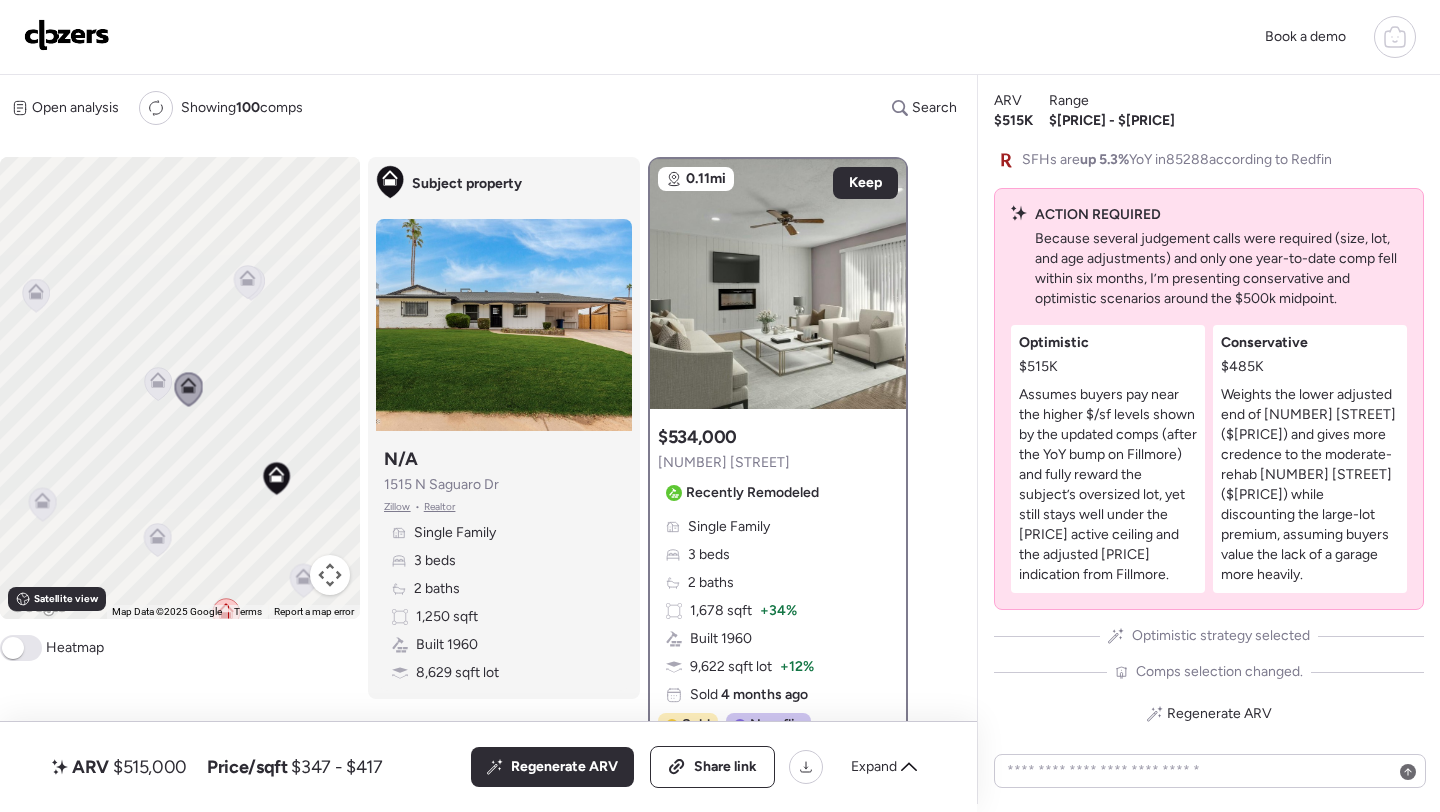 click on "1618 N McAllister Ave" at bounding box center (724, 463) 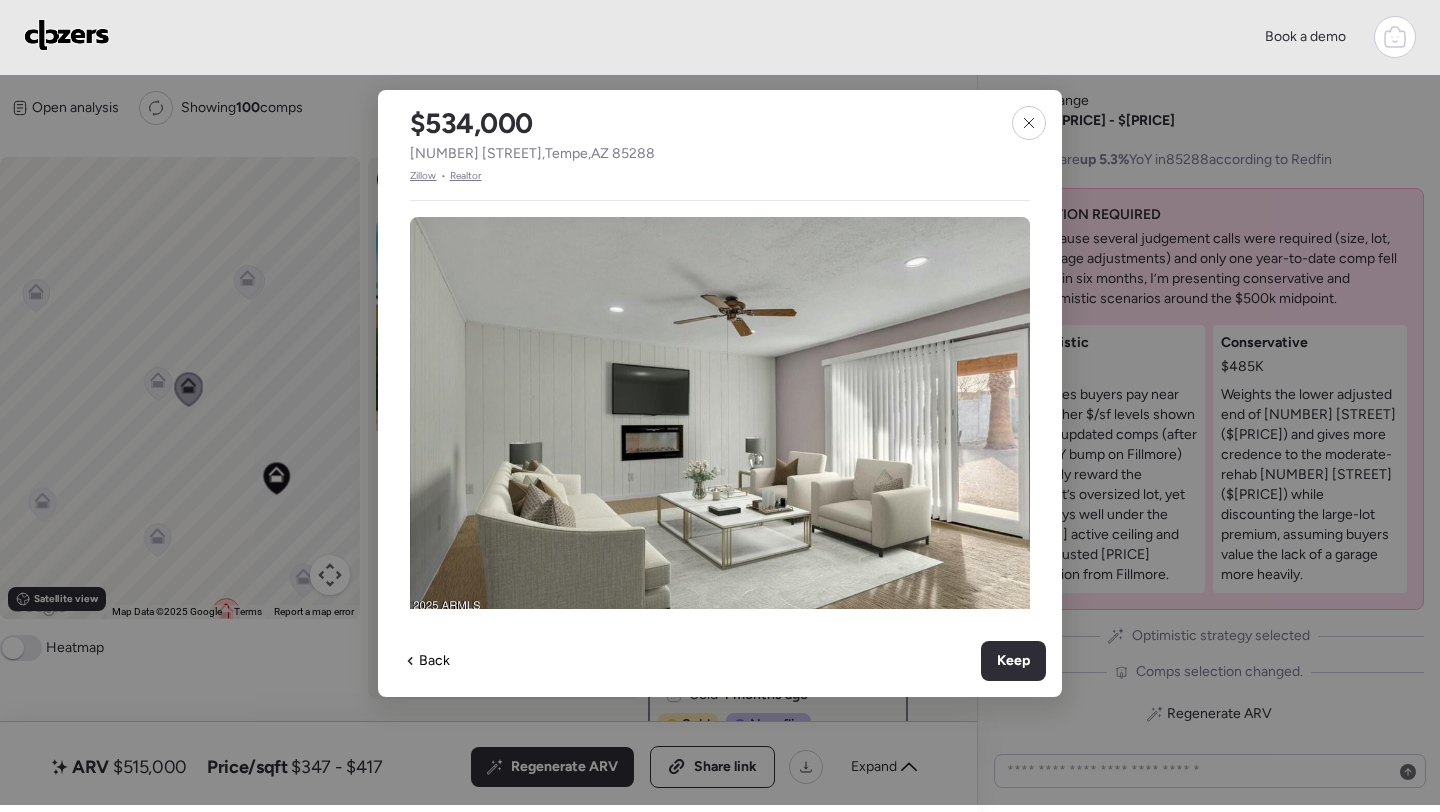 click on "1618 N McAllister Ave ,  Tempe ,  AZ   85288" at bounding box center (532, 154) 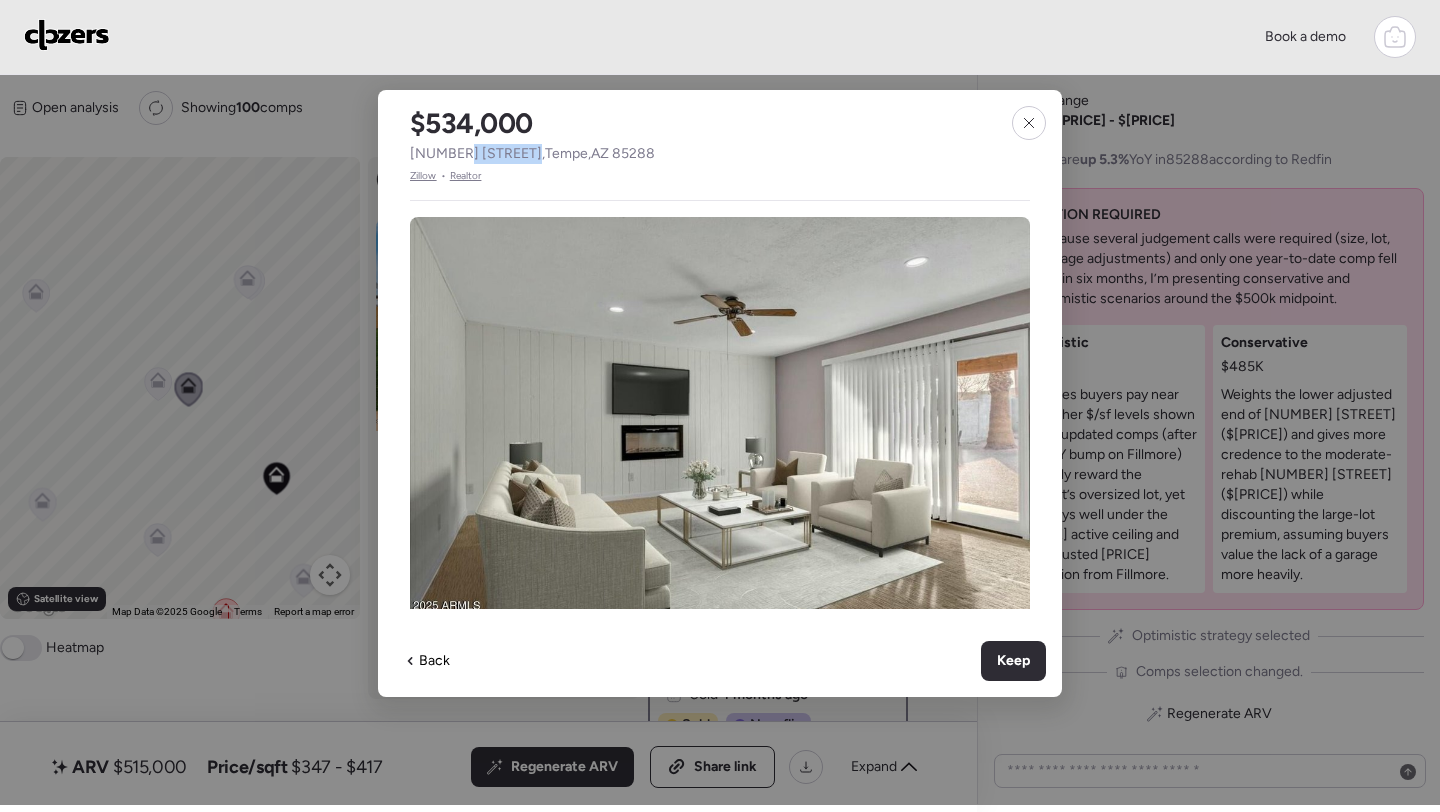 click on "1618 N McAllister Ave ,  Tempe ,  AZ   85288" at bounding box center (532, 154) 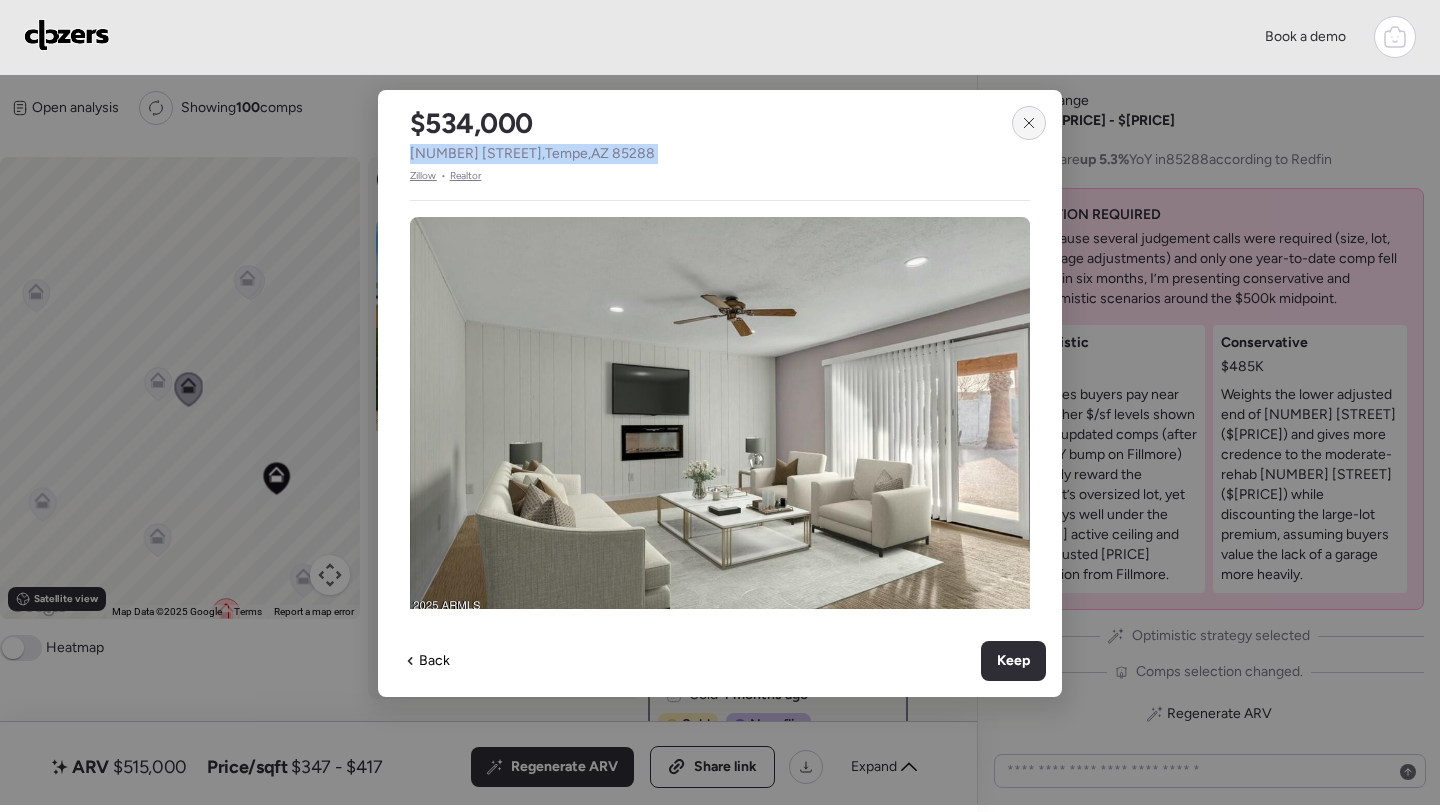click at bounding box center [1029, 123] 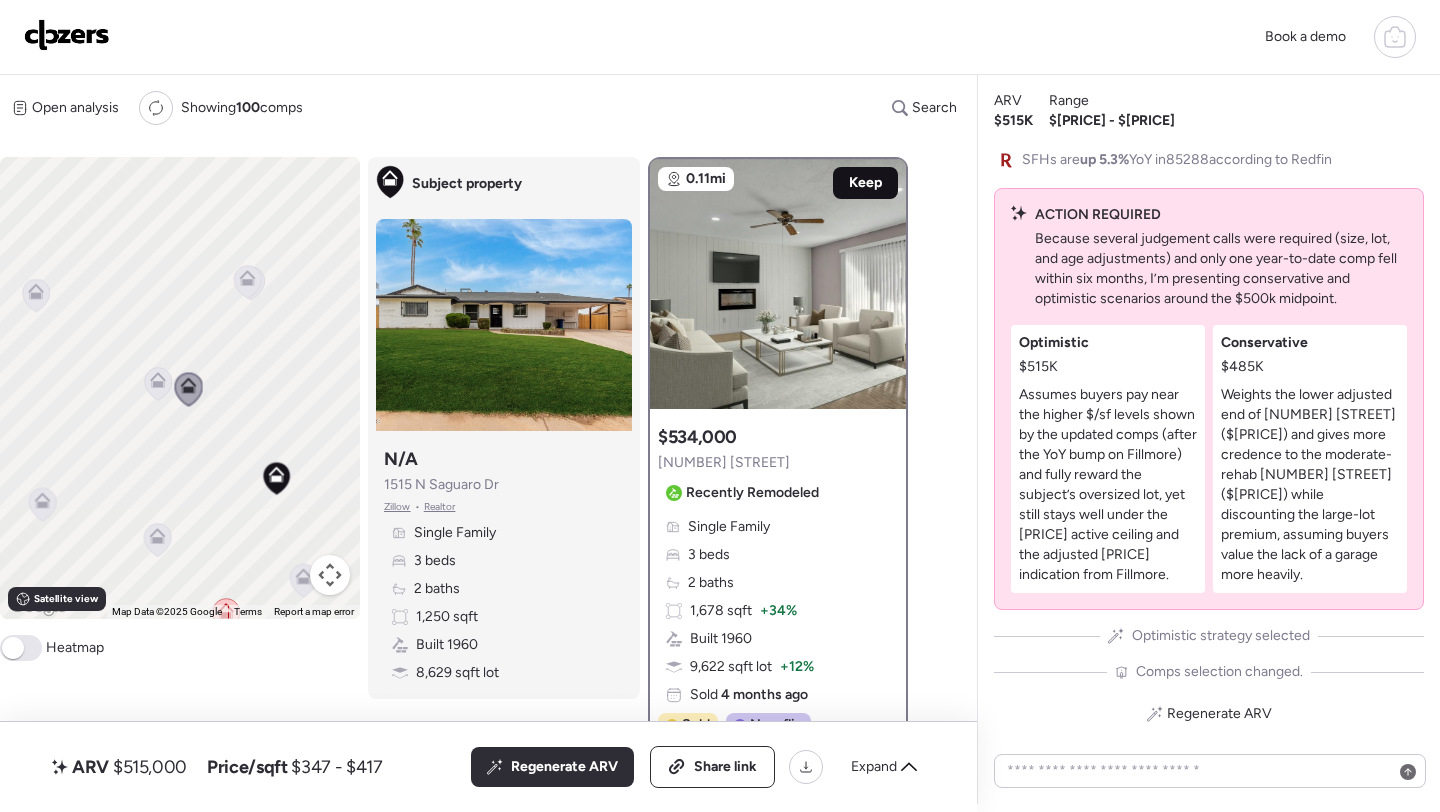 click on "Keep" at bounding box center (865, 183) 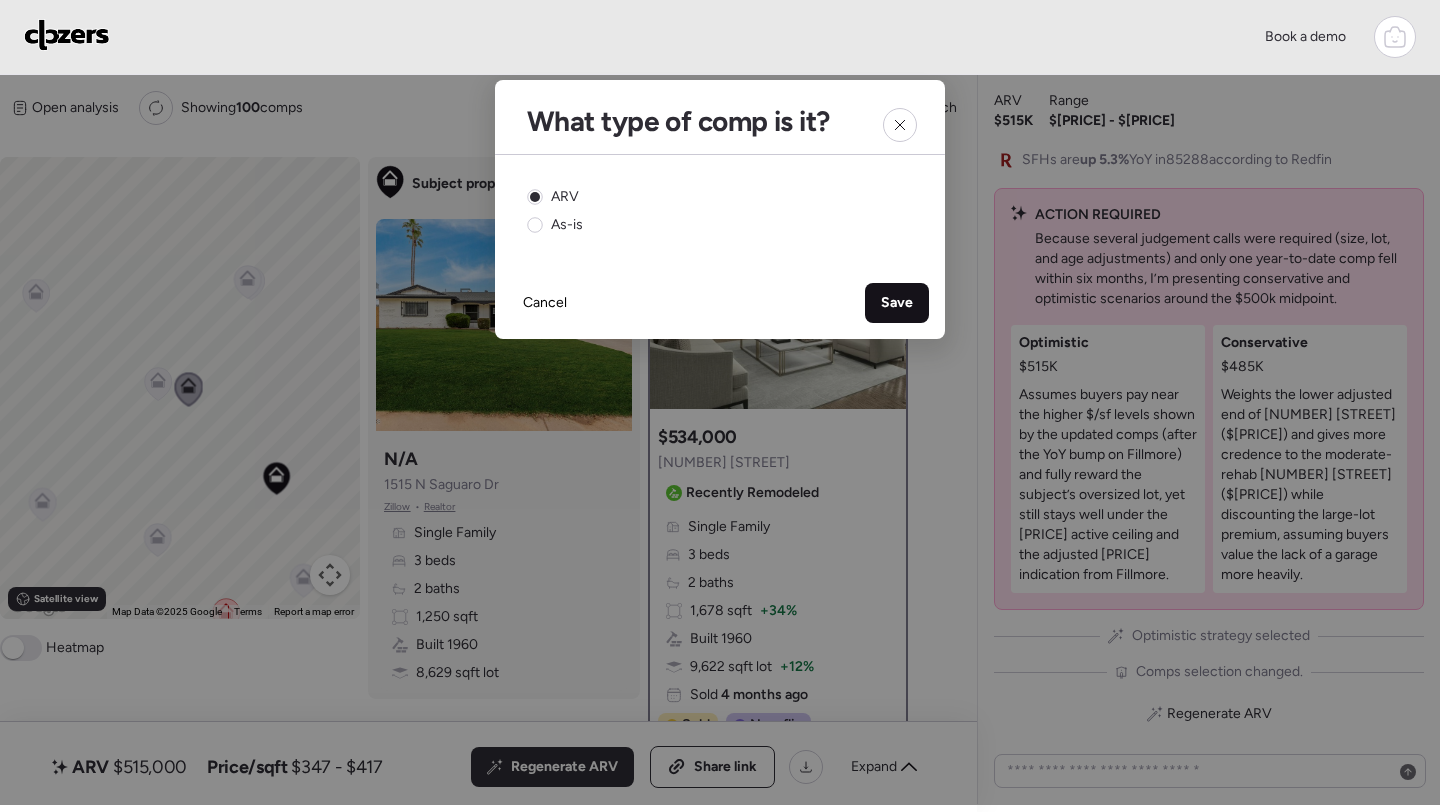 click on "Save" at bounding box center [897, 303] 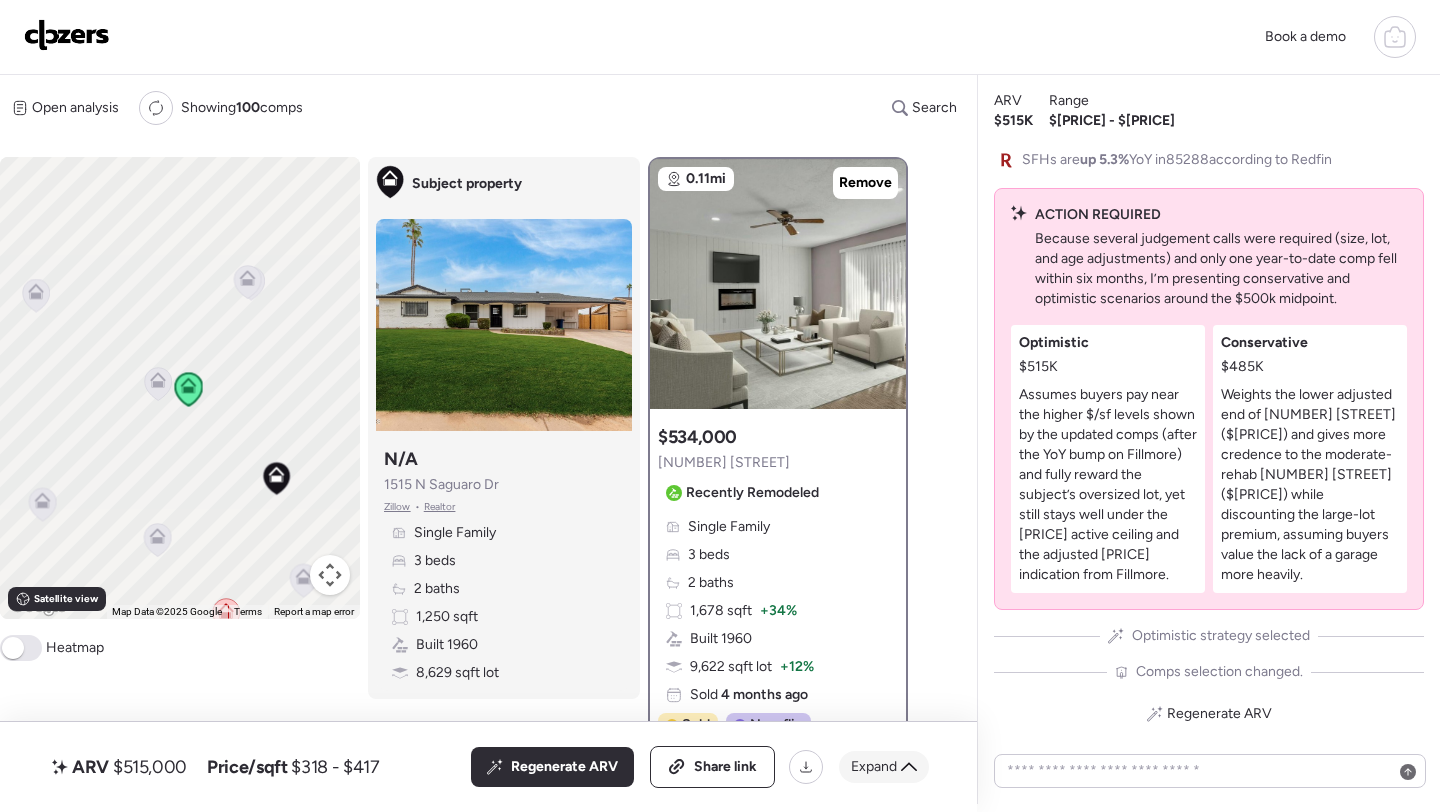 click on "Expand" at bounding box center [874, 767] 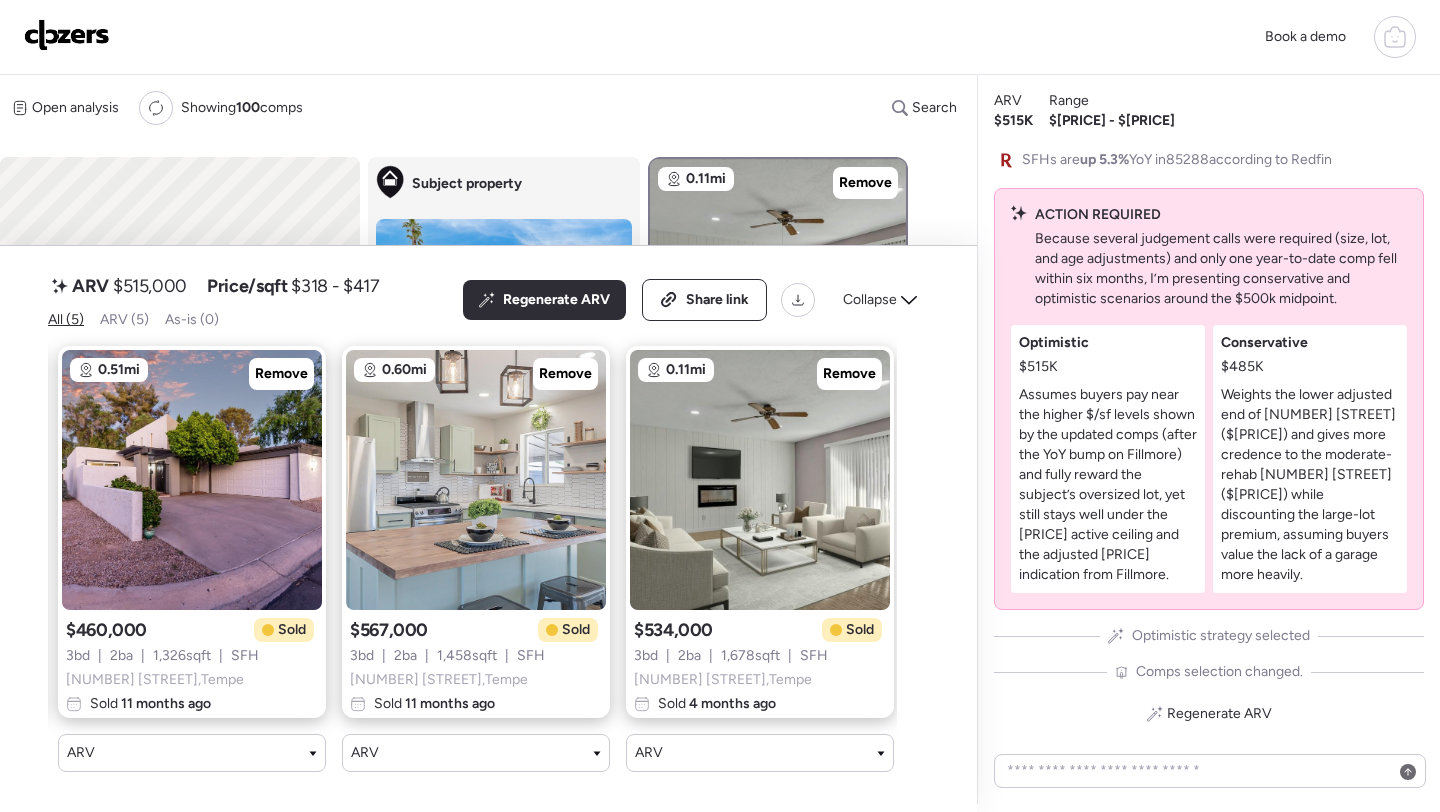 scroll, scrollTop: 0, scrollLeft: 587, axis: horizontal 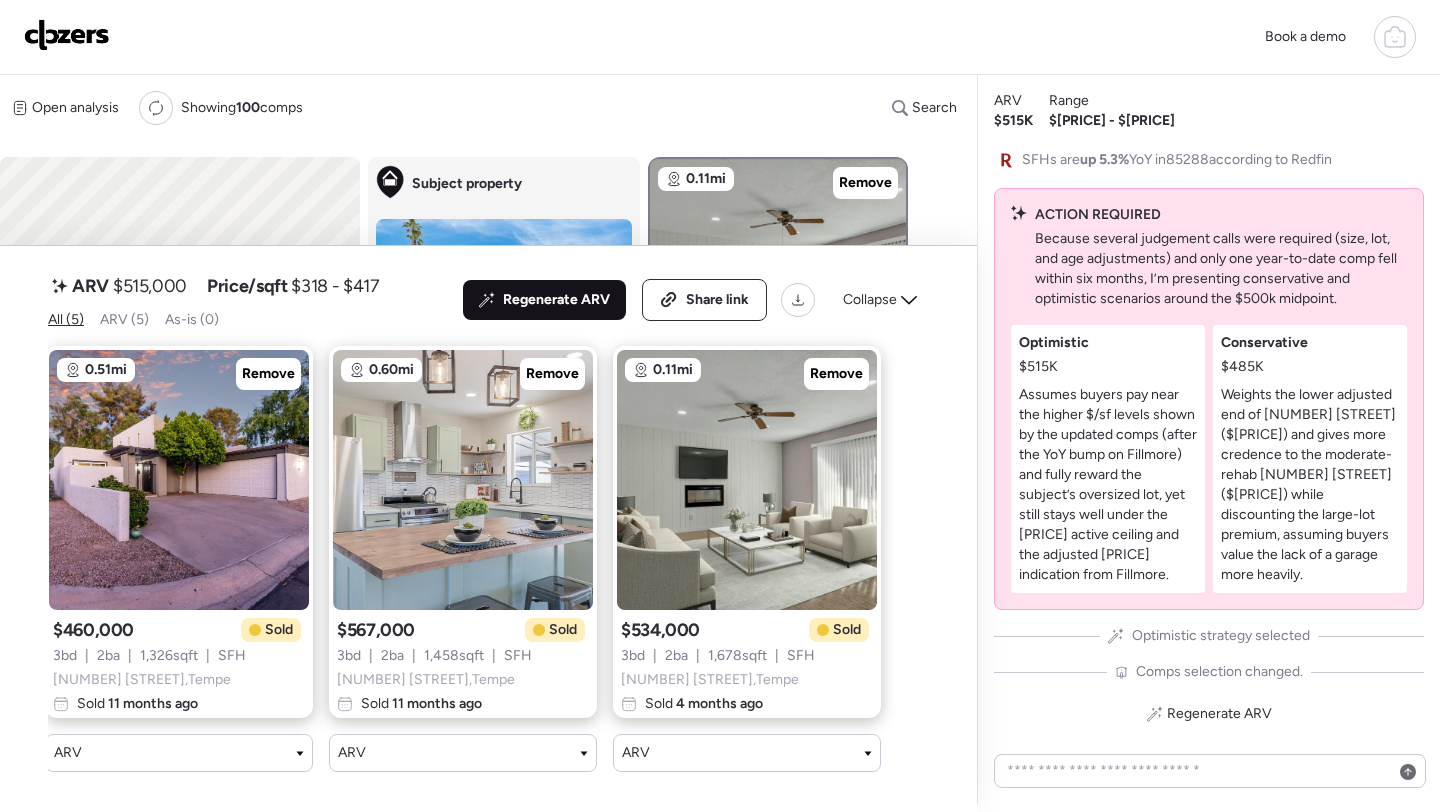 click on "Regenerate ARV" at bounding box center [556, 300] 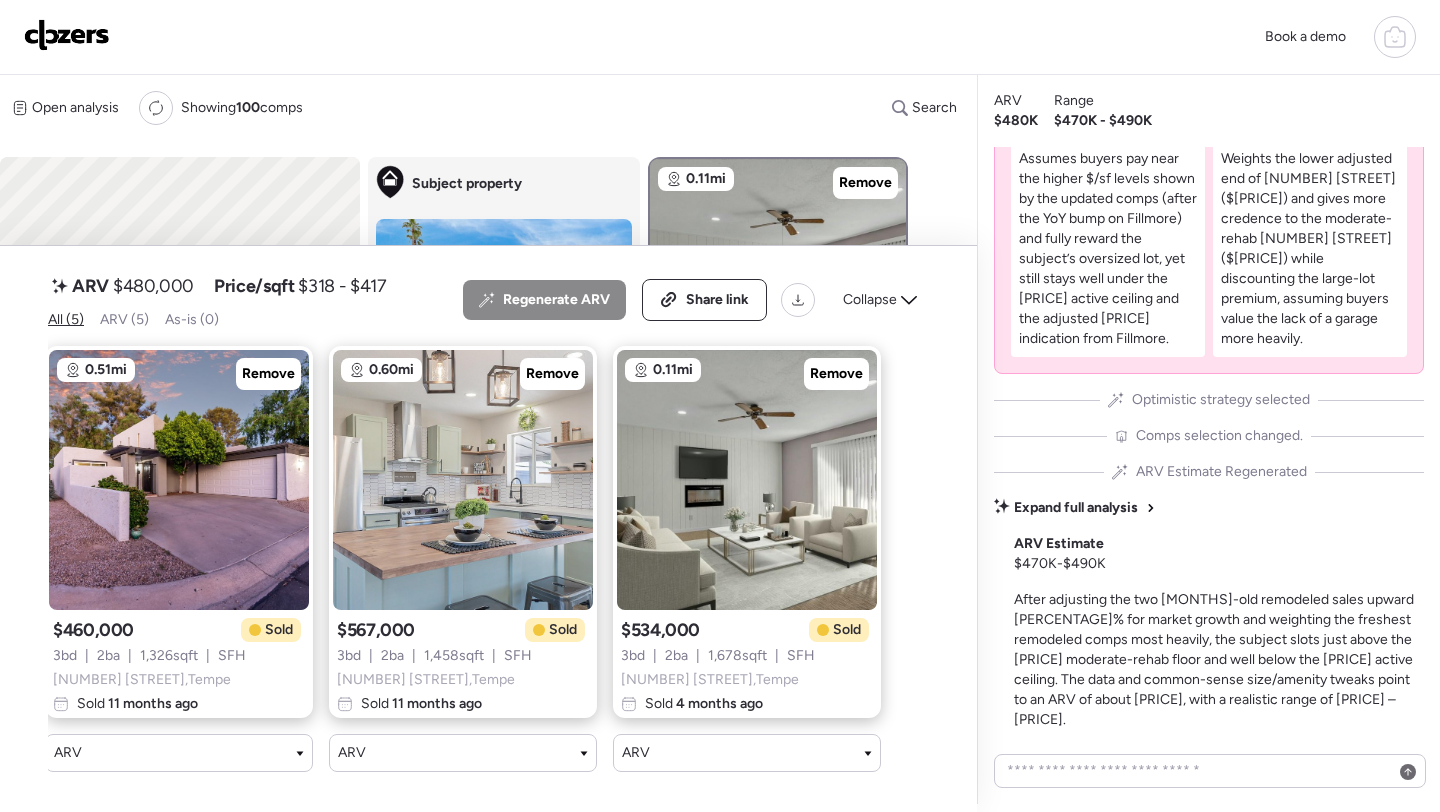 click on "$480,000" at bounding box center [153, 286] 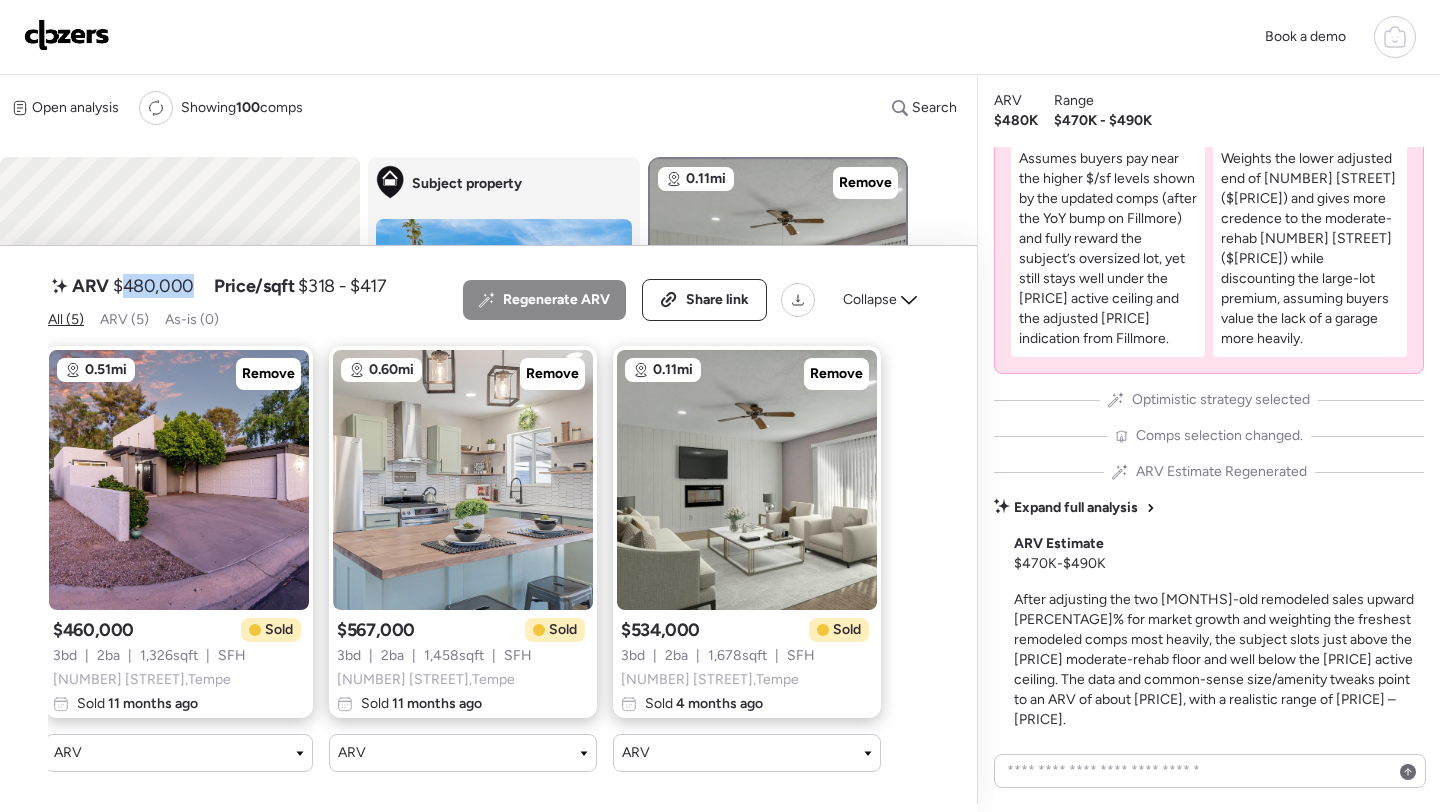 copy on "480,000" 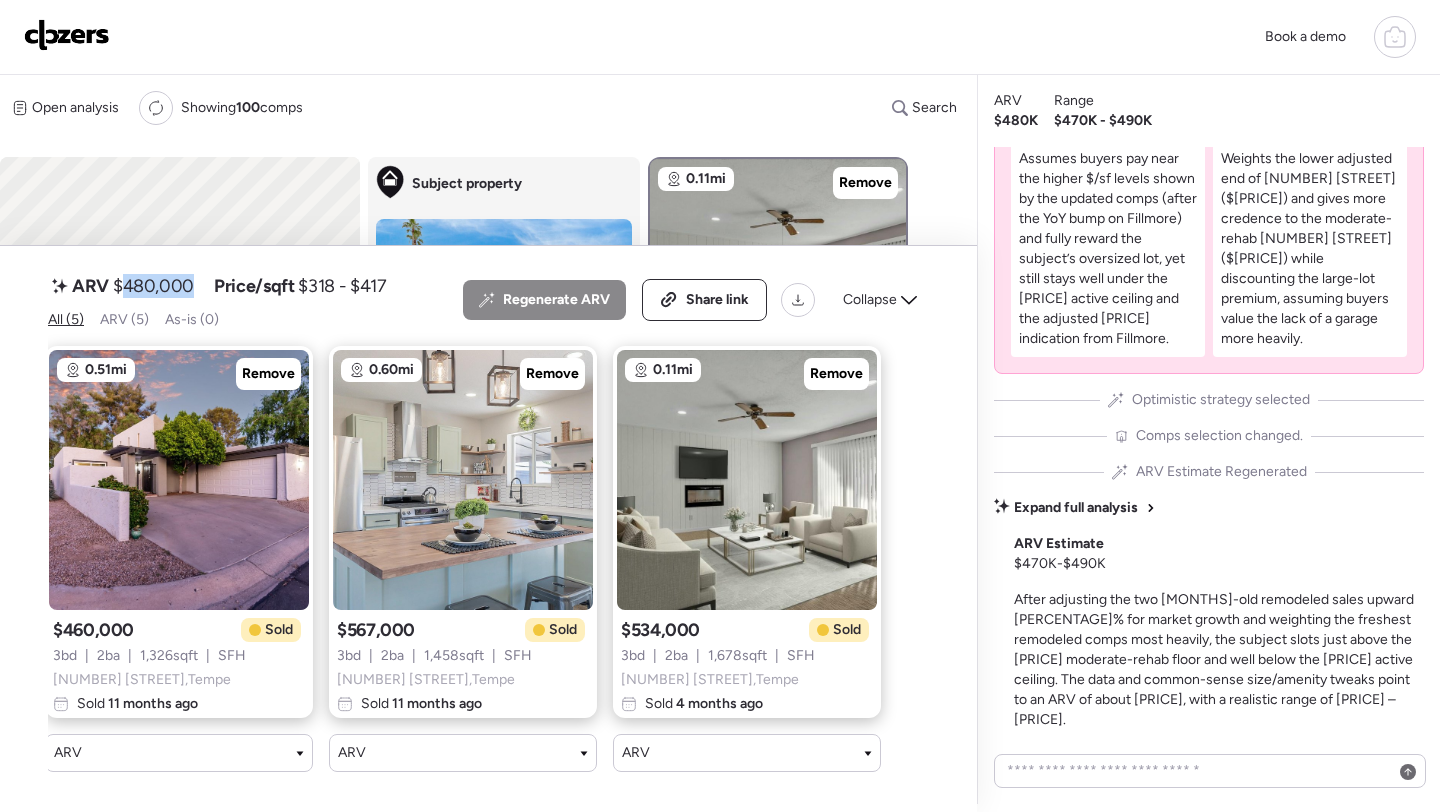 click on "ARV $480,000 Price/sqft $318 - $417 All (5) ARV (5) As-is (0) Regenerate ARV Share link Collapse" at bounding box center [488, 300] 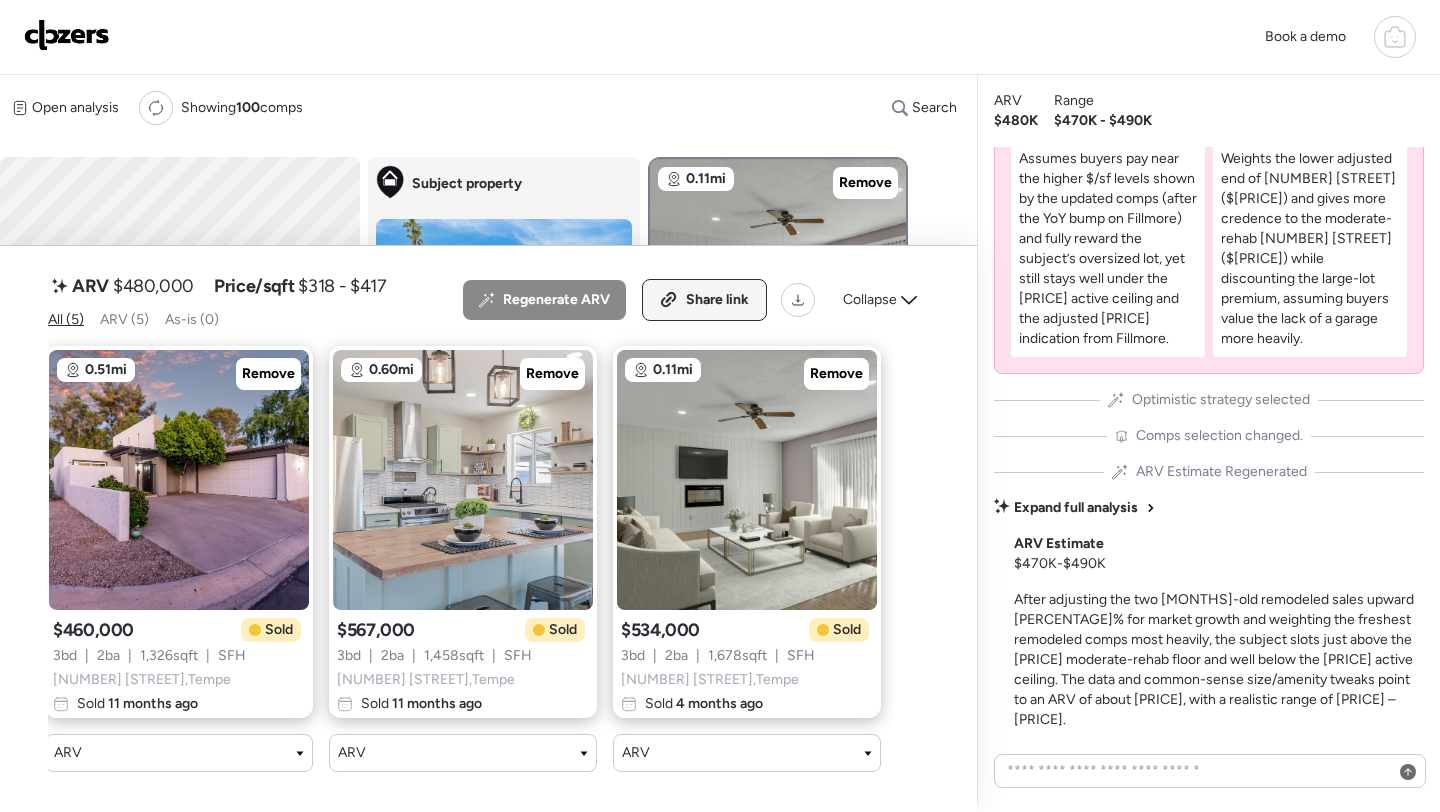 click on "Share link" at bounding box center [717, 300] 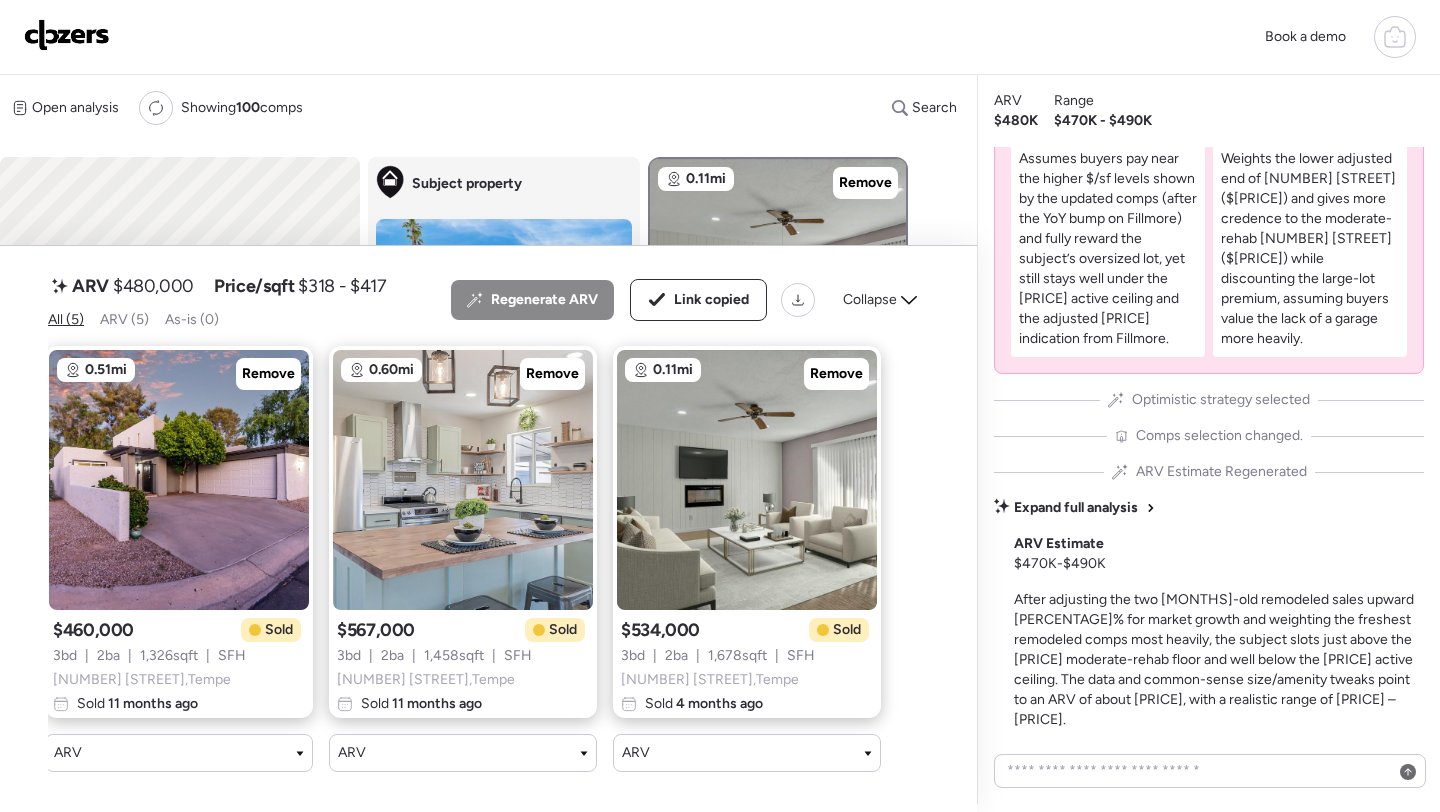 click at bounding box center (67, 35) 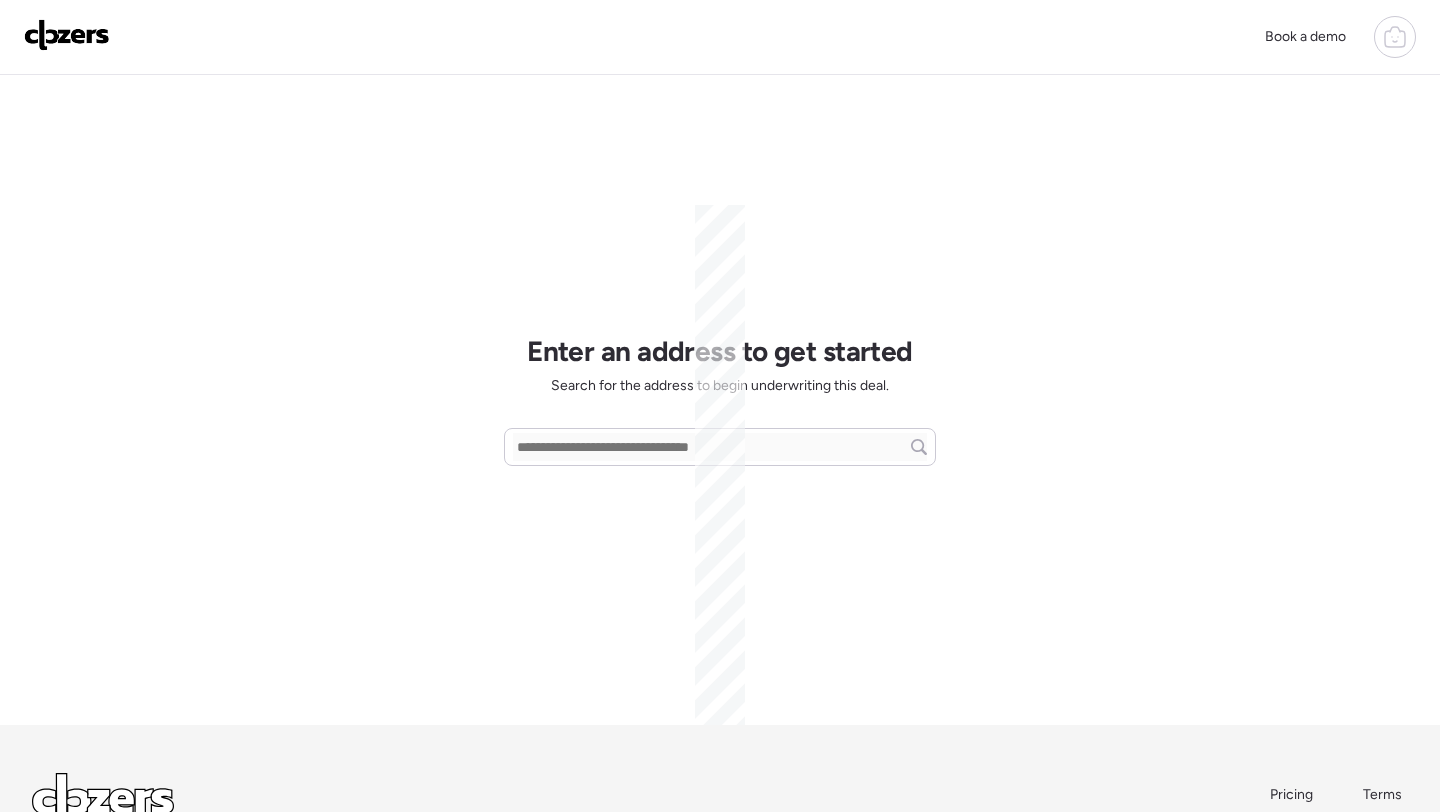 scroll, scrollTop: 0, scrollLeft: 0, axis: both 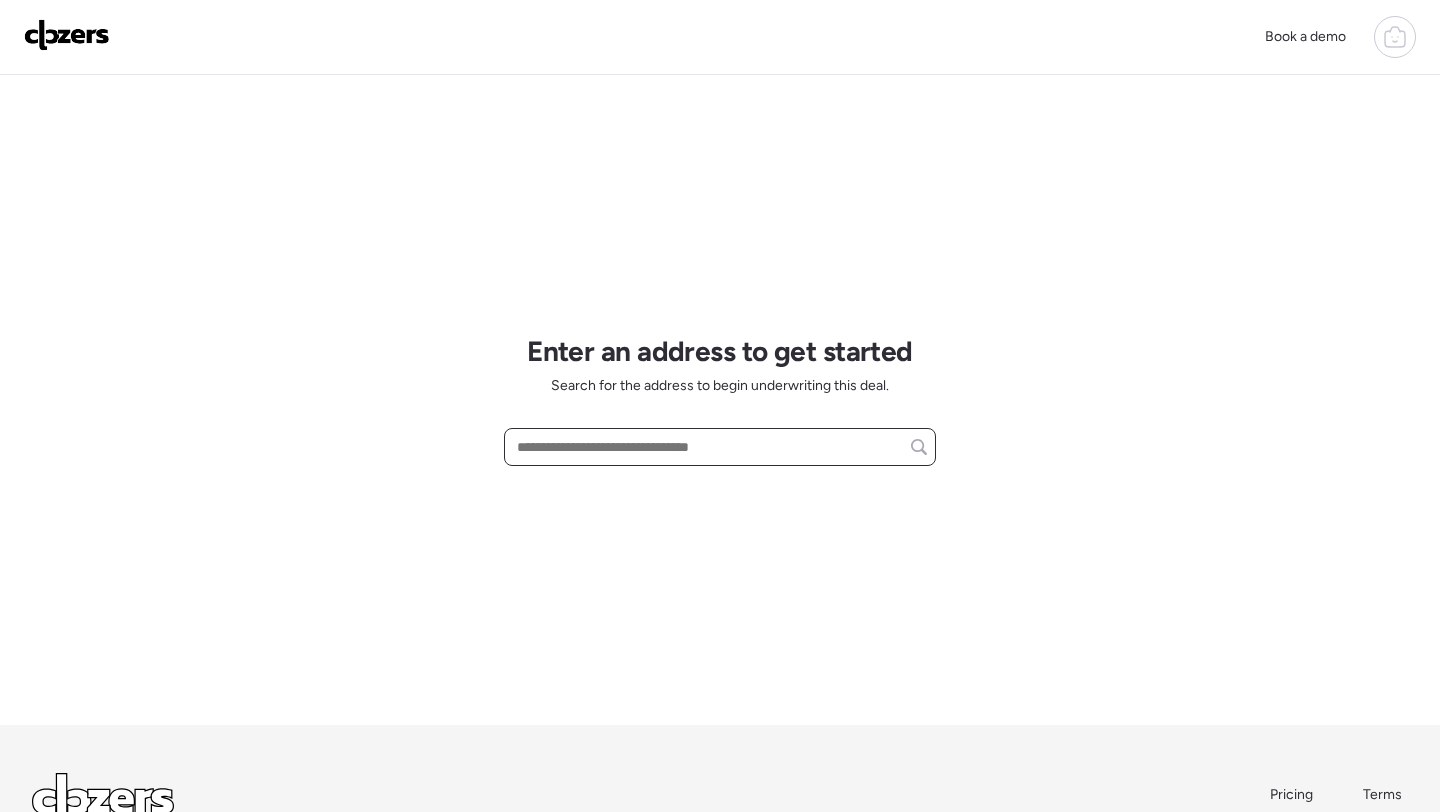 click at bounding box center (720, 447) 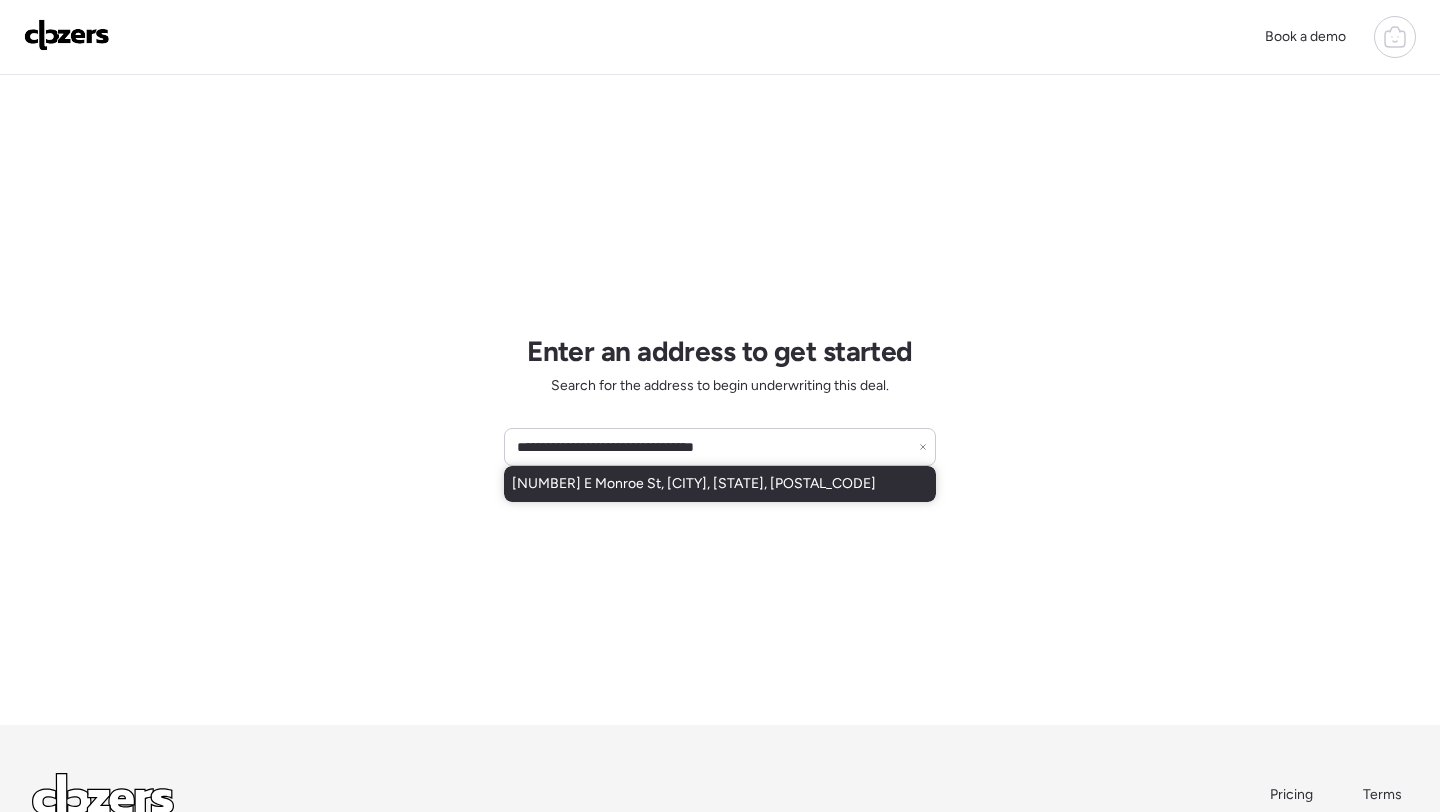 click on "[NUMBER] E Monroe St, [CITY], [STATE], [POSTAL_CODE]" at bounding box center (694, 484) 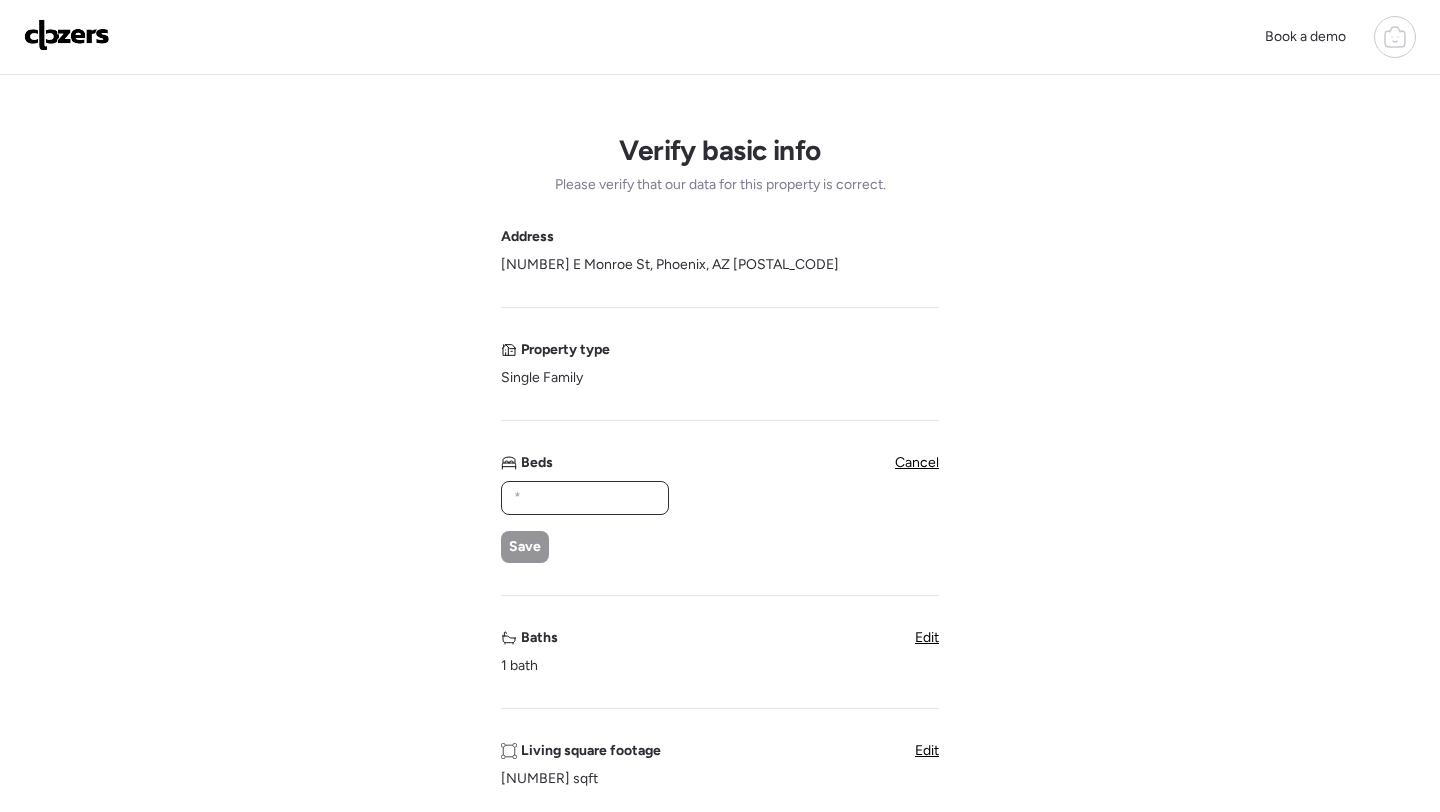 click at bounding box center [585, 498] 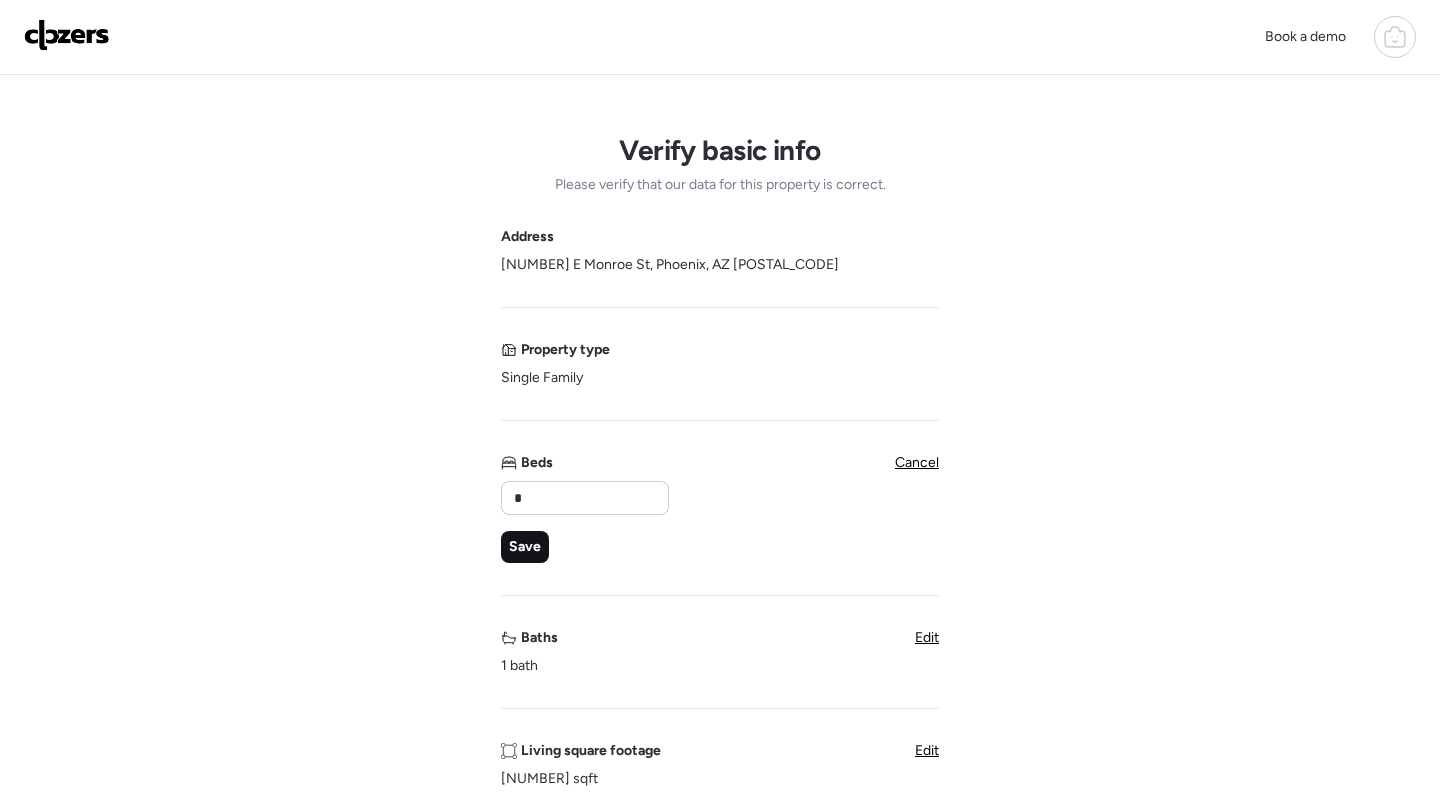 click on "Save" at bounding box center (525, 547) 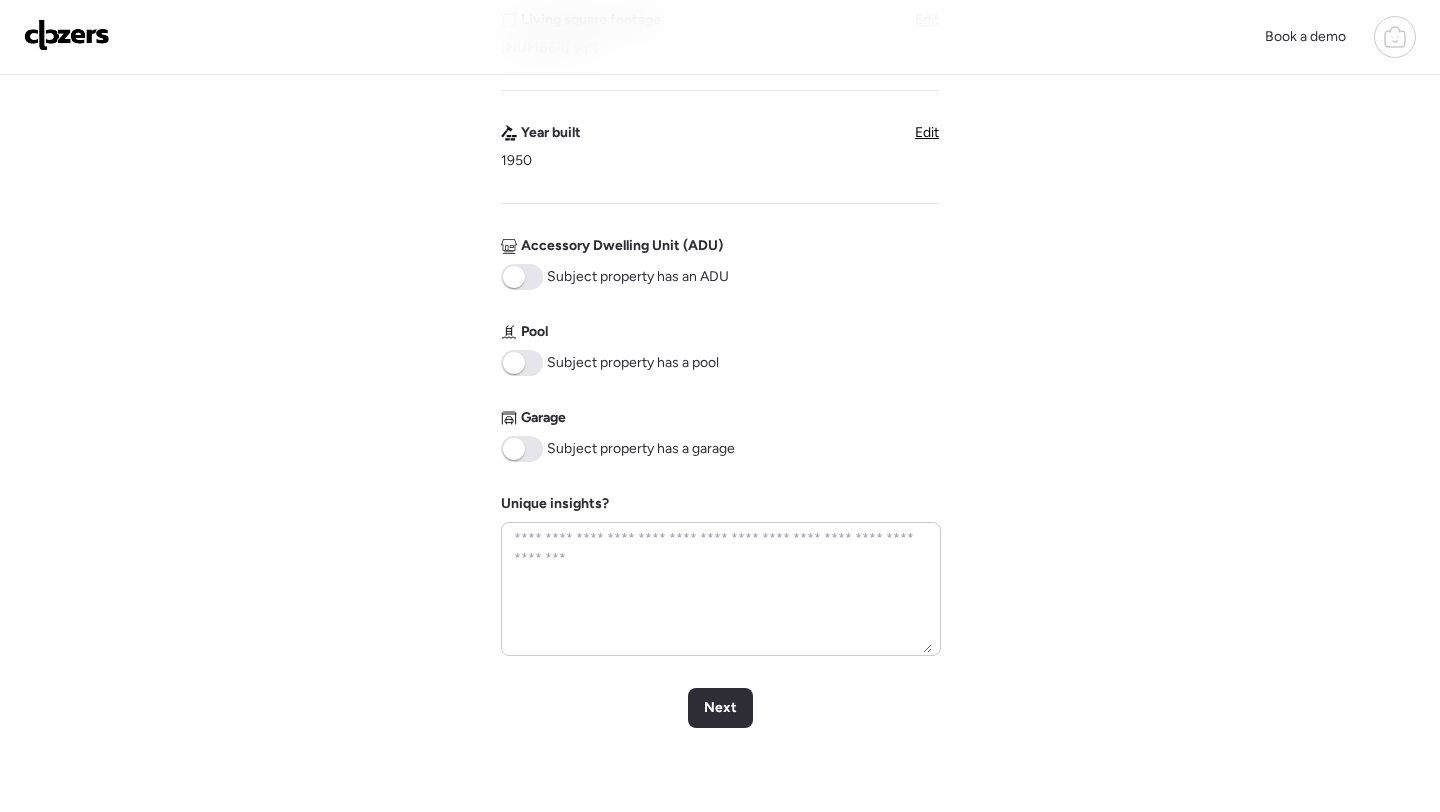scroll, scrollTop: 810, scrollLeft: 0, axis: vertical 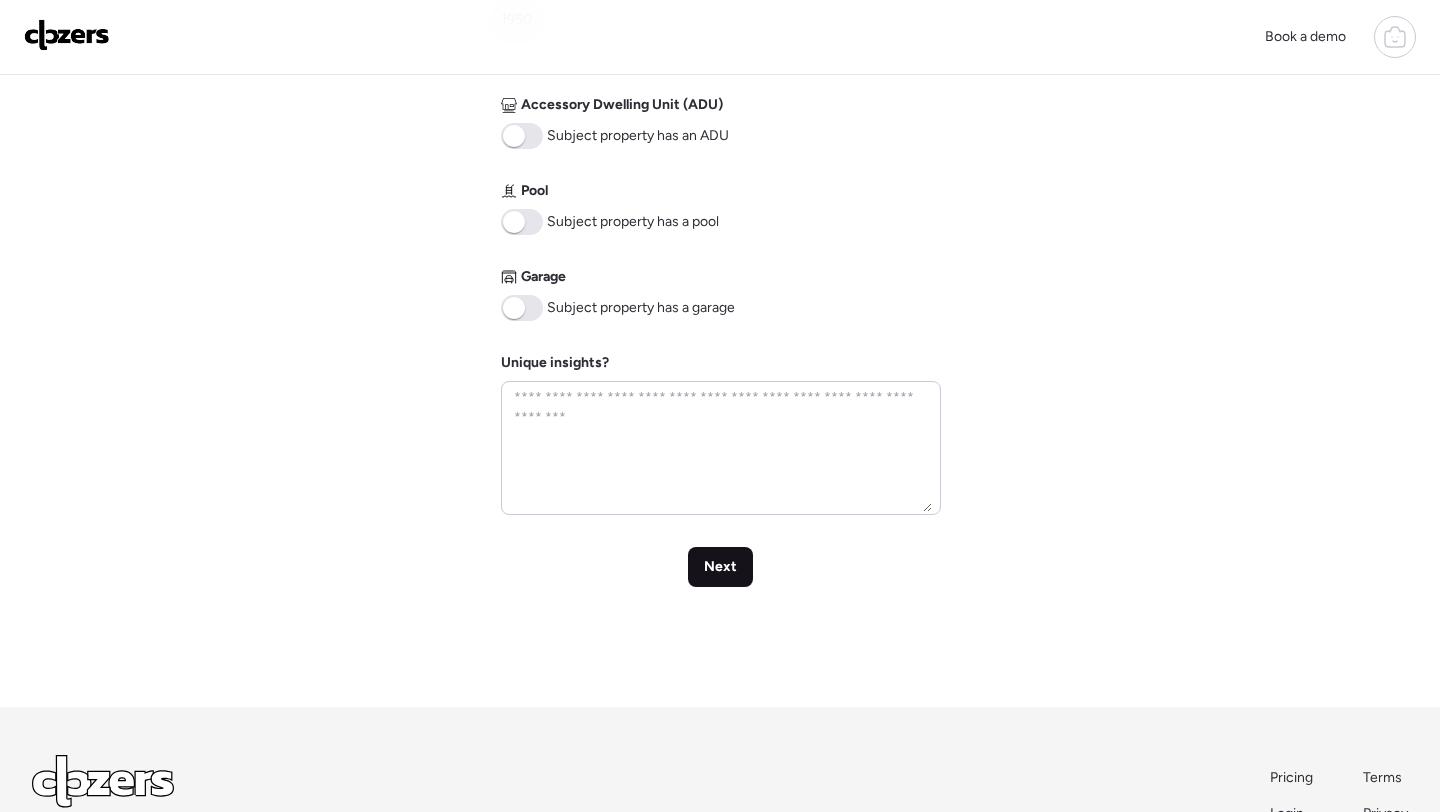 click on "Next" at bounding box center [720, 567] 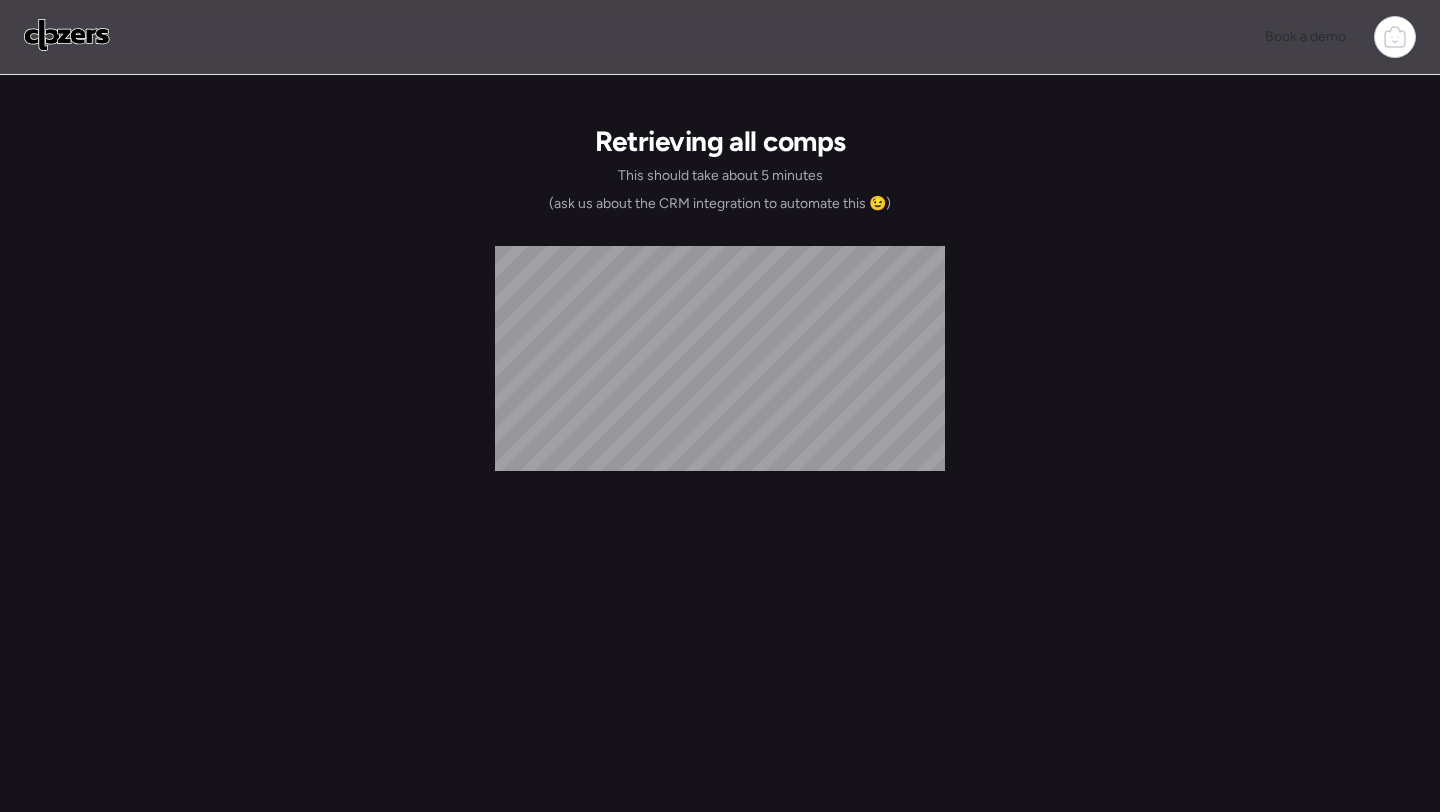 scroll, scrollTop: 0, scrollLeft: 0, axis: both 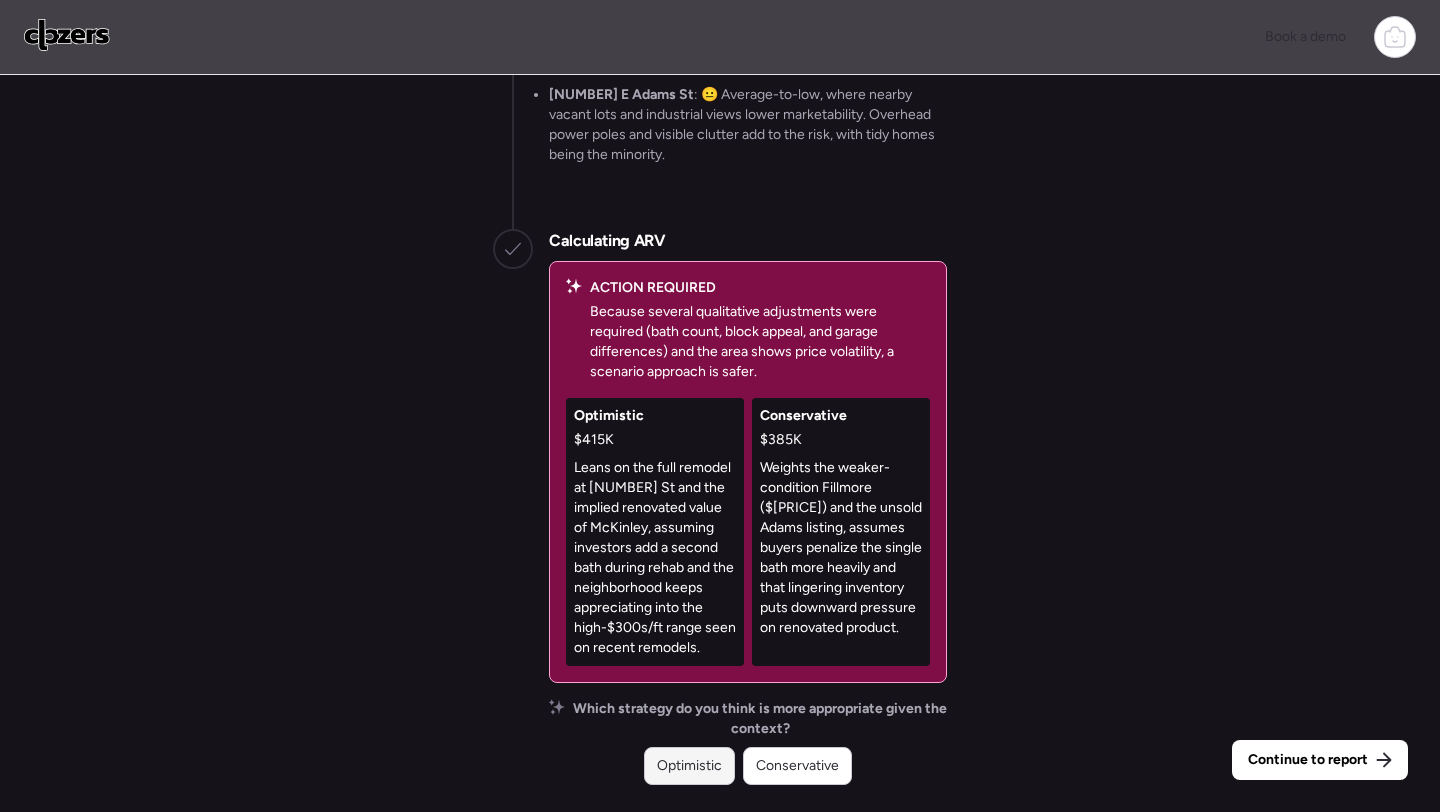 click on "Optimistic" at bounding box center (689, 766) 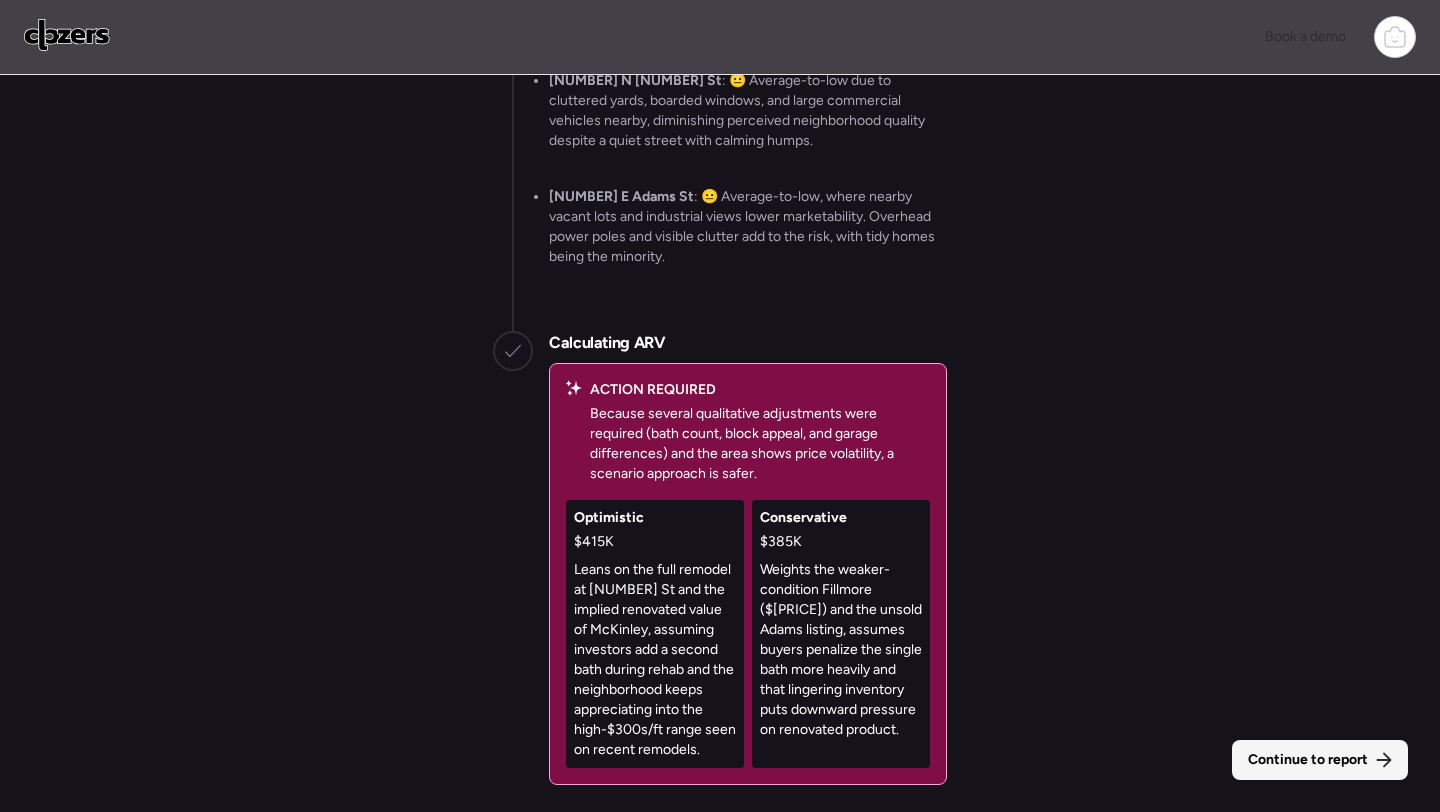 click on "Continue to report" at bounding box center [1308, 760] 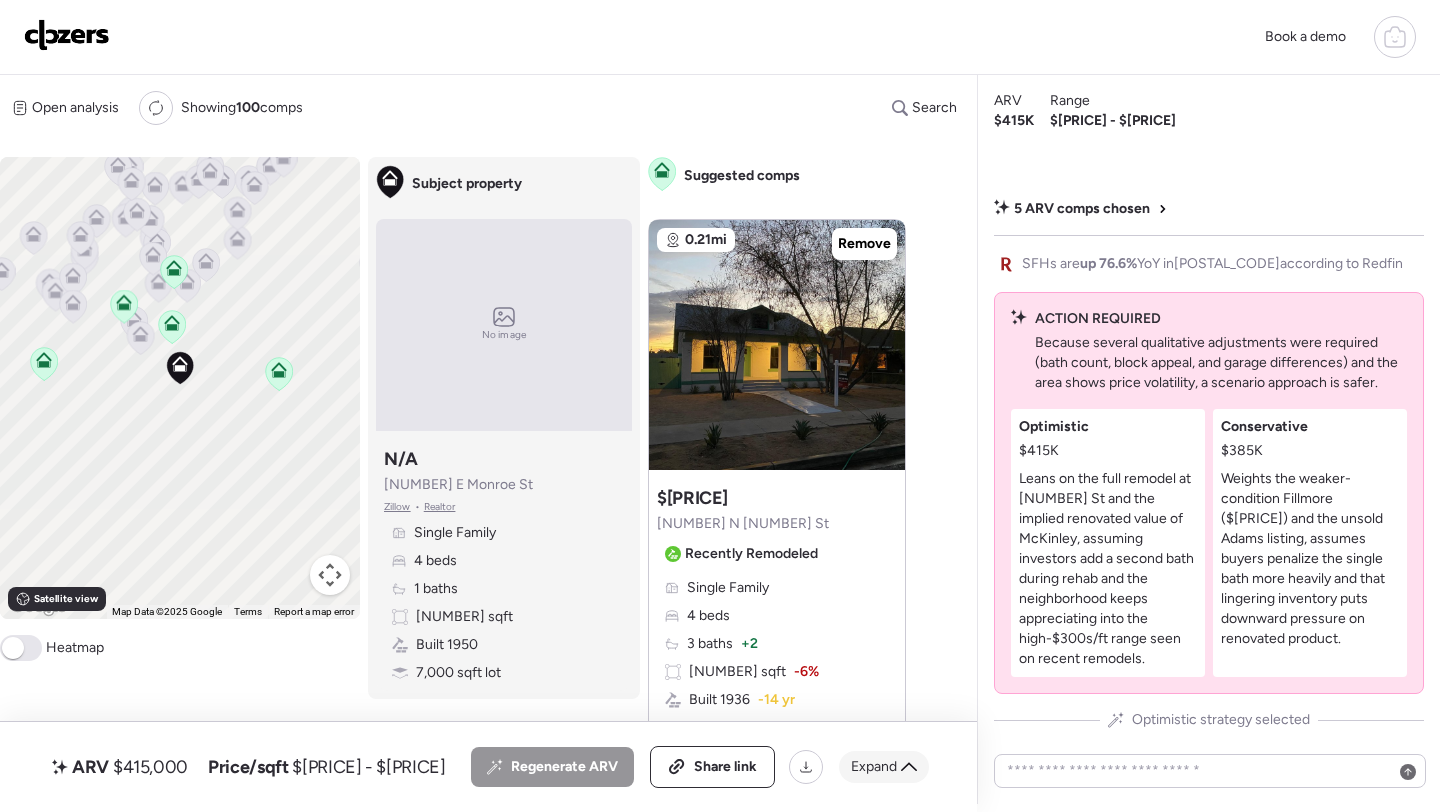 click on "Expand" at bounding box center [874, 767] 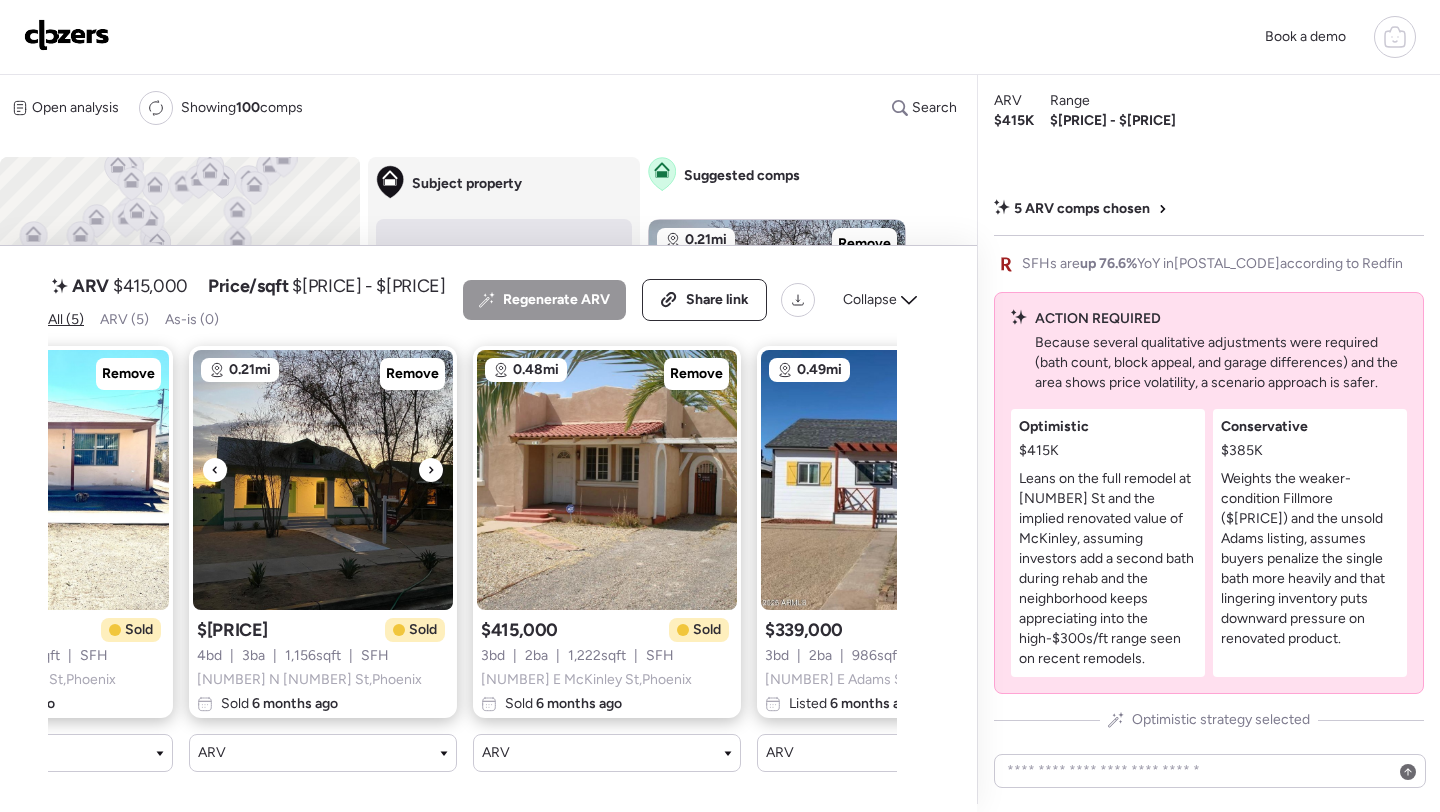 scroll, scrollTop: 0, scrollLeft: 587, axis: horizontal 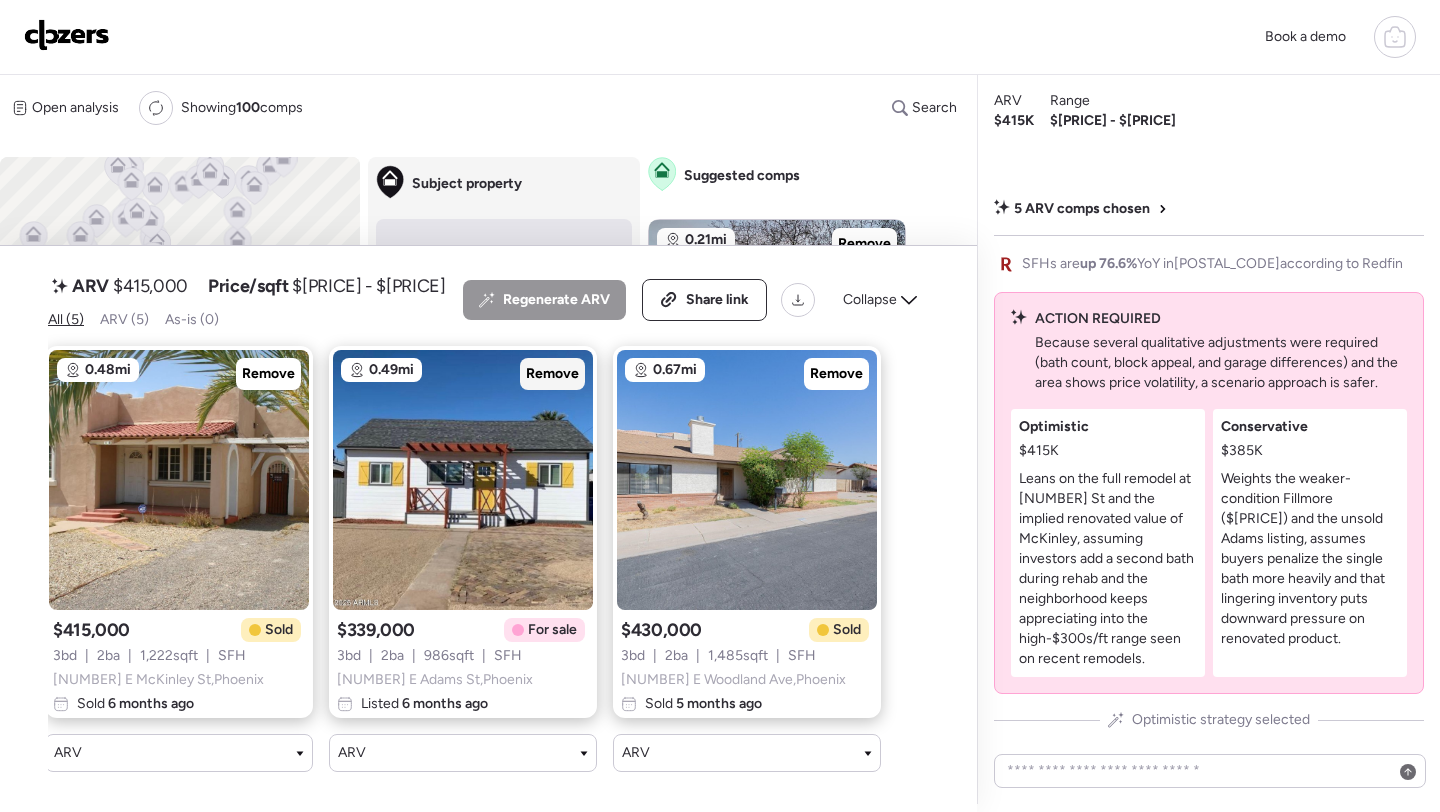 click on "Remove" at bounding box center (552, 374) 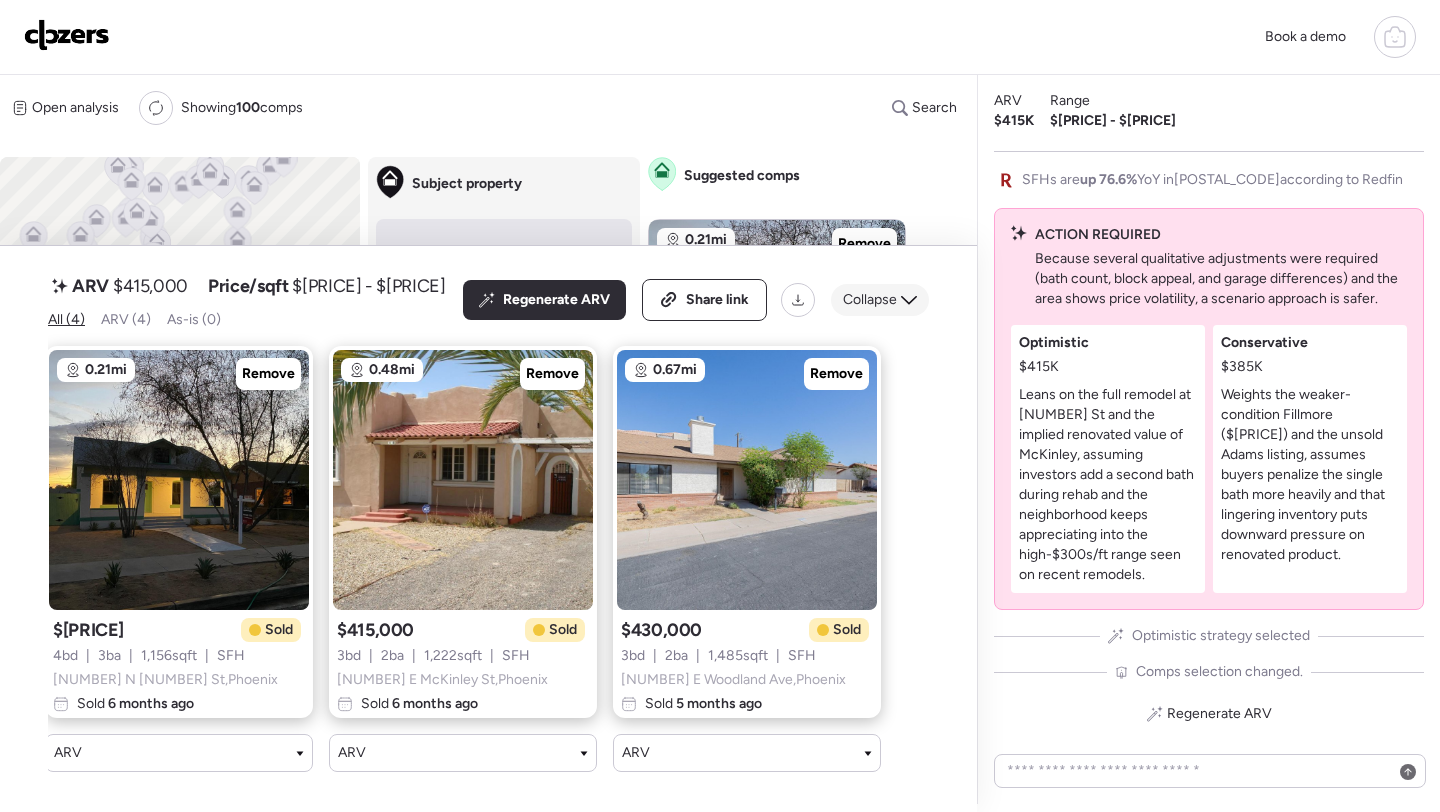 click on "Collapse" at bounding box center (870, 300) 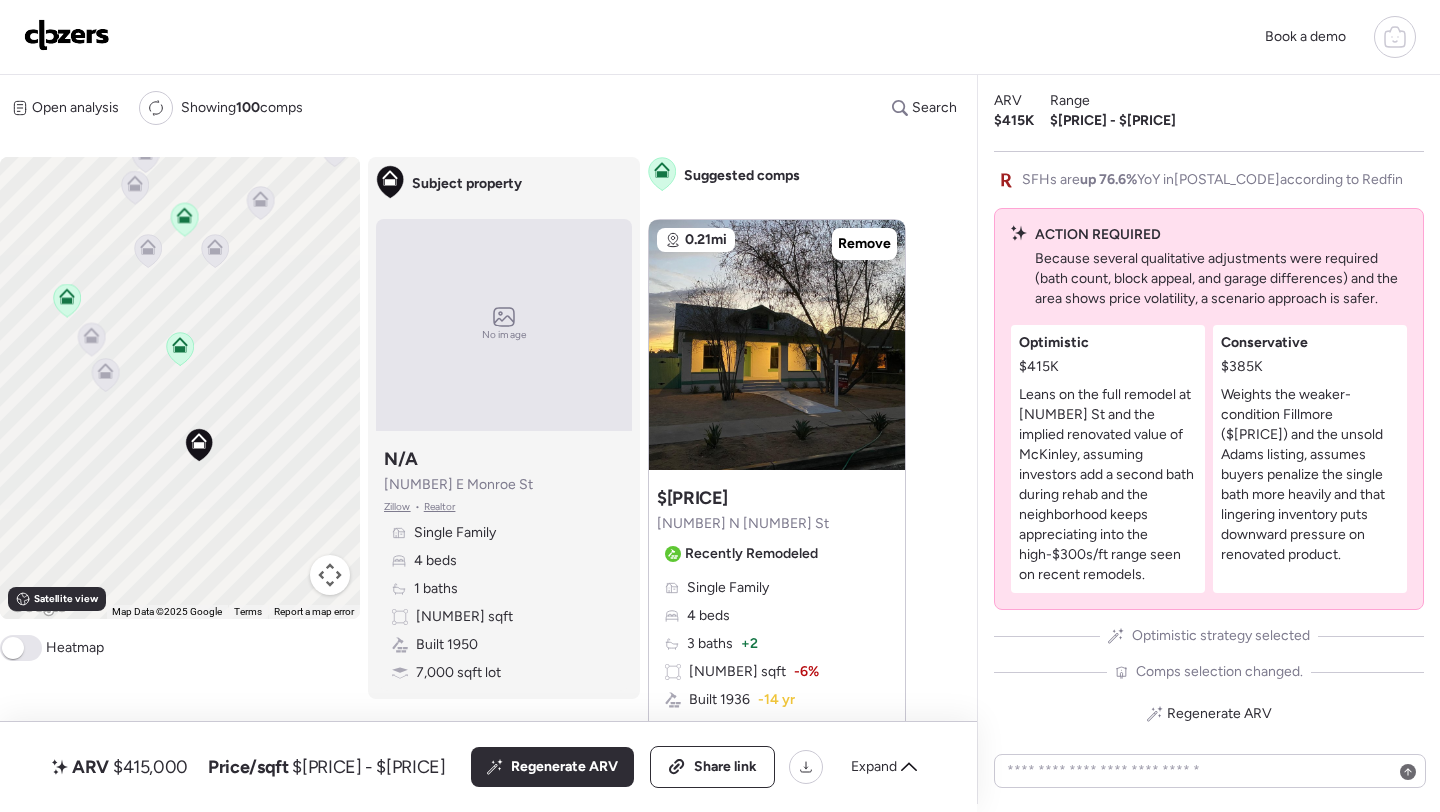 click 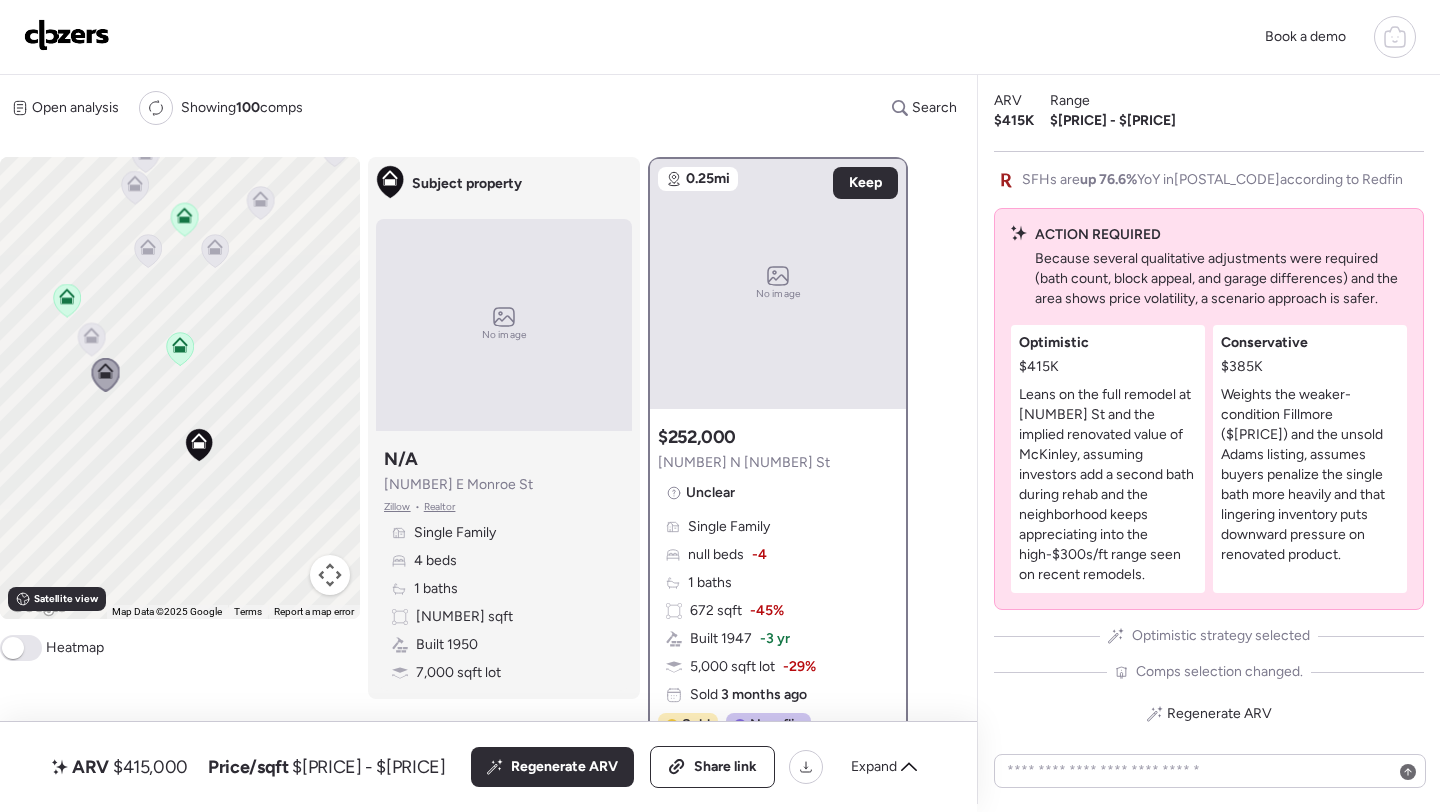 click 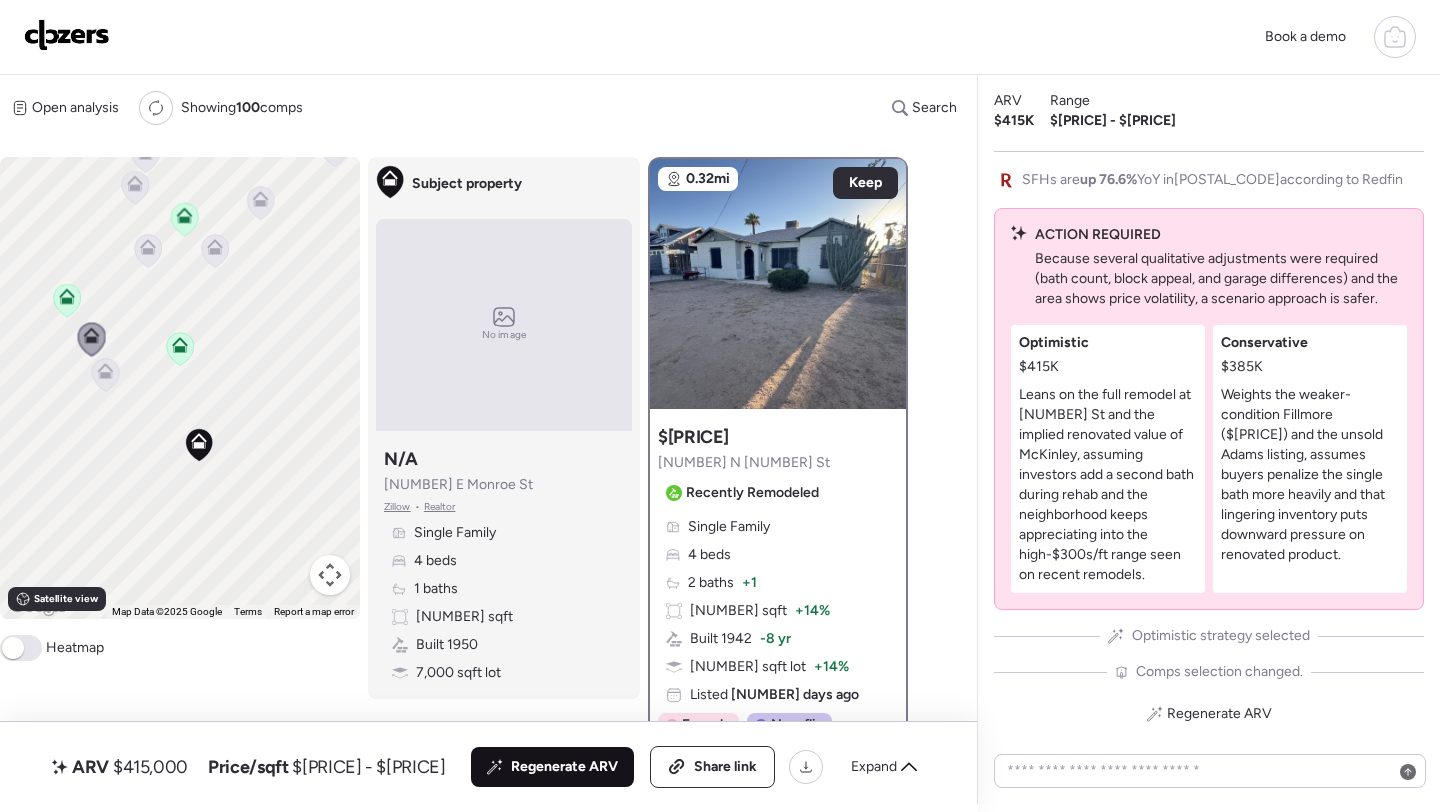 click on "Regenerate ARV" at bounding box center [564, 767] 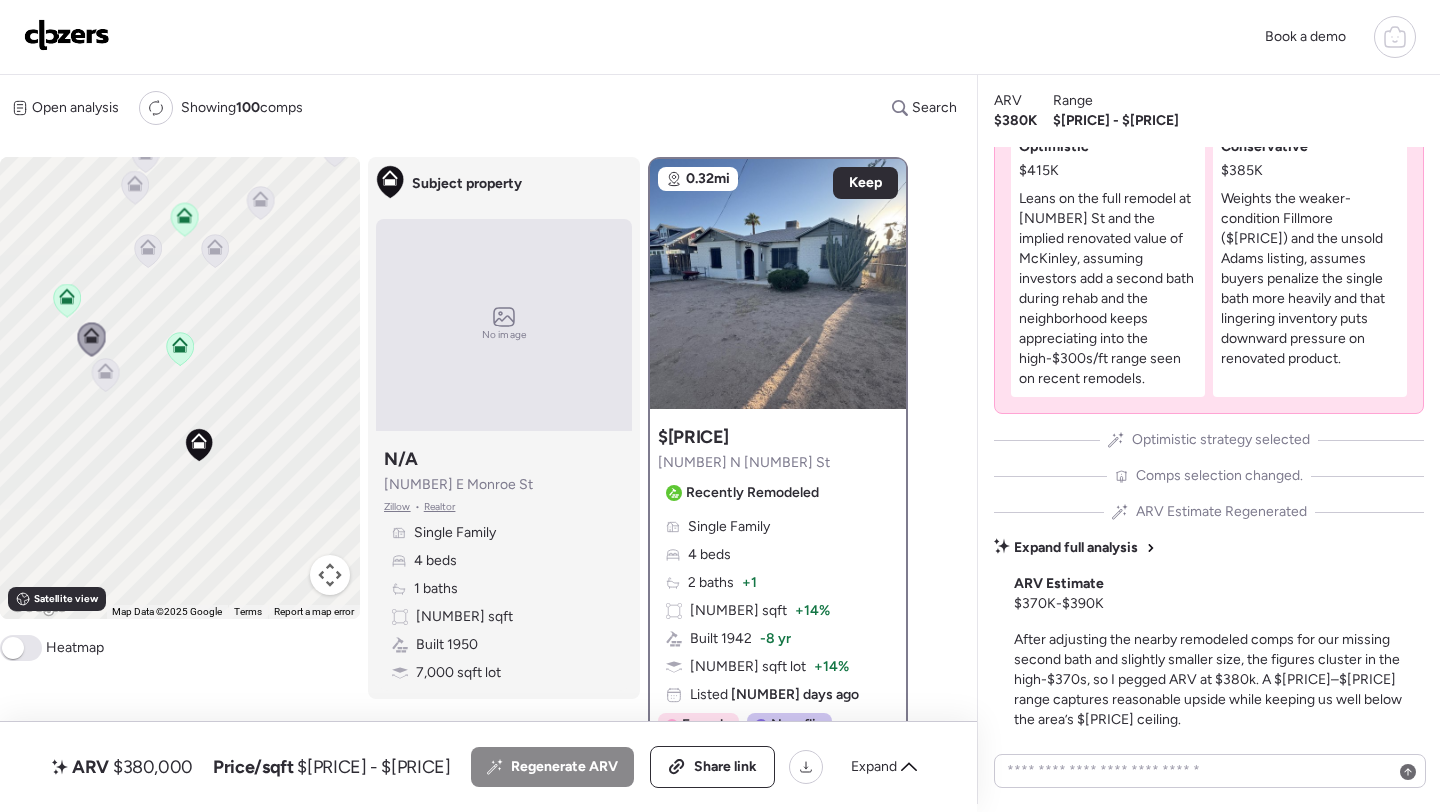 click on "$380,000" at bounding box center [153, 767] 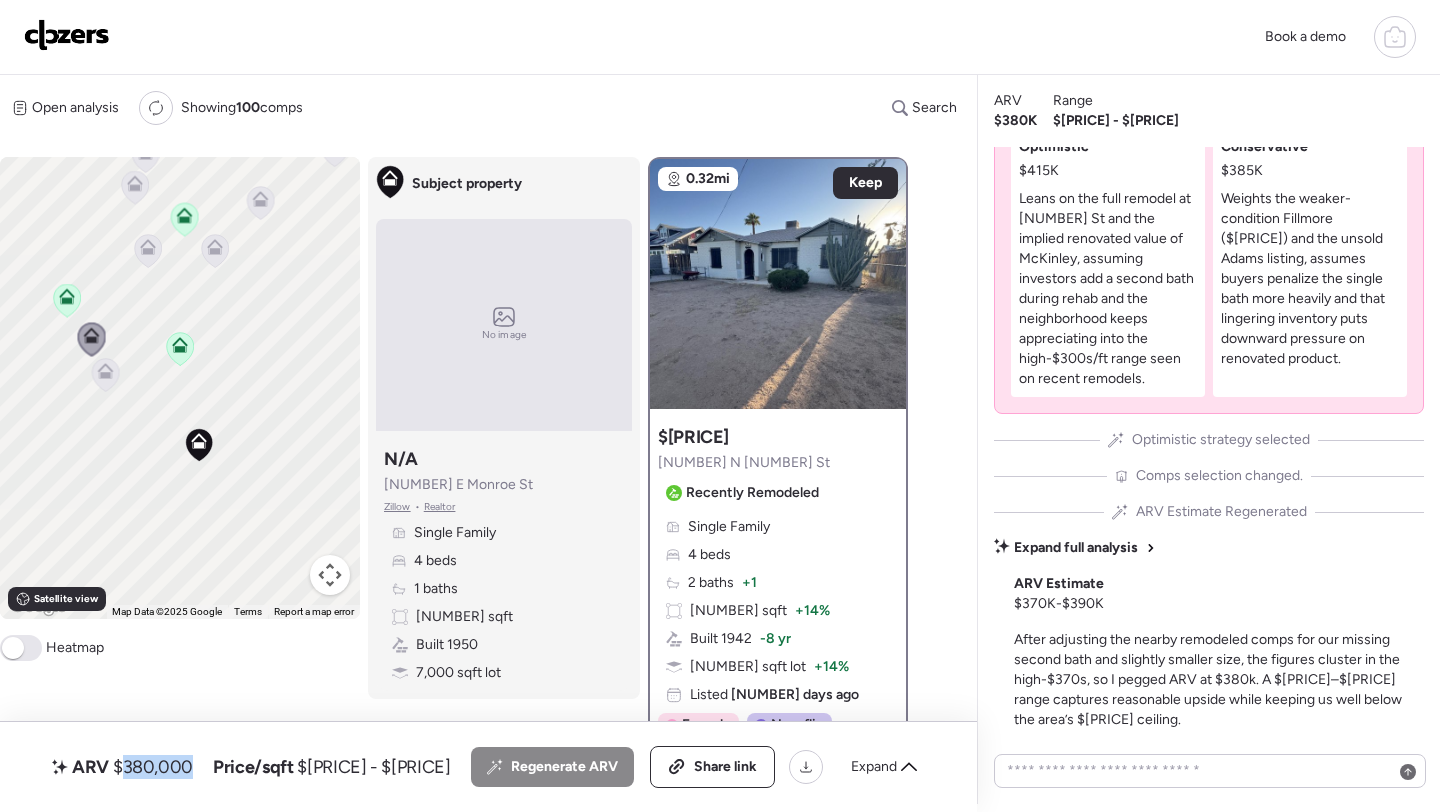 copy on "380,000" 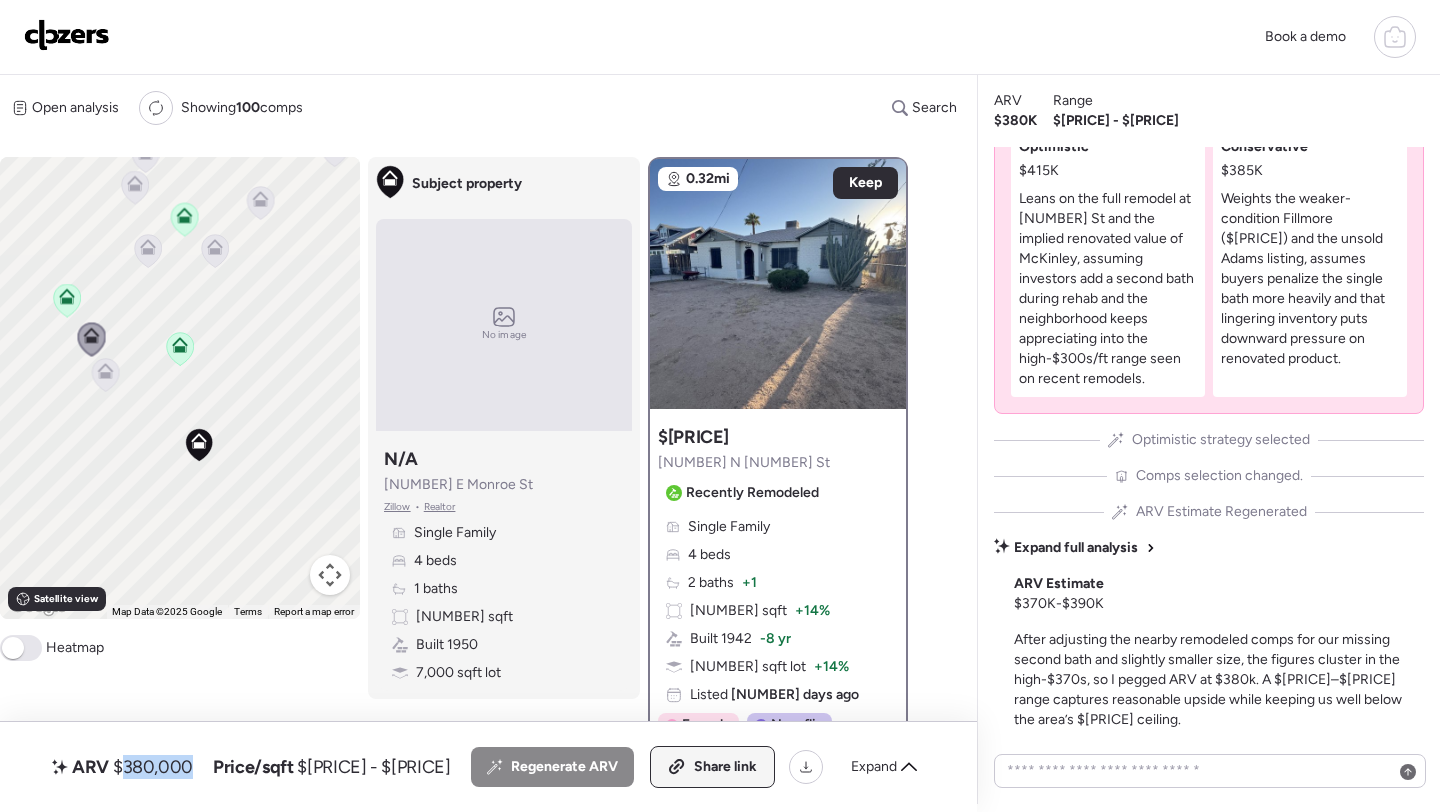 click on "Share link" at bounding box center [712, 767] 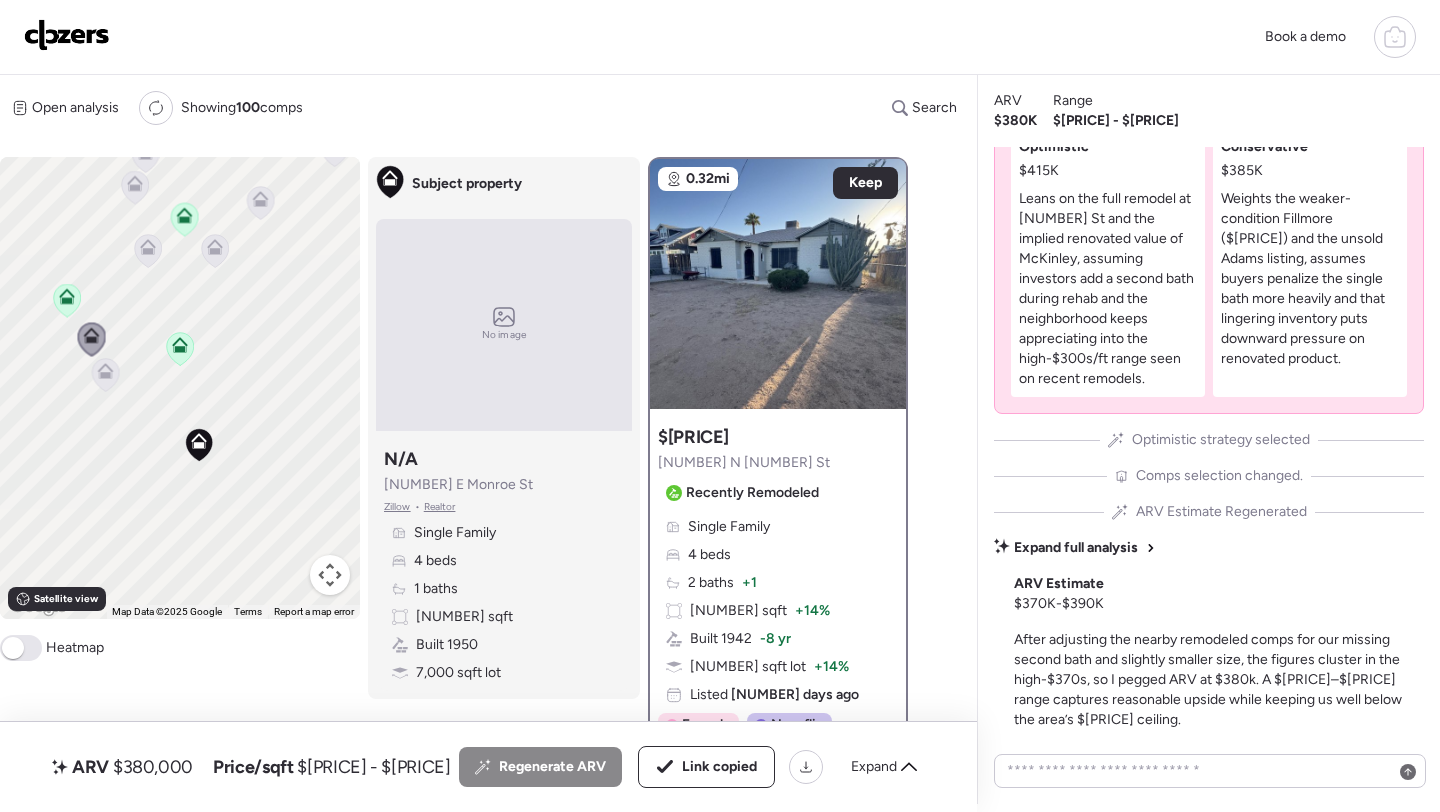 click at bounding box center (67, 35) 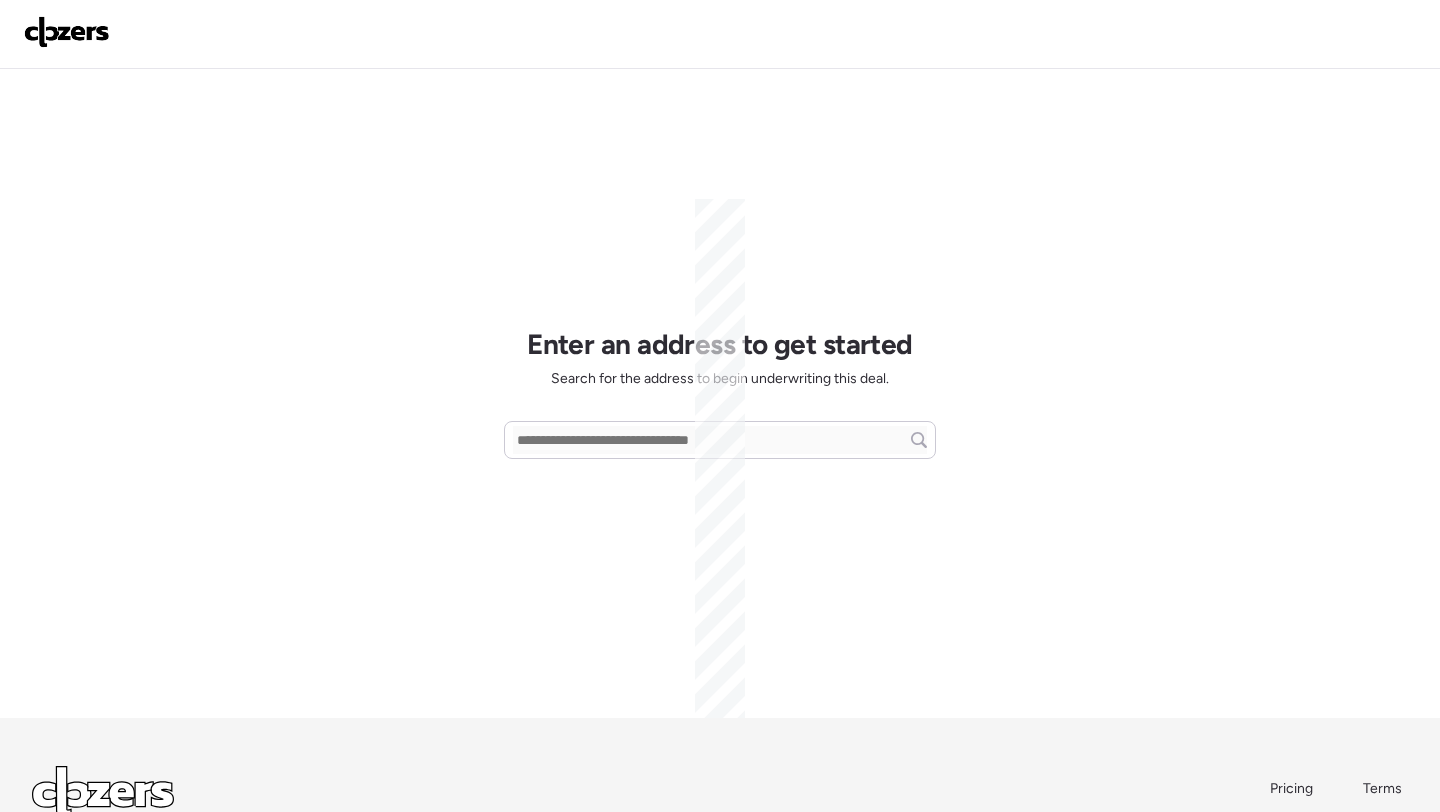 scroll, scrollTop: 0, scrollLeft: 0, axis: both 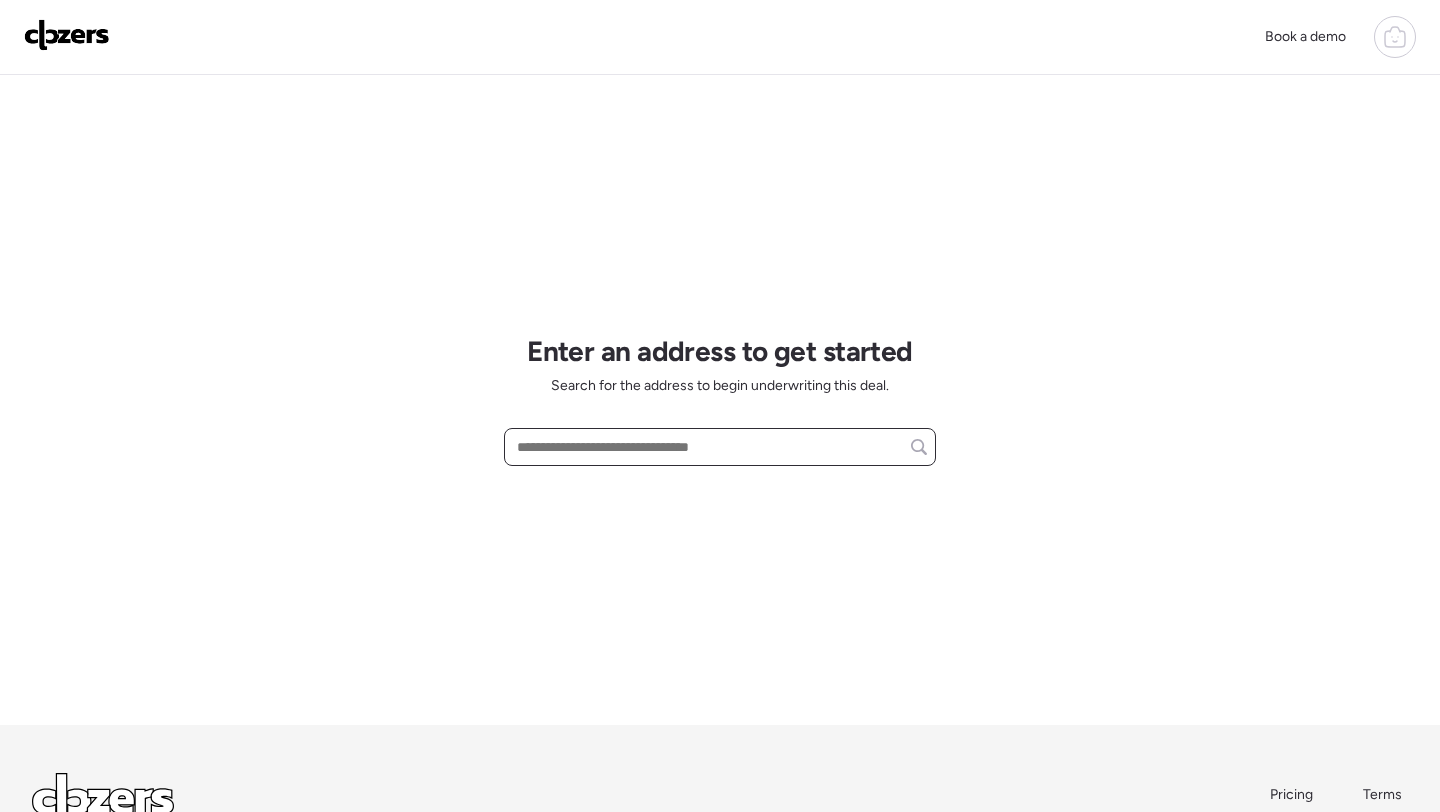 click at bounding box center [720, 447] 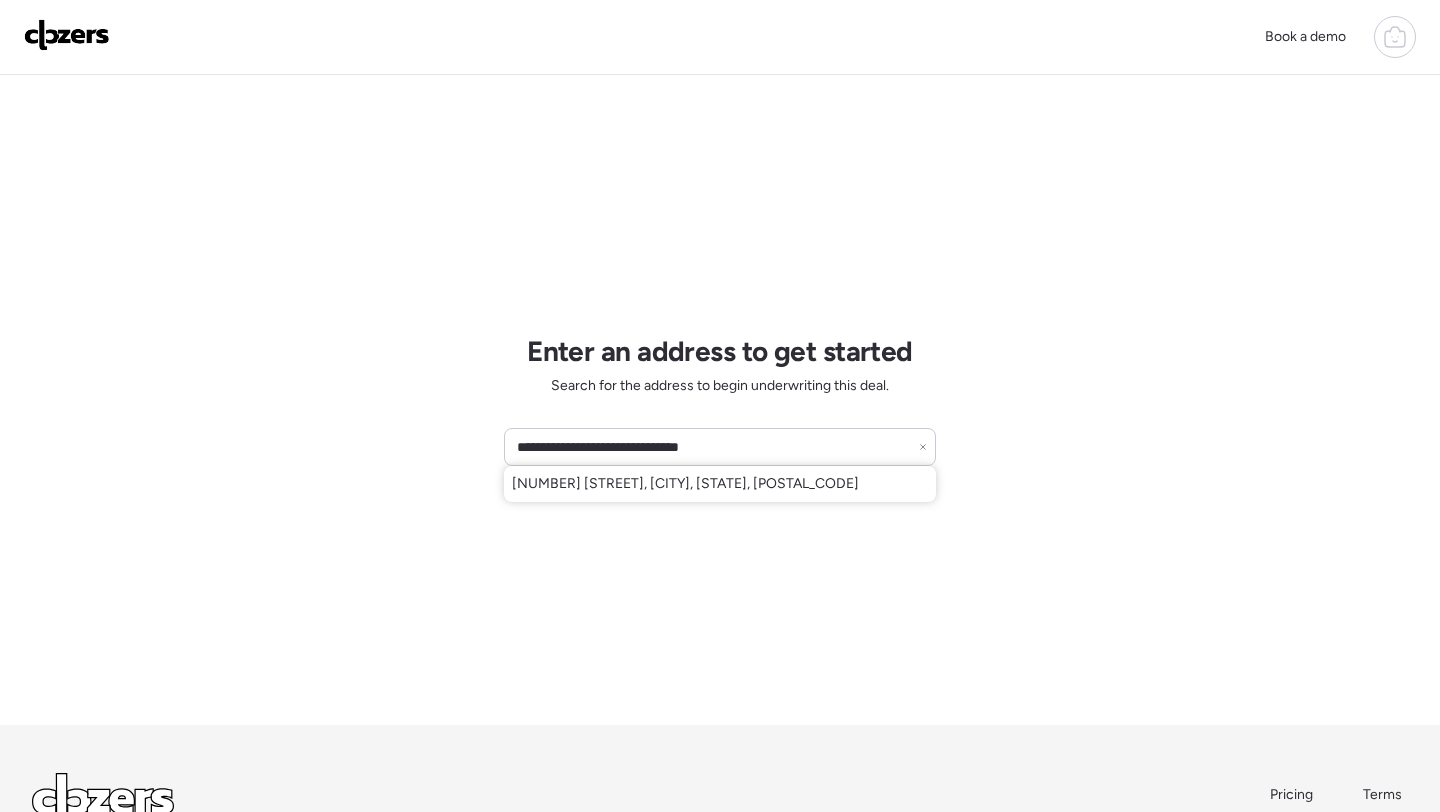 click on "[NUMBER] [STREET], [CITY], [STATE], [POSTAL_CODE]" at bounding box center [685, 484] 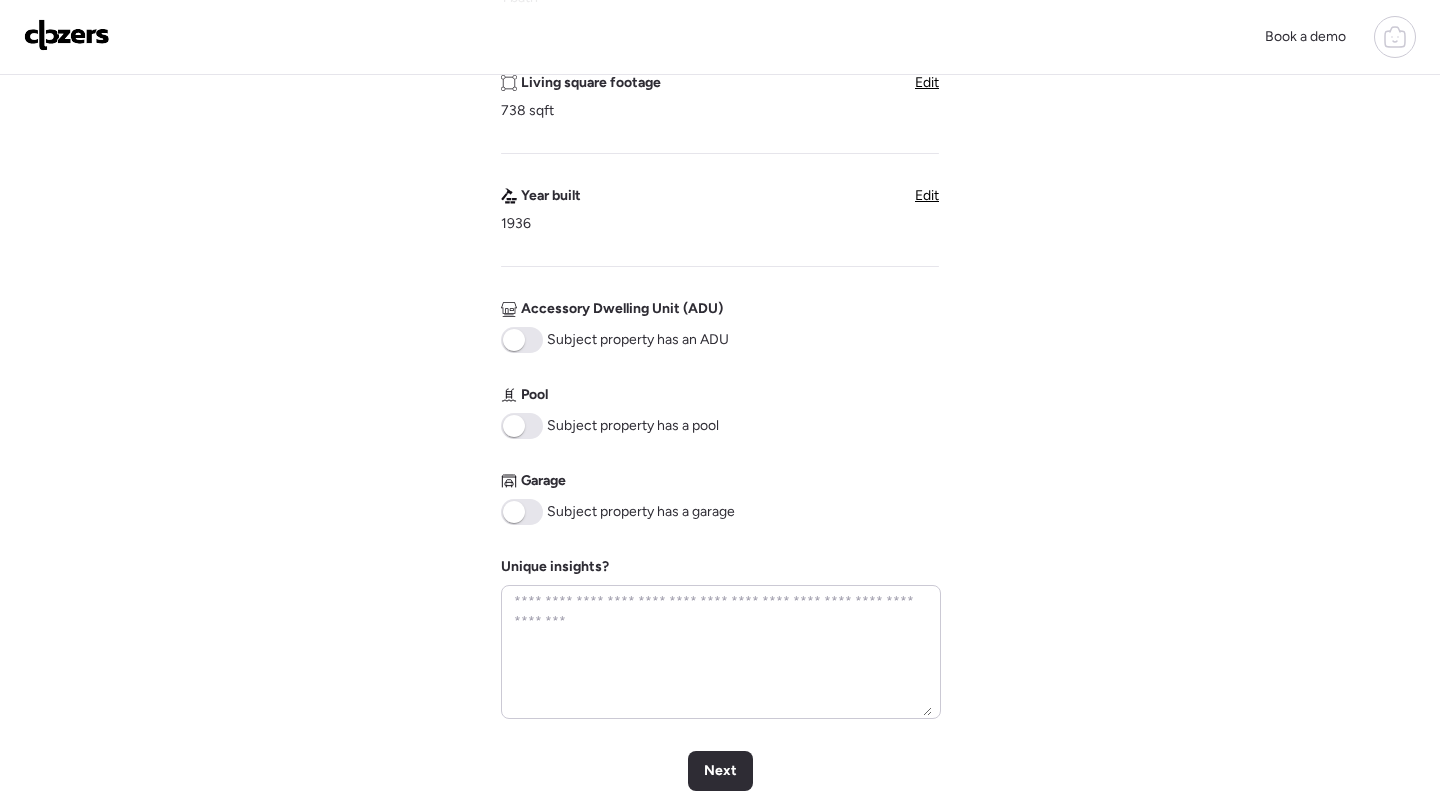 scroll, scrollTop: 952, scrollLeft: 0, axis: vertical 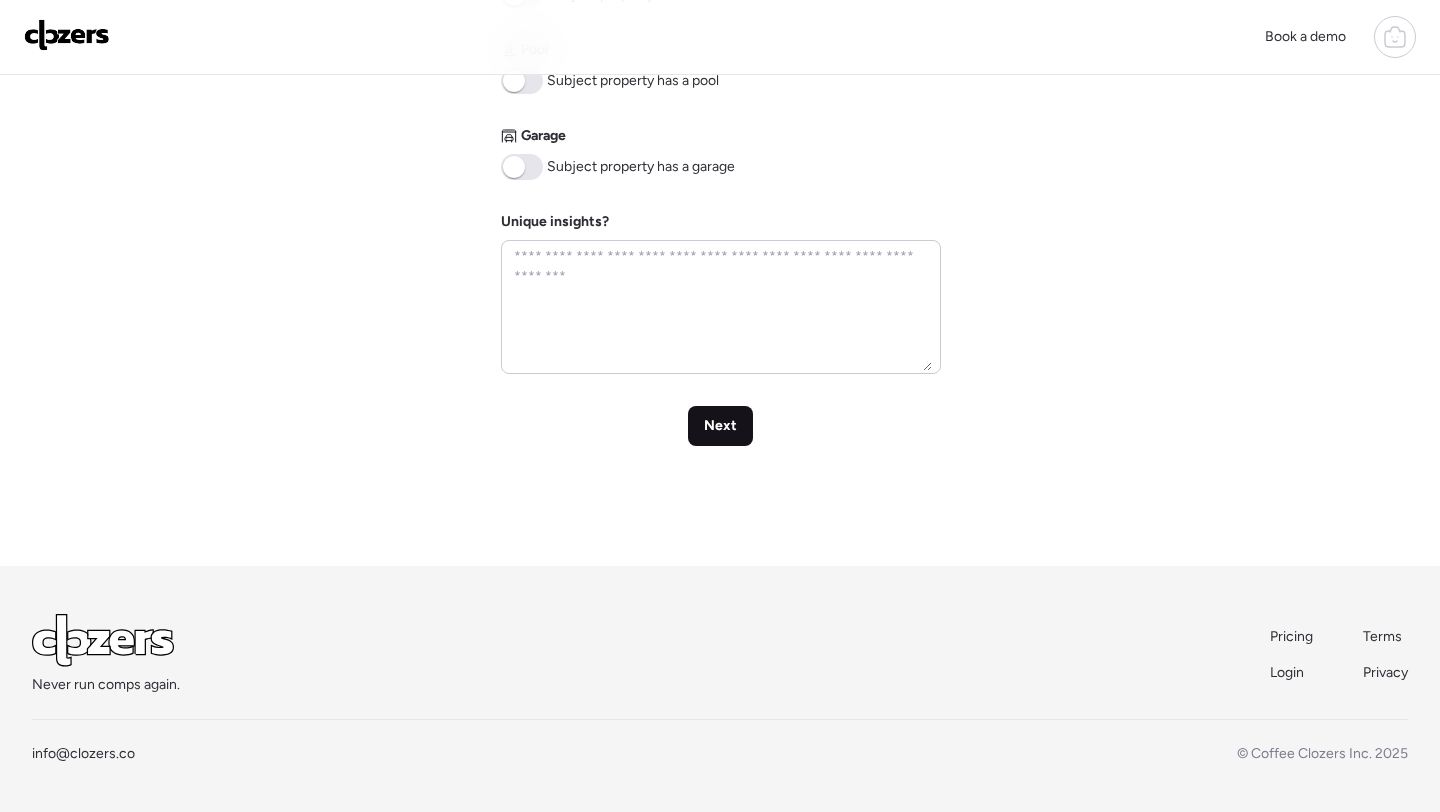 click on "Next" at bounding box center [720, 426] 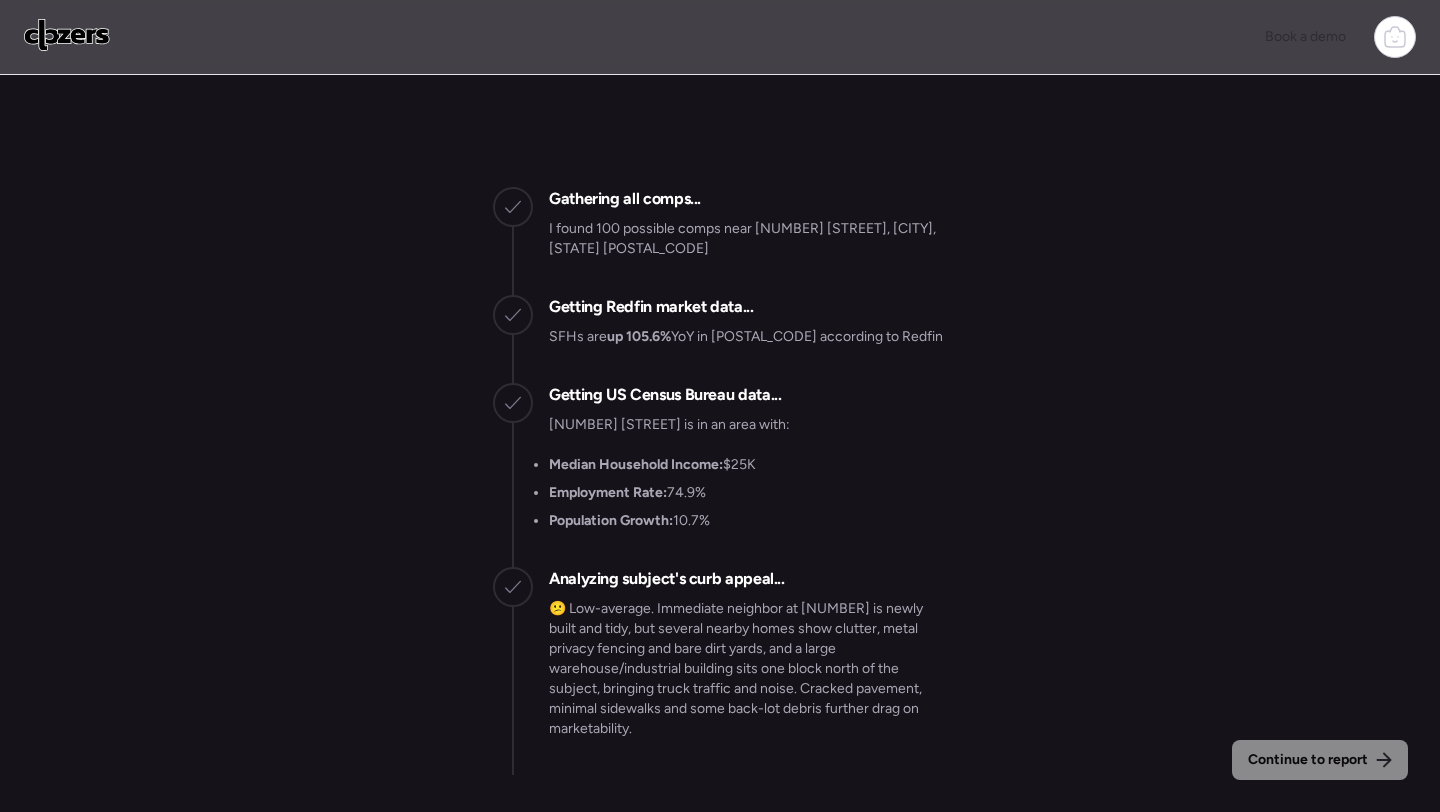 click at bounding box center [67, 35] 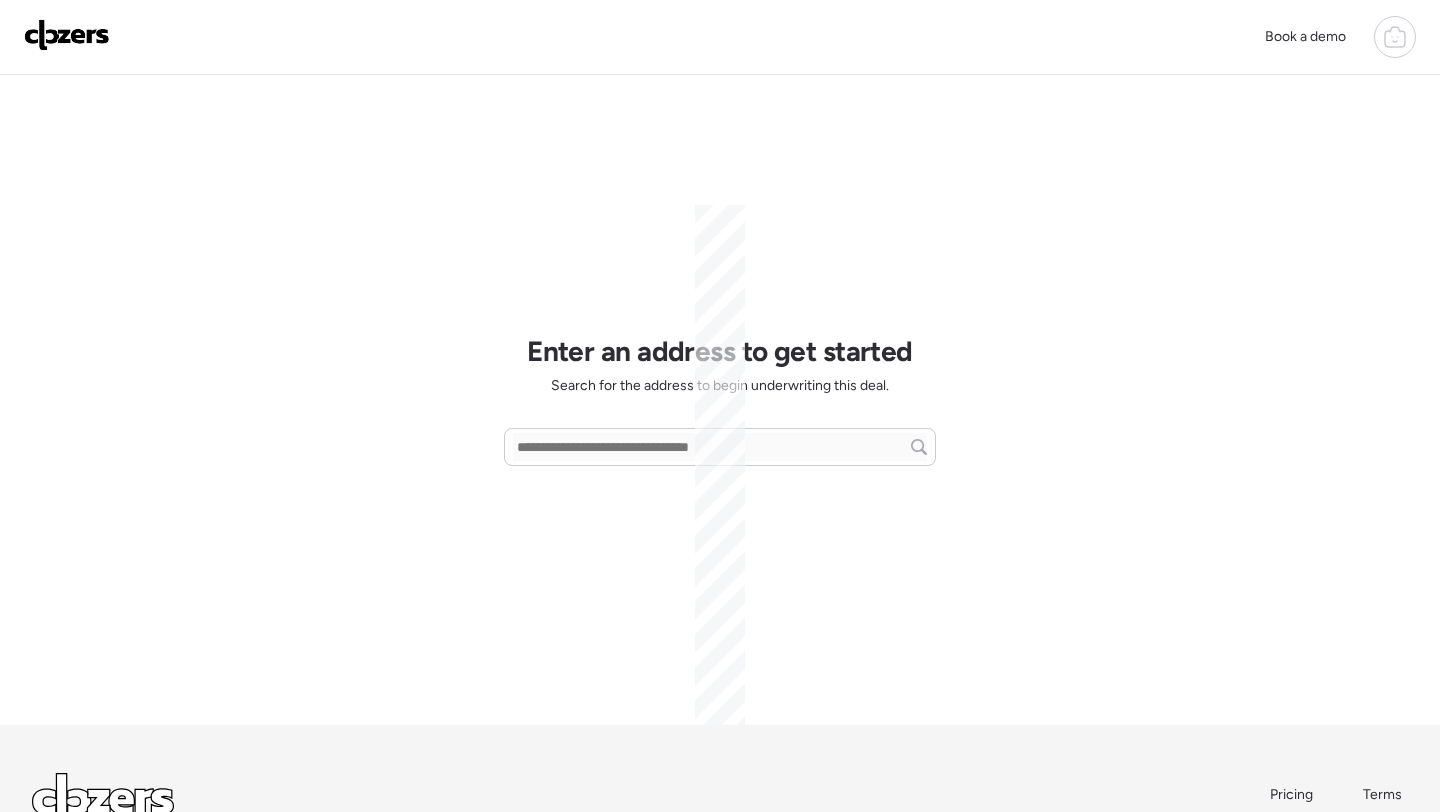 scroll, scrollTop: 0, scrollLeft: 0, axis: both 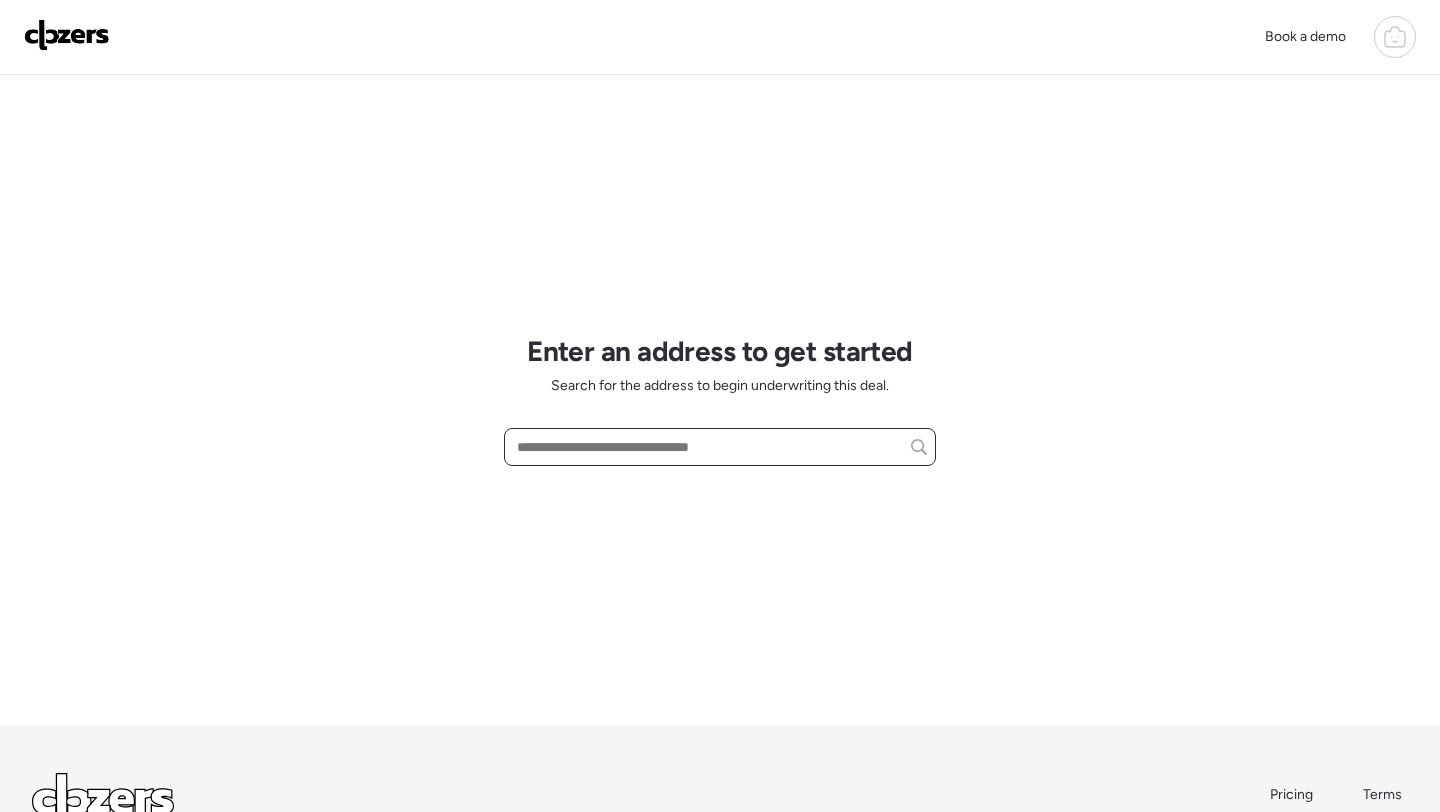 click at bounding box center (720, 447) 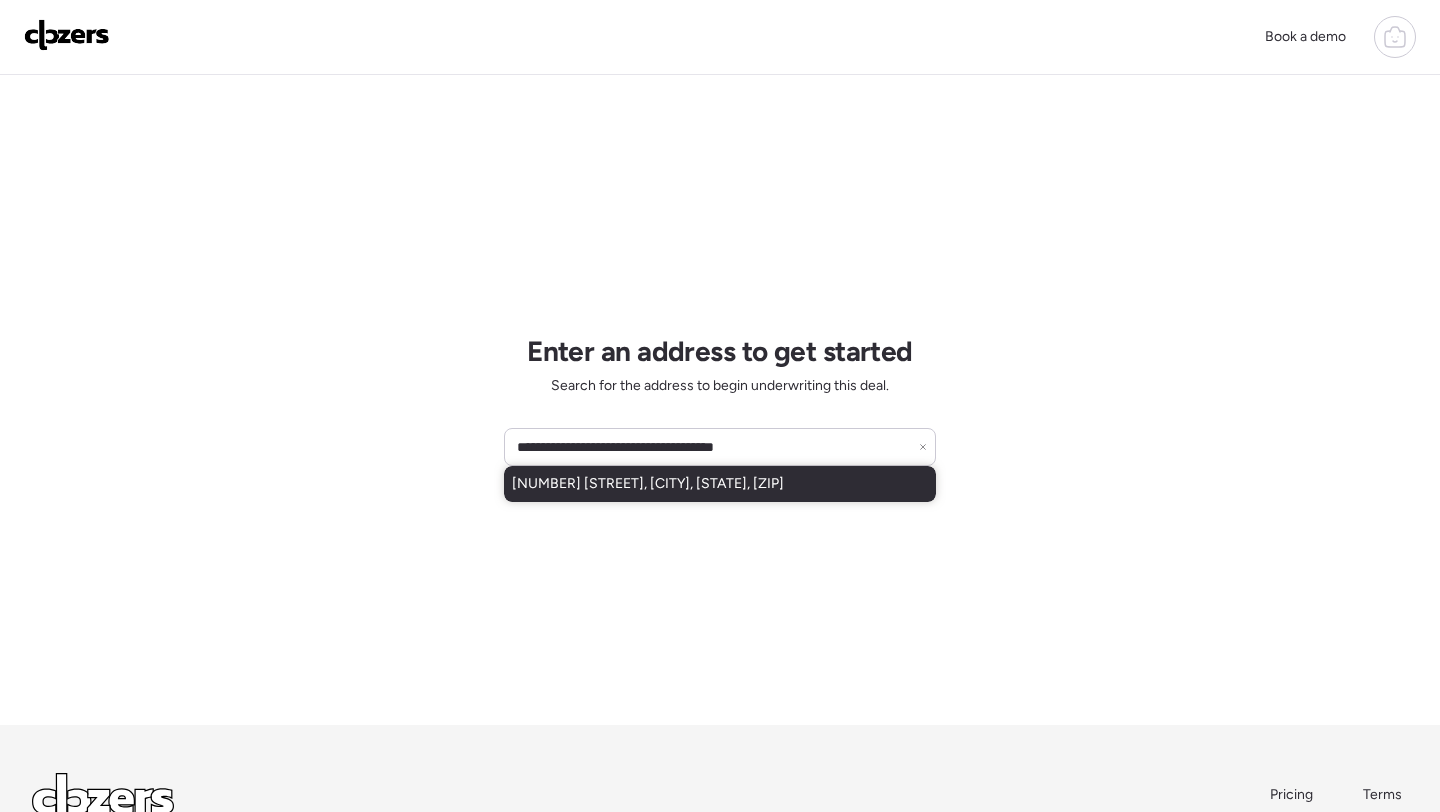 click on "1658 N Sierra Vista Dr, Tempe, AZ, 85288" at bounding box center (648, 484) 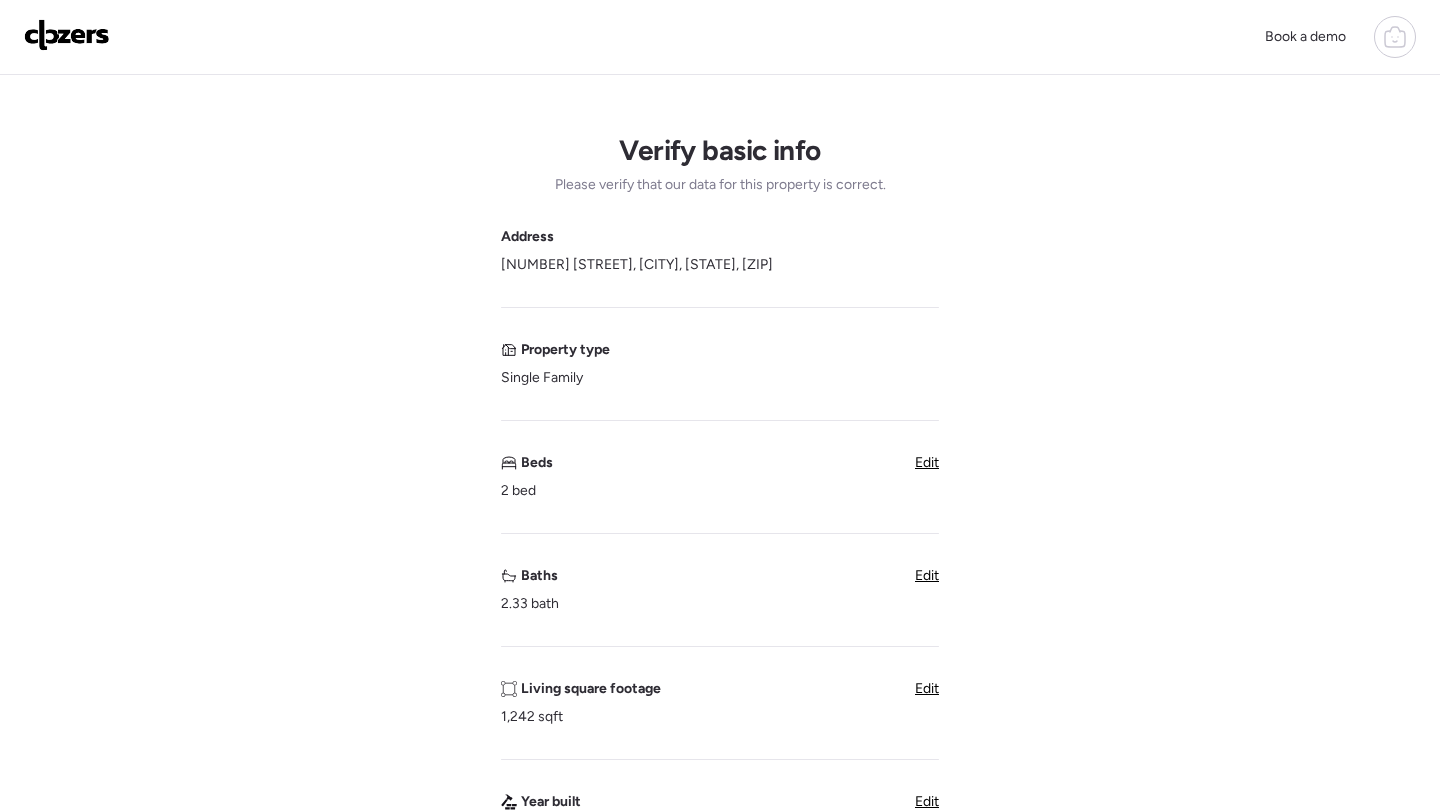 scroll, scrollTop: 178, scrollLeft: 0, axis: vertical 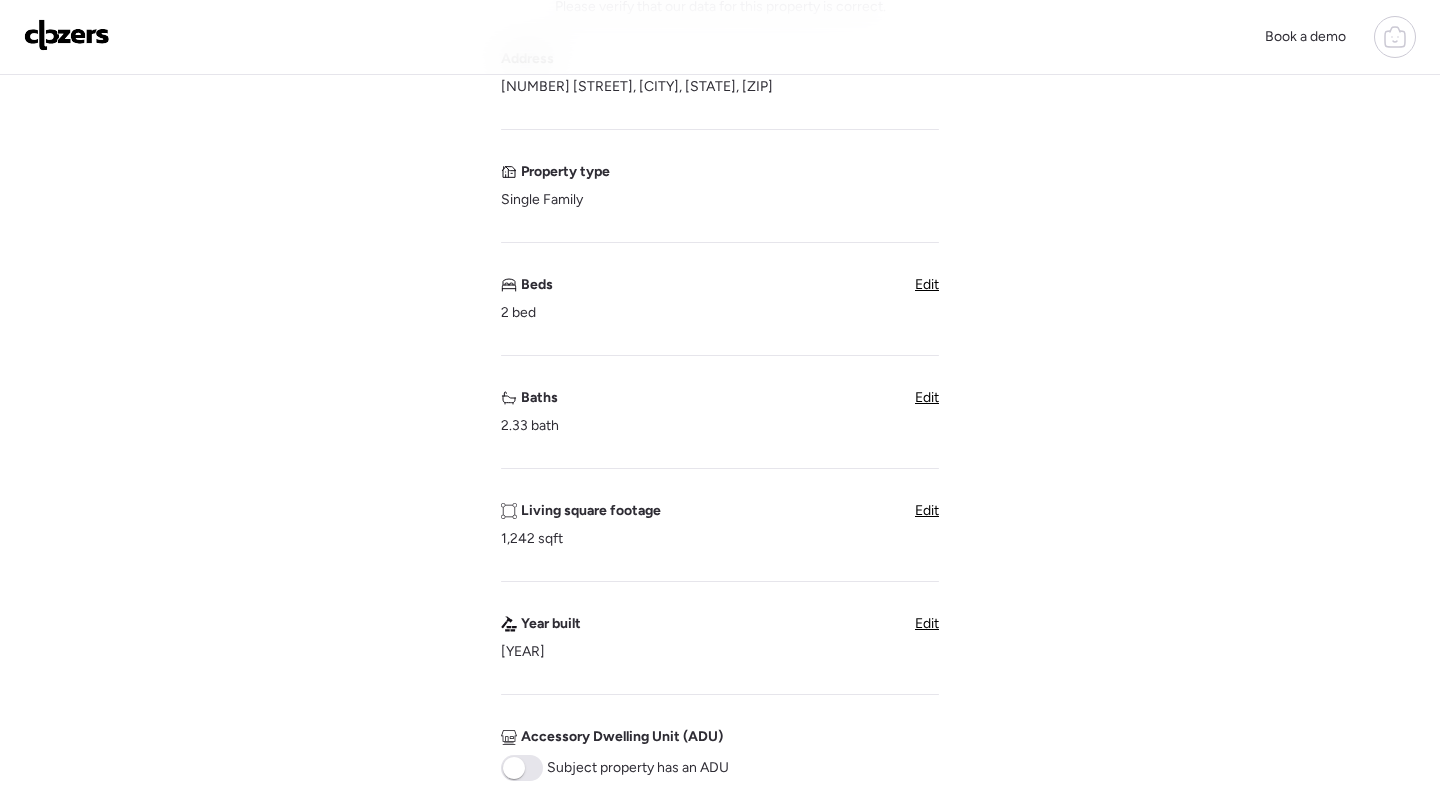 click on "Edit" at bounding box center [927, 397] 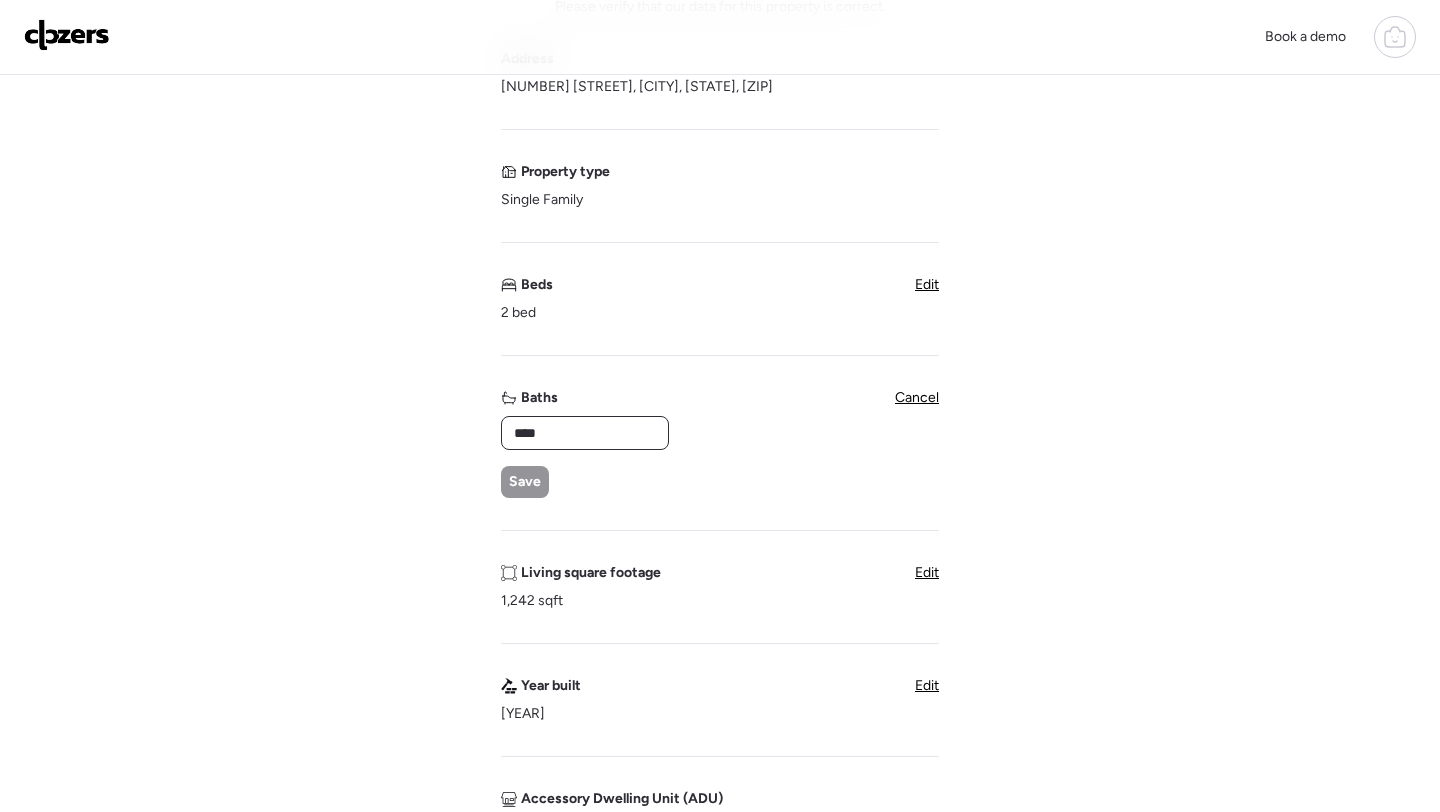 click on "****" at bounding box center (585, 433) 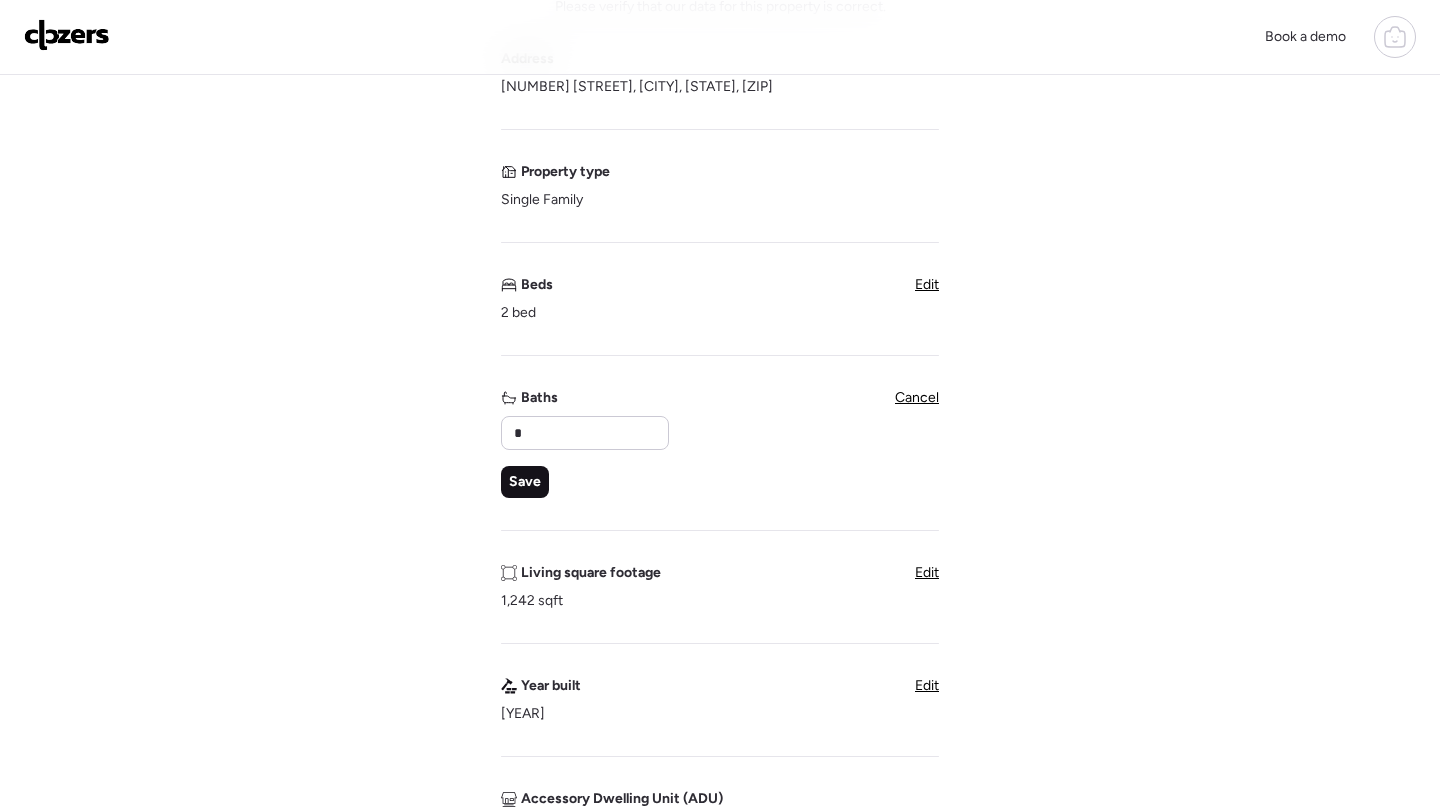 click on "Save" at bounding box center (525, 482) 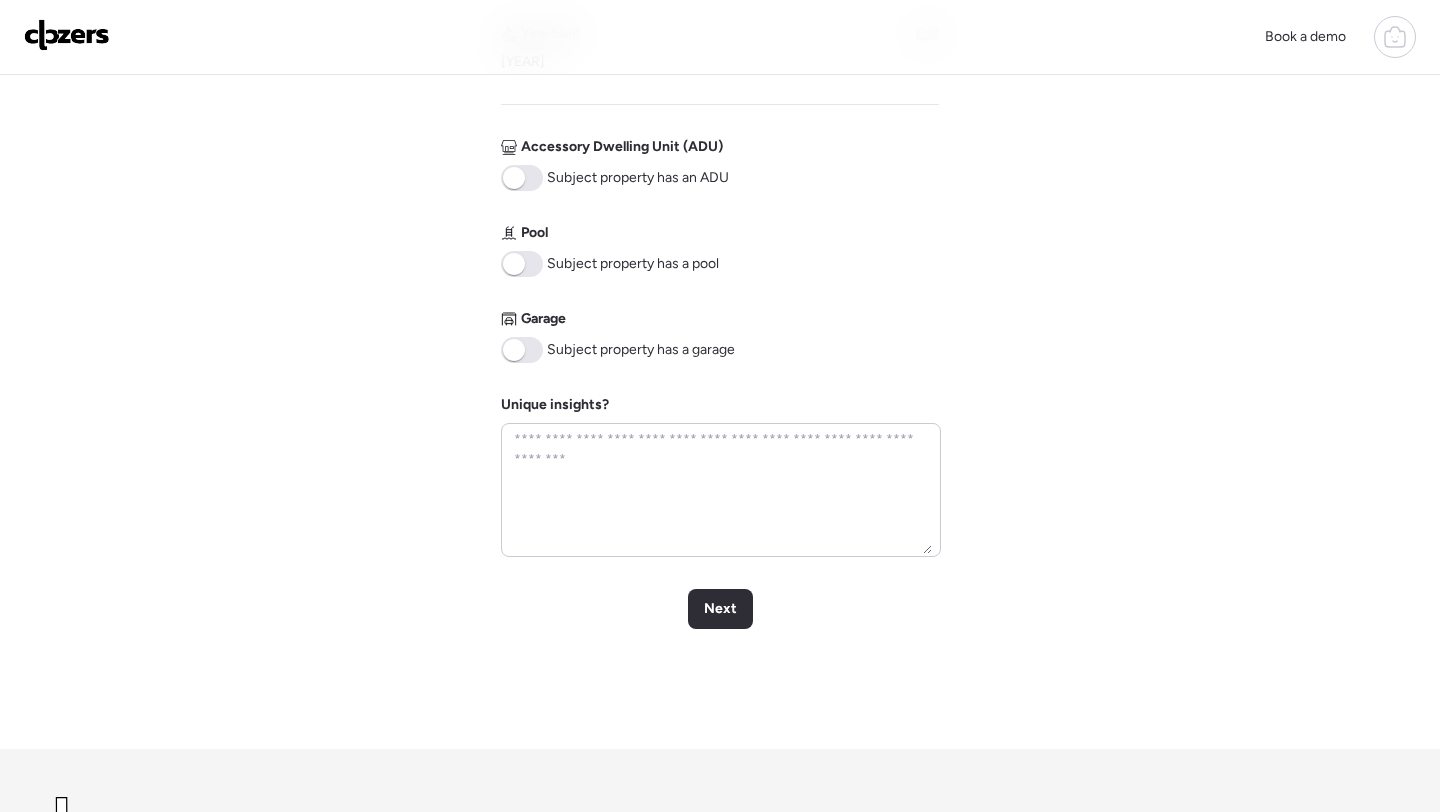 scroll, scrollTop: 895, scrollLeft: 0, axis: vertical 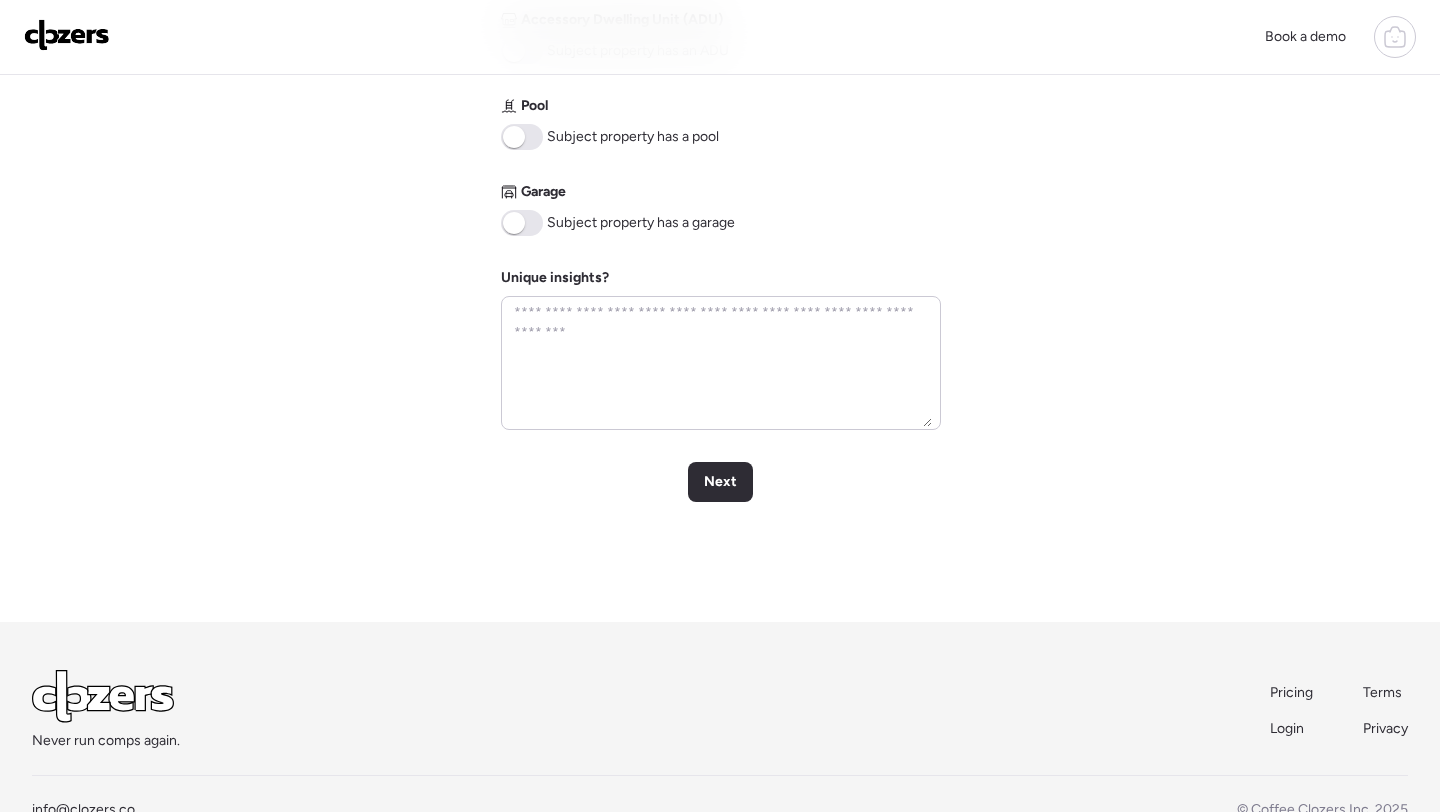 click at bounding box center (522, 137) 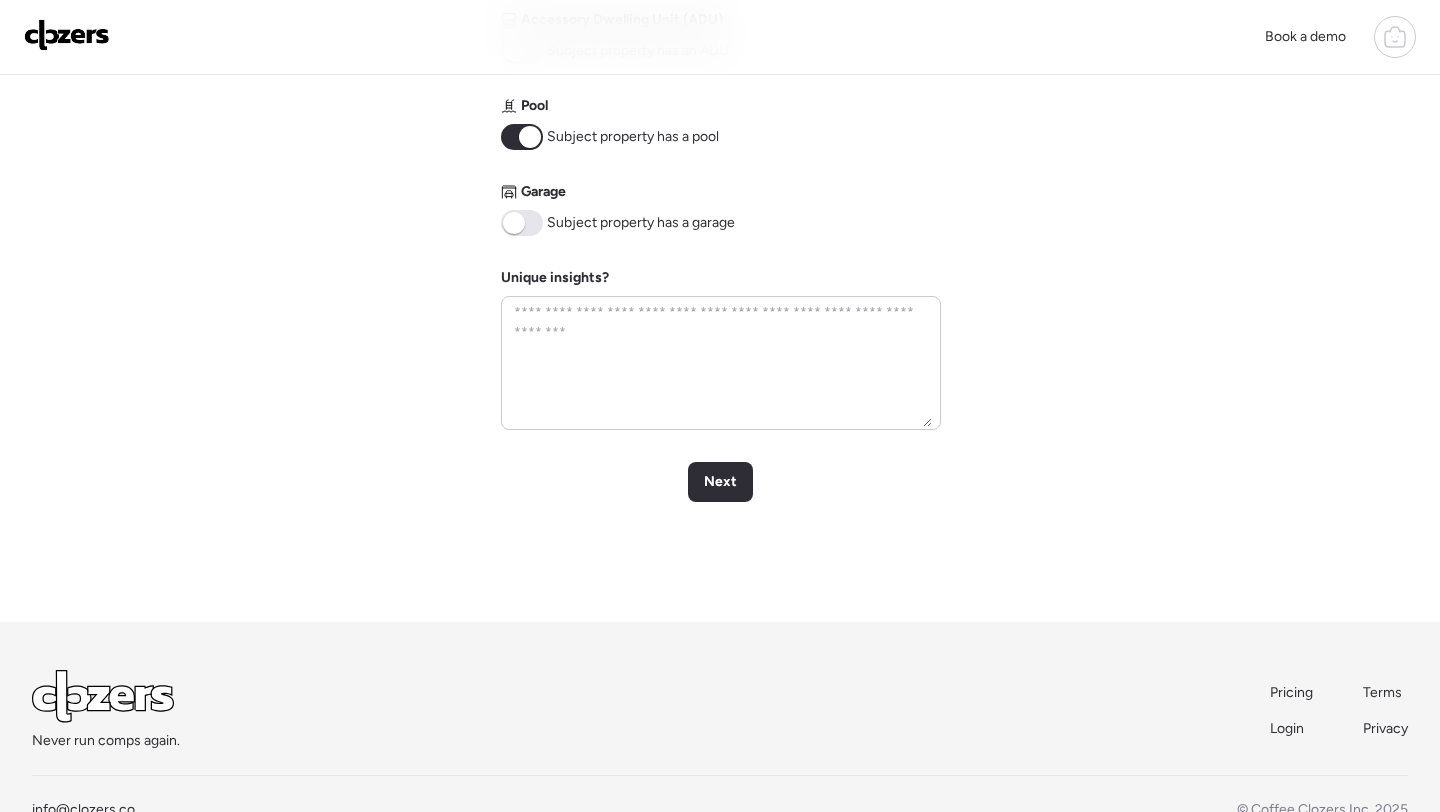 click at bounding box center (522, 223) 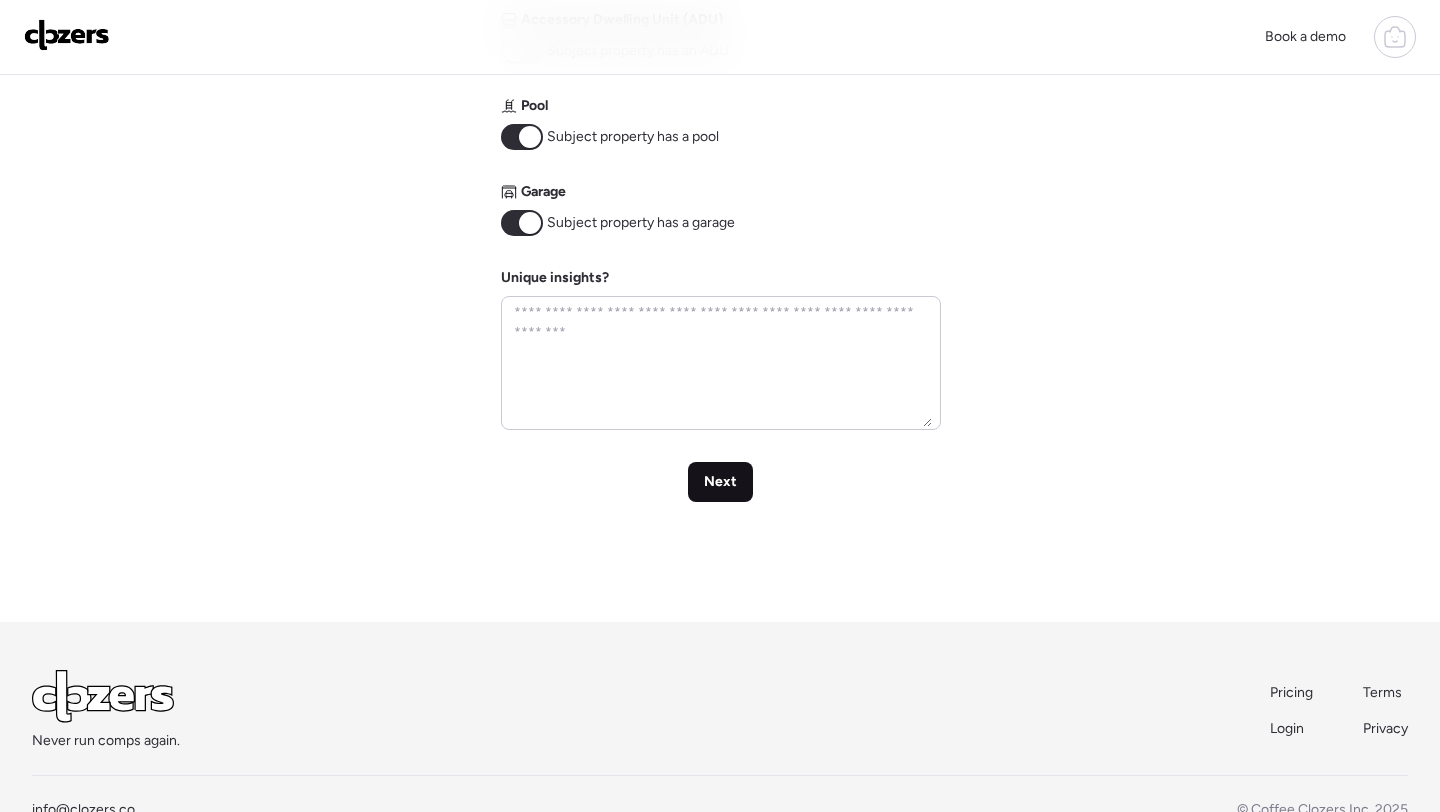 click on "Next" at bounding box center [720, 482] 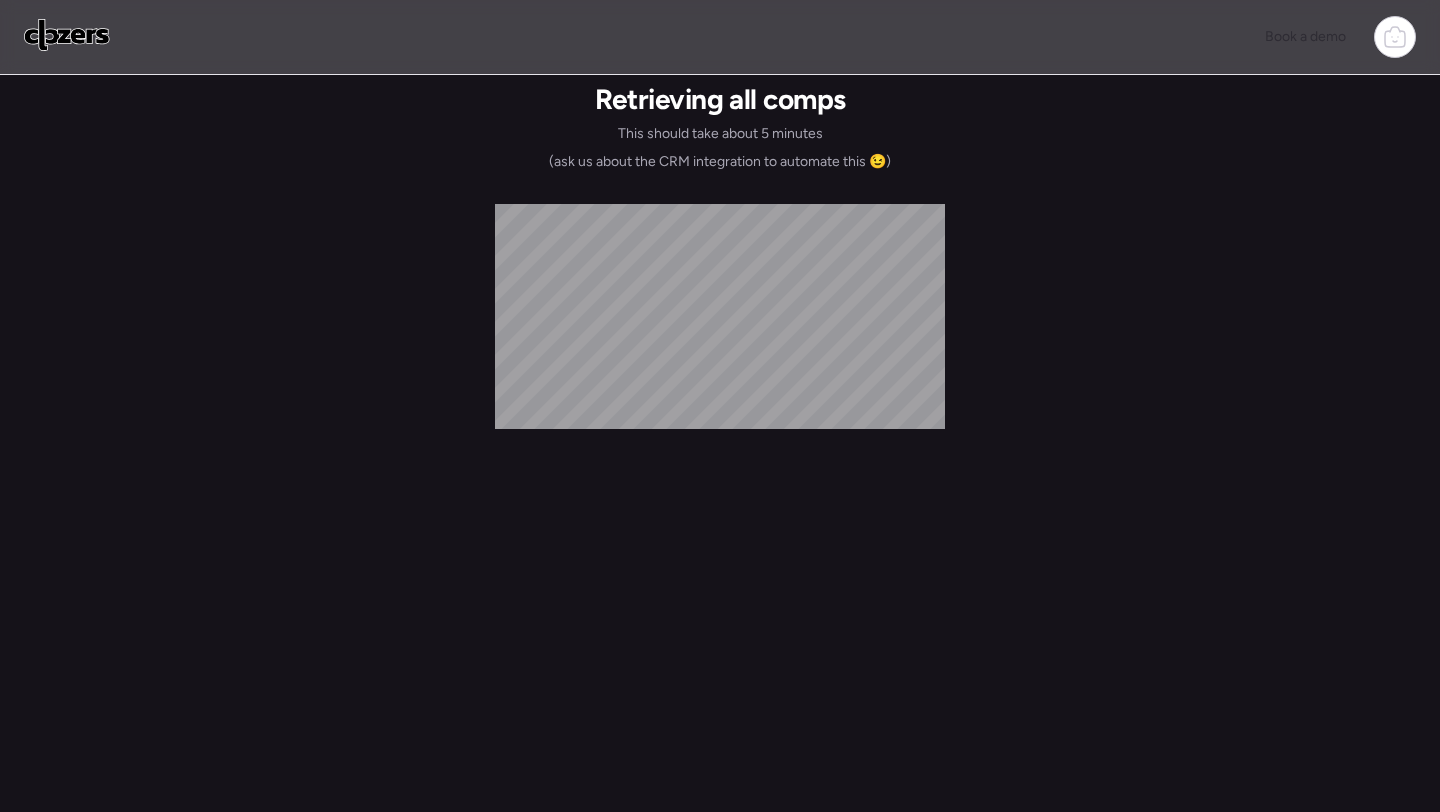 scroll, scrollTop: 0, scrollLeft: 0, axis: both 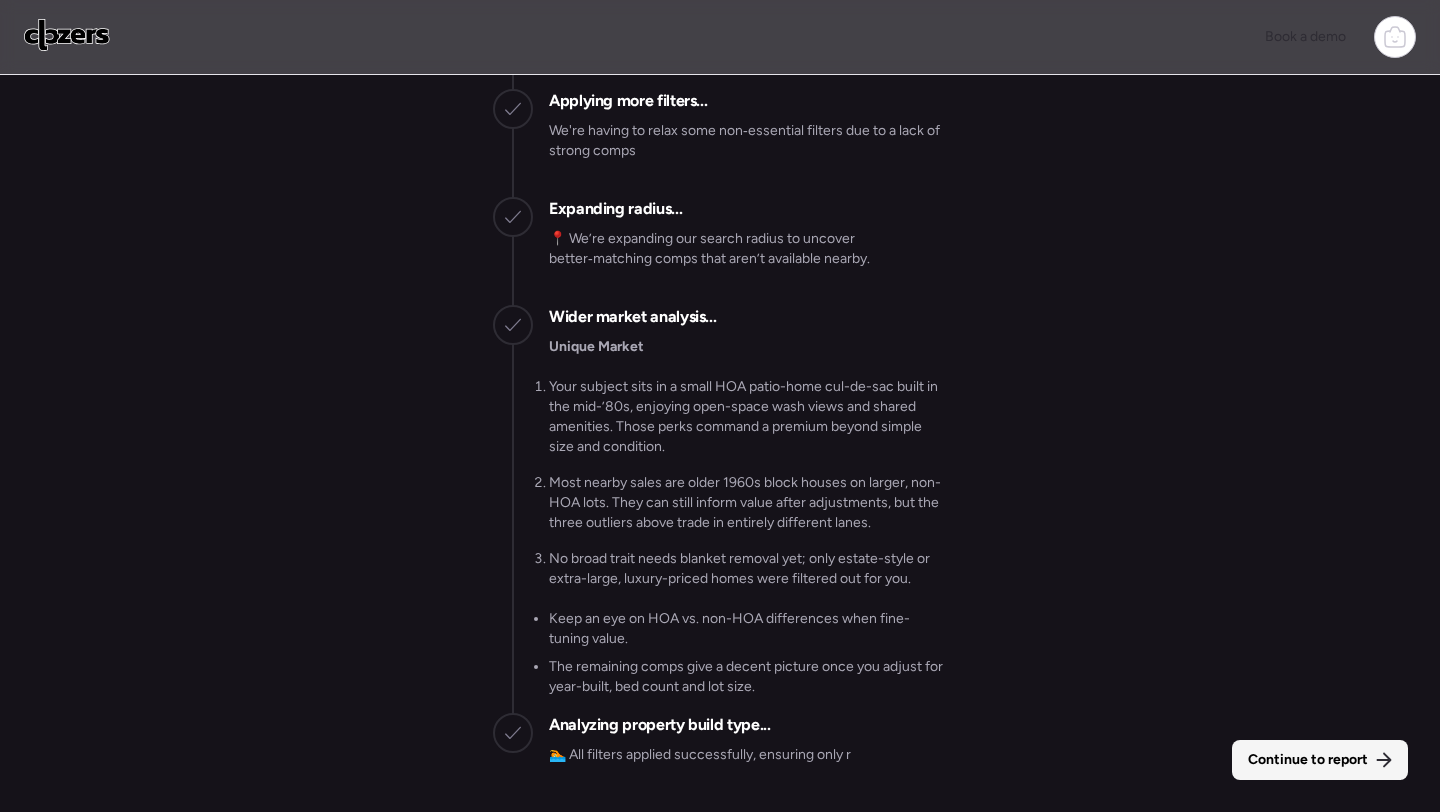click on "Continue to report" at bounding box center [1308, 760] 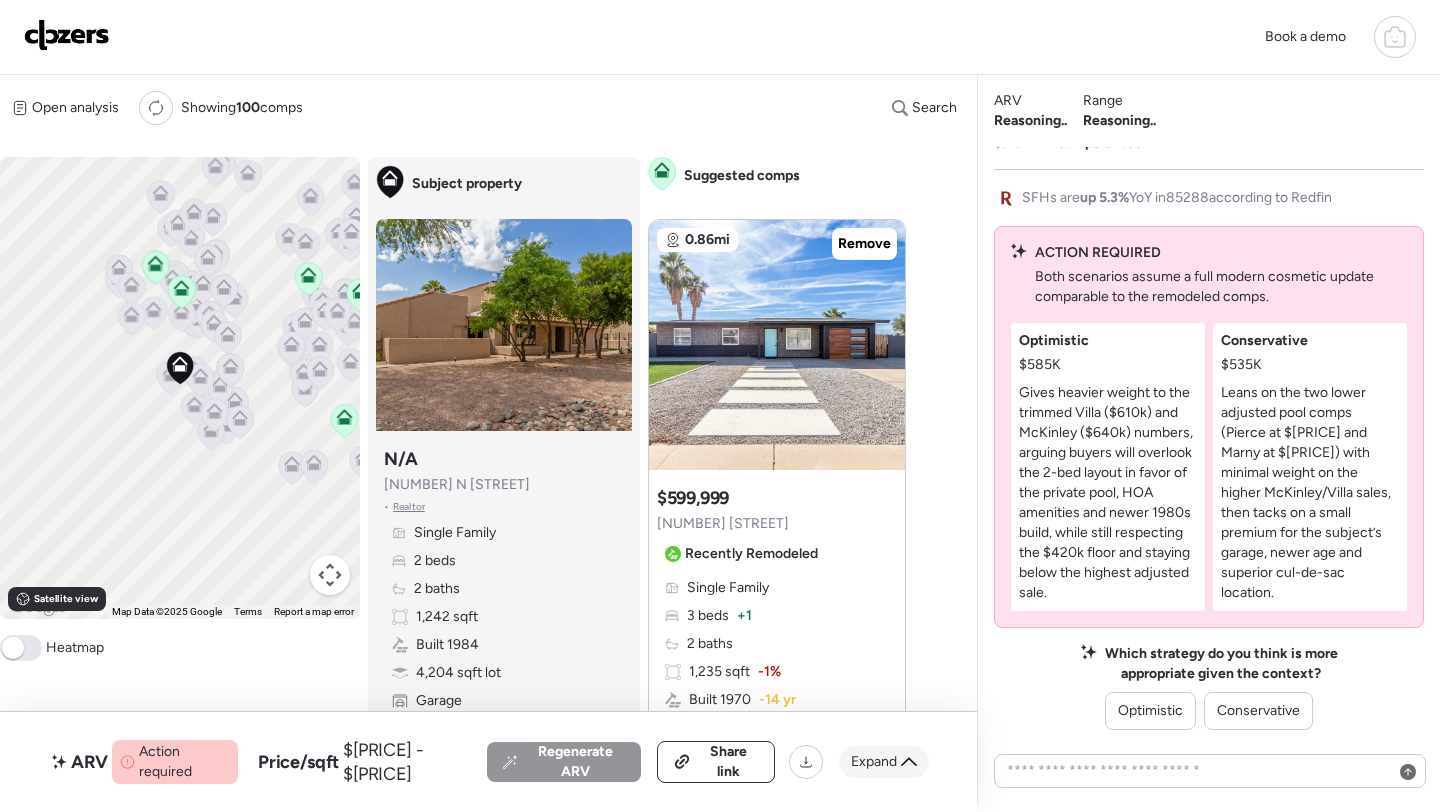 click on "Expand" at bounding box center [874, 762] 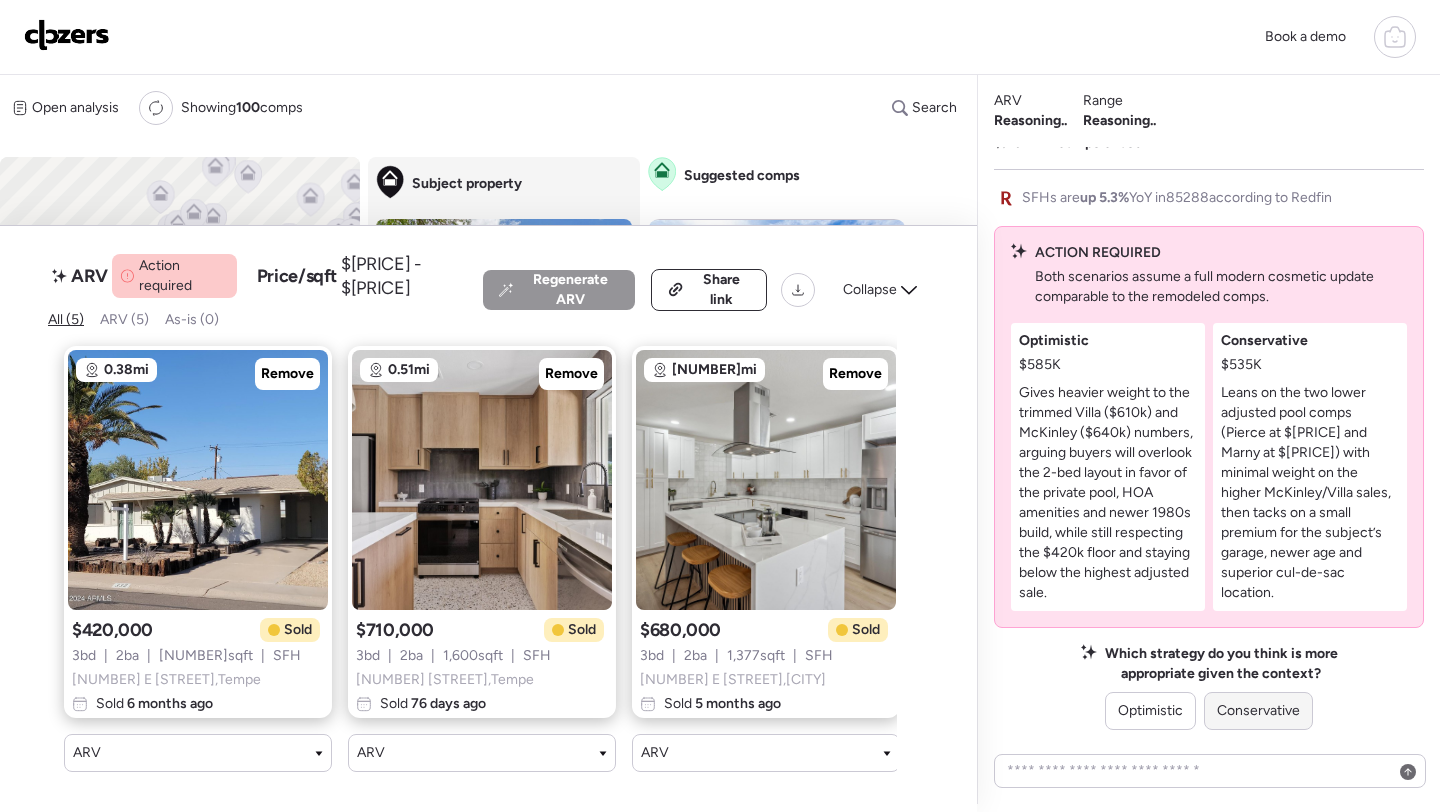 click on "Conservative" at bounding box center (1258, 711) 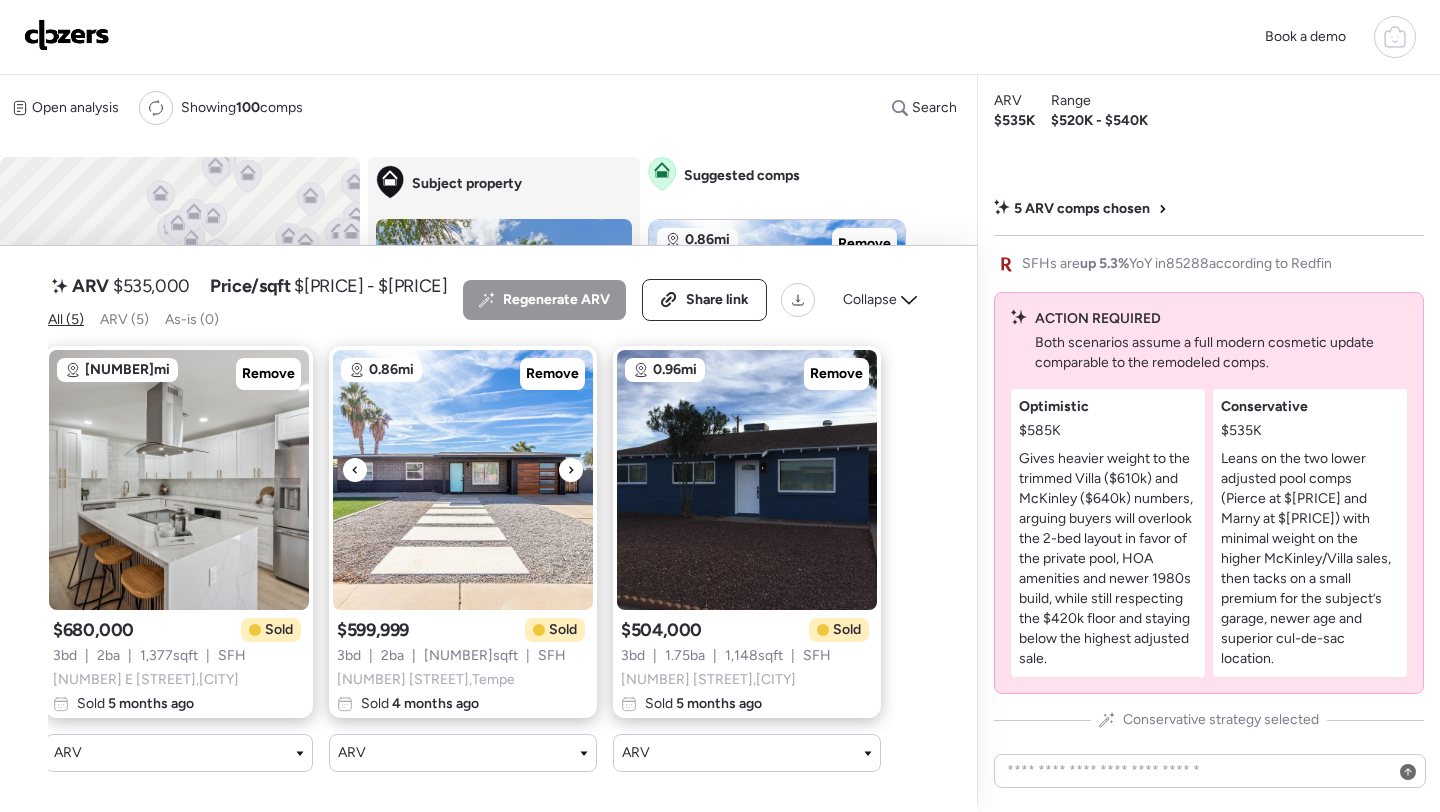 scroll, scrollTop: 0, scrollLeft: 0, axis: both 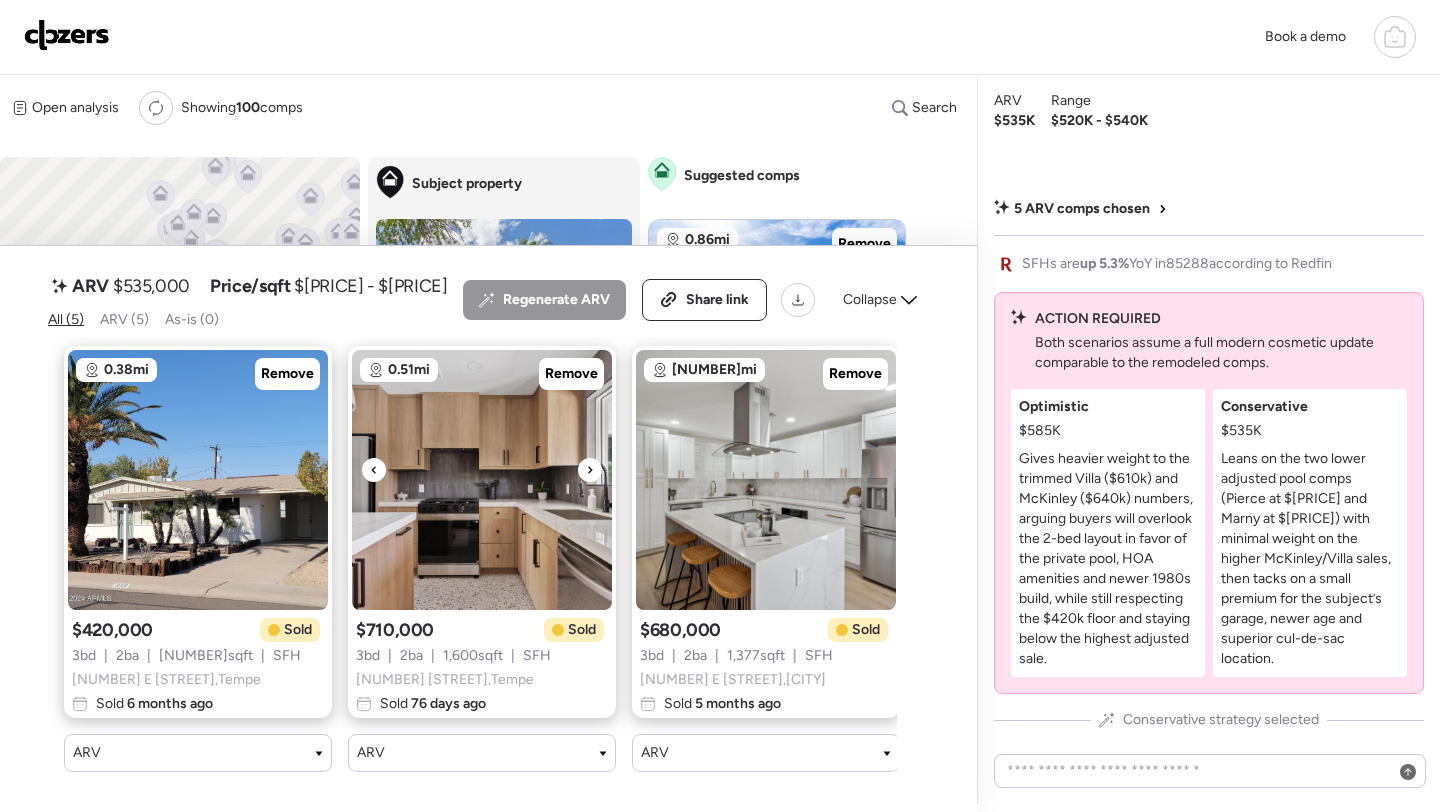 click 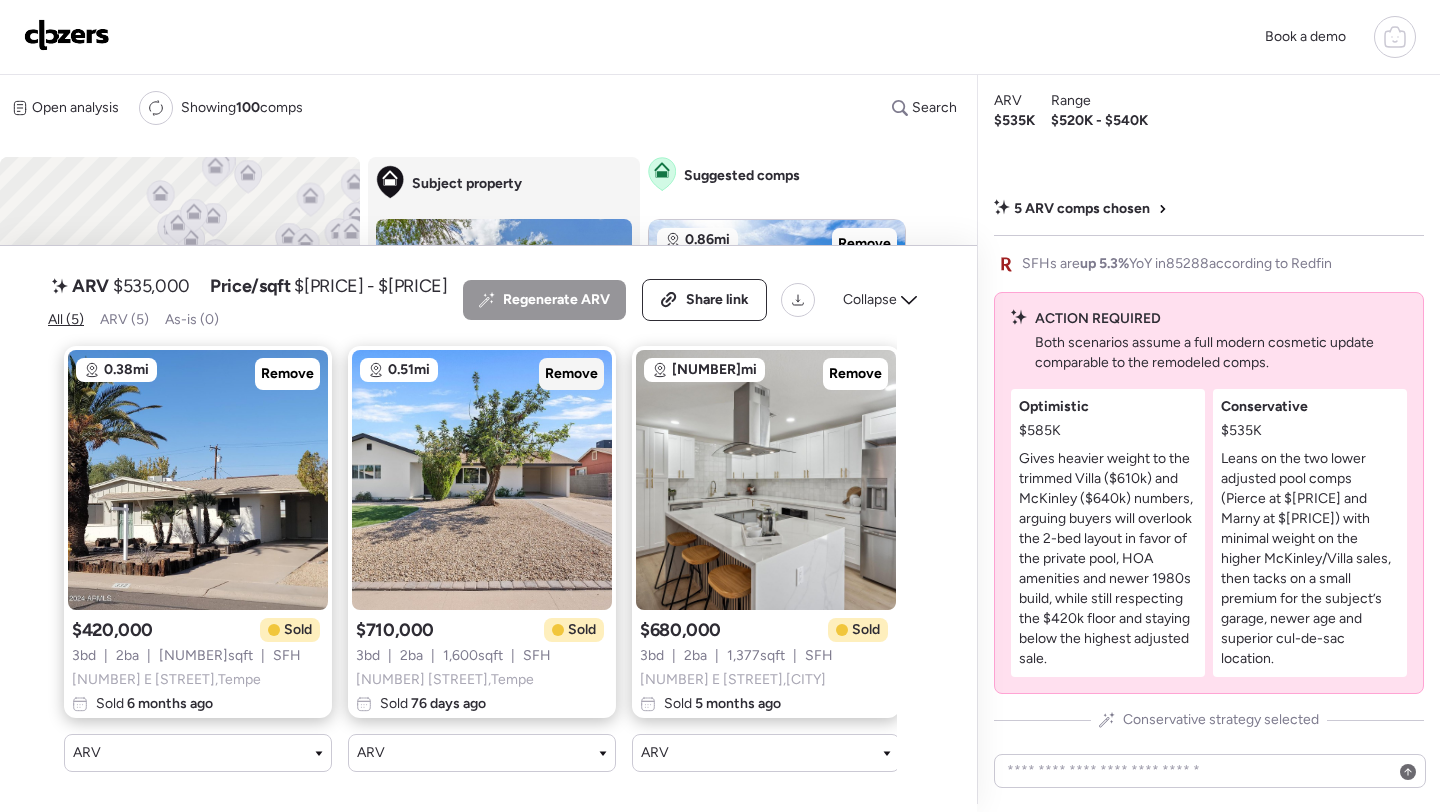 click on "Remove" at bounding box center (571, 374) 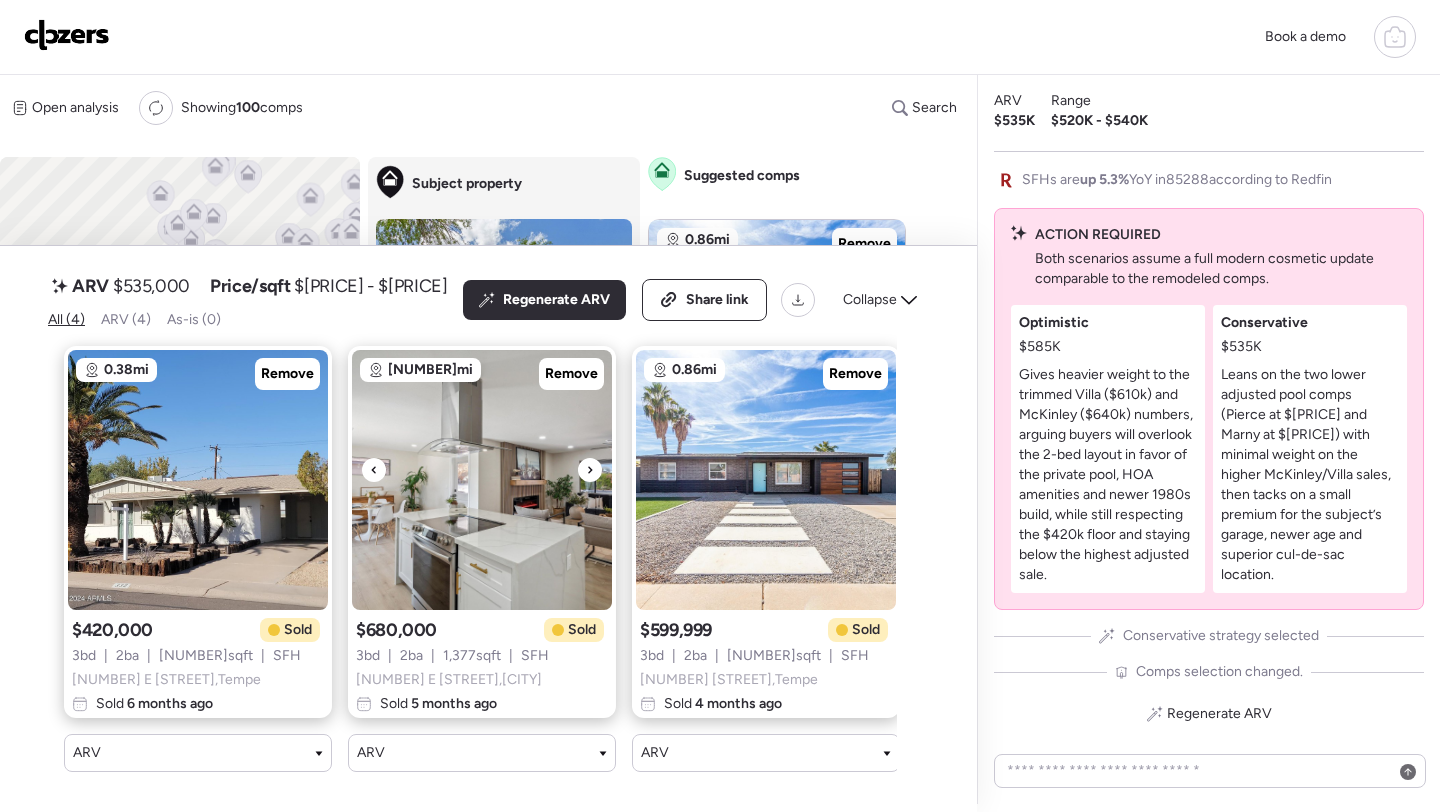 click at bounding box center (482, 480) 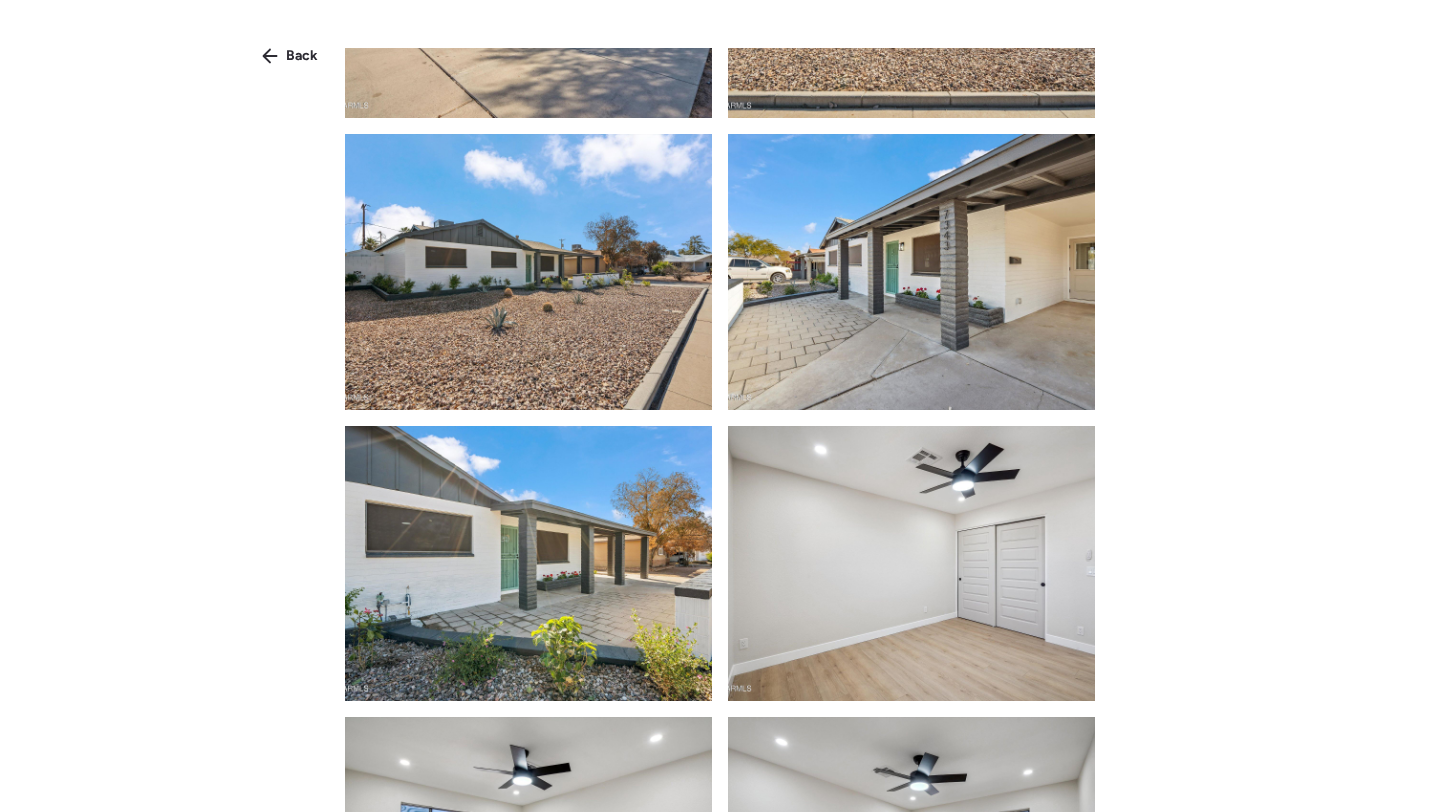 scroll, scrollTop: 2804, scrollLeft: 0, axis: vertical 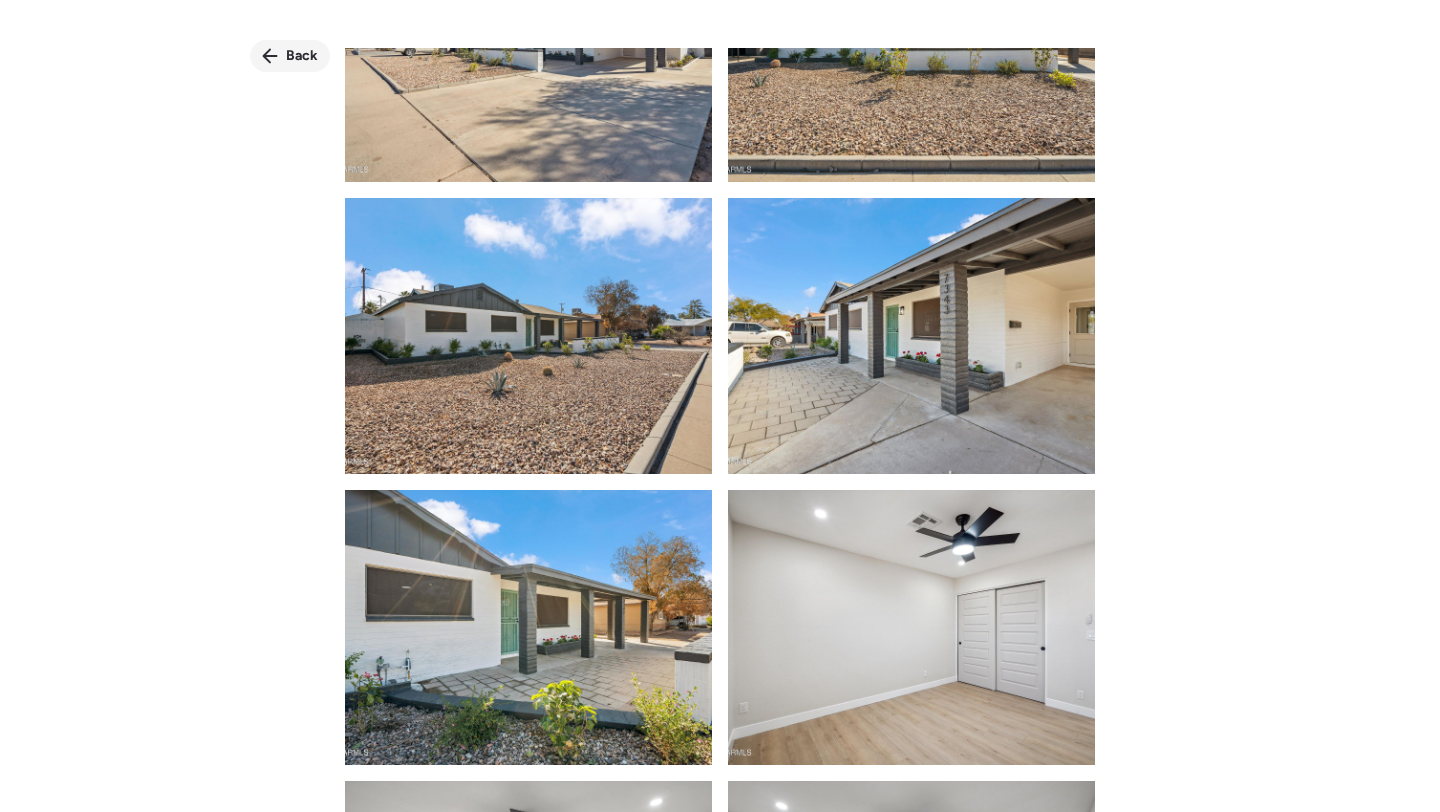 click on "Back" at bounding box center (290, 56) 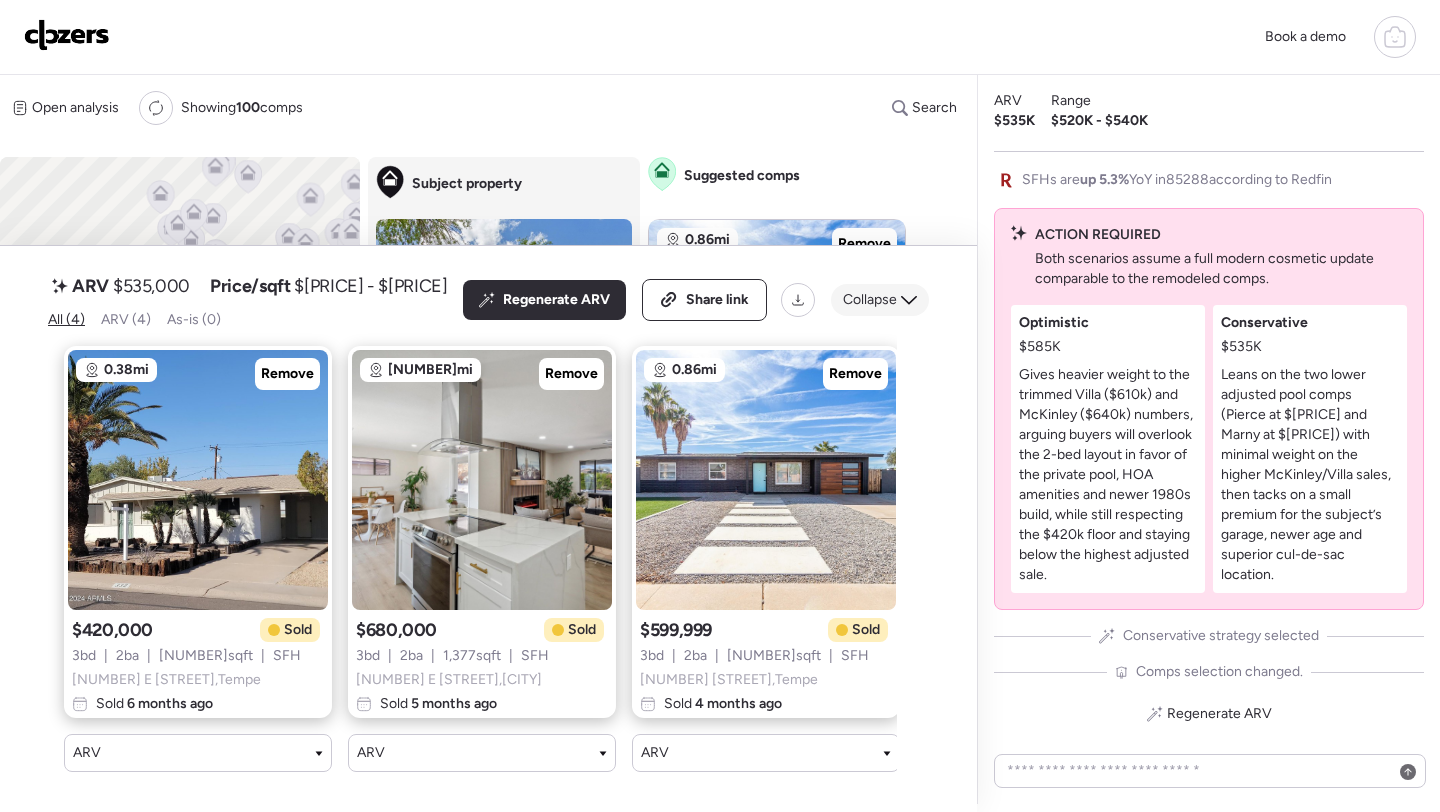 click on "Collapse" at bounding box center [870, 300] 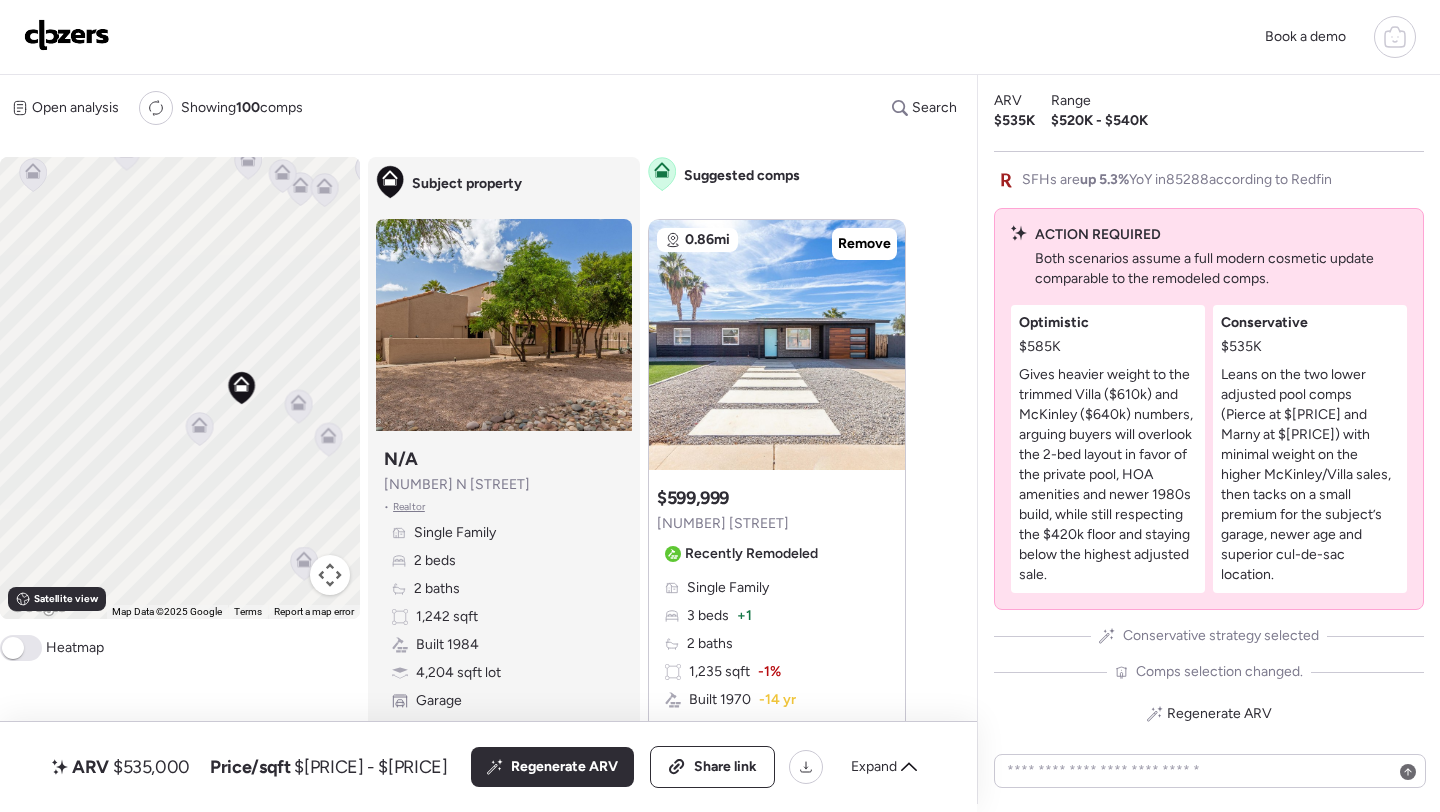 click 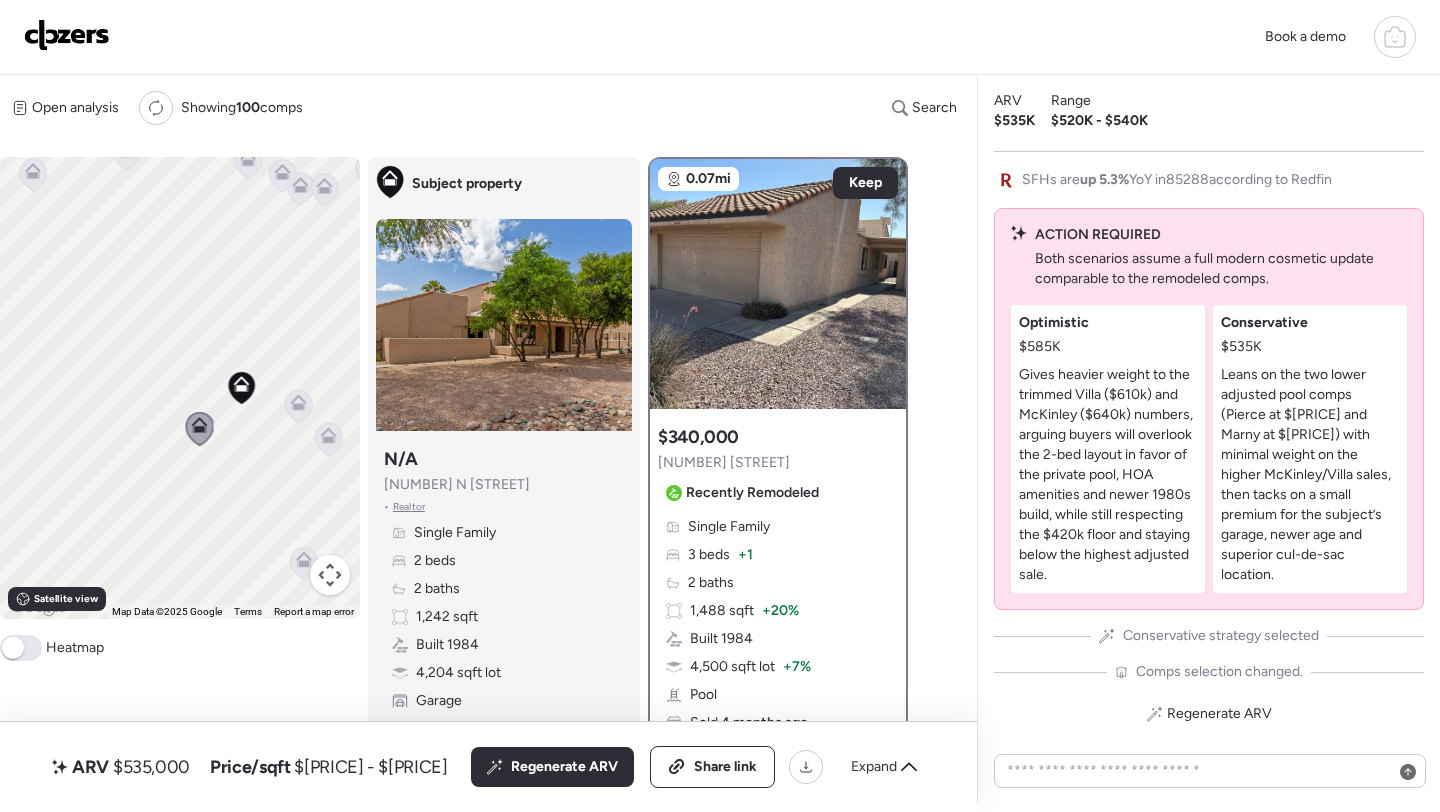 click 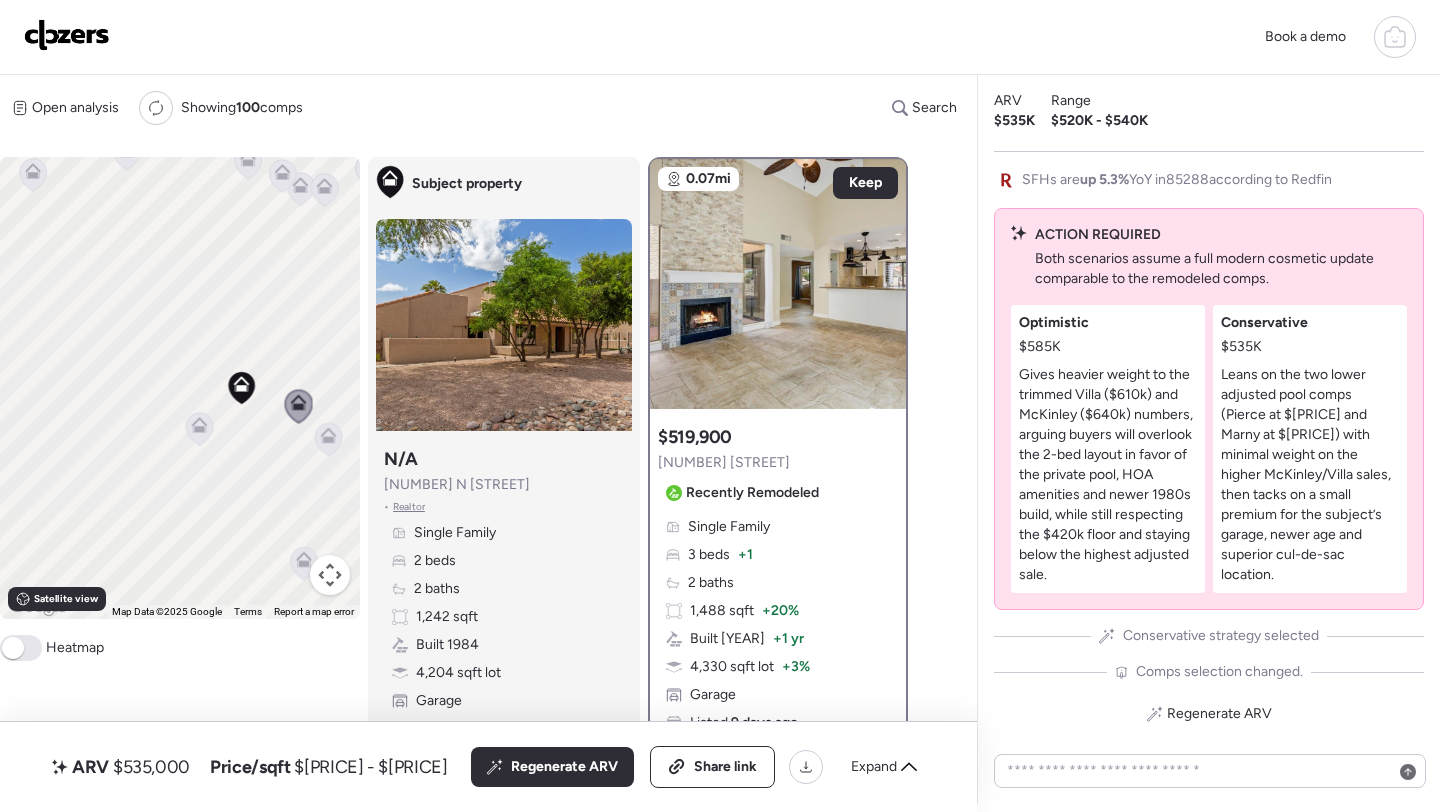 click 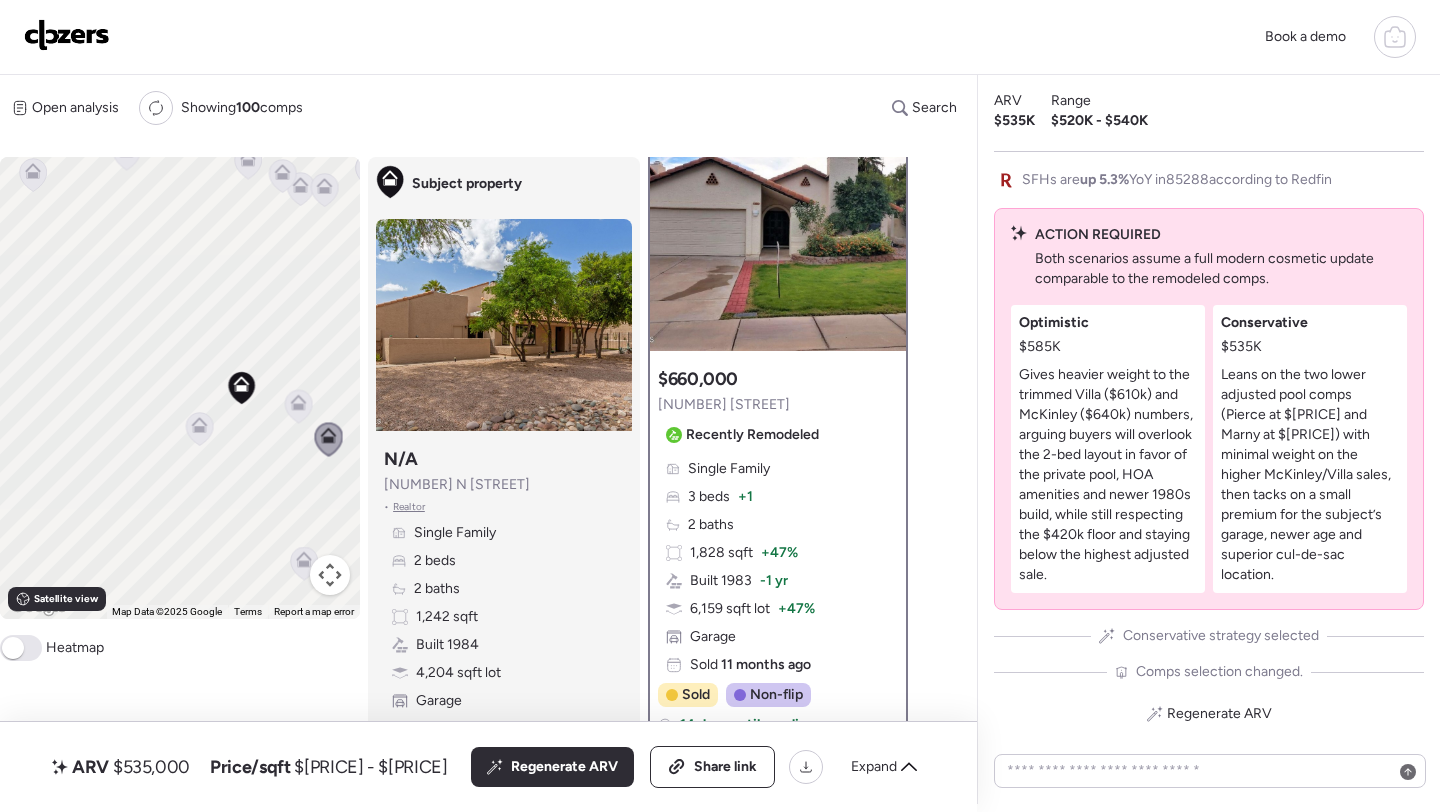 scroll, scrollTop: 62, scrollLeft: 0, axis: vertical 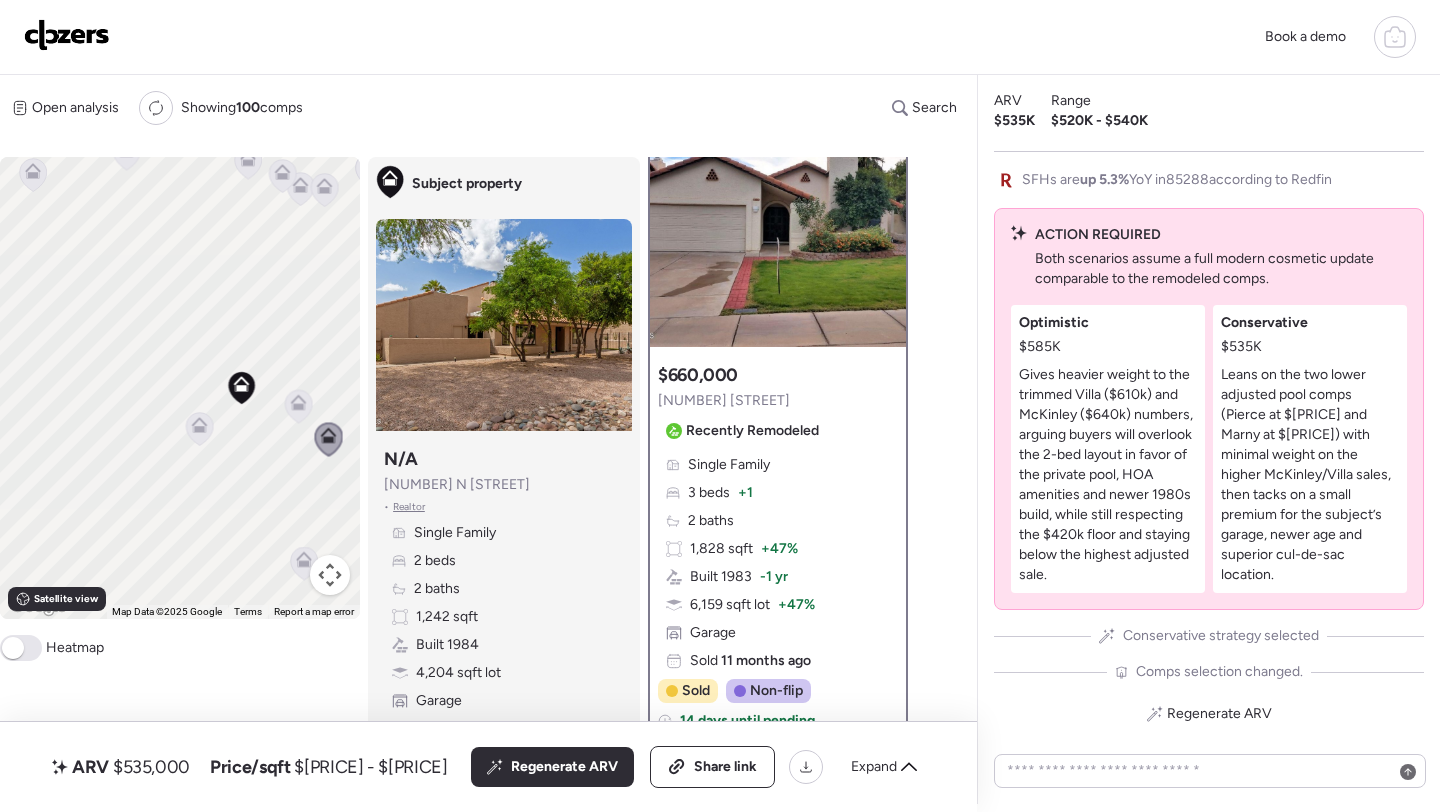 click 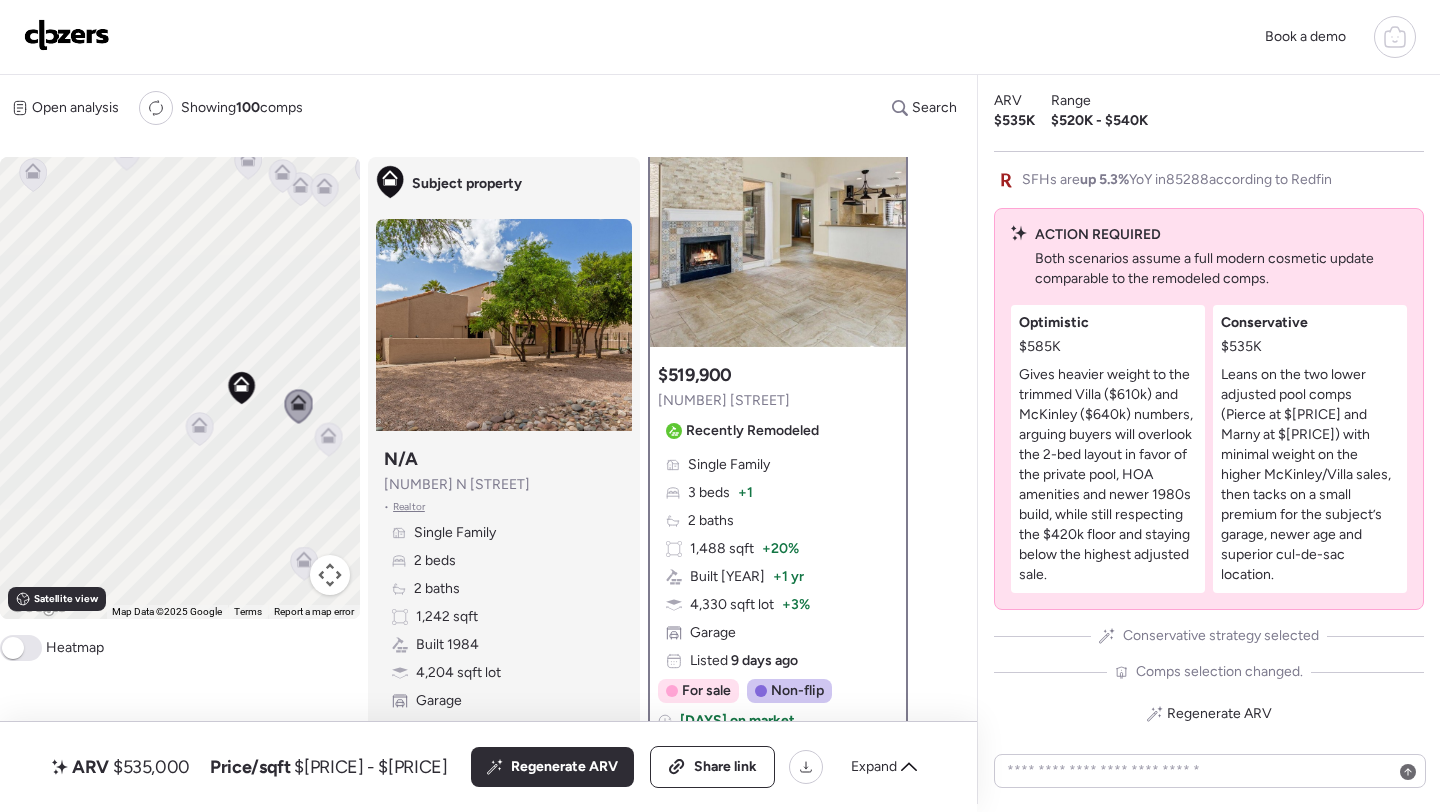 scroll, scrollTop: 0, scrollLeft: 0, axis: both 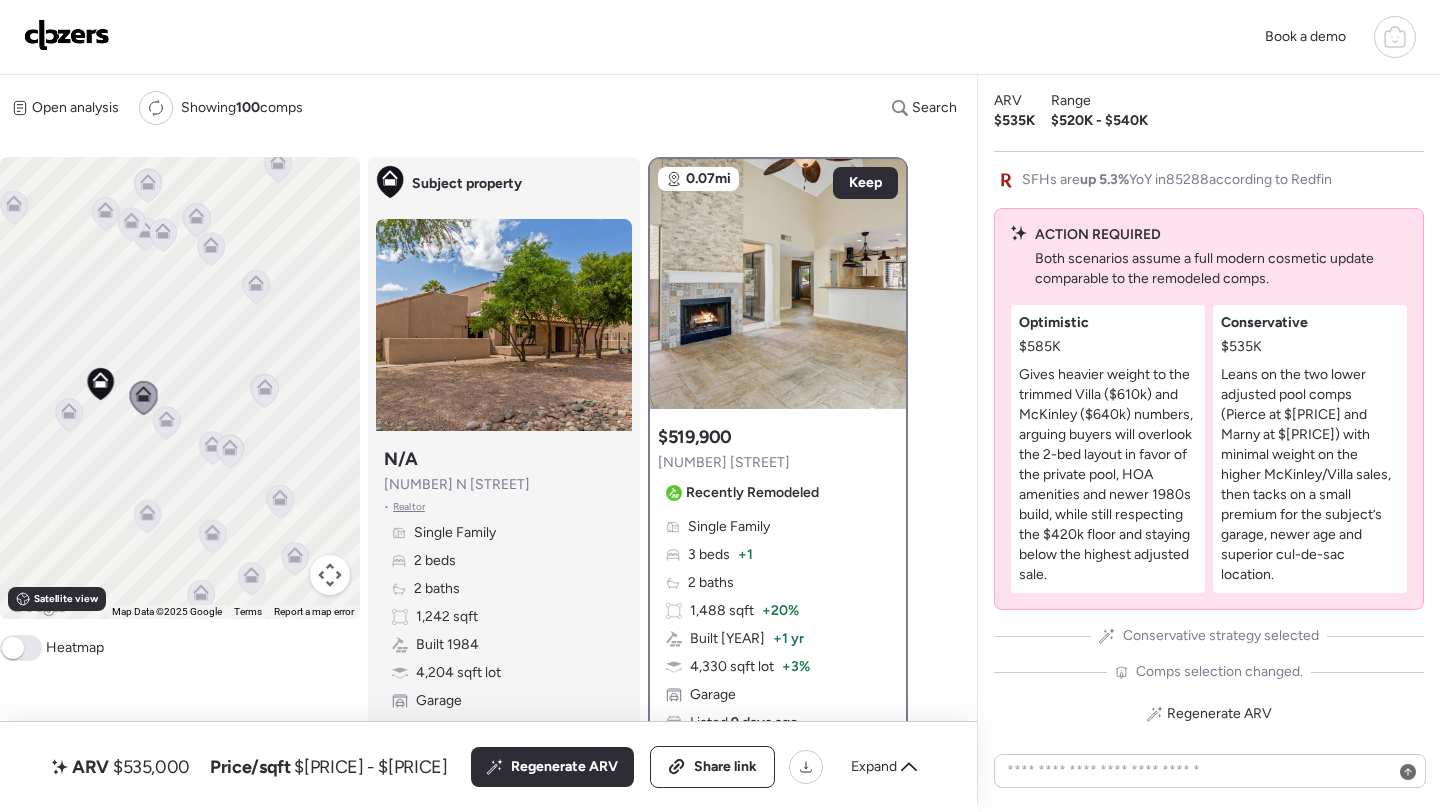 drag, startPoint x: 320, startPoint y: 488, endPoint x: 153, endPoint y: 477, distance: 167.36188 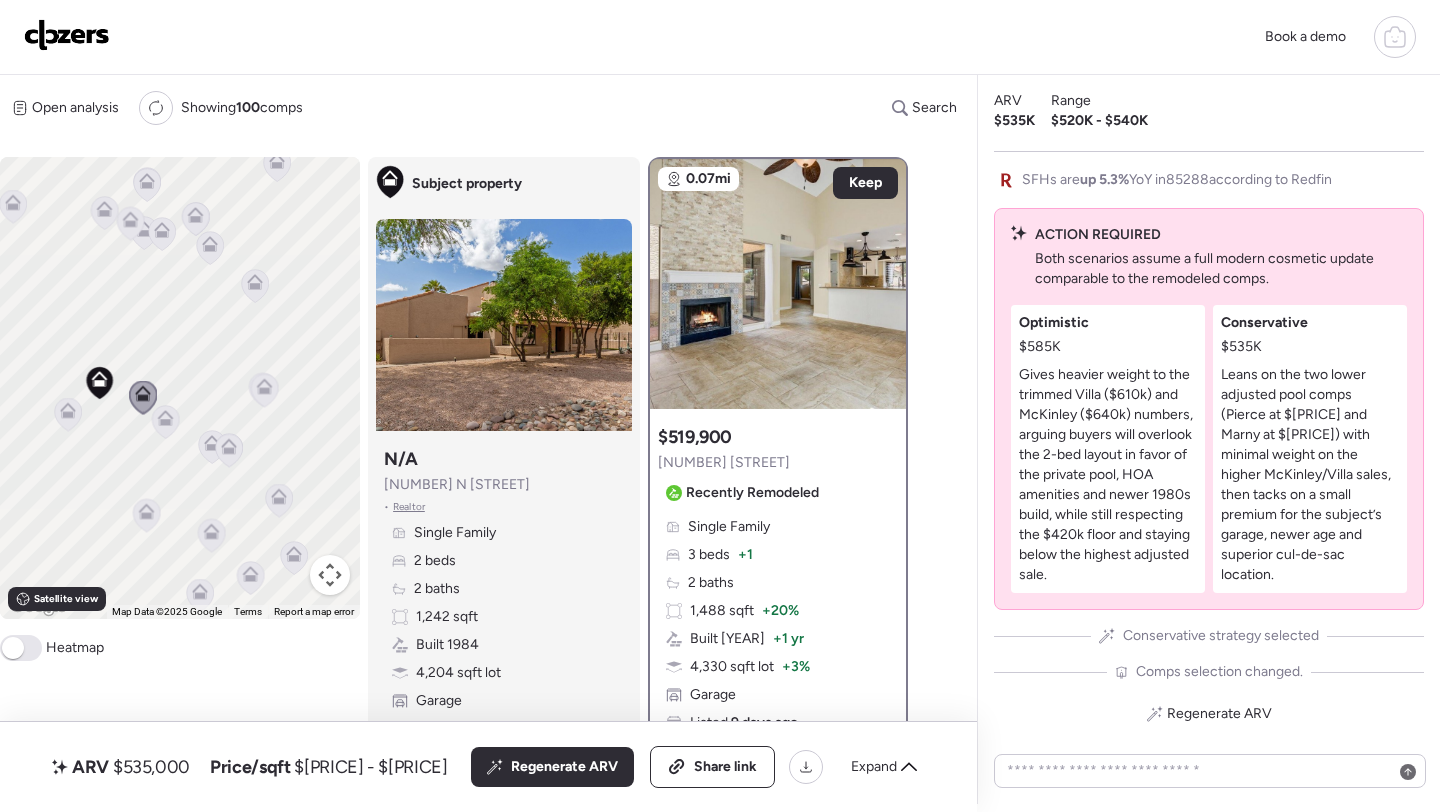 click 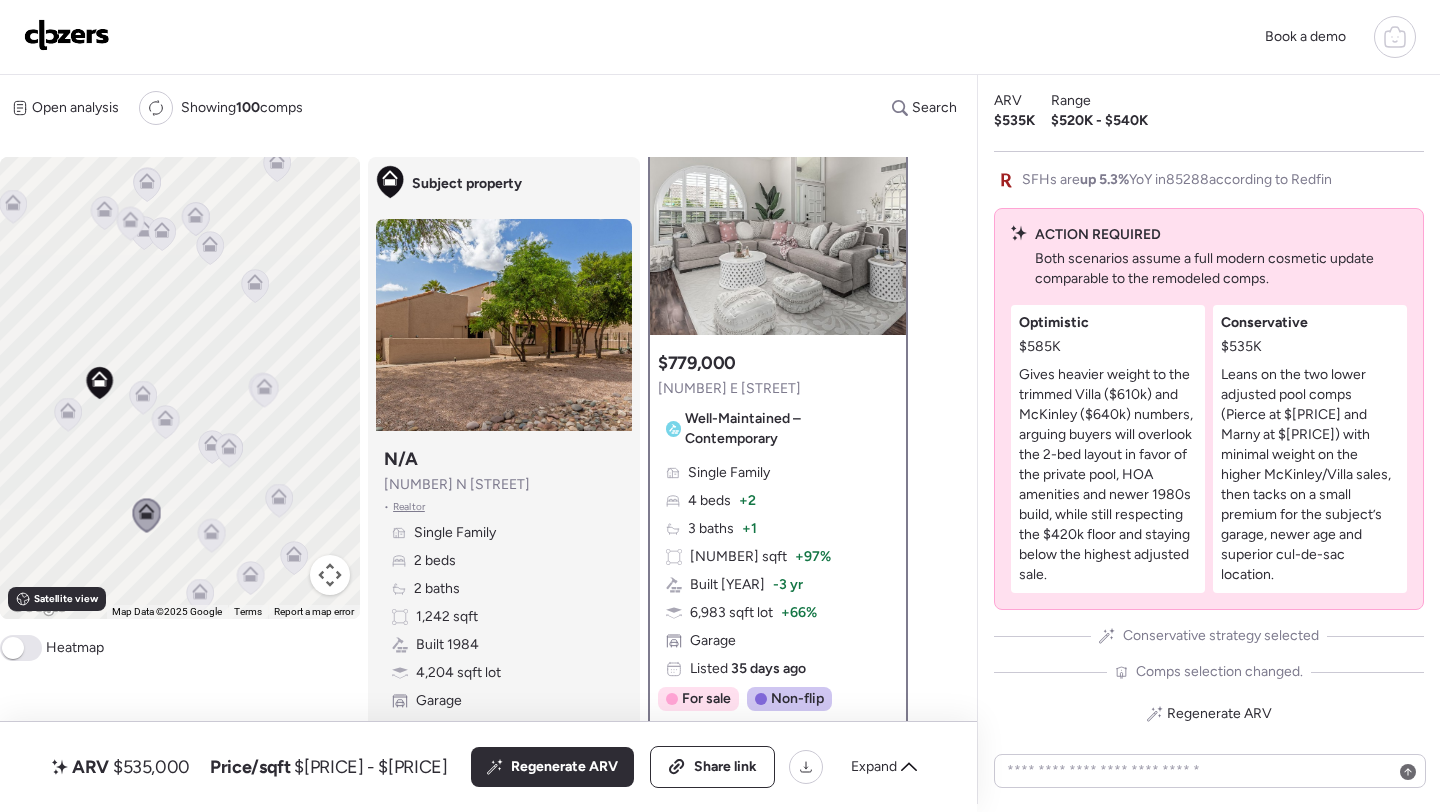 scroll, scrollTop: 87, scrollLeft: 0, axis: vertical 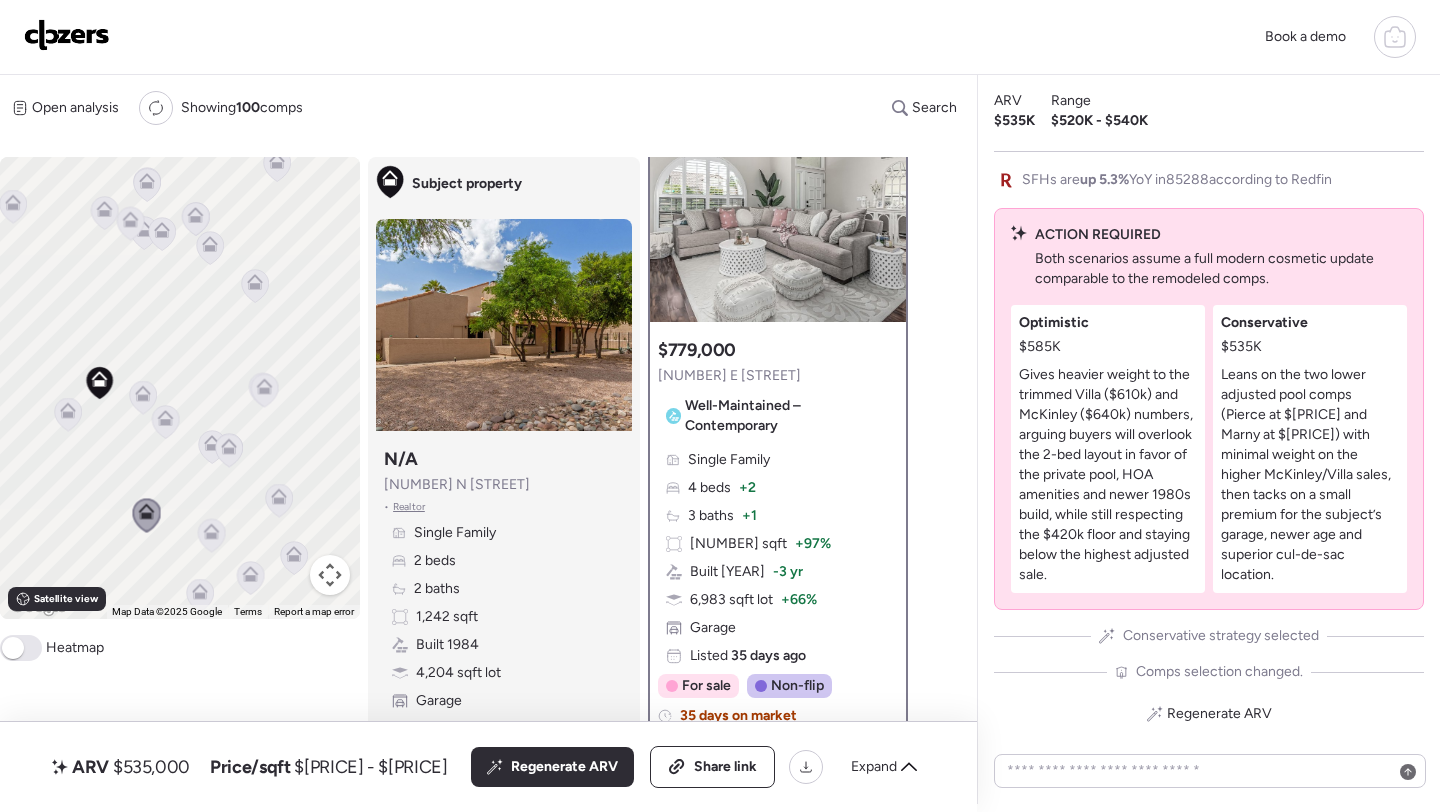 click 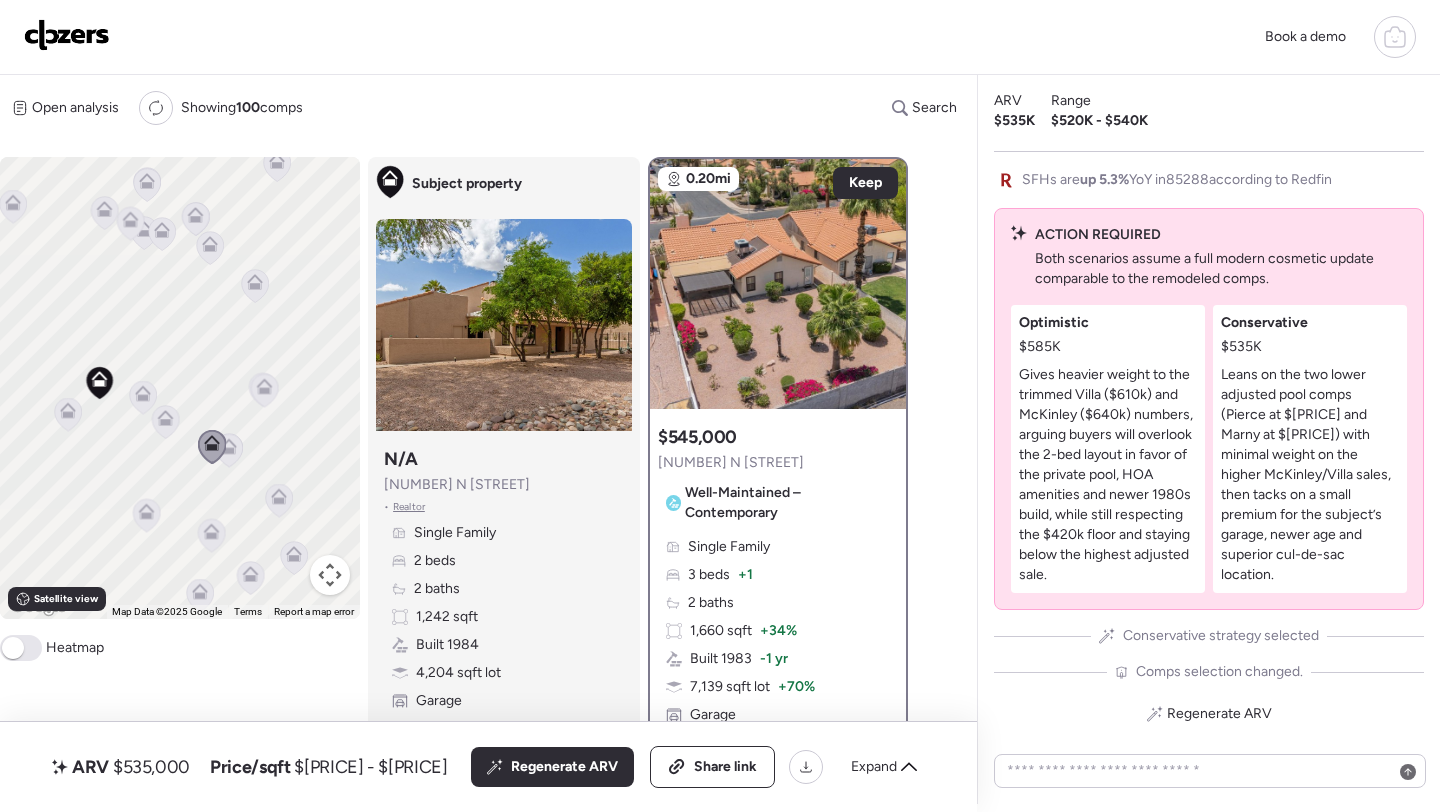 scroll, scrollTop: 0, scrollLeft: 0, axis: both 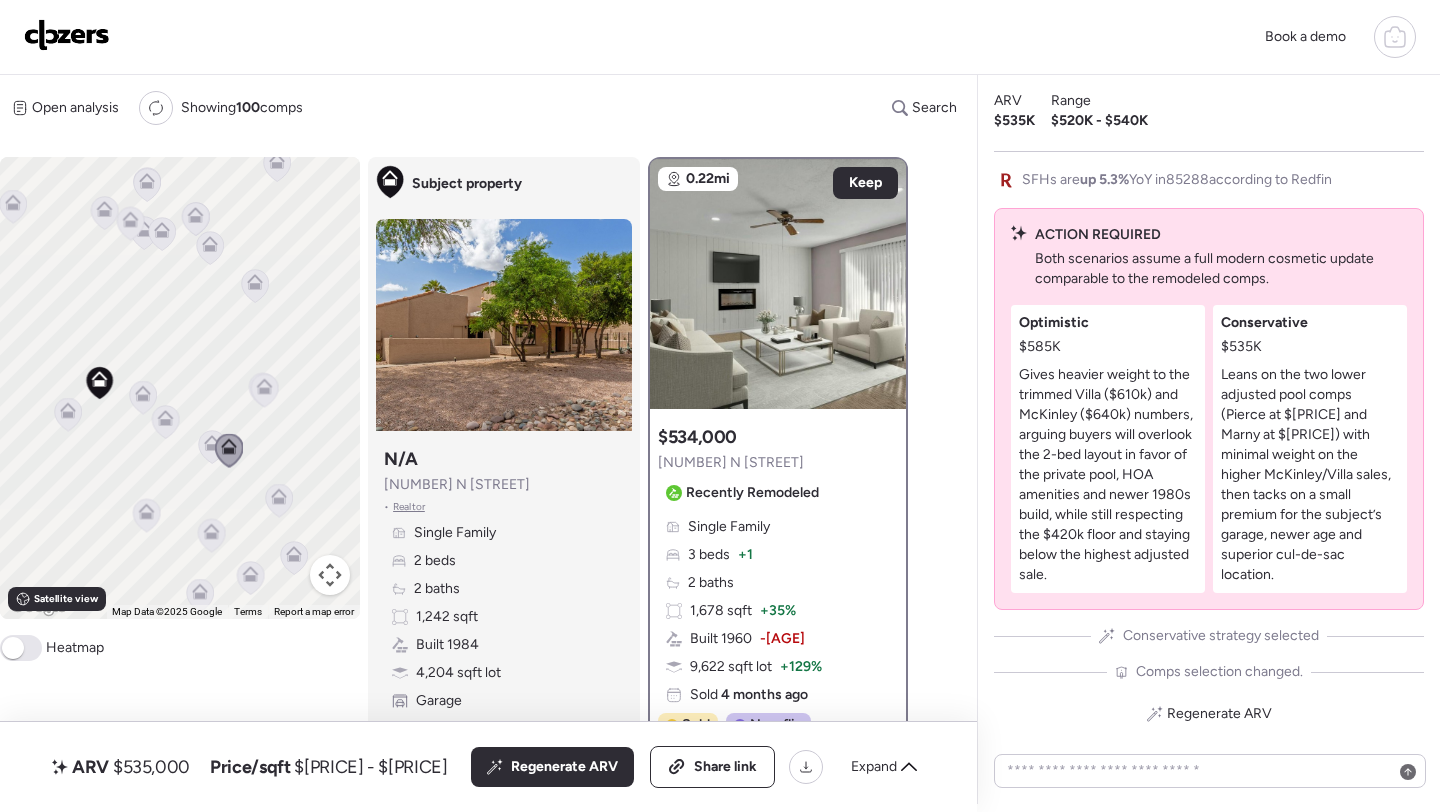 click 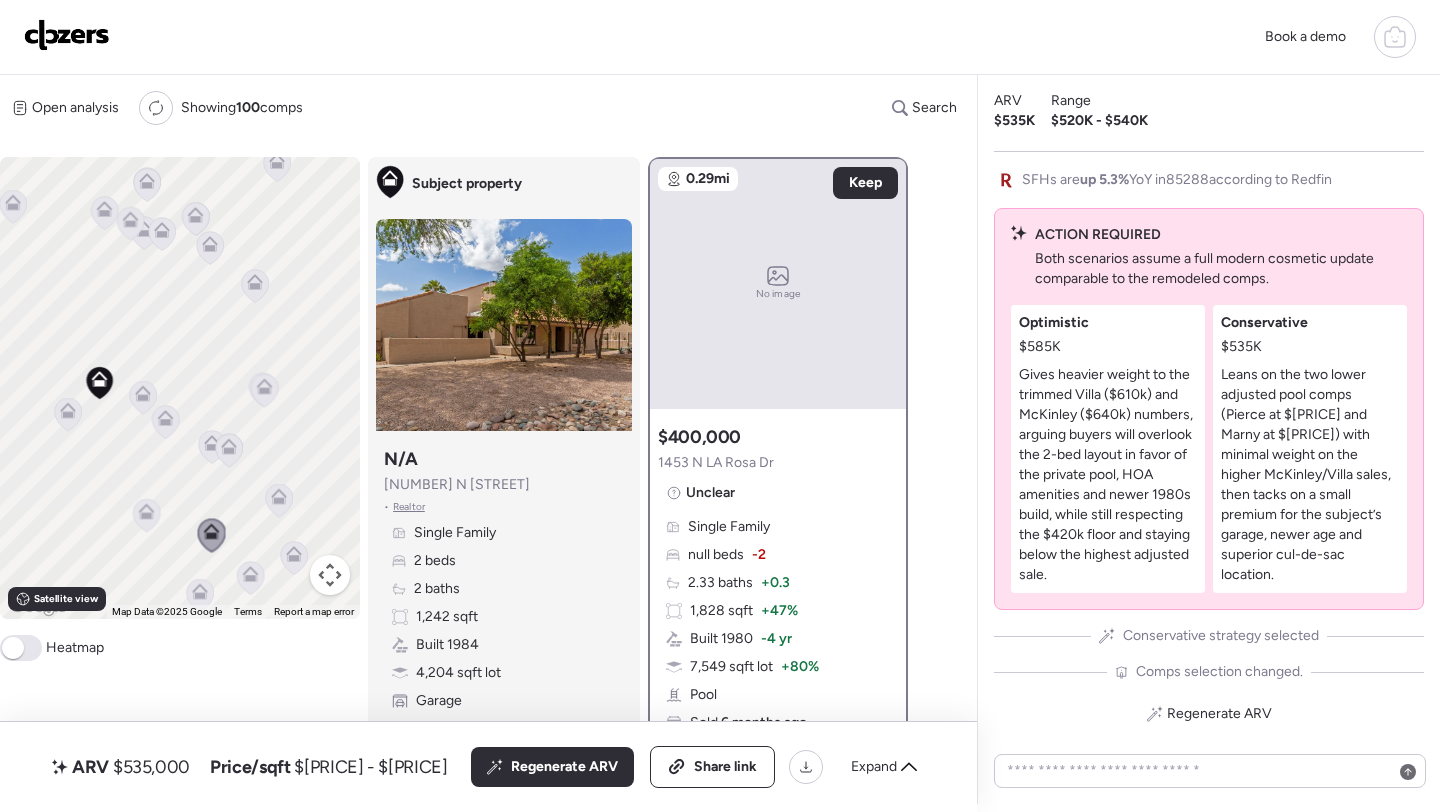click 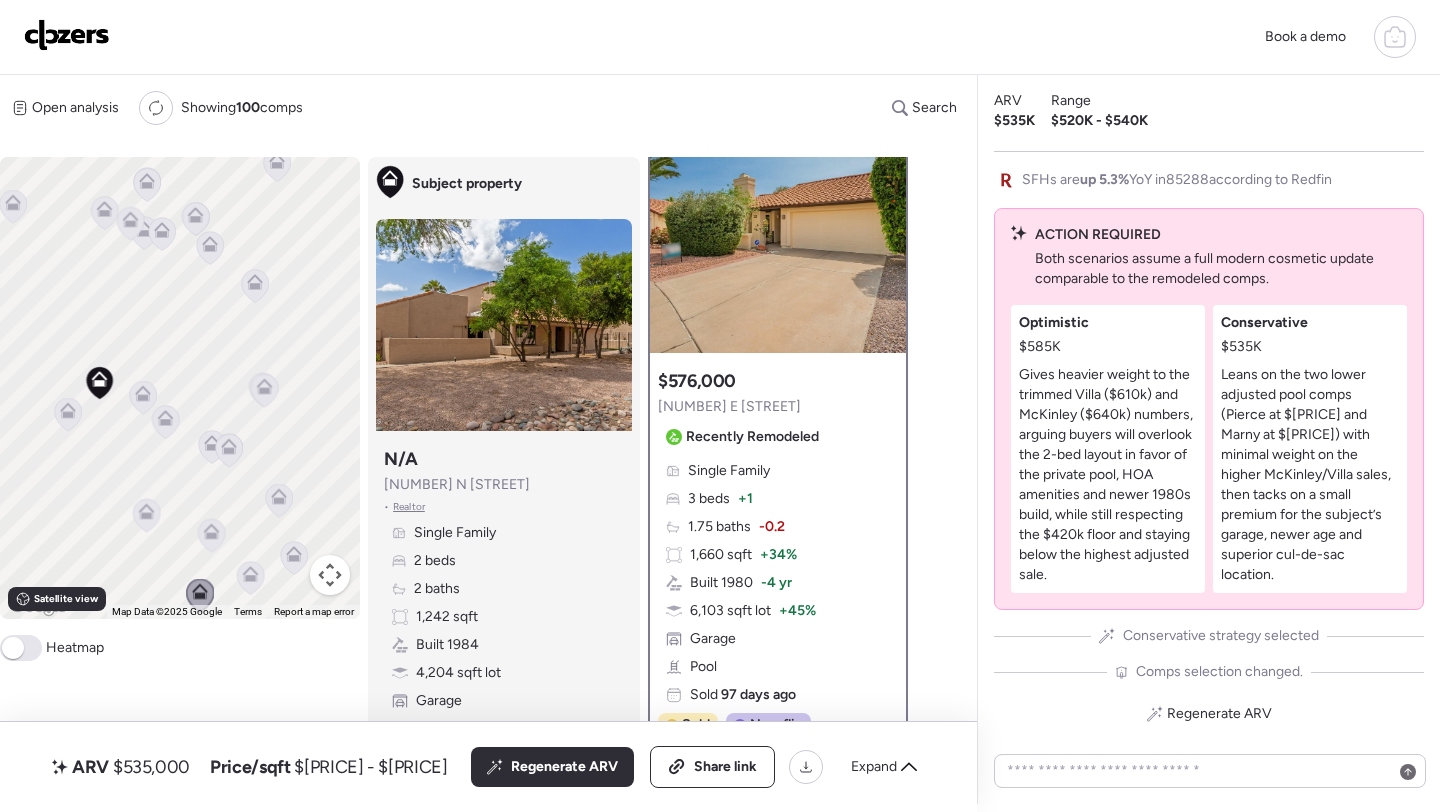 scroll, scrollTop: 0, scrollLeft: 0, axis: both 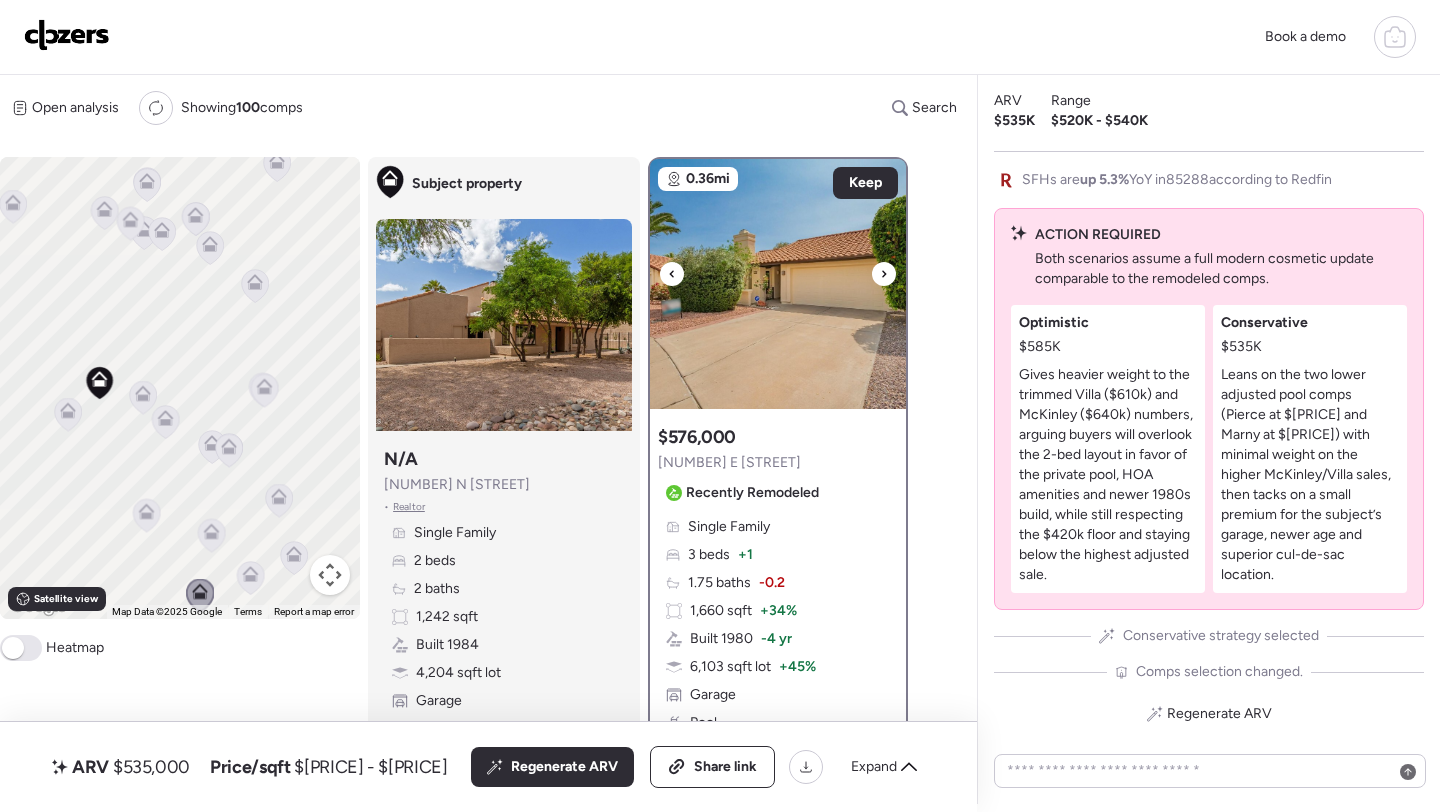 click 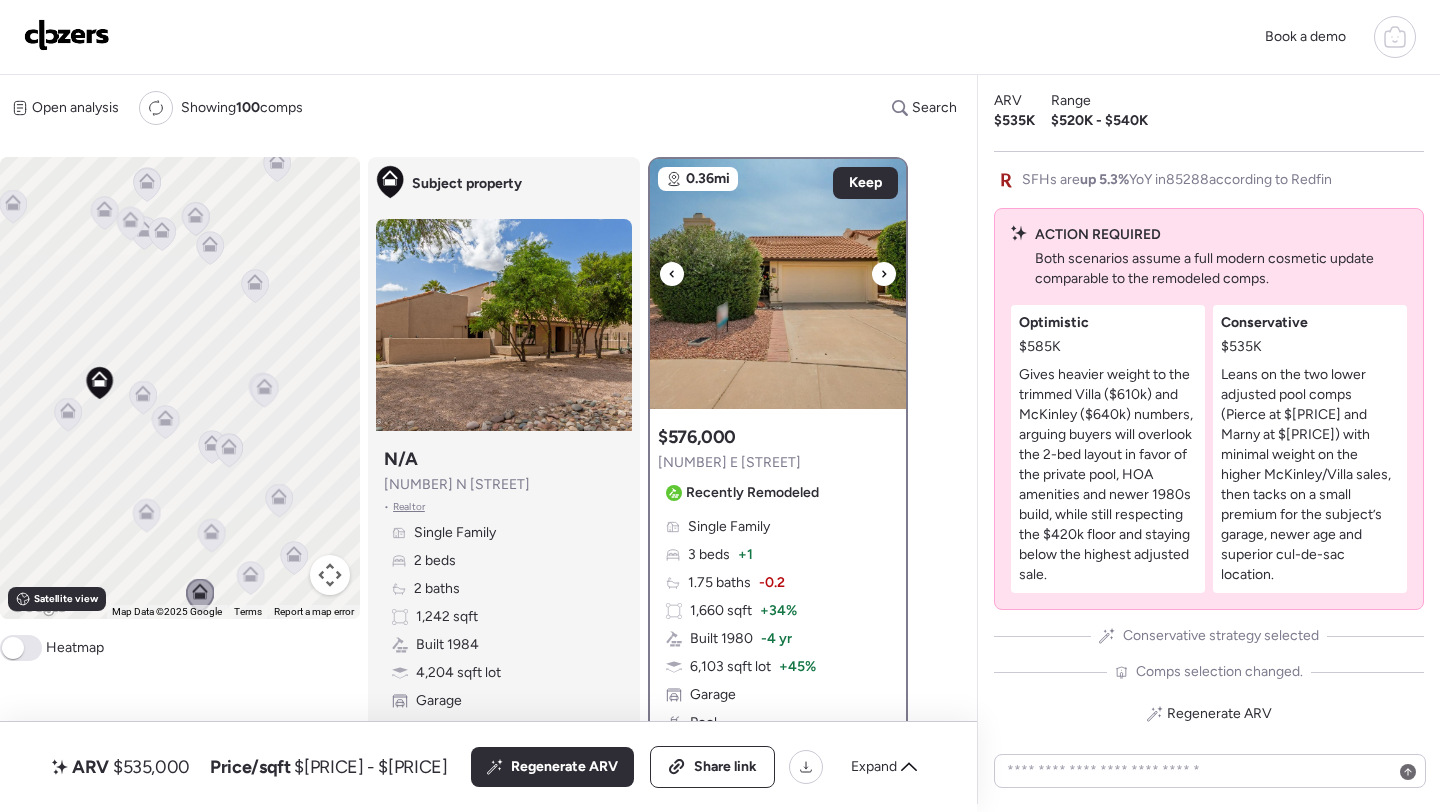 click 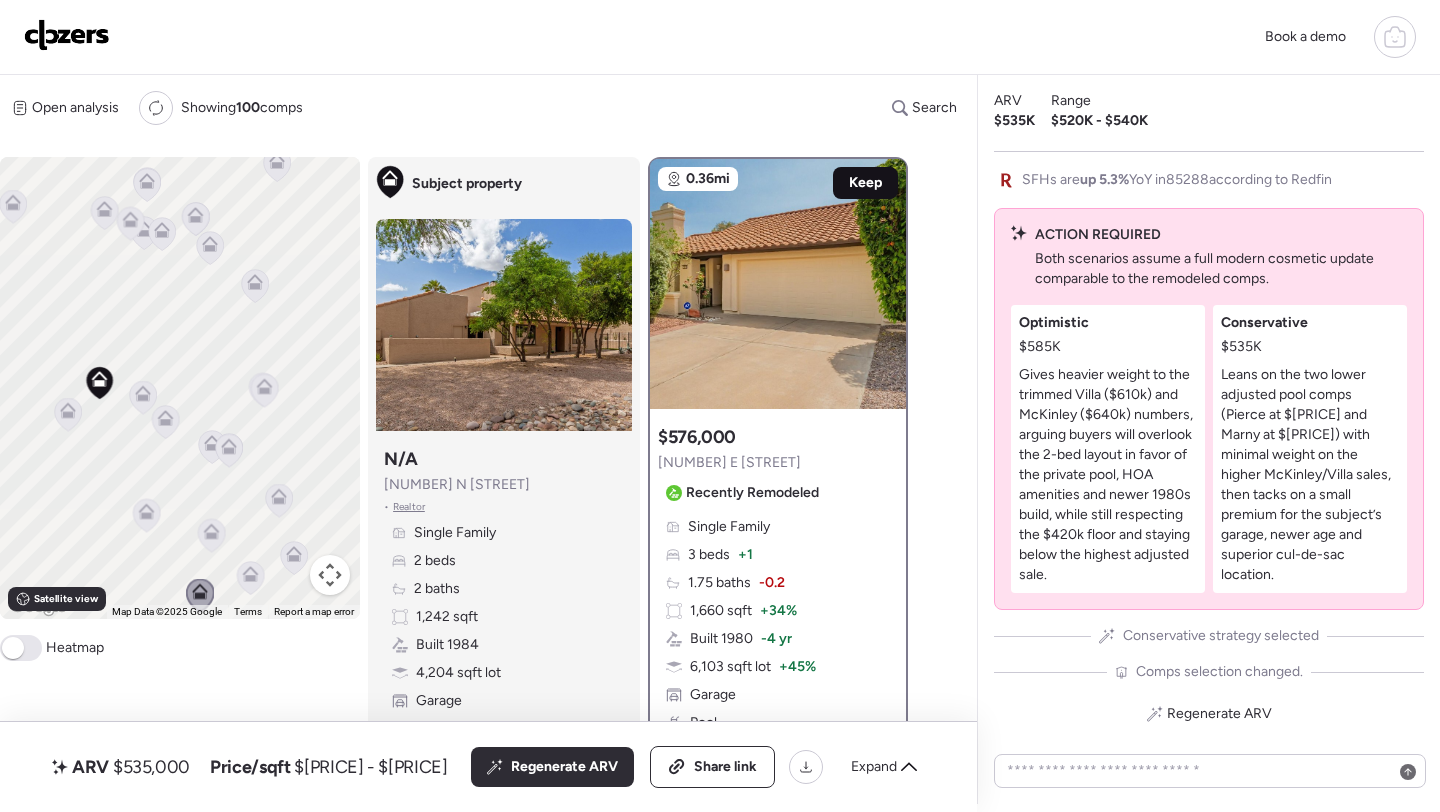 click on "Keep" at bounding box center (865, 183) 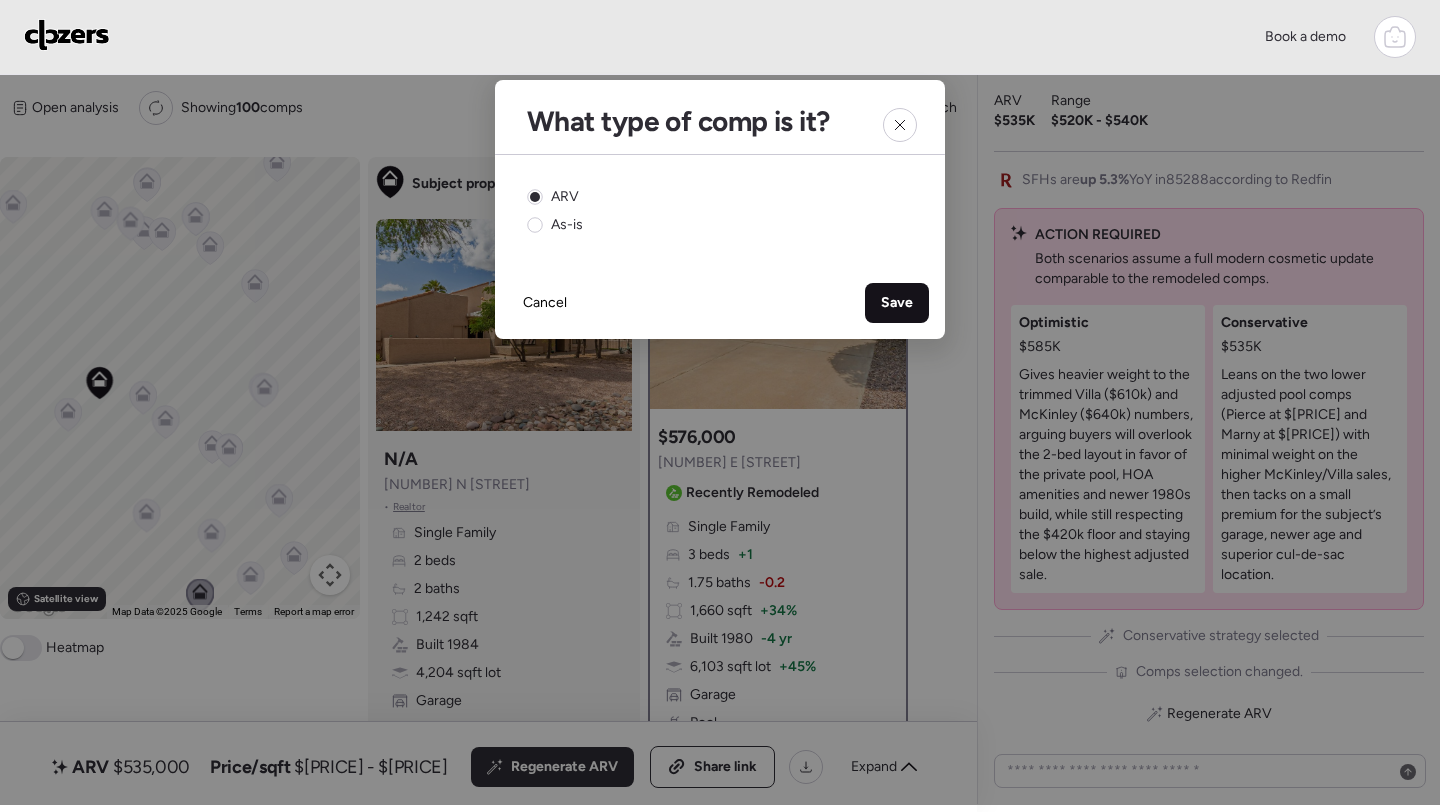 click on "Save" at bounding box center (897, 303) 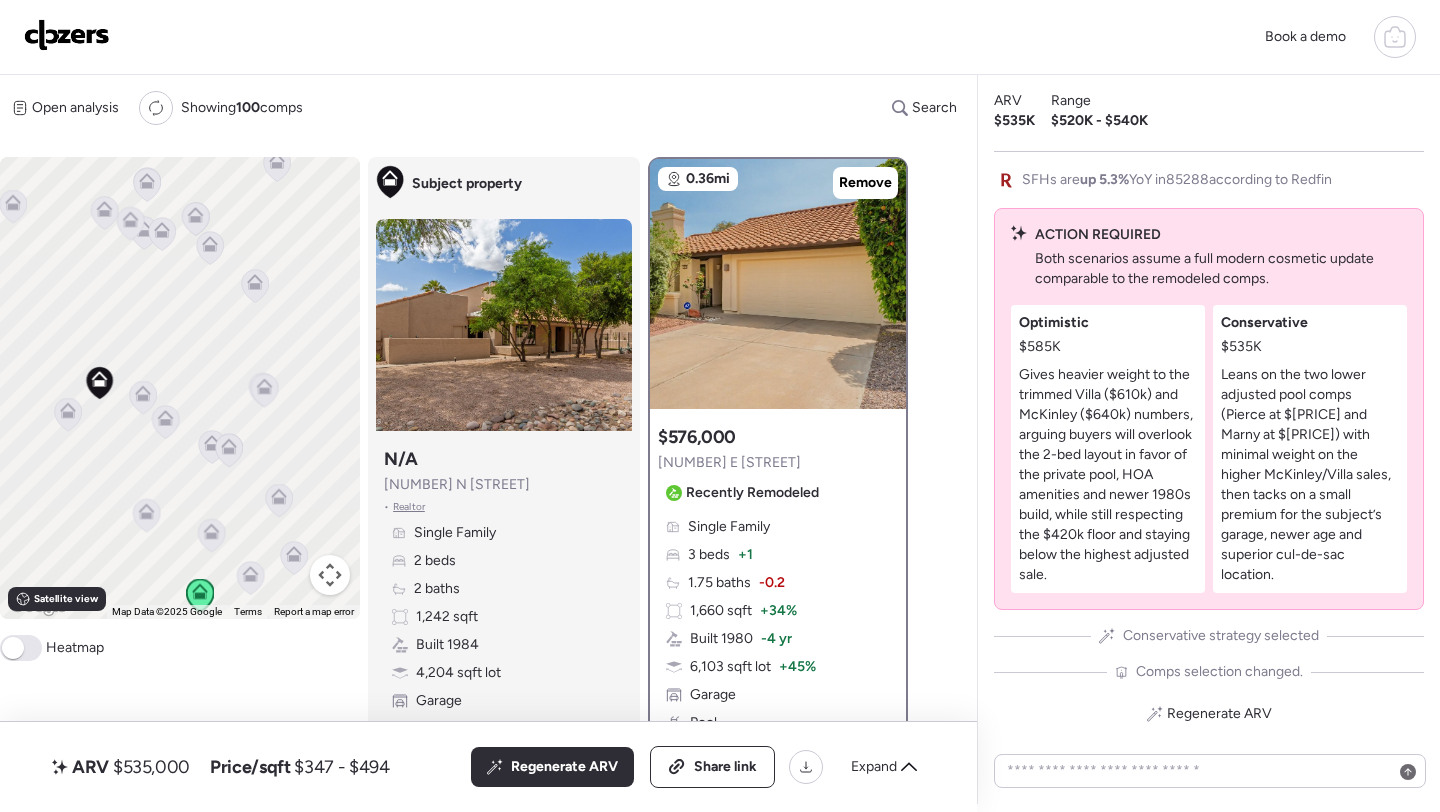 click 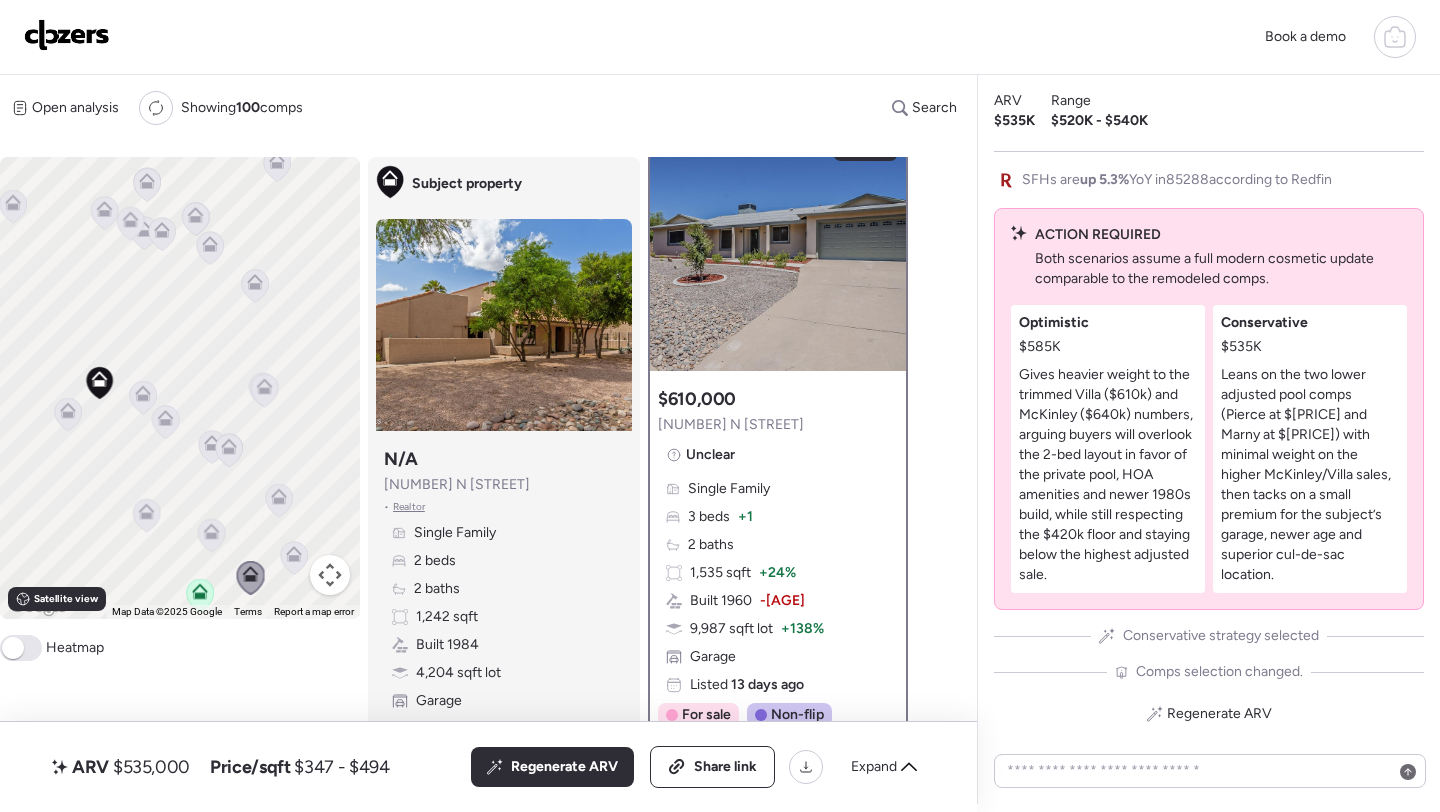 scroll, scrollTop: 51, scrollLeft: 0, axis: vertical 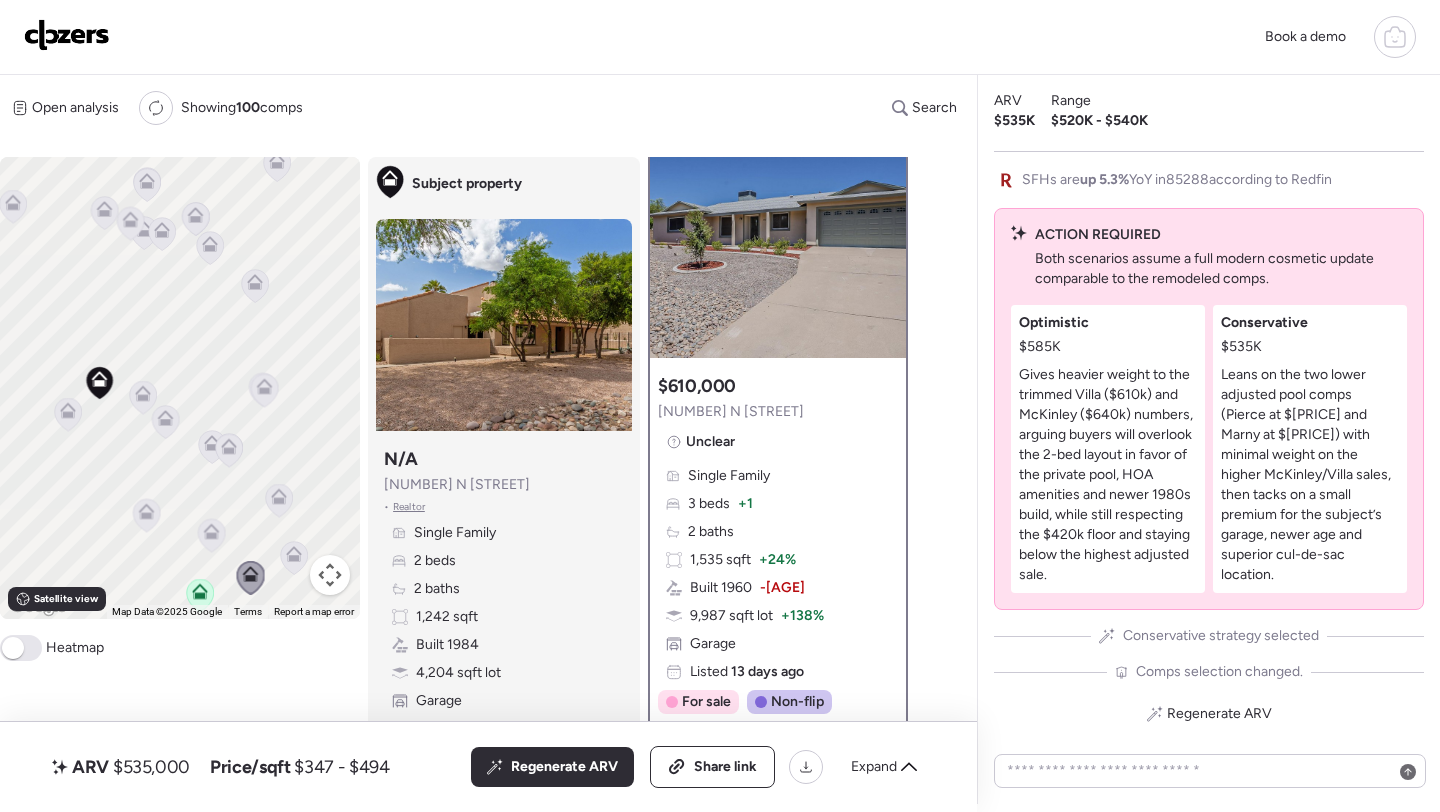 click 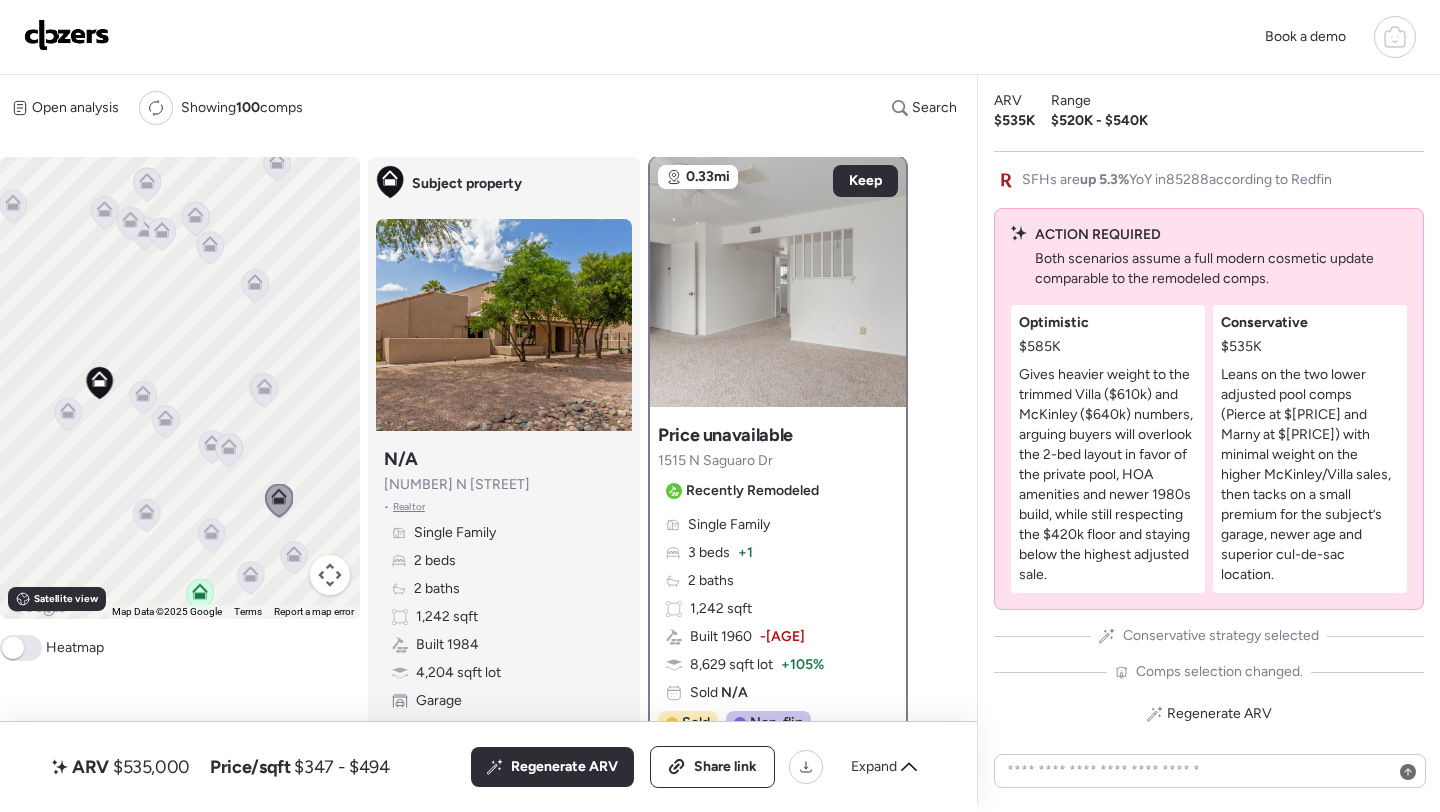scroll, scrollTop: 0, scrollLeft: 0, axis: both 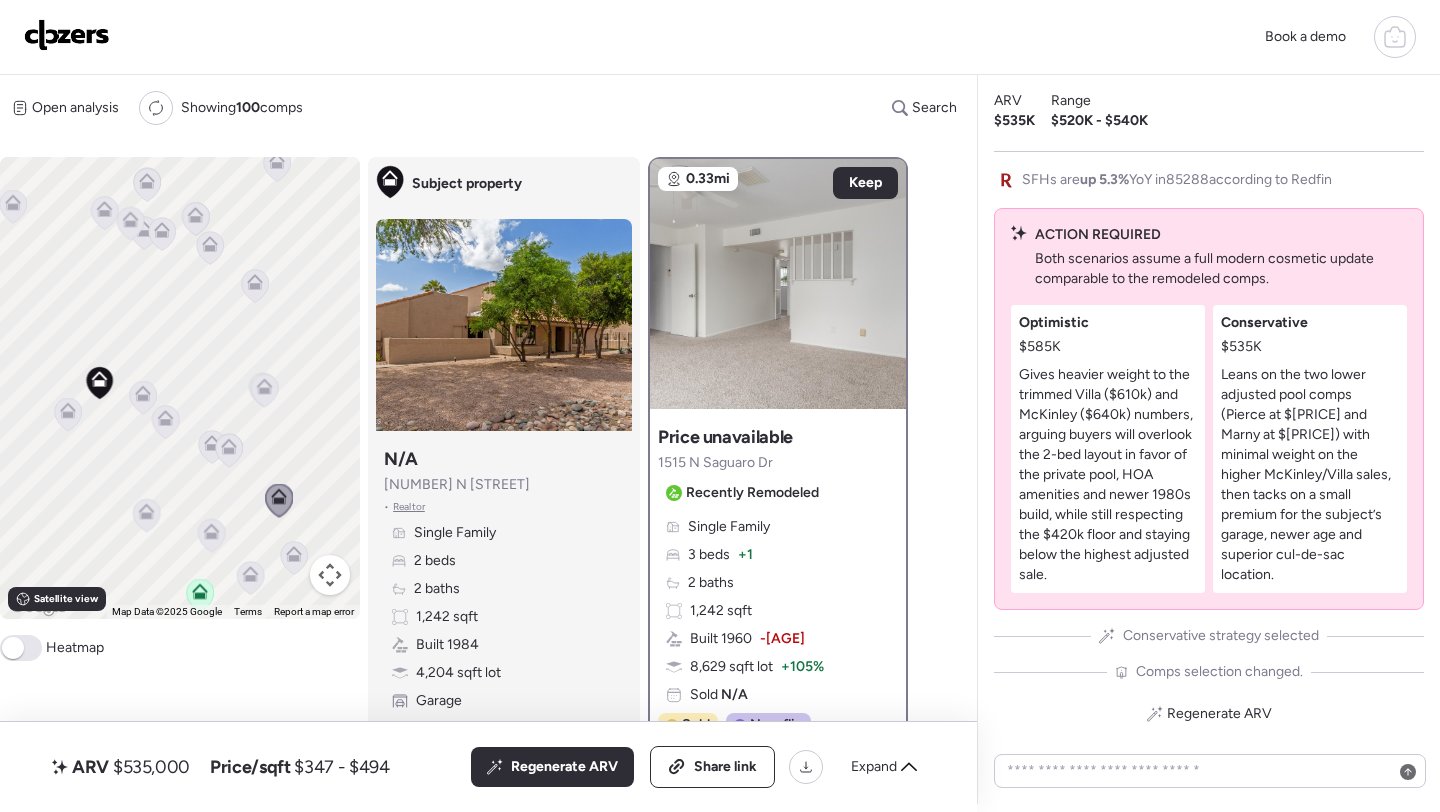 click 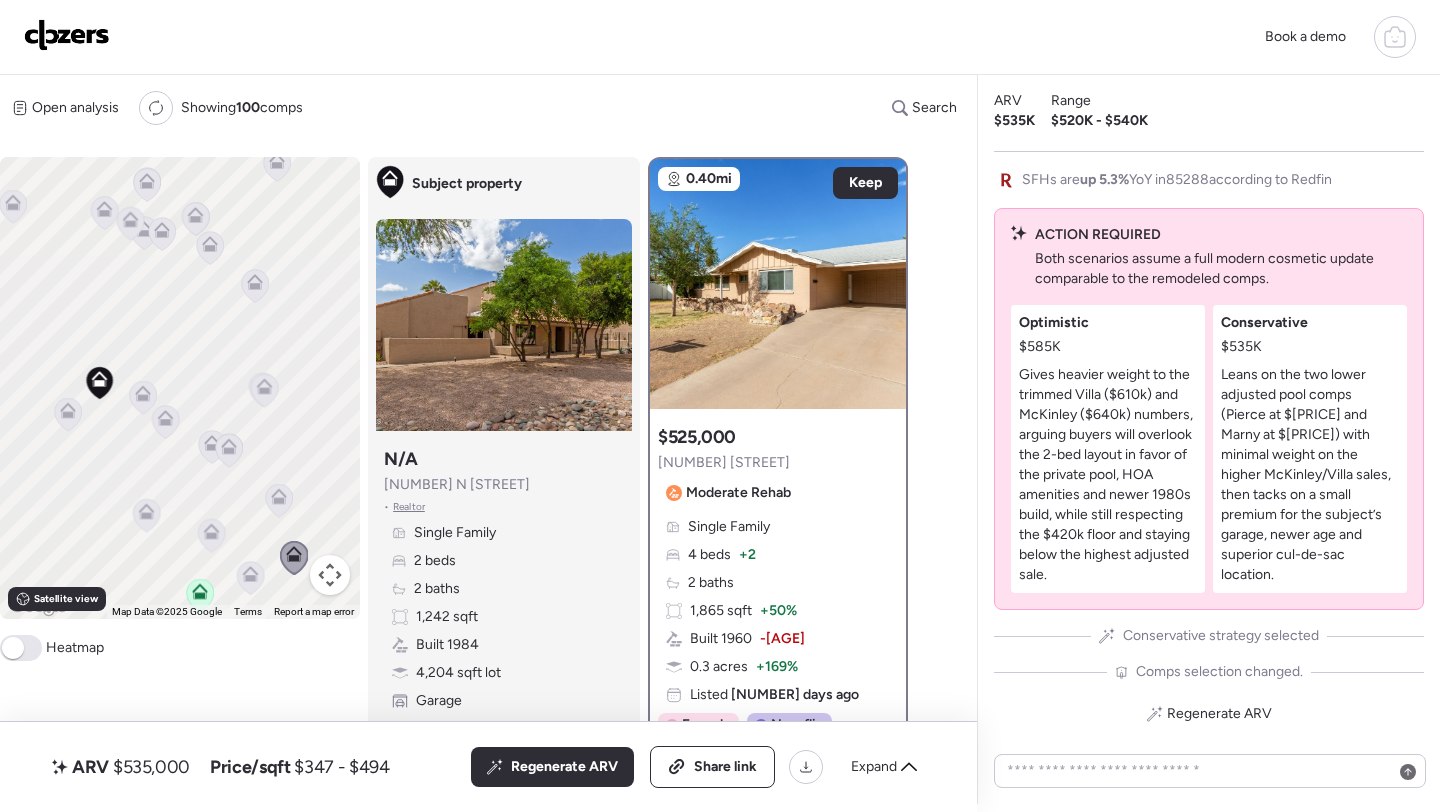 click 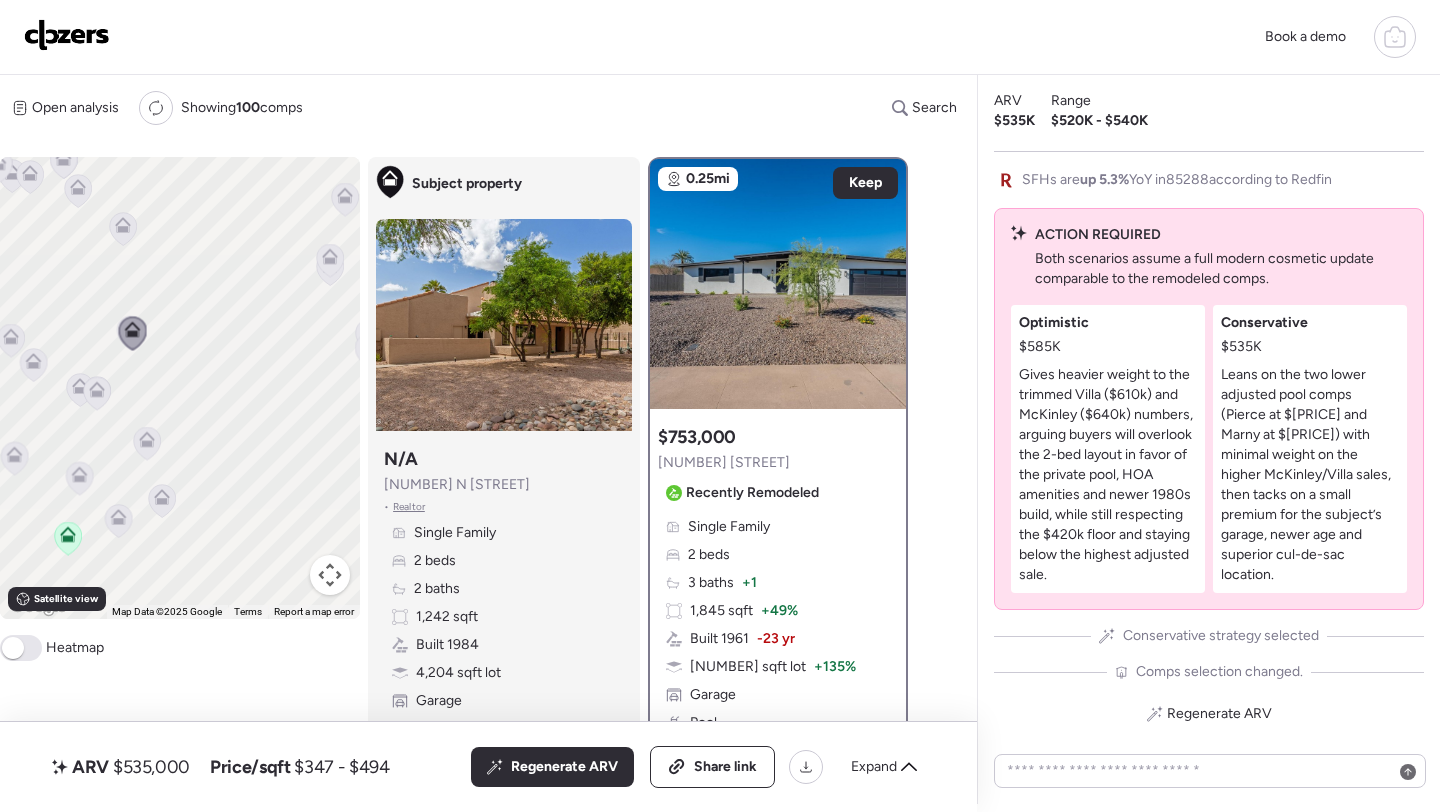 drag, startPoint x: 303, startPoint y: 468, endPoint x: 167, endPoint y: 410, distance: 147.85127 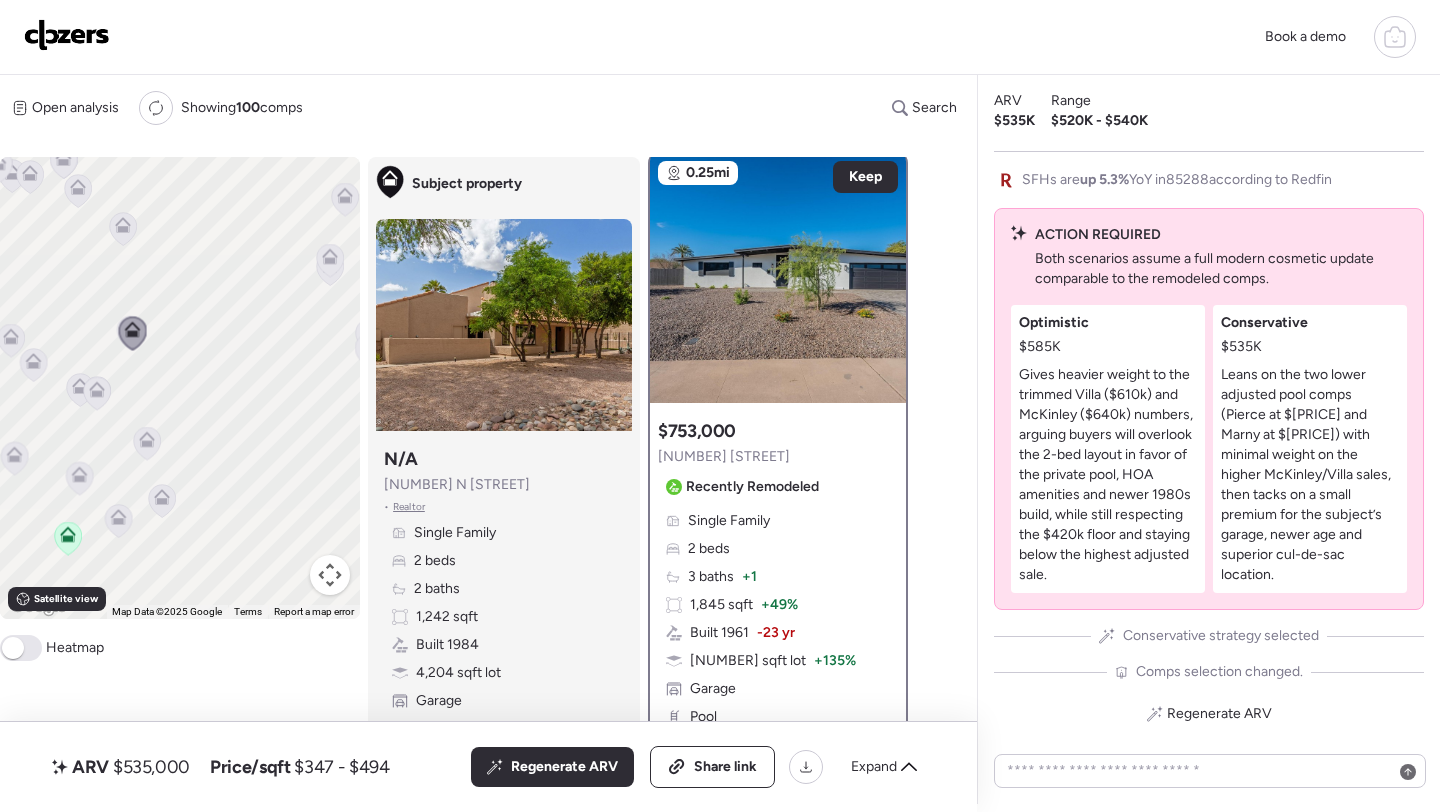 scroll, scrollTop: 0, scrollLeft: 0, axis: both 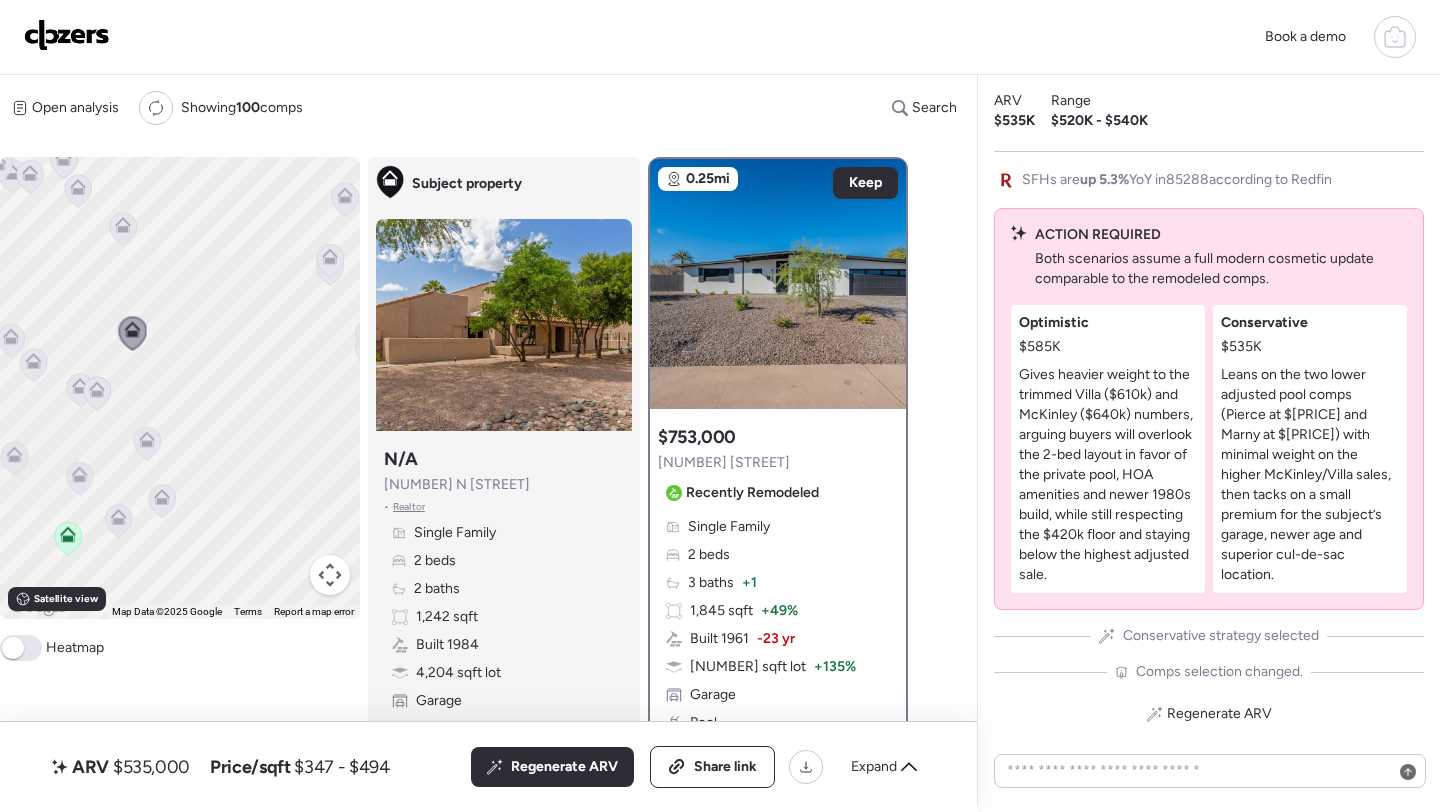 click 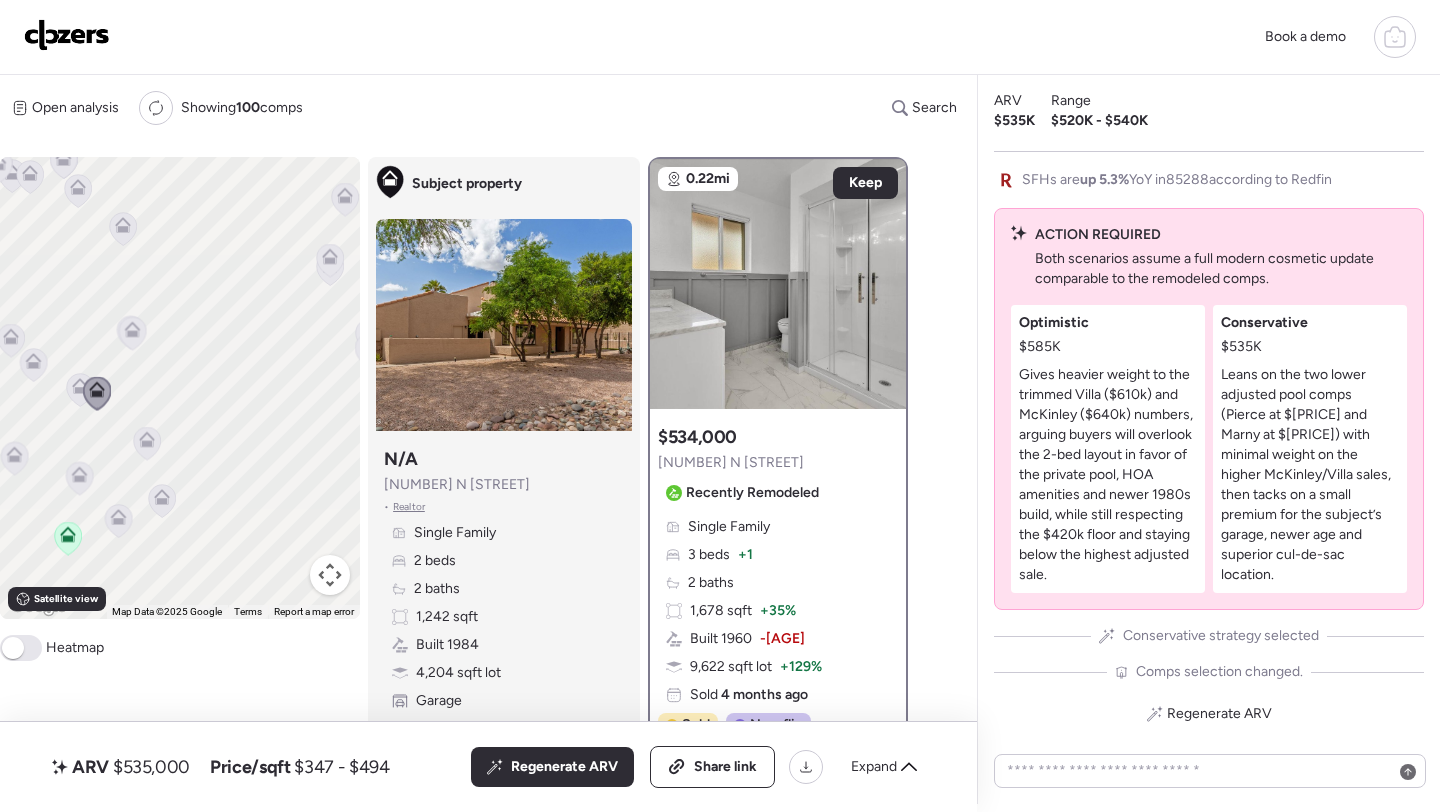 click 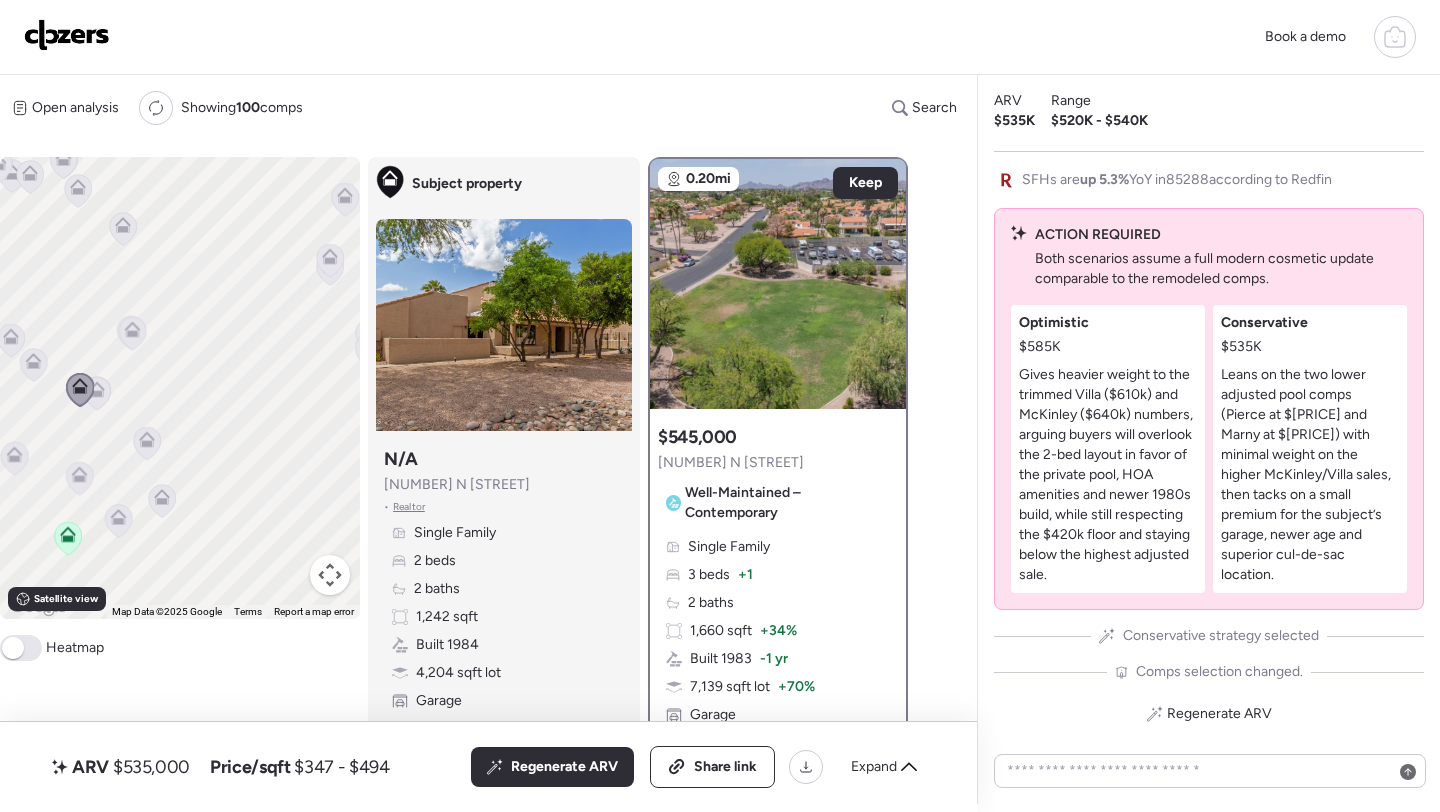 click 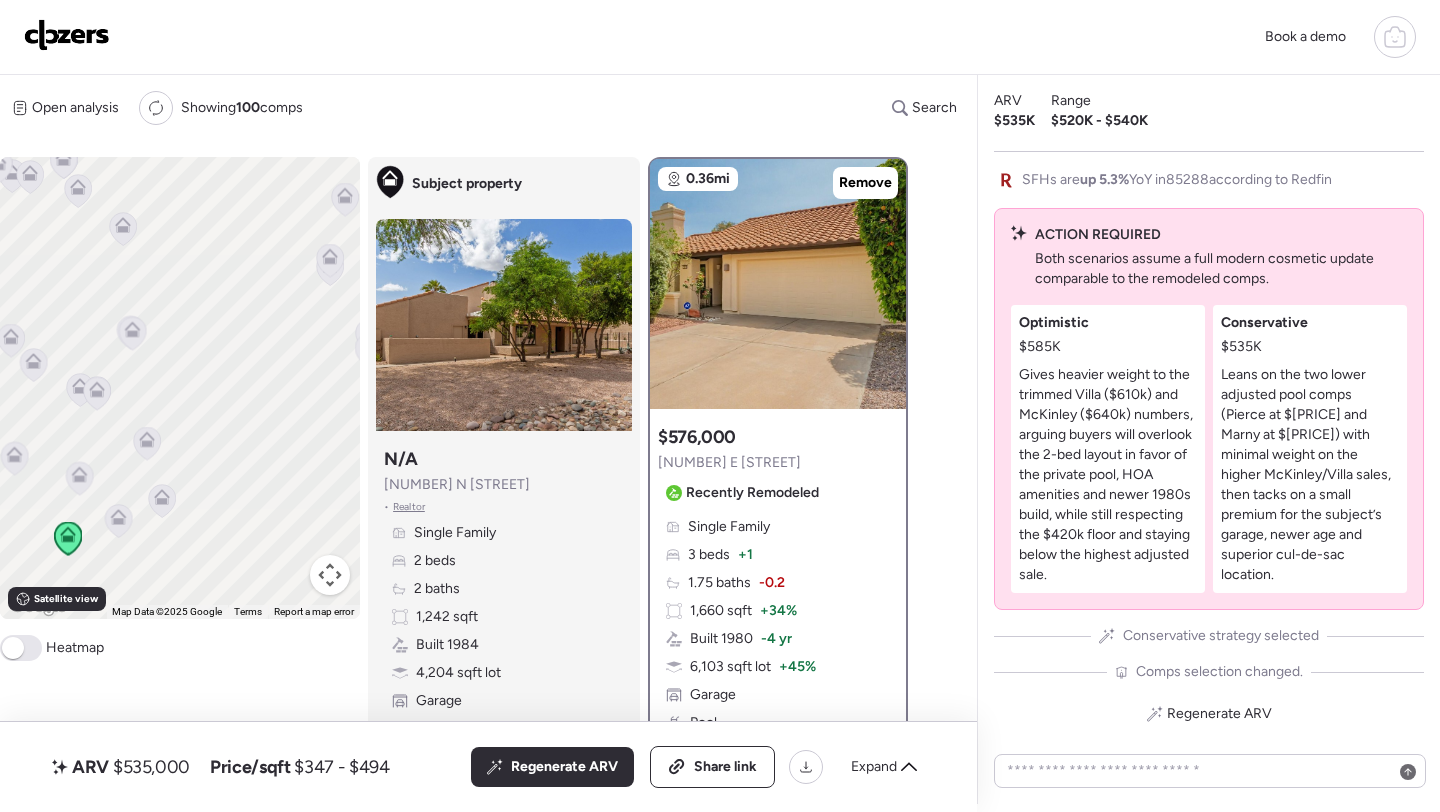 click 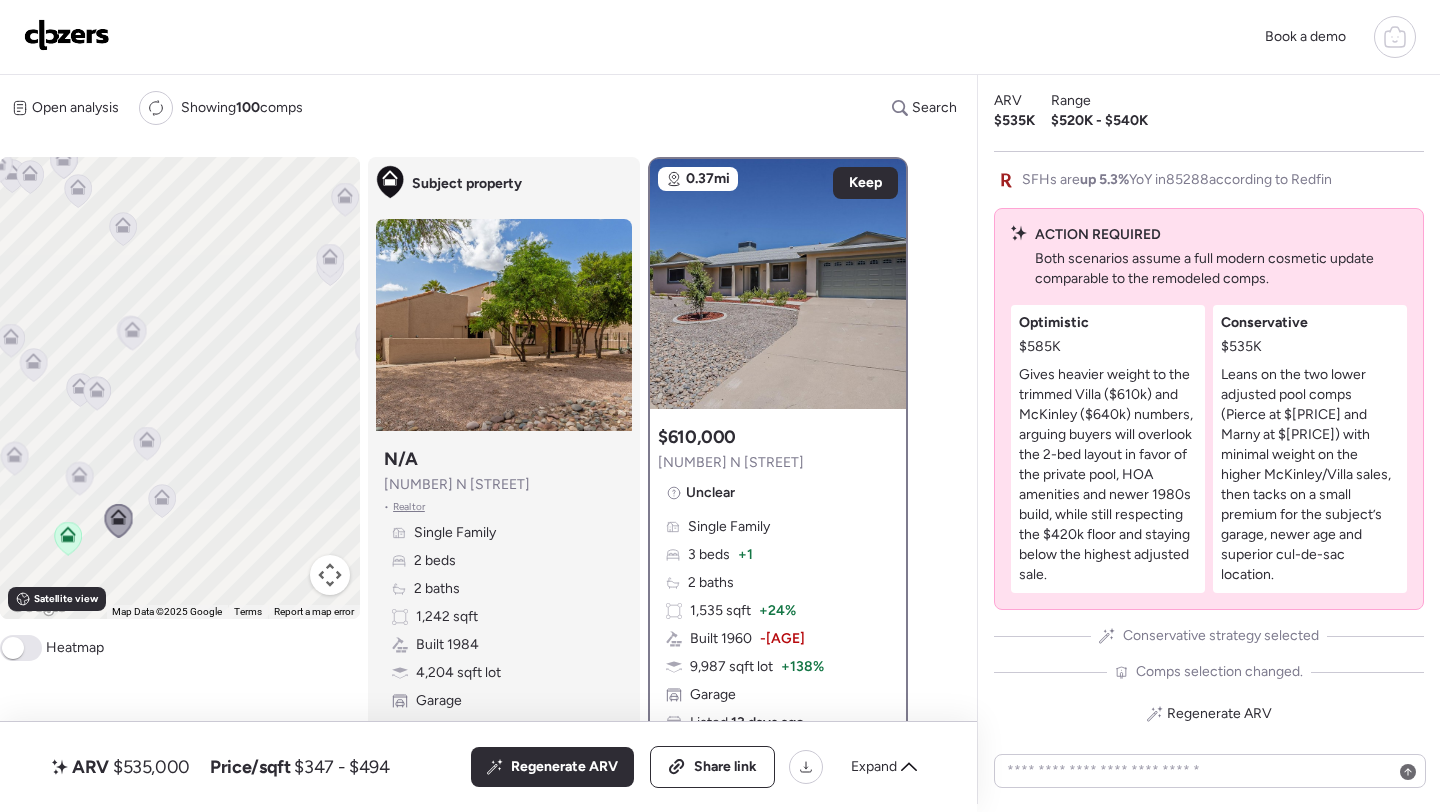click 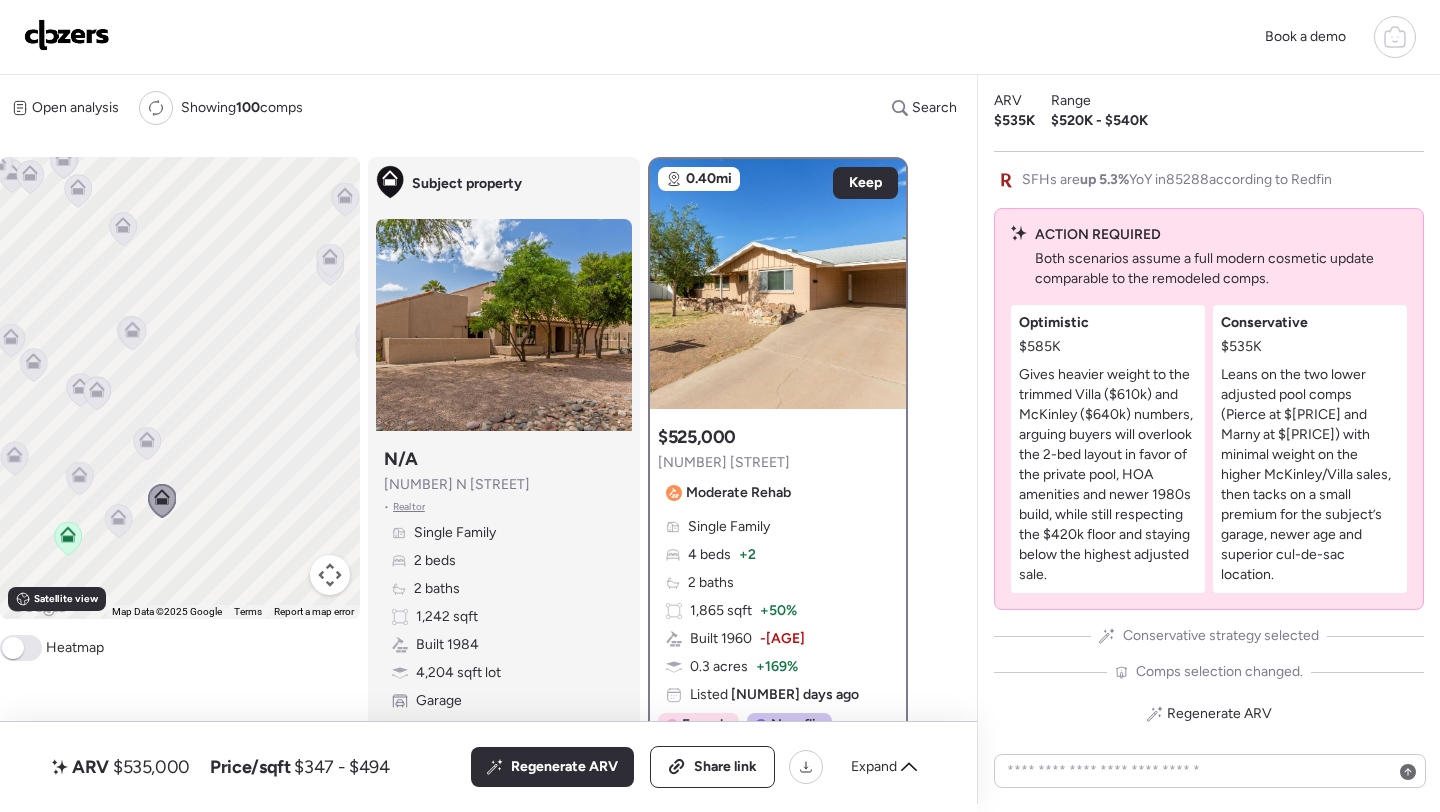 click 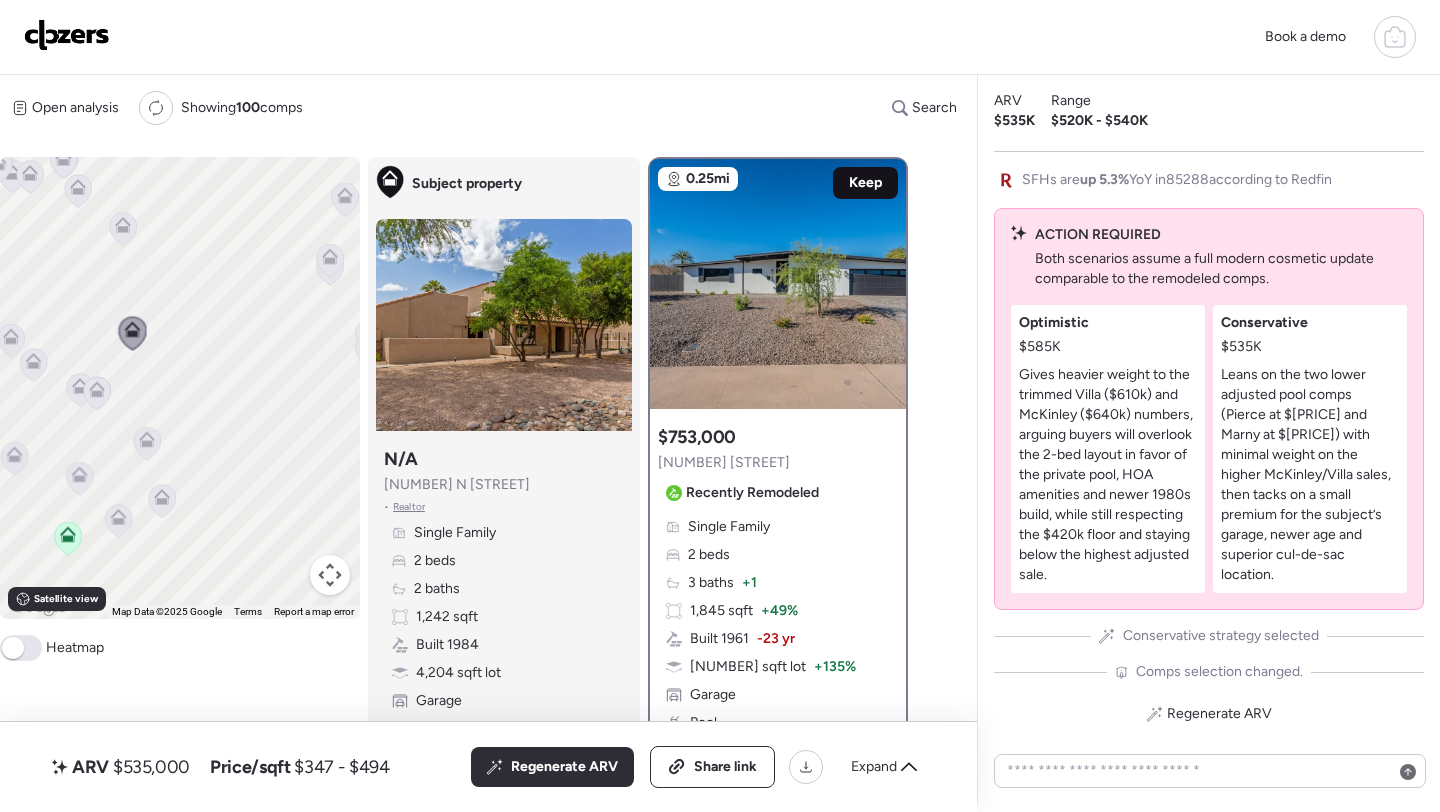 click on "Keep" at bounding box center [865, 183] 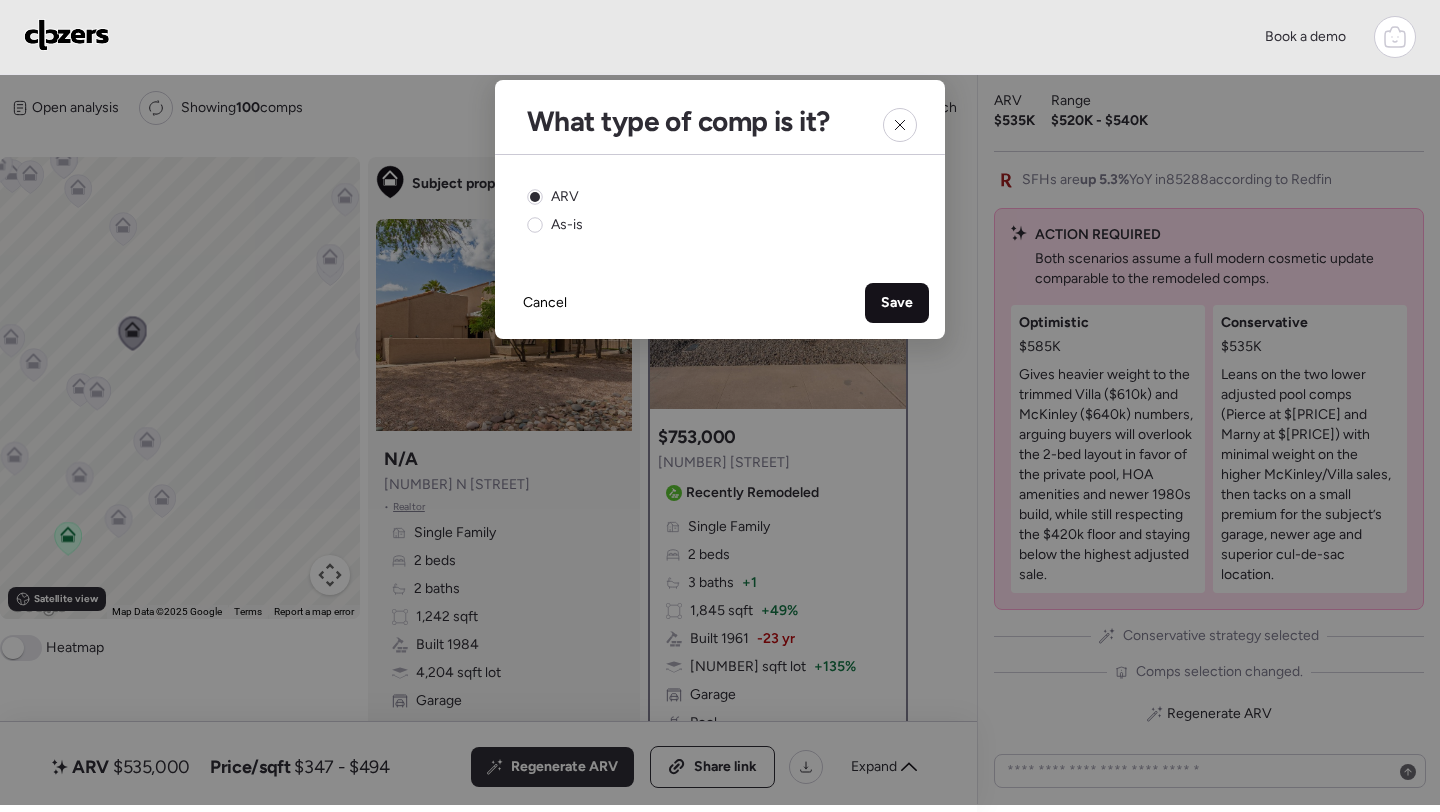 click on "Save" at bounding box center (897, 303) 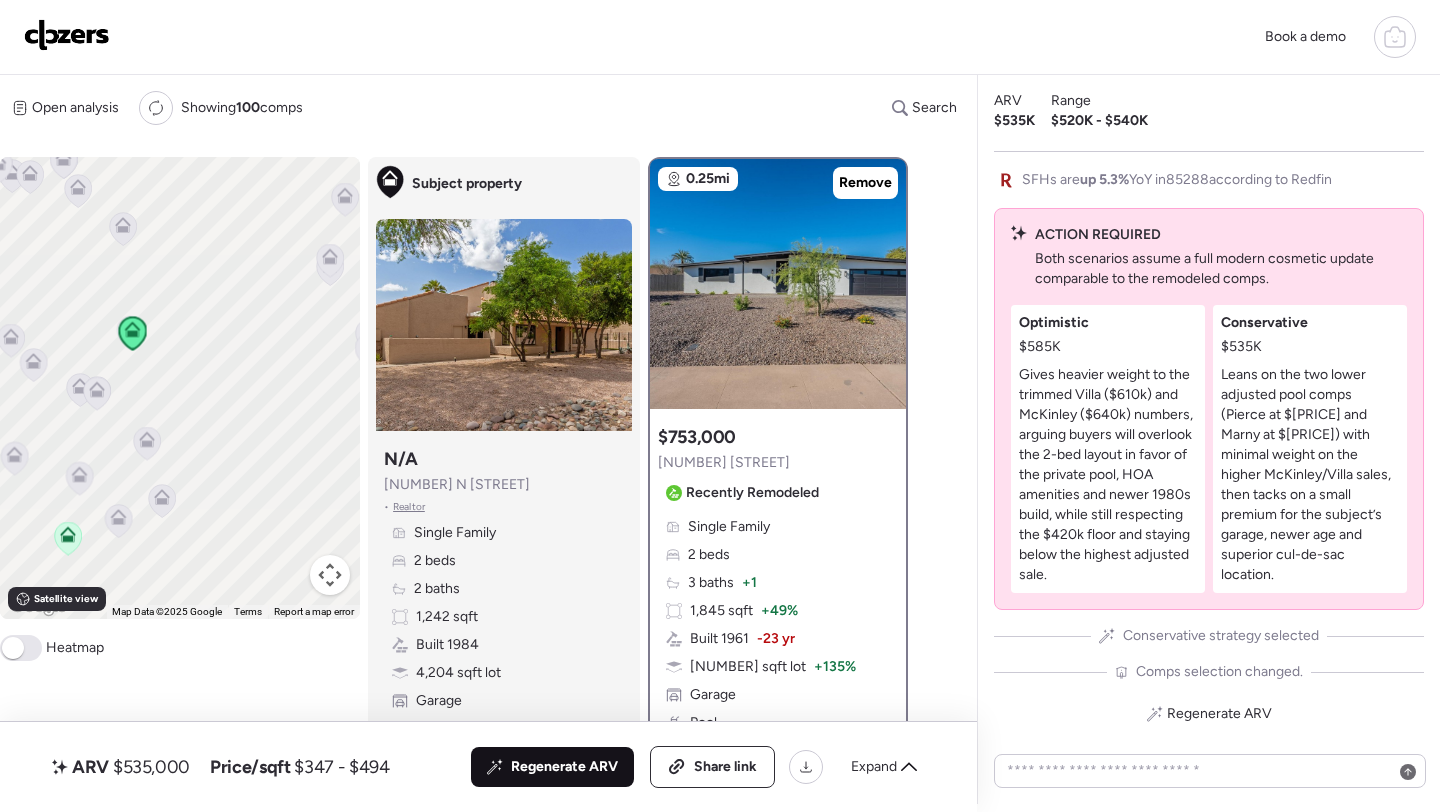 click on "Regenerate ARV" at bounding box center [564, 767] 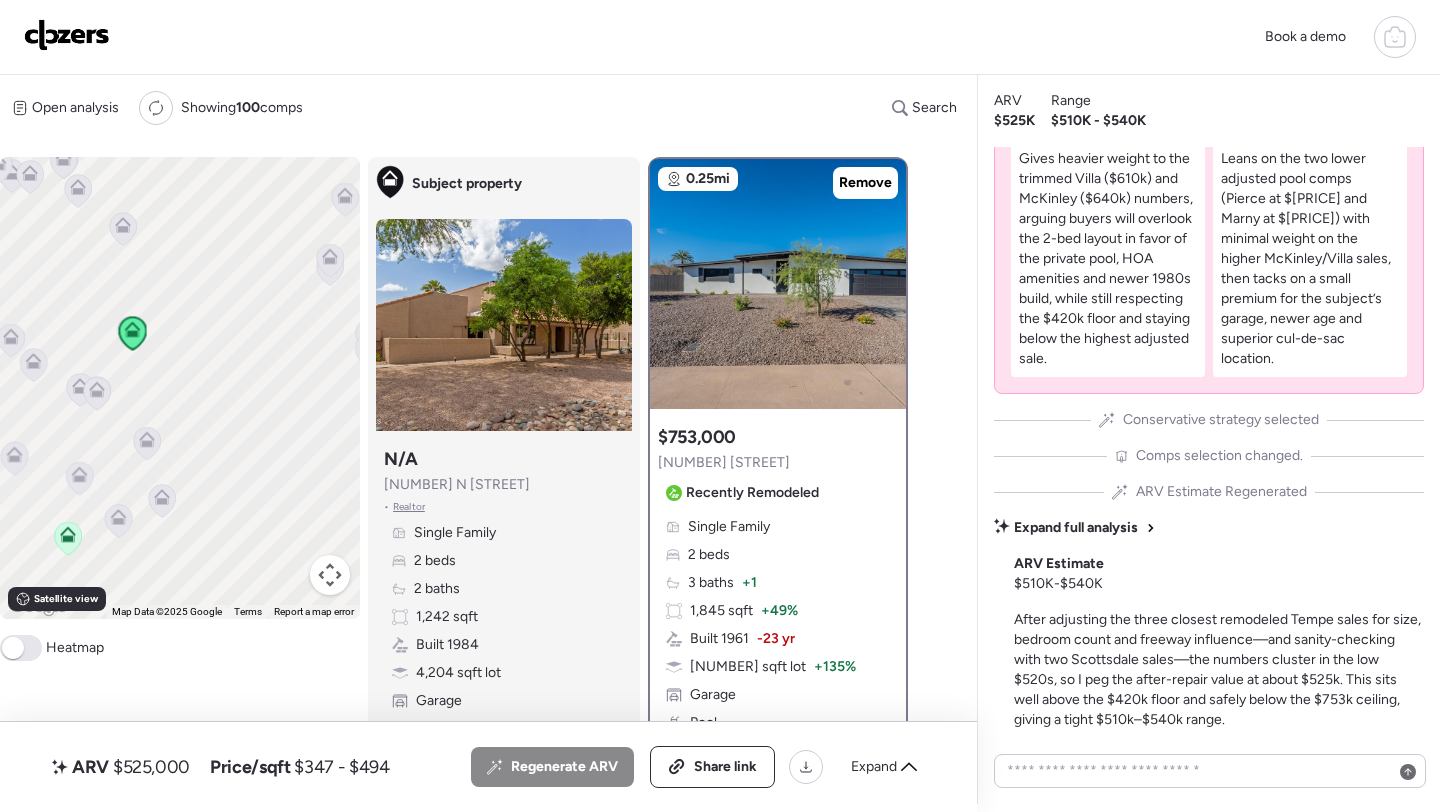 click on "$525,000" at bounding box center (151, 767) 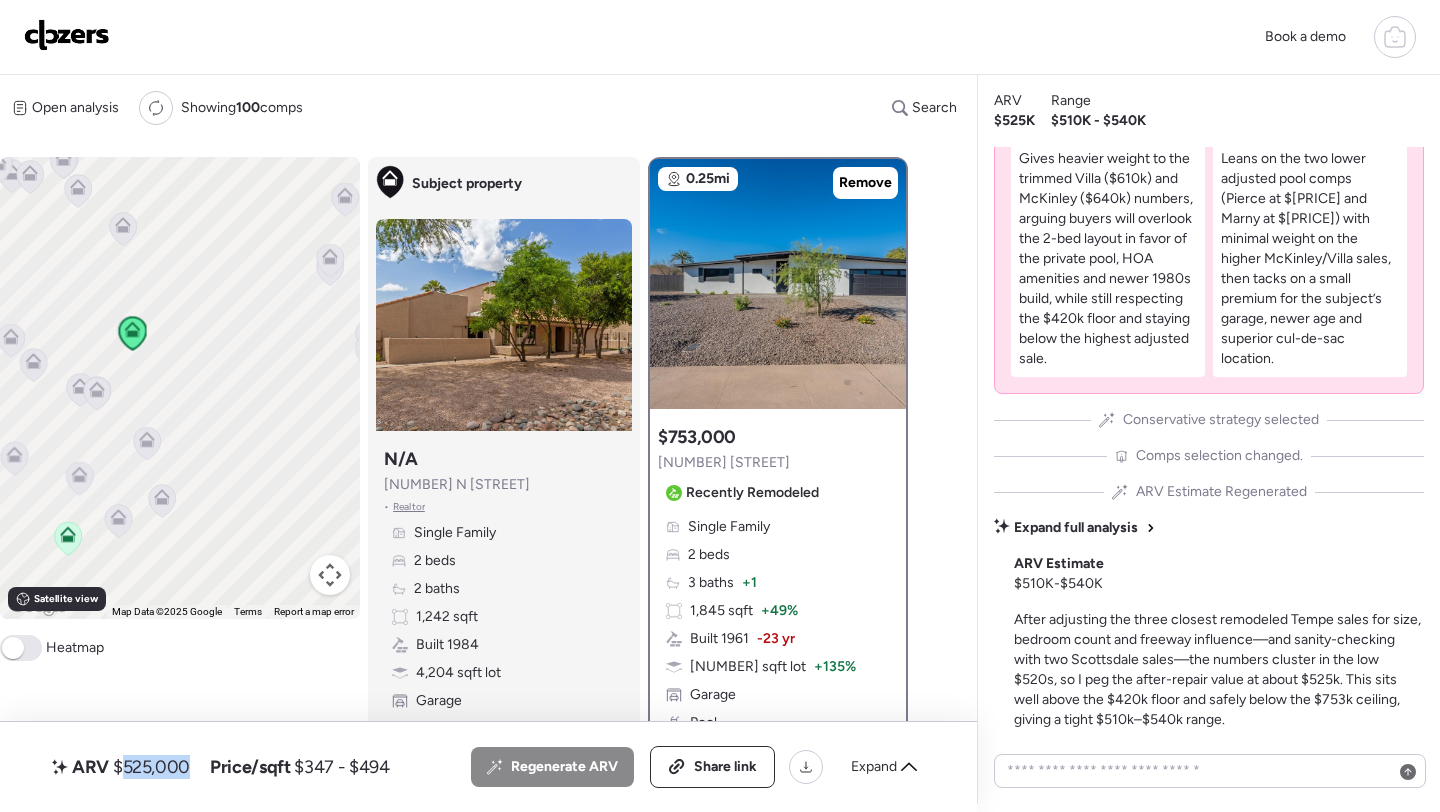 copy on "525,000" 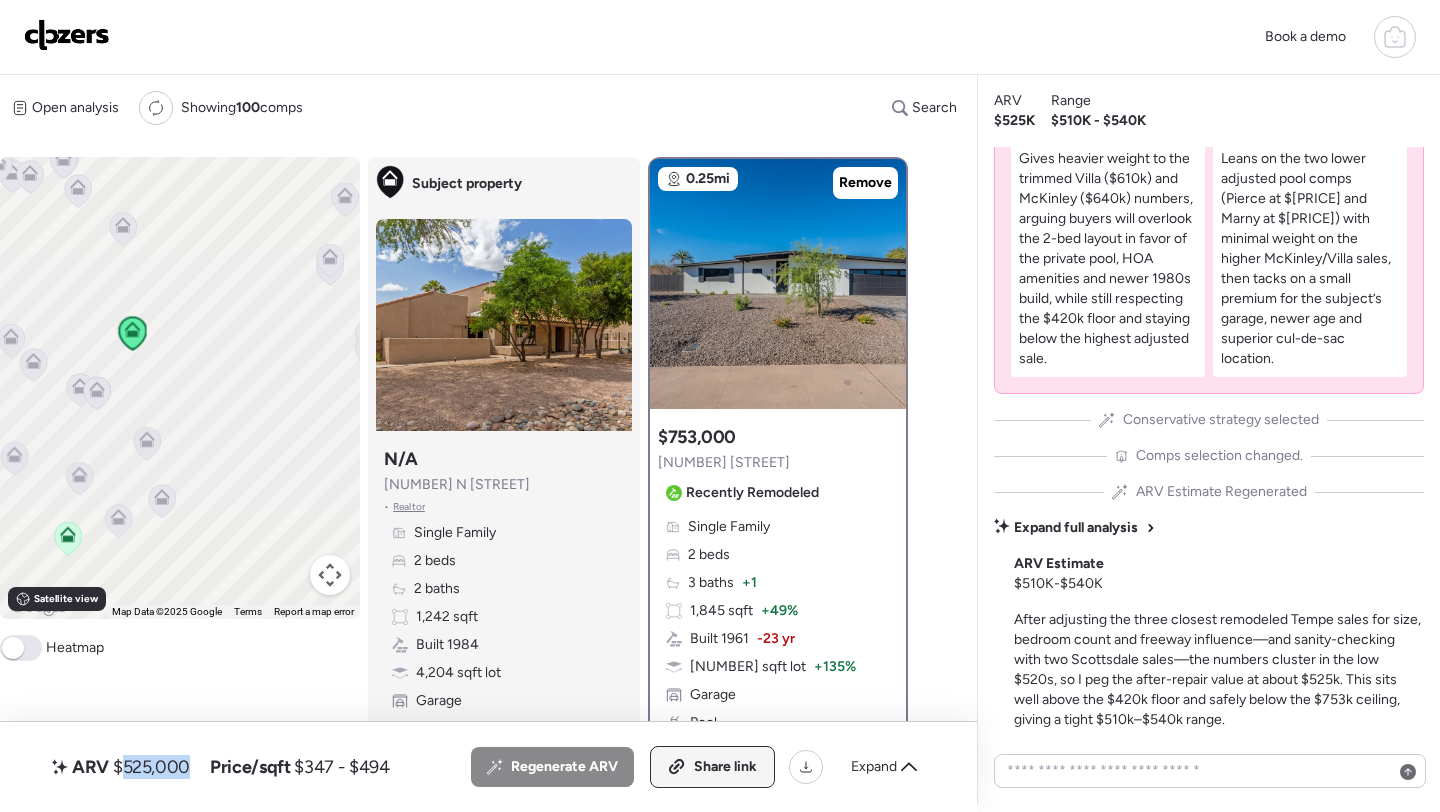 click on "Share link" at bounding box center [725, 767] 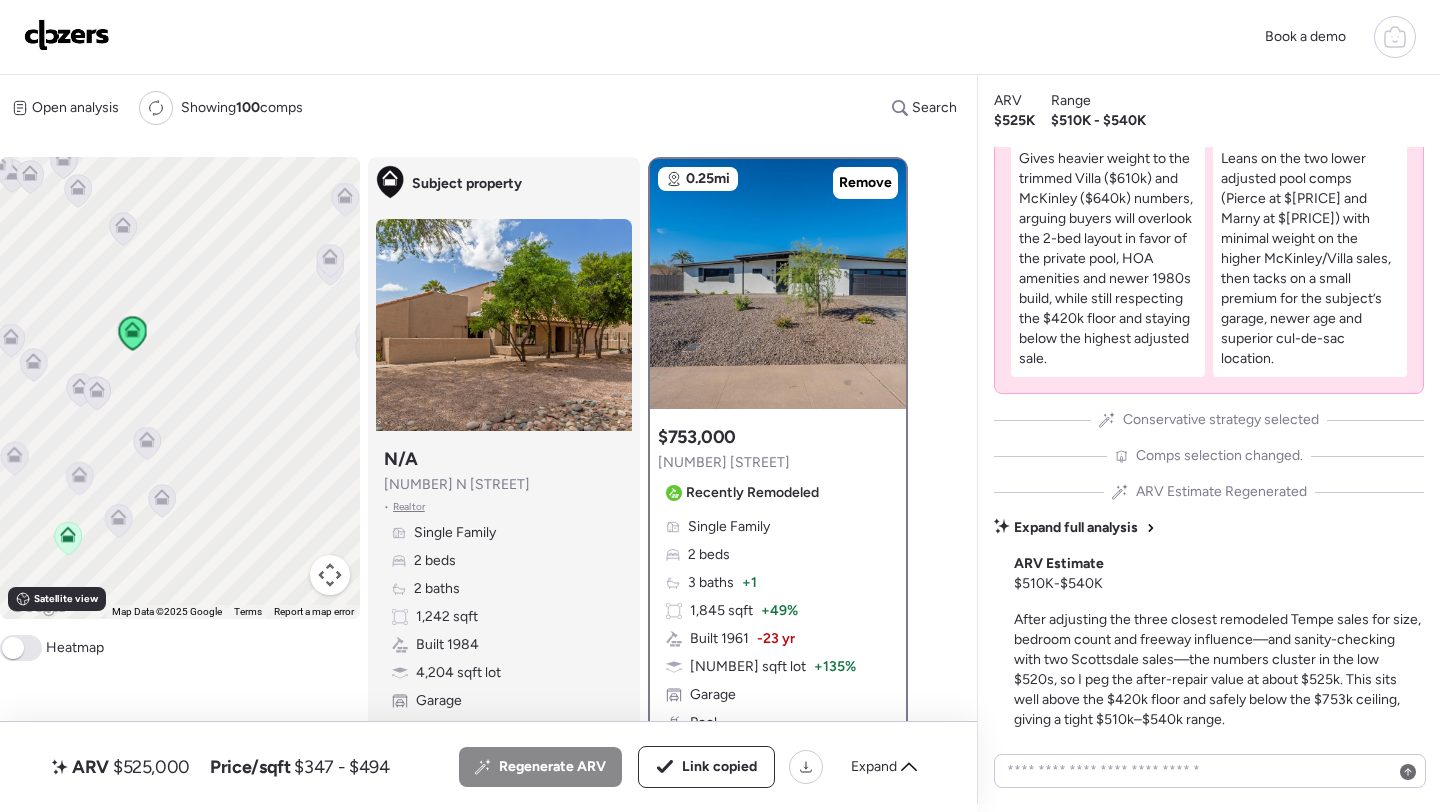click at bounding box center (67, 35) 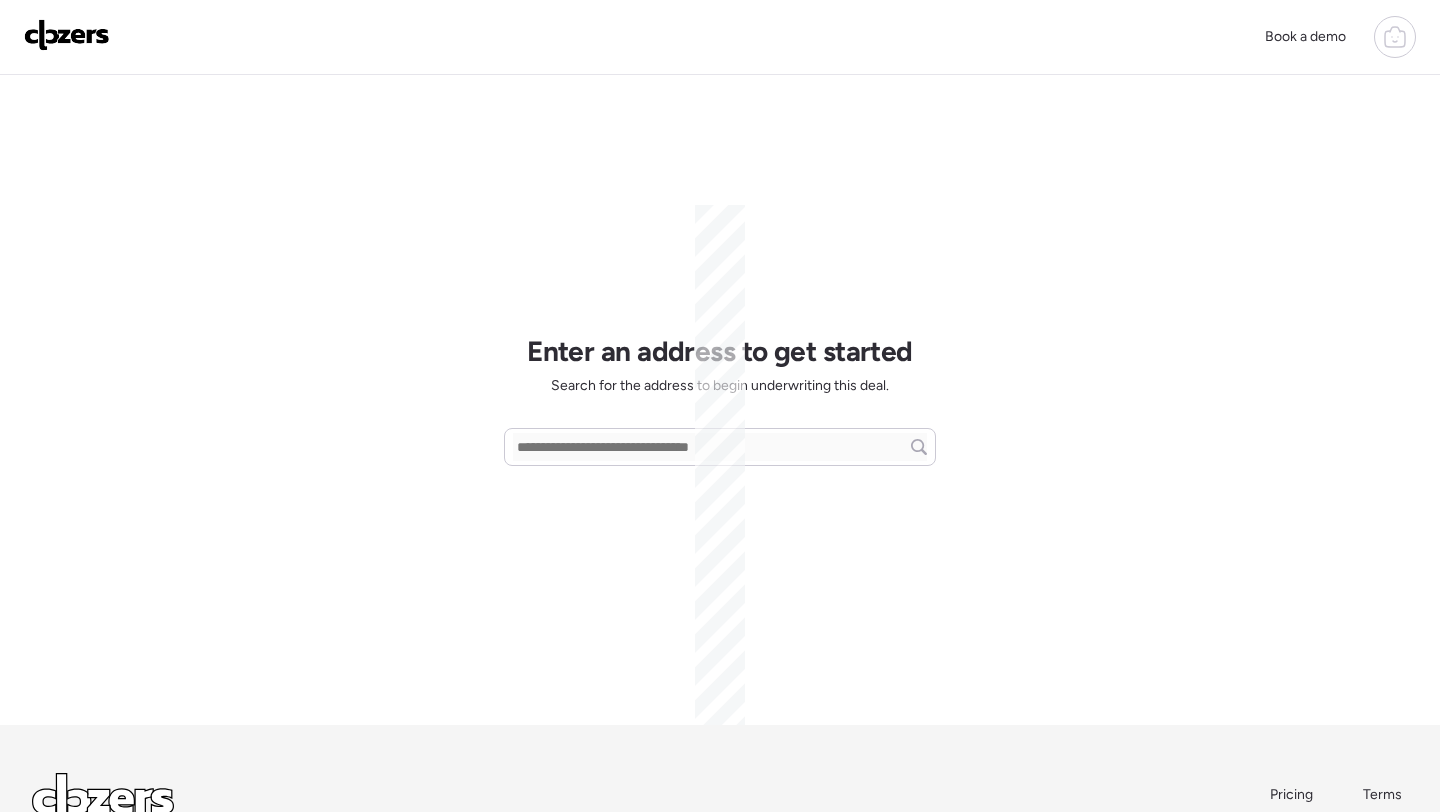 scroll, scrollTop: 0, scrollLeft: 0, axis: both 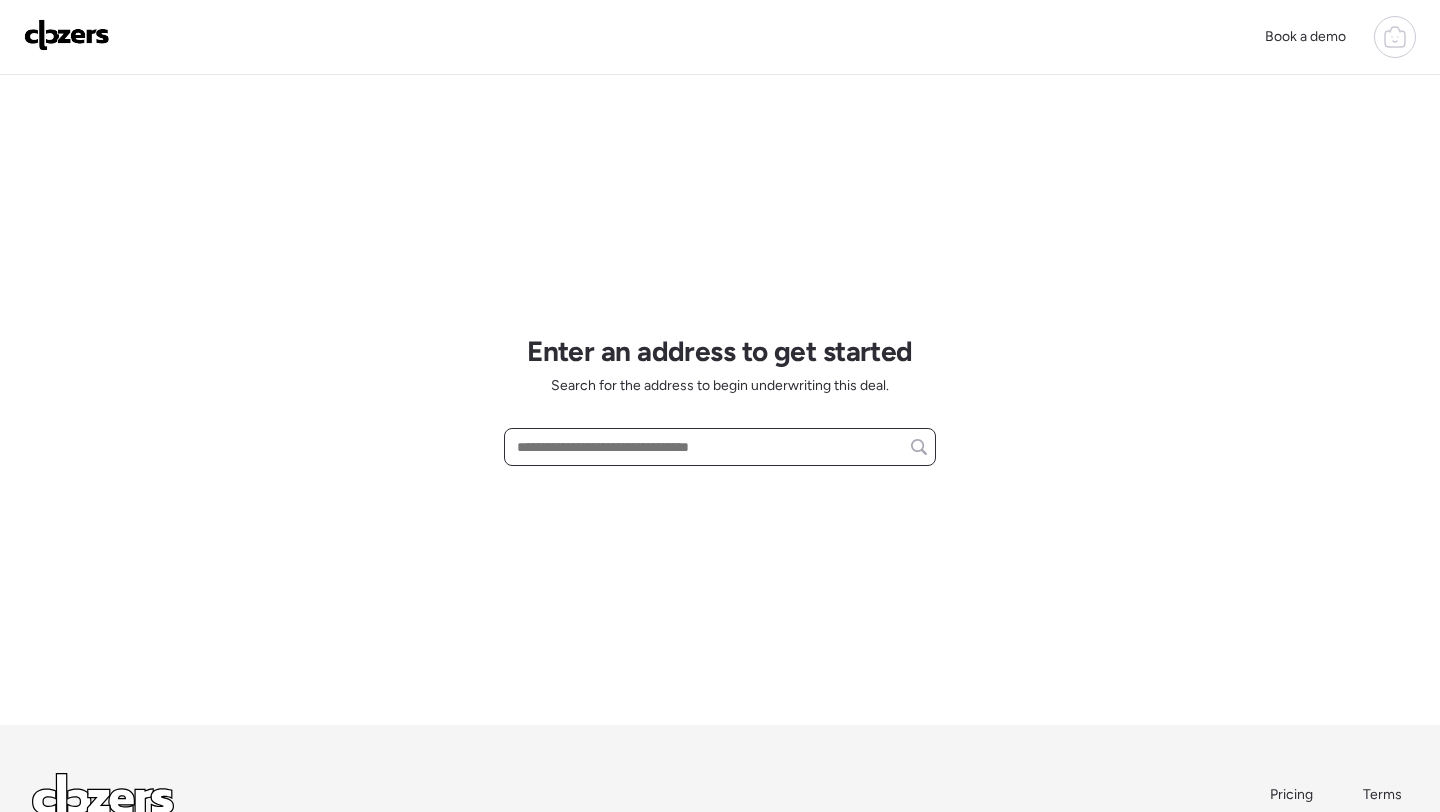 click at bounding box center (720, 447) 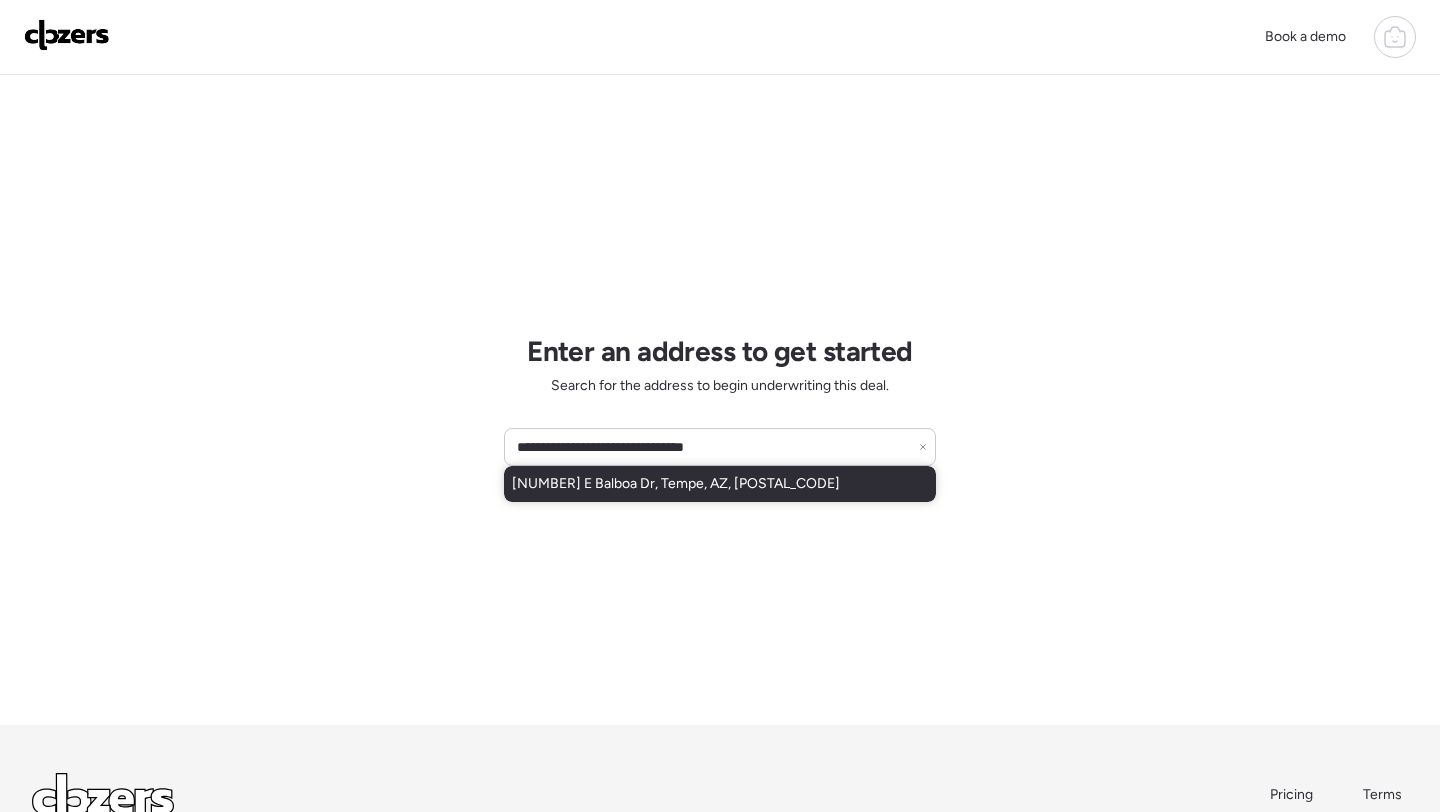 click on "[NUMBER] E Balboa Dr, Tempe, AZ, [POSTAL_CODE]" at bounding box center (720, 484) 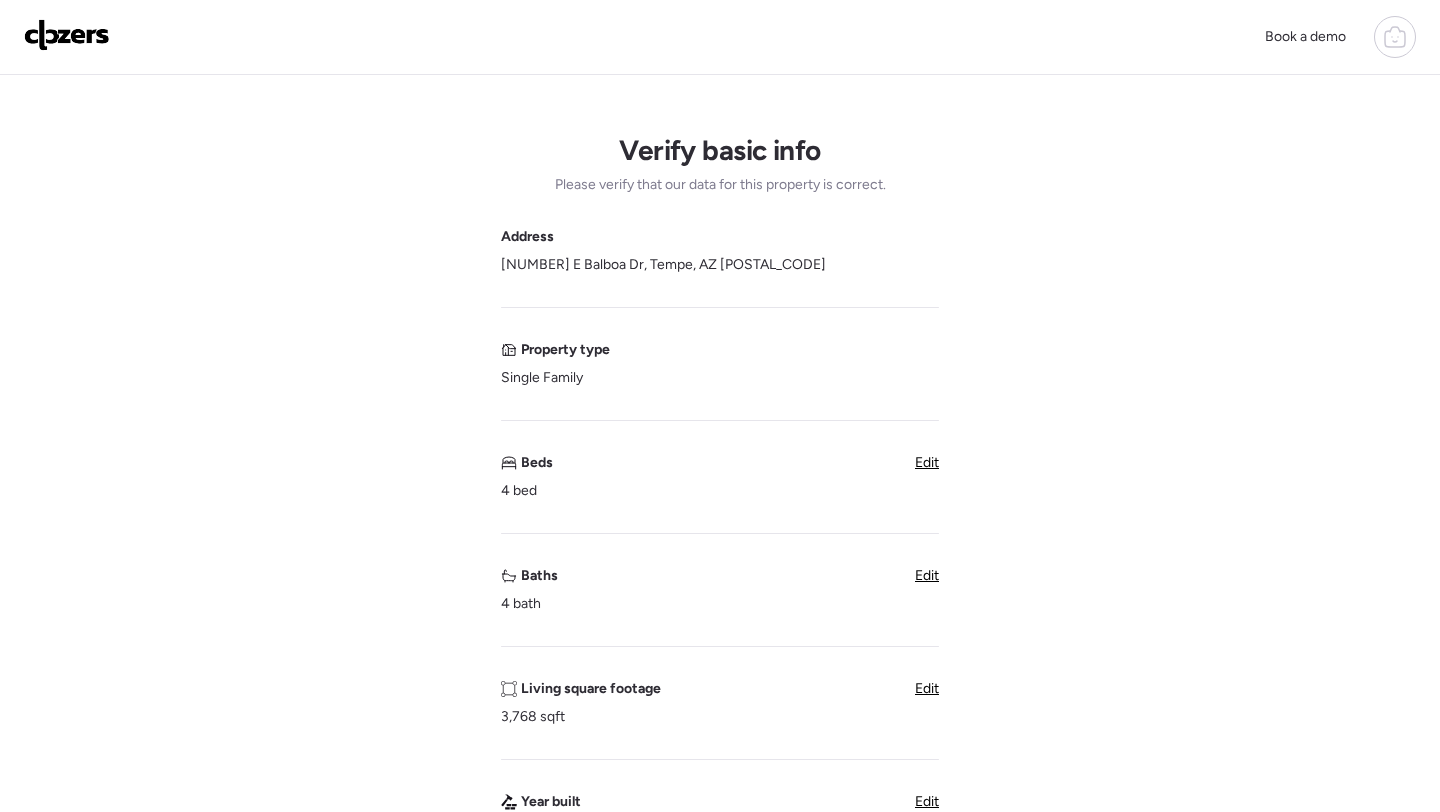 click on "Address [NUMBER] E Balboa Dr, Tempe, AZ [POSTAL_CODE] Property type Single Family Beds 4 bed Edit Baths 4 bath Edit Living square footage 3,768 sqft Edit Year built 1969 Edit Accessory Dwelling Unit (ADU) Subject property has an ADU Pool Subject property has a pool Garage Subject property has a garage Unique insights?" at bounding box center (720, 776) 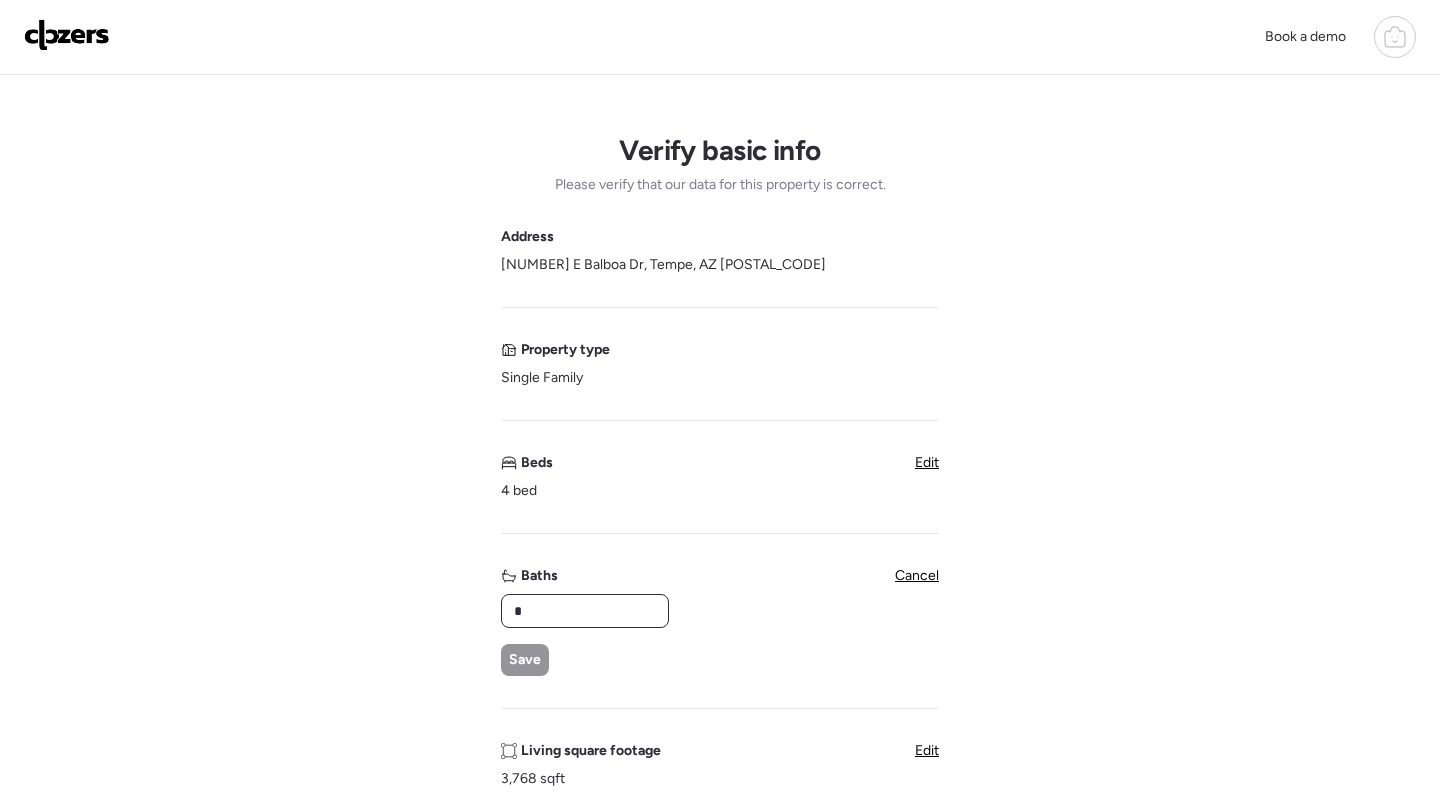 click on "*" at bounding box center [585, 611] 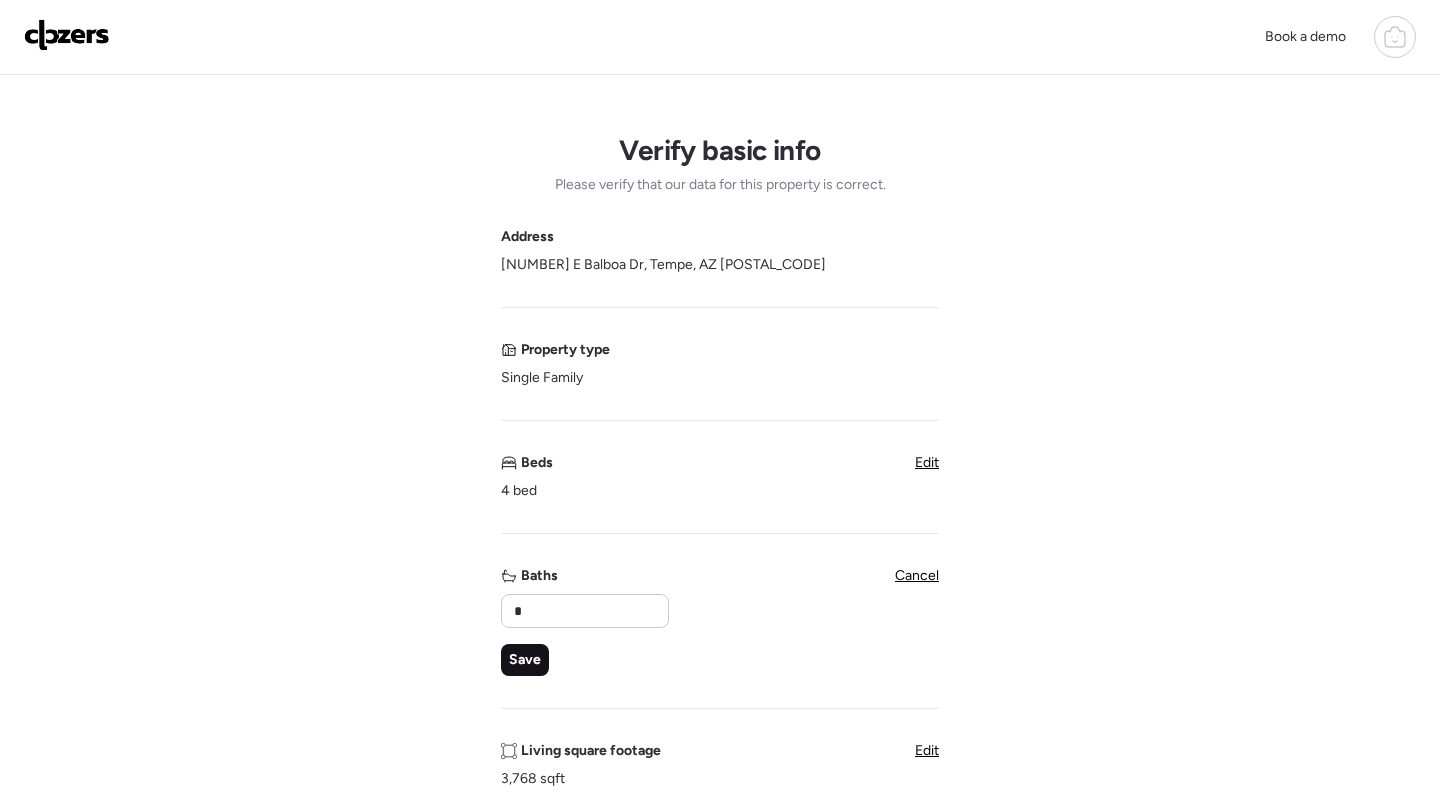 click on "Save" at bounding box center (525, 660) 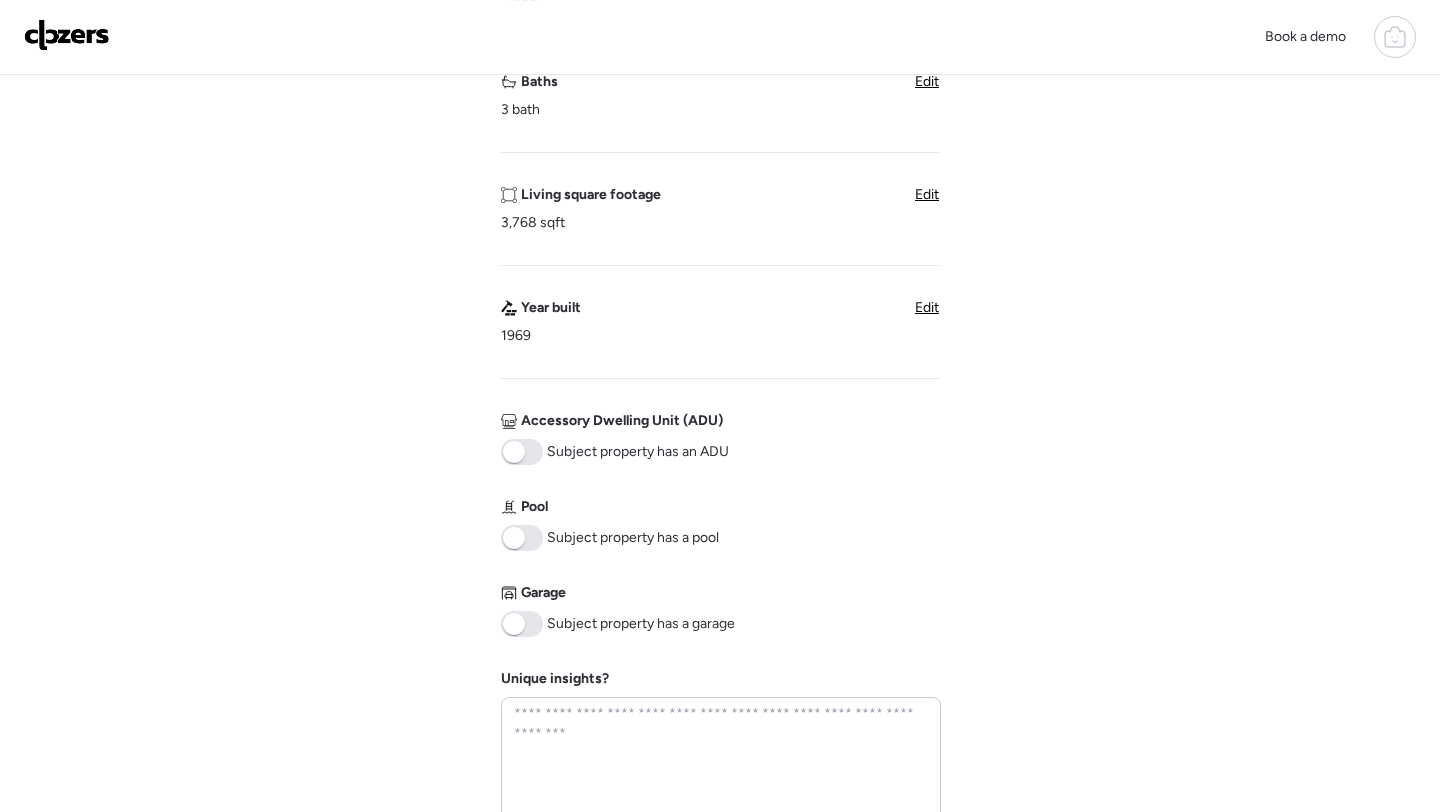 scroll, scrollTop: 589, scrollLeft: 0, axis: vertical 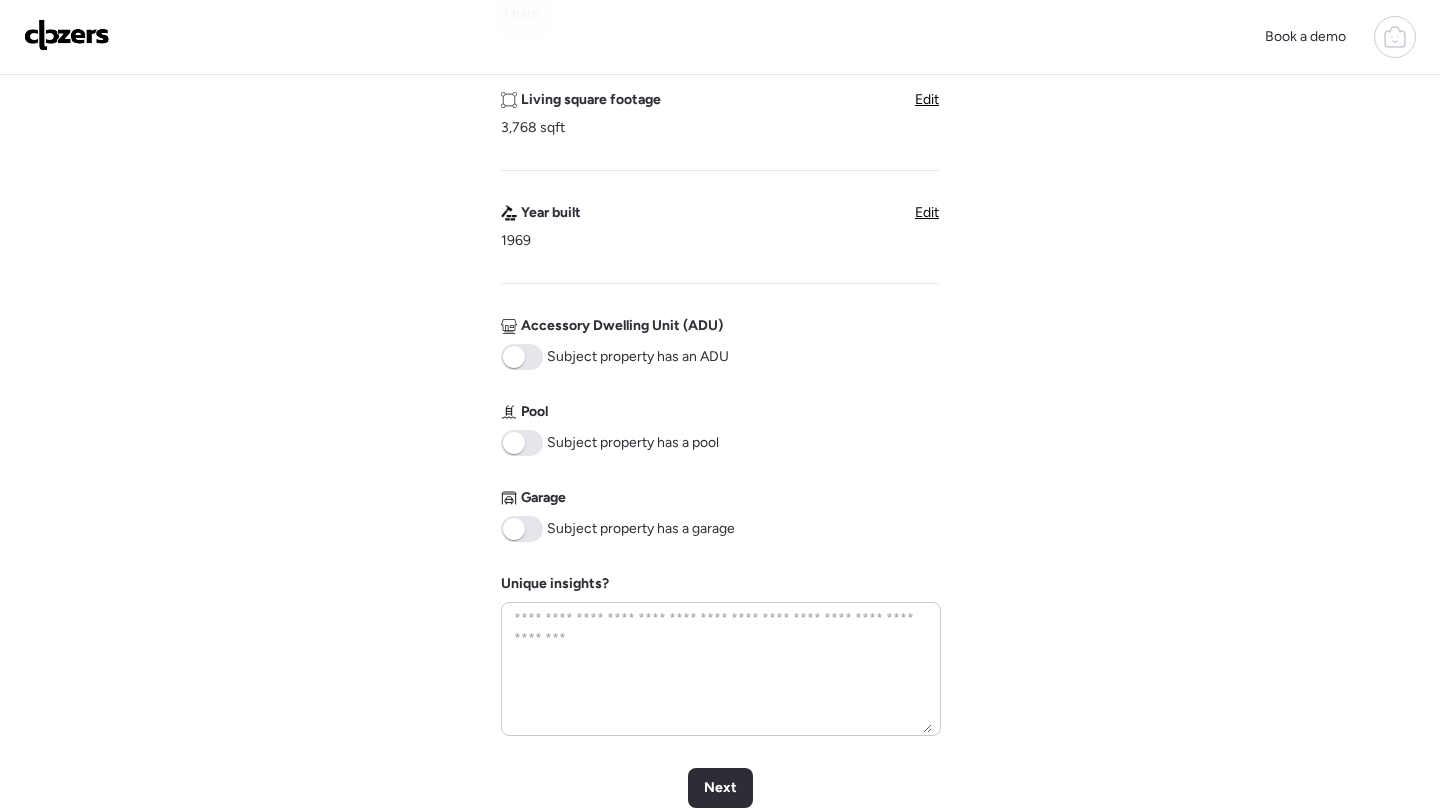 click at bounding box center (514, 443) 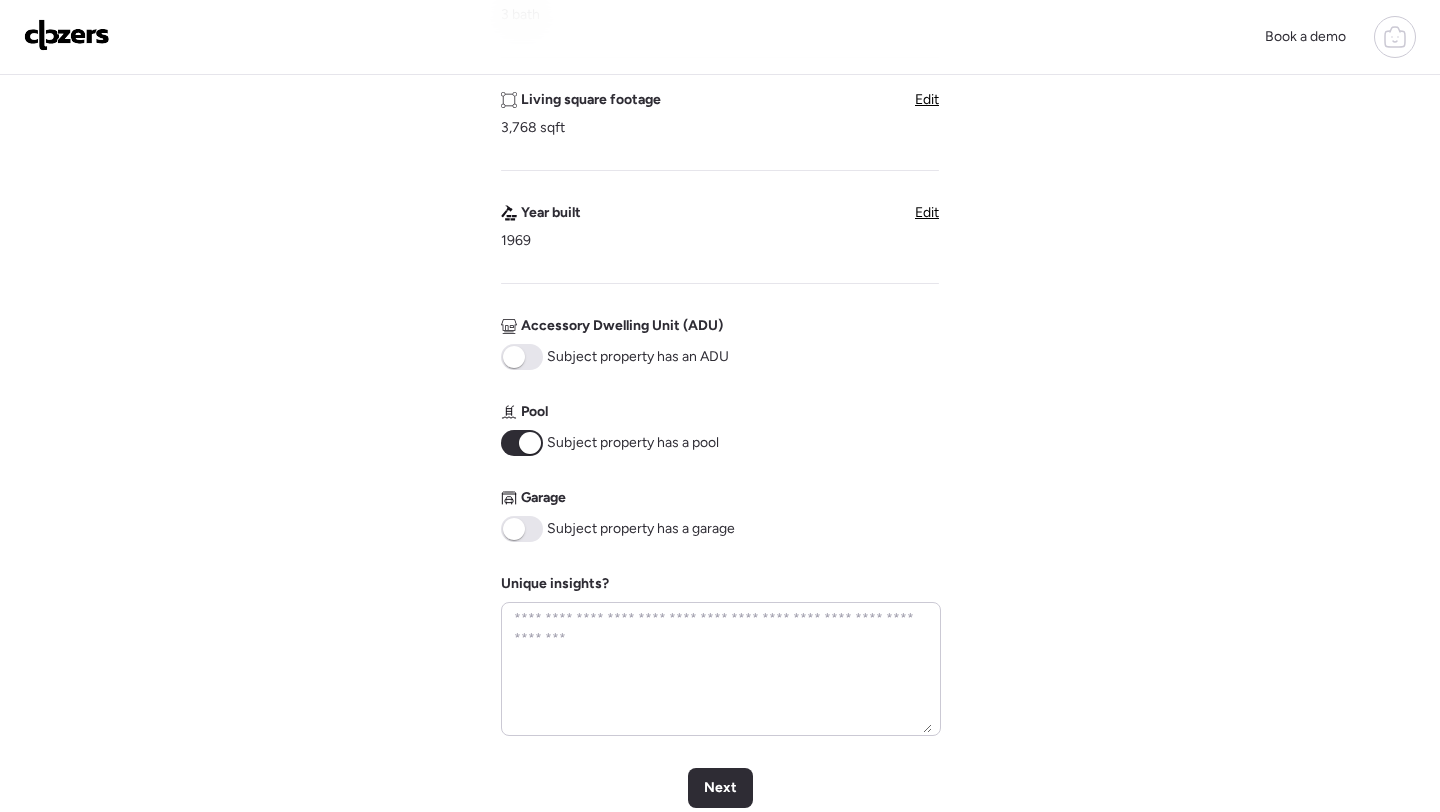 click at bounding box center (522, 529) 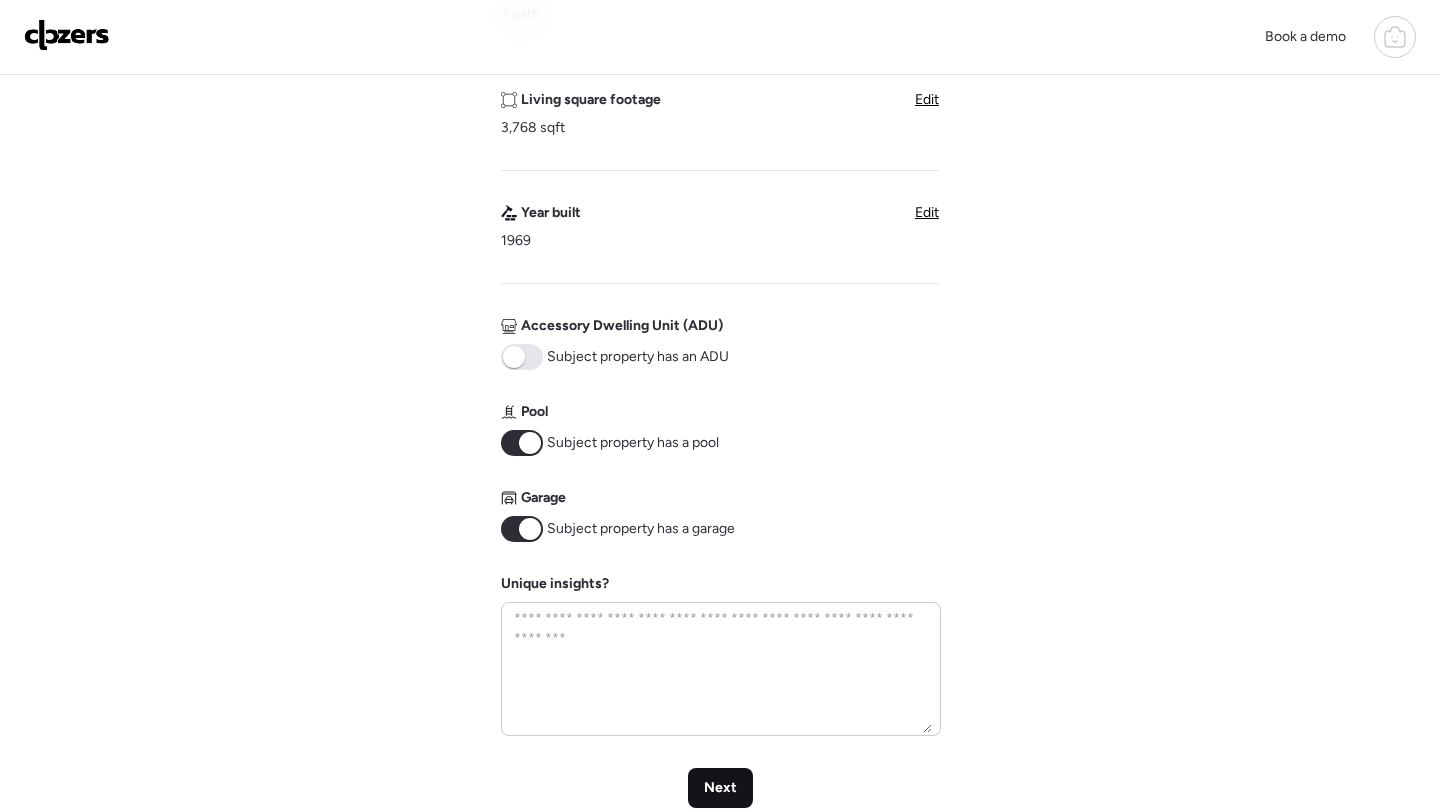 click on "Next" at bounding box center [720, 788] 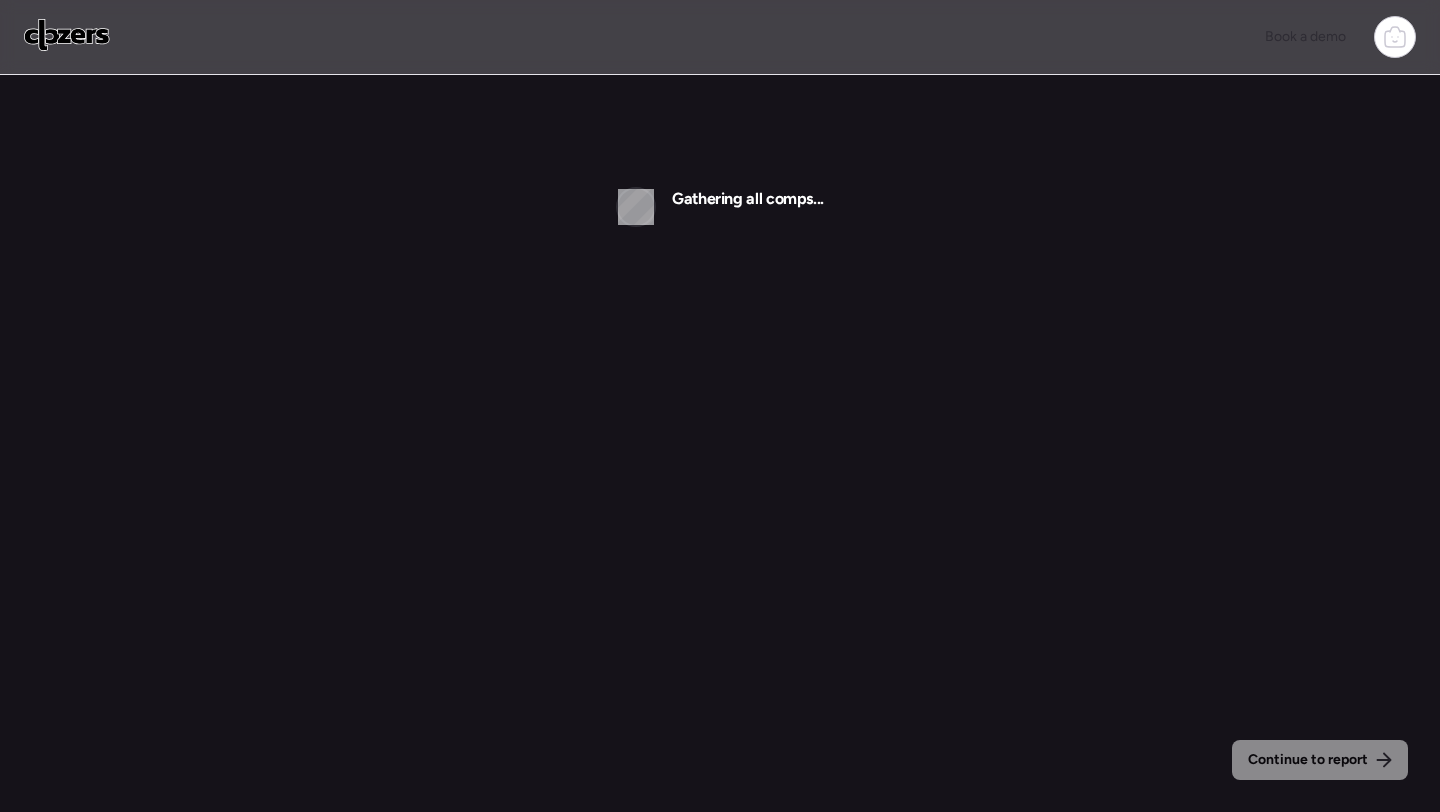 scroll, scrollTop: 0, scrollLeft: 0, axis: both 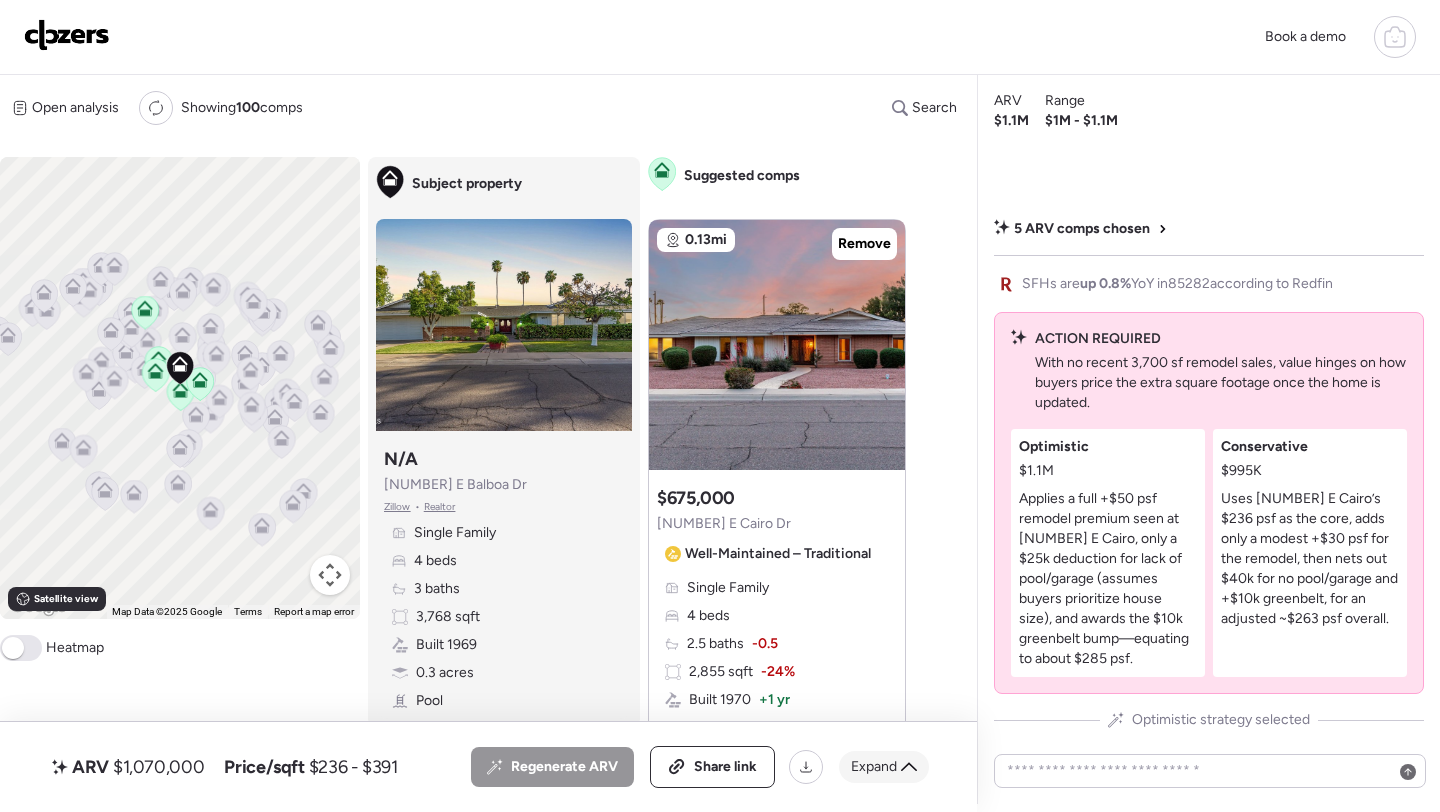 click on "Expand" at bounding box center [884, 767] 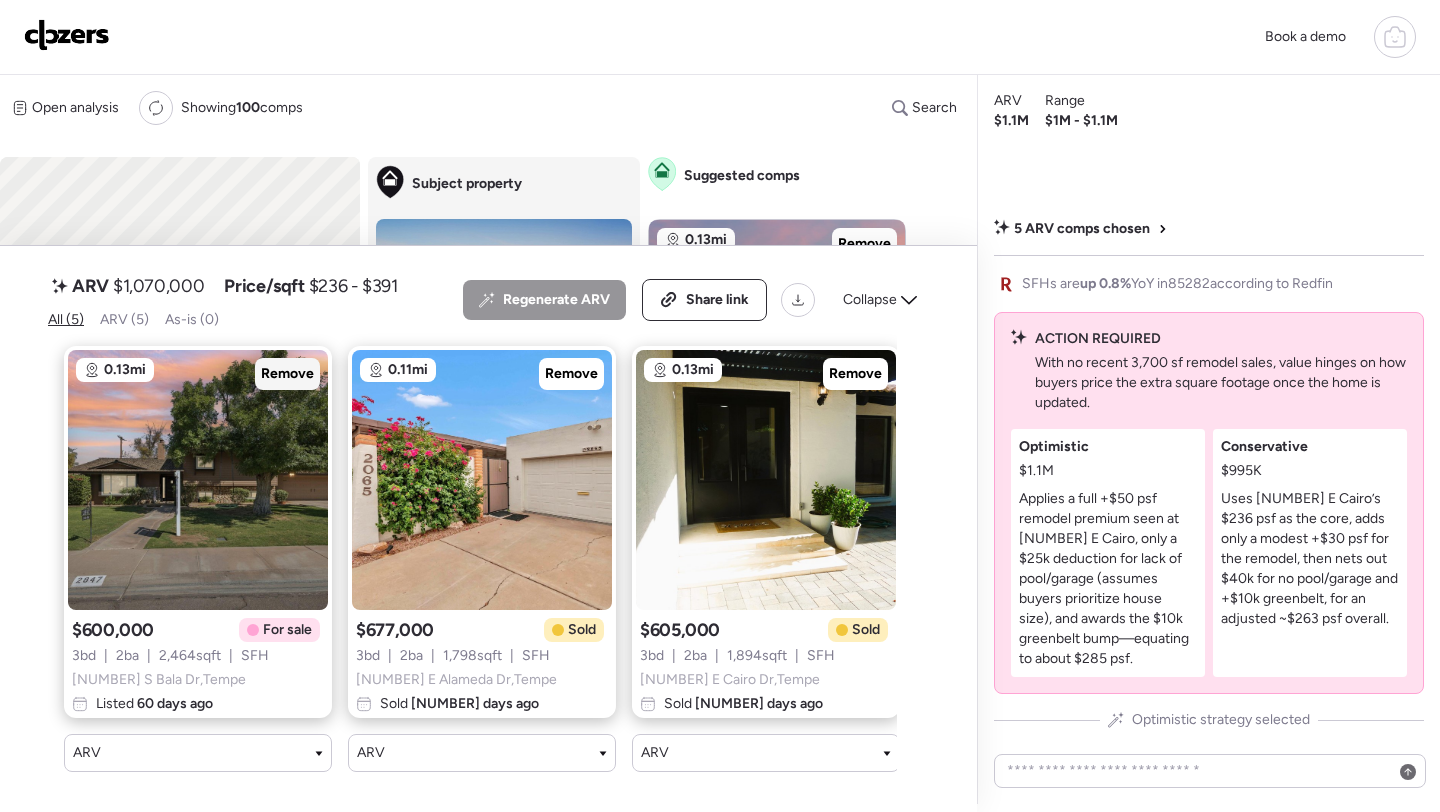 click on "Remove" at bounding box center [287, 374] 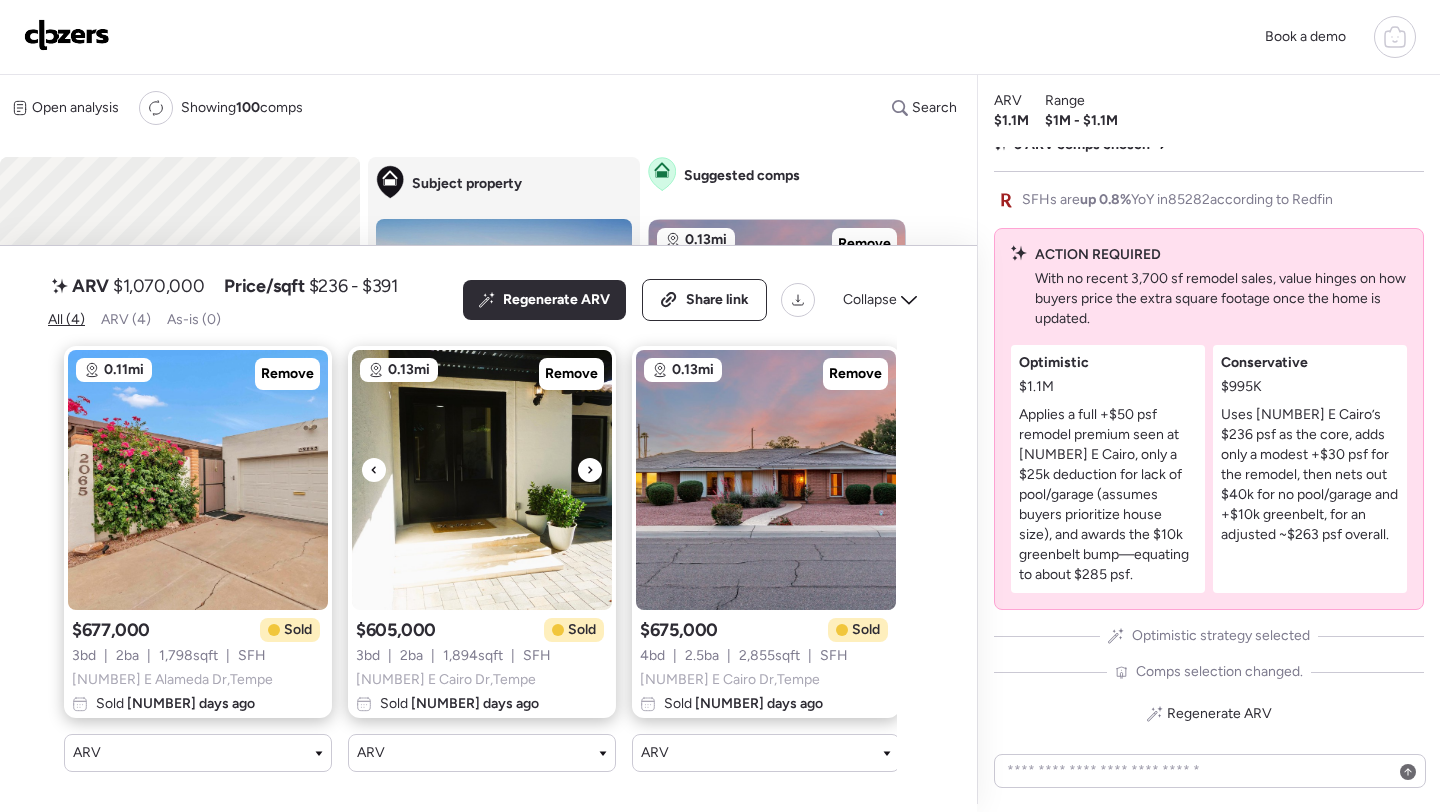 scroll, scrollTop: 0, scrollLeft: 303, axis: horizontal 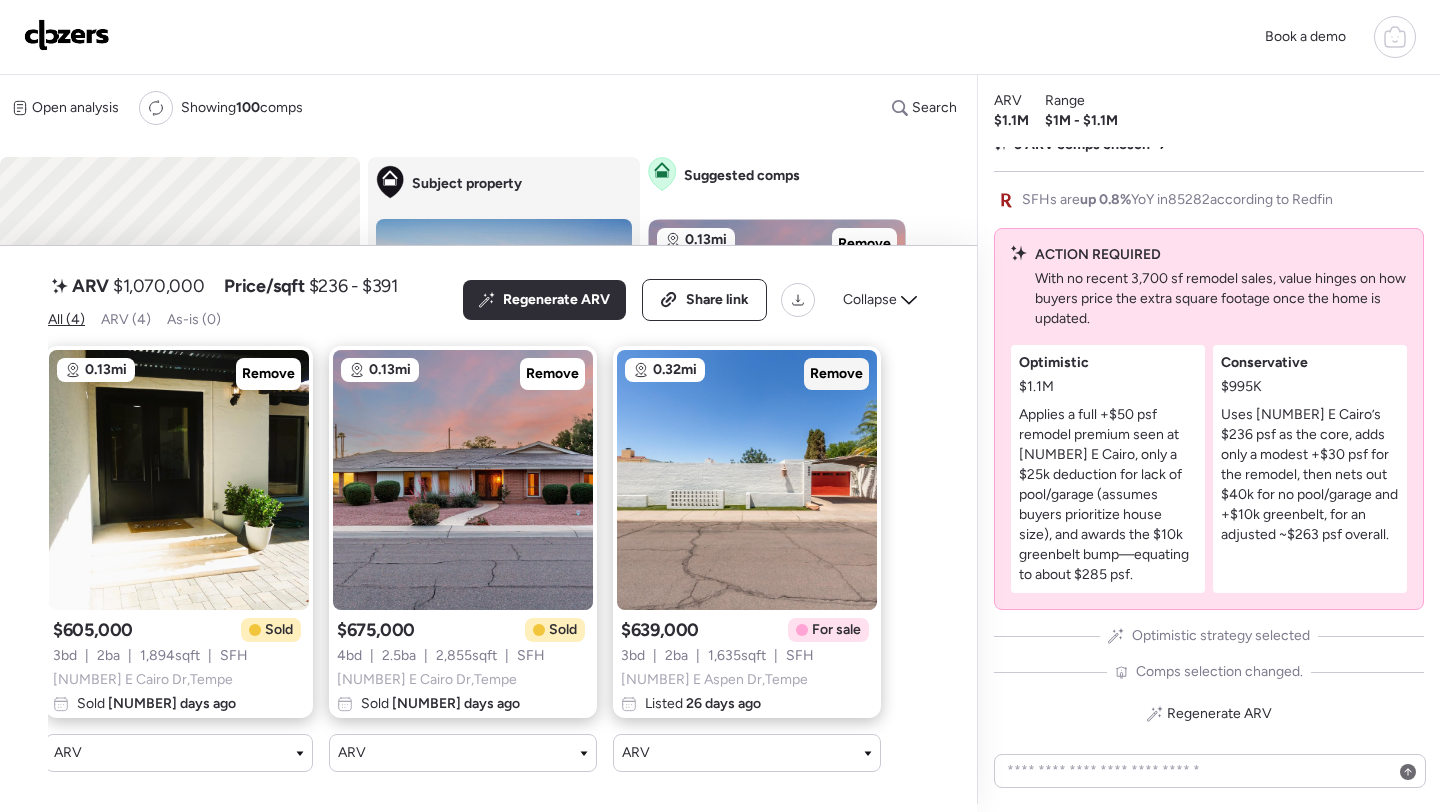 click on "Remove" at bounding box center [836, 374] 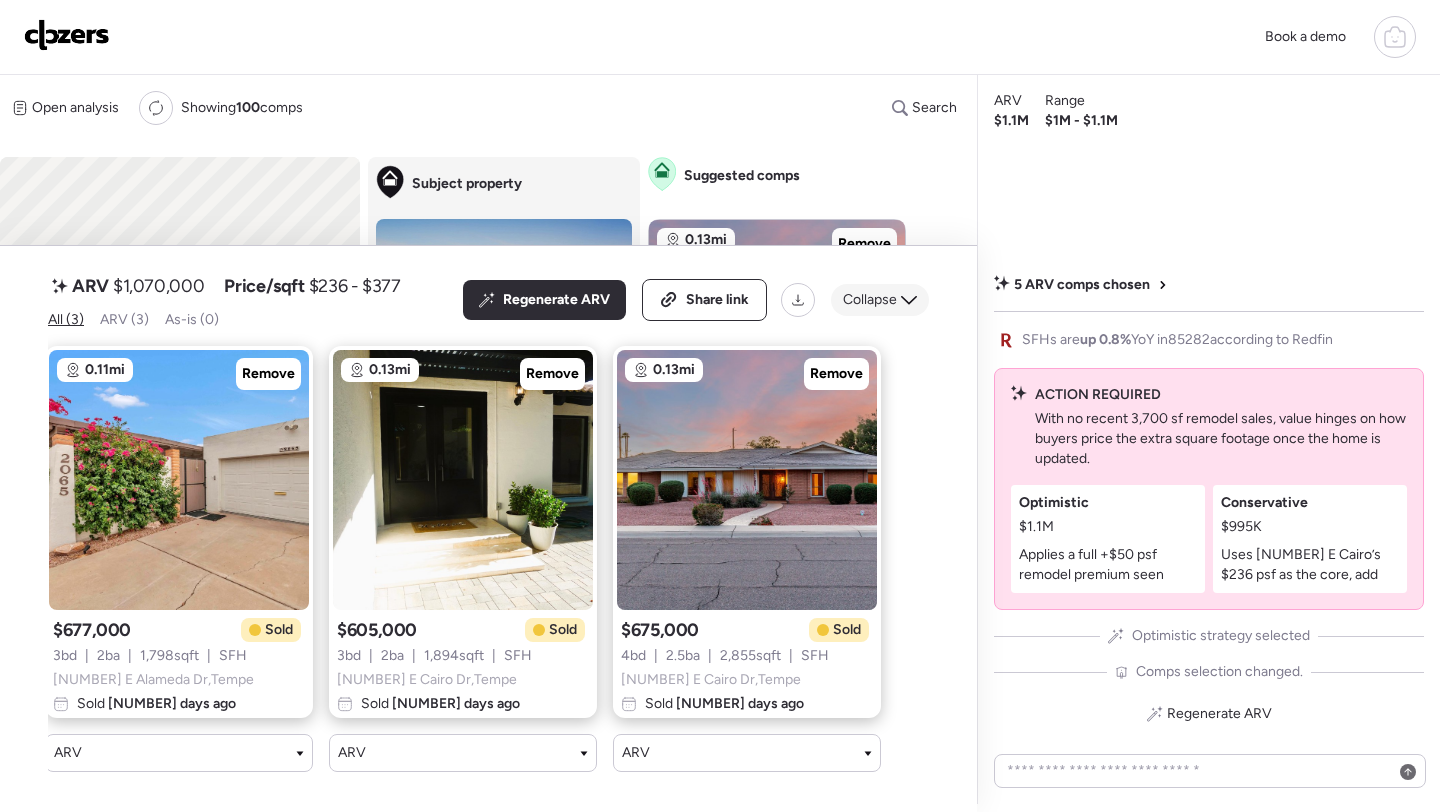 click on "Collapse" at bounding box center [870, 300] 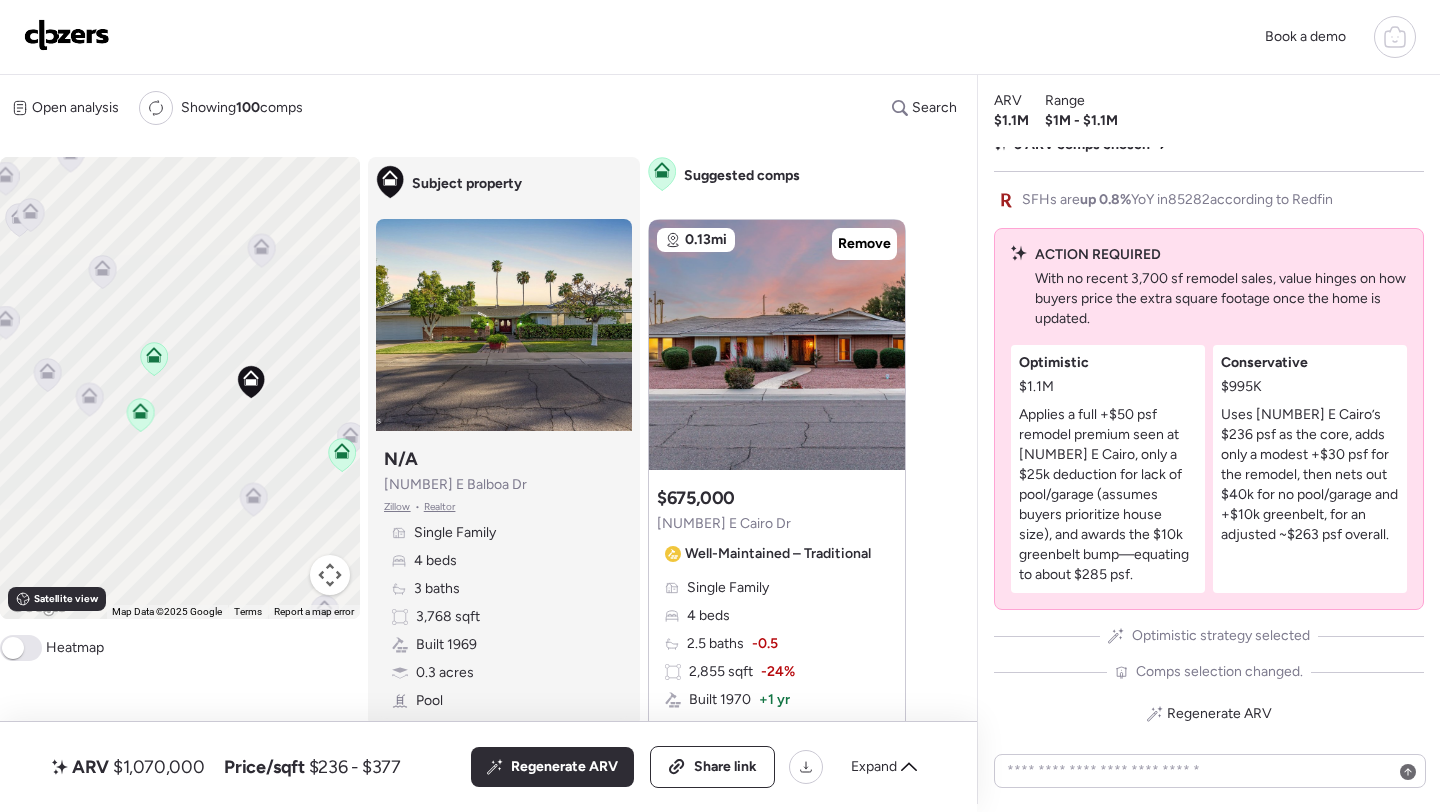click 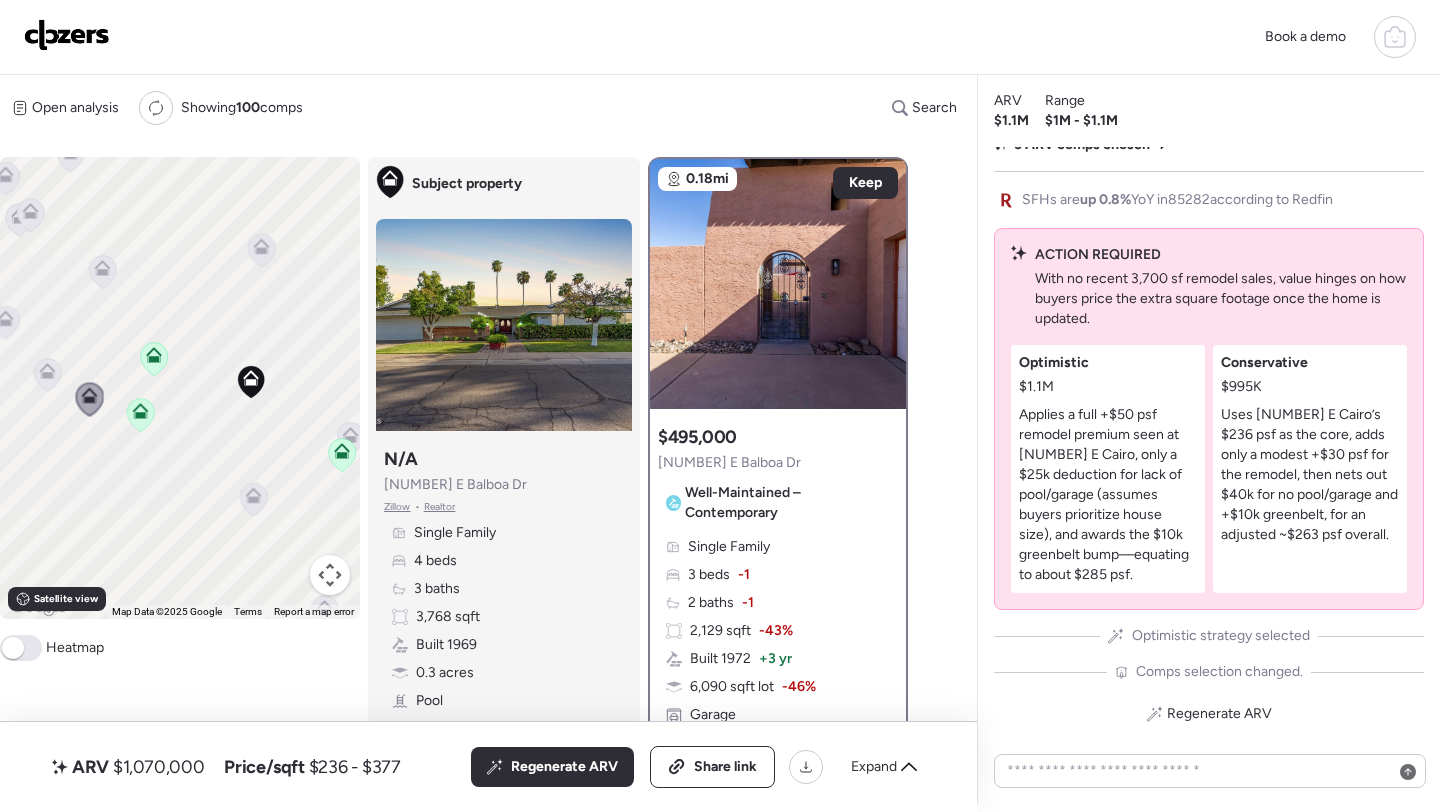 click 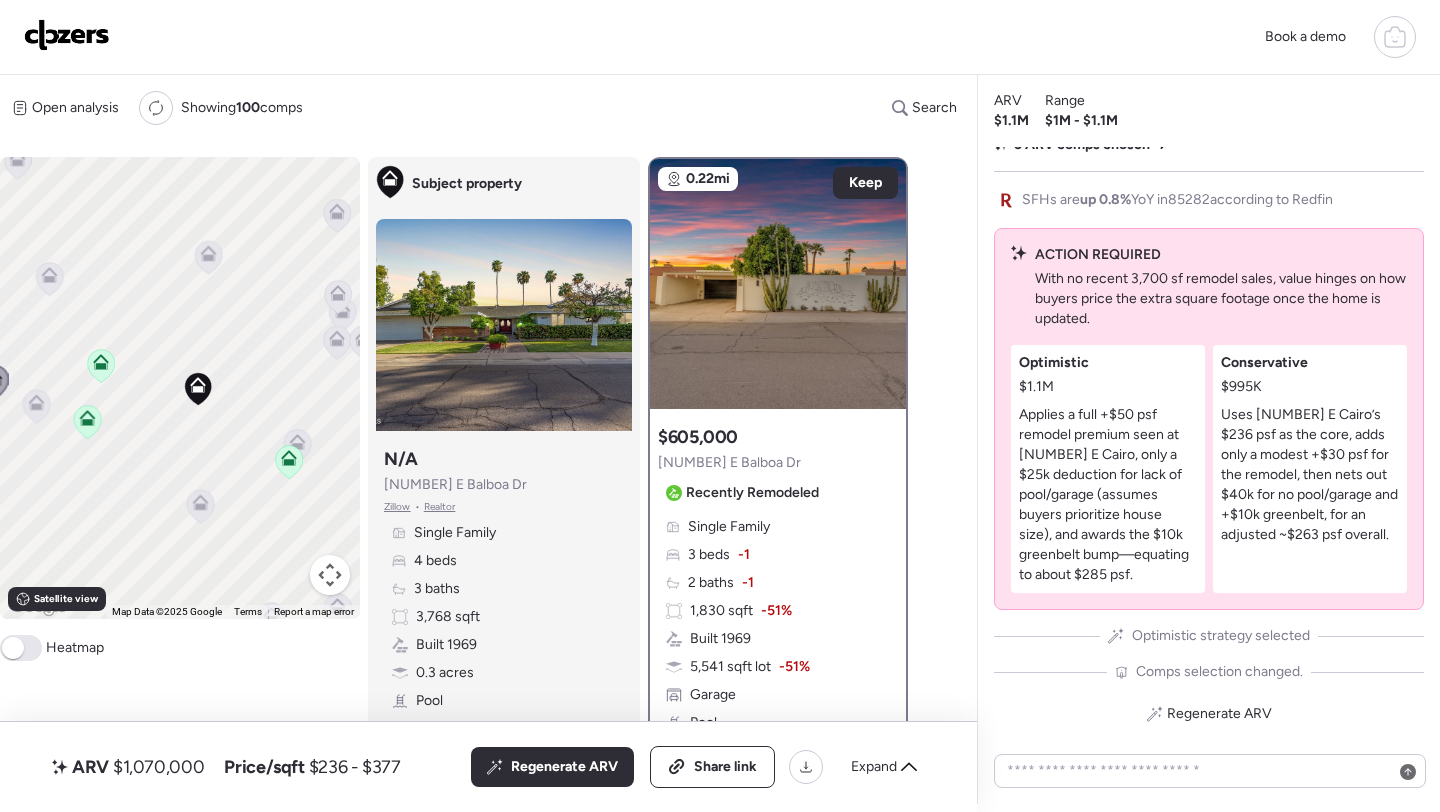 drag, startPoint x: 51, startPoint y: 377, endPoint x: 0, endPoint y: 378, distance: 51.009804 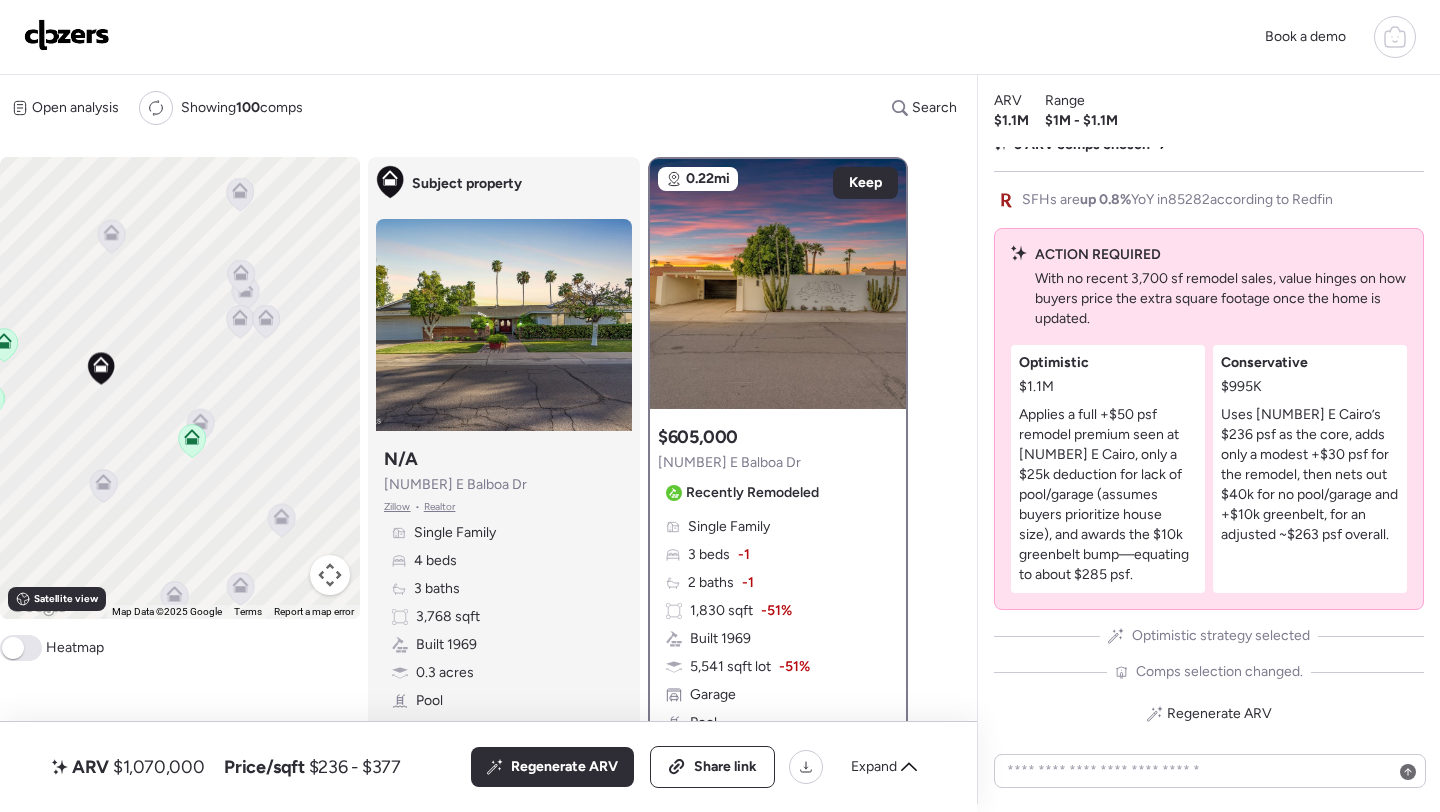 drag, startPoint x: 258, startPoint y: 379, endPoint x: 156, endPoint y: 364, distance: 103.09704 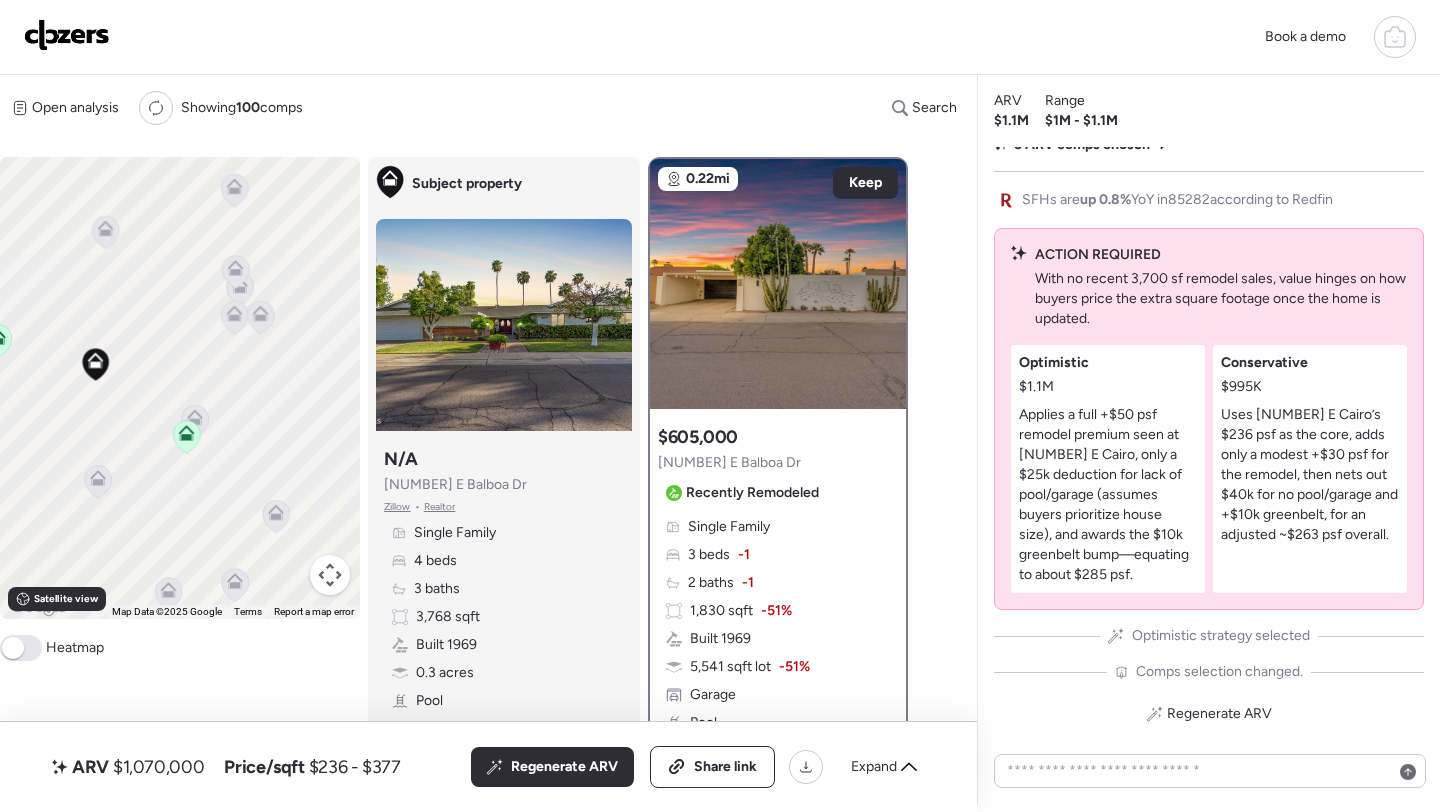 click 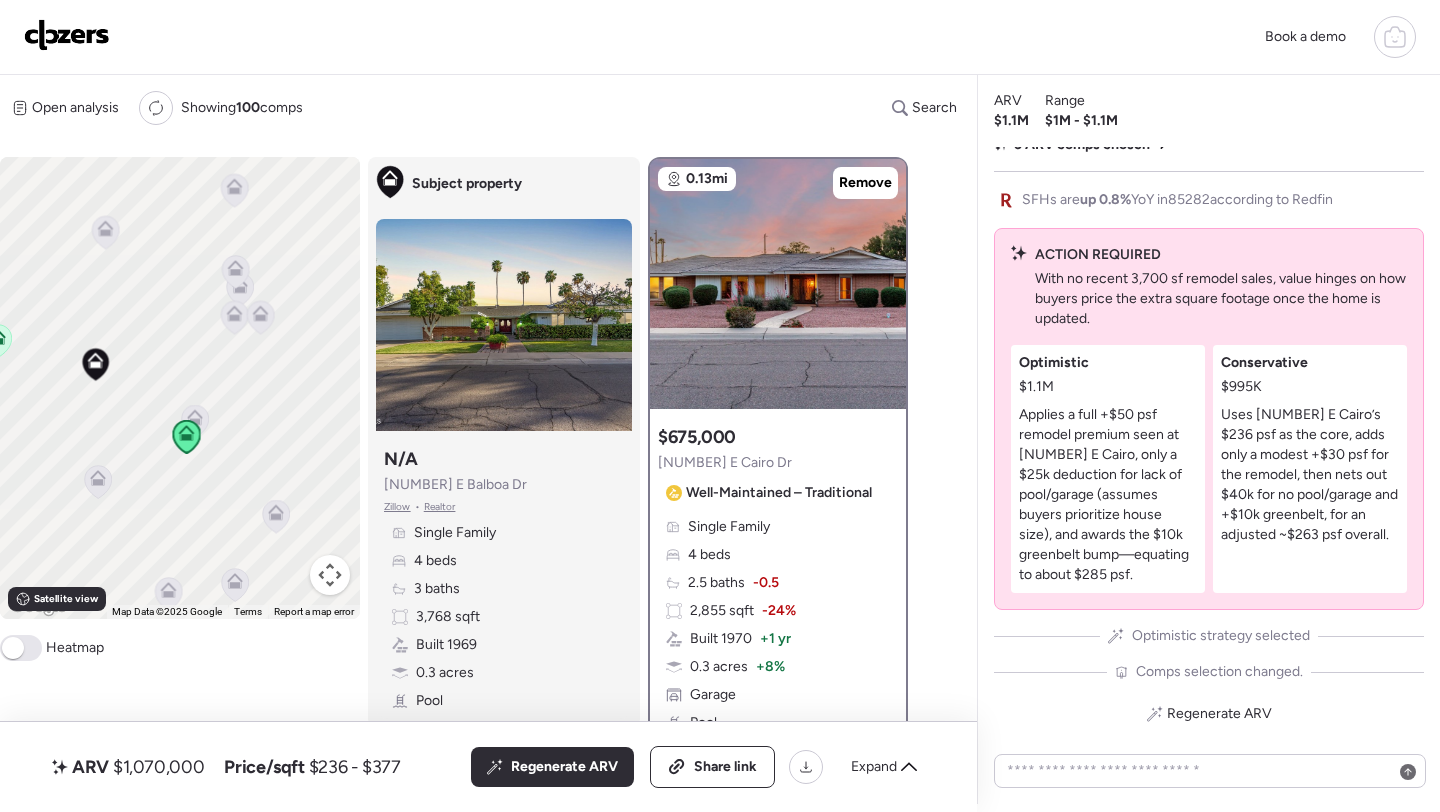 click on "To activate drag with keyboard, press Alt + Enter. Once in keyboard drag state, use the arrow keys to move the marker. To complete the drag, press the Enter key. To cancel, press Escape." at bounding box center (180, 388) 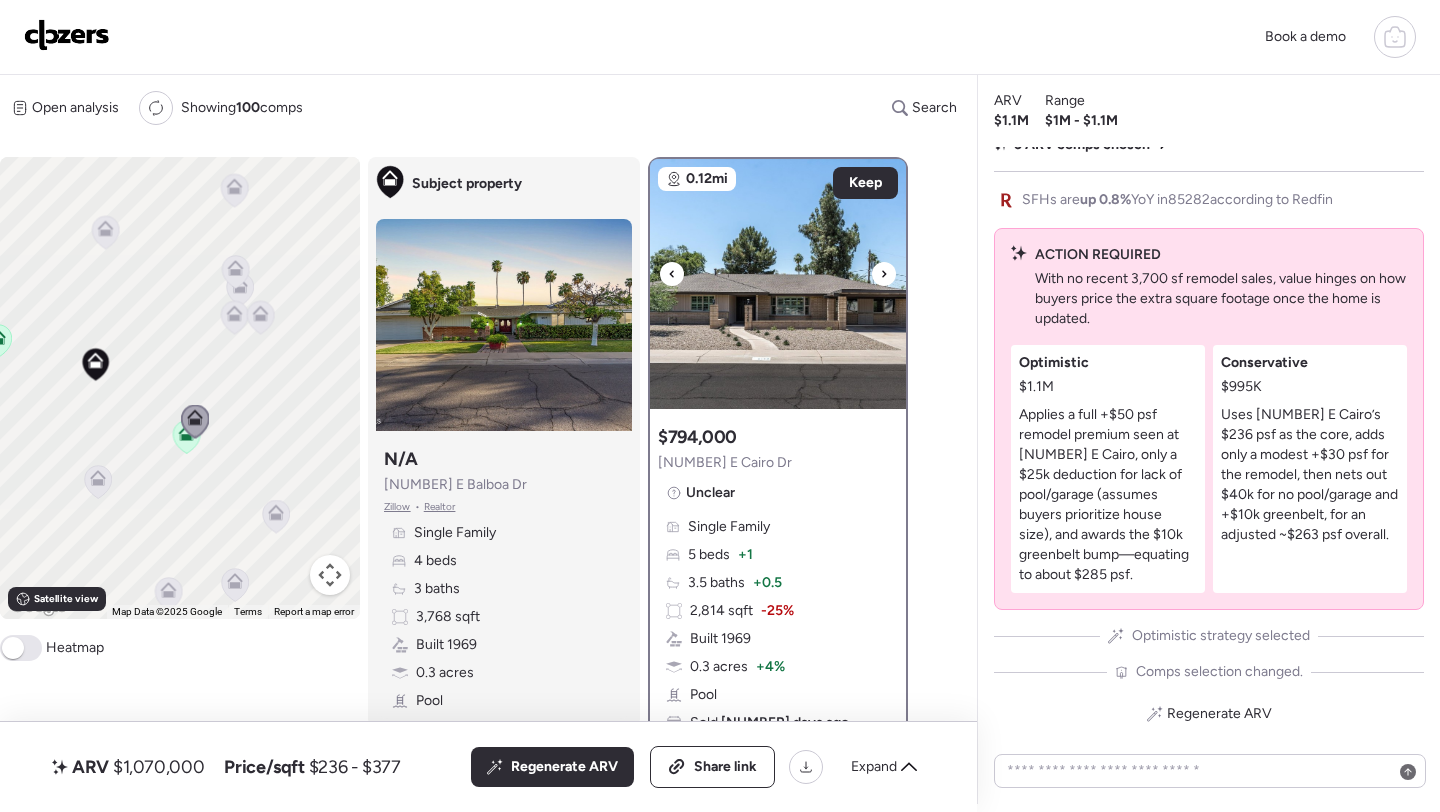 click at bounding box center [778, 284] 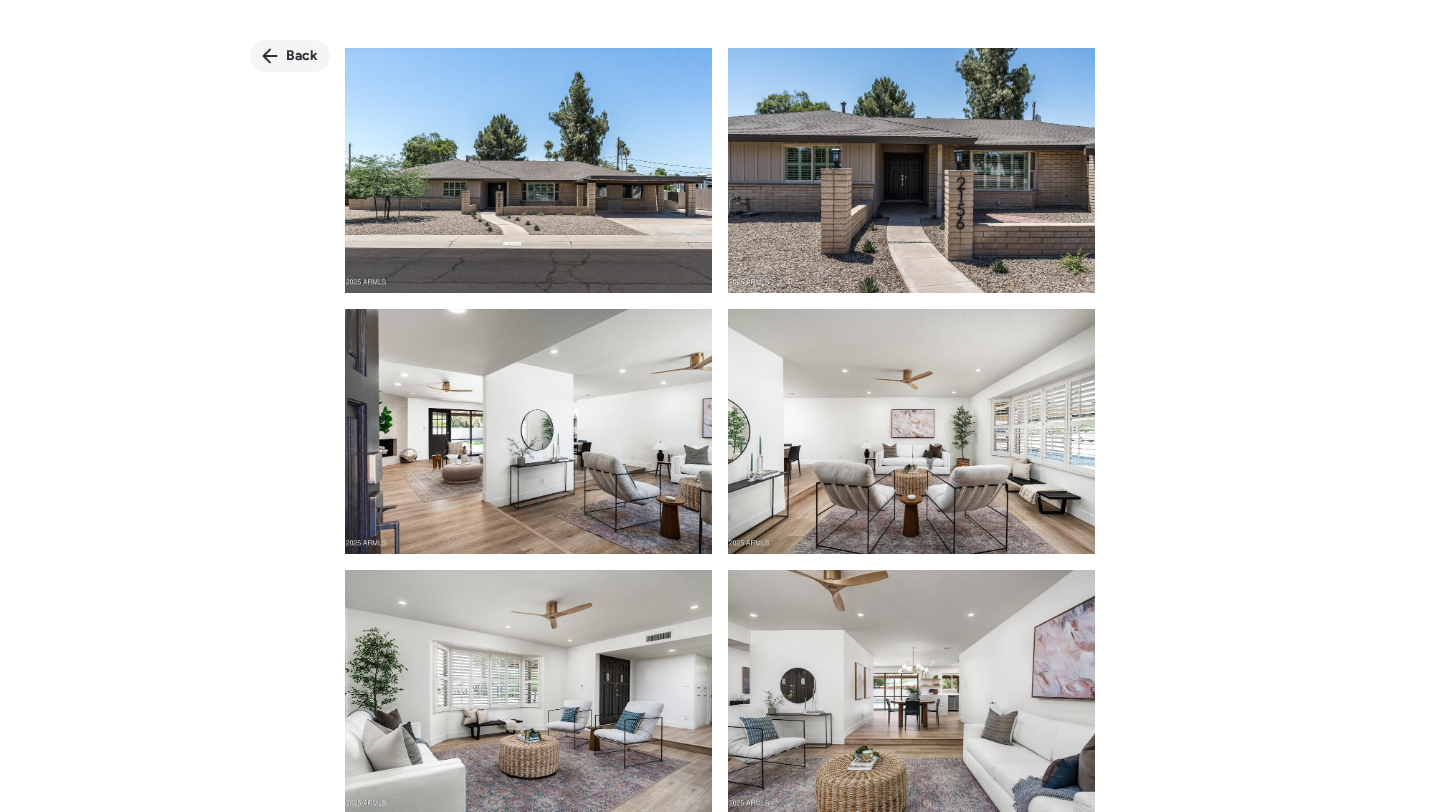 click on "Back" at bounding box center [290, 56] 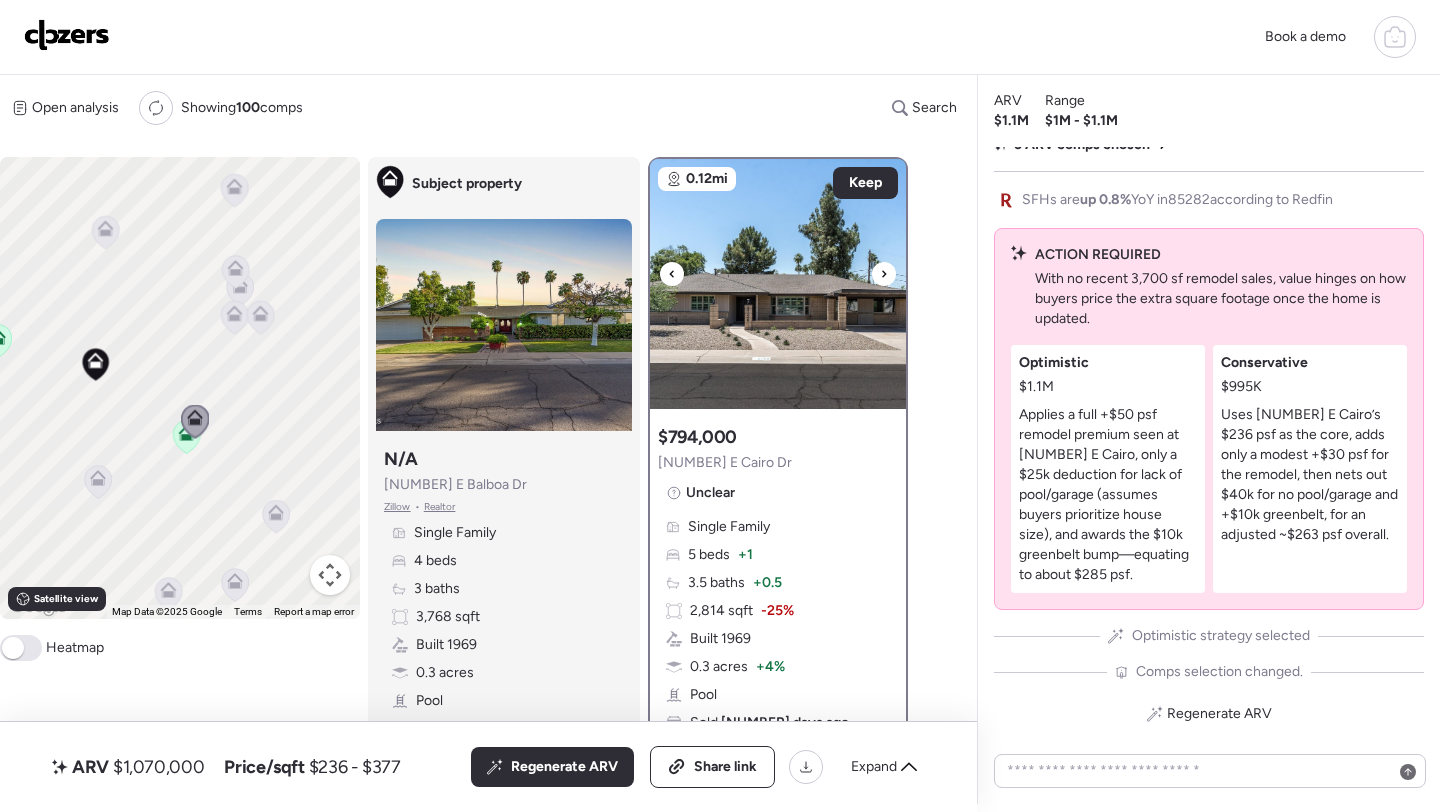 click at bounding box center (778, 284) 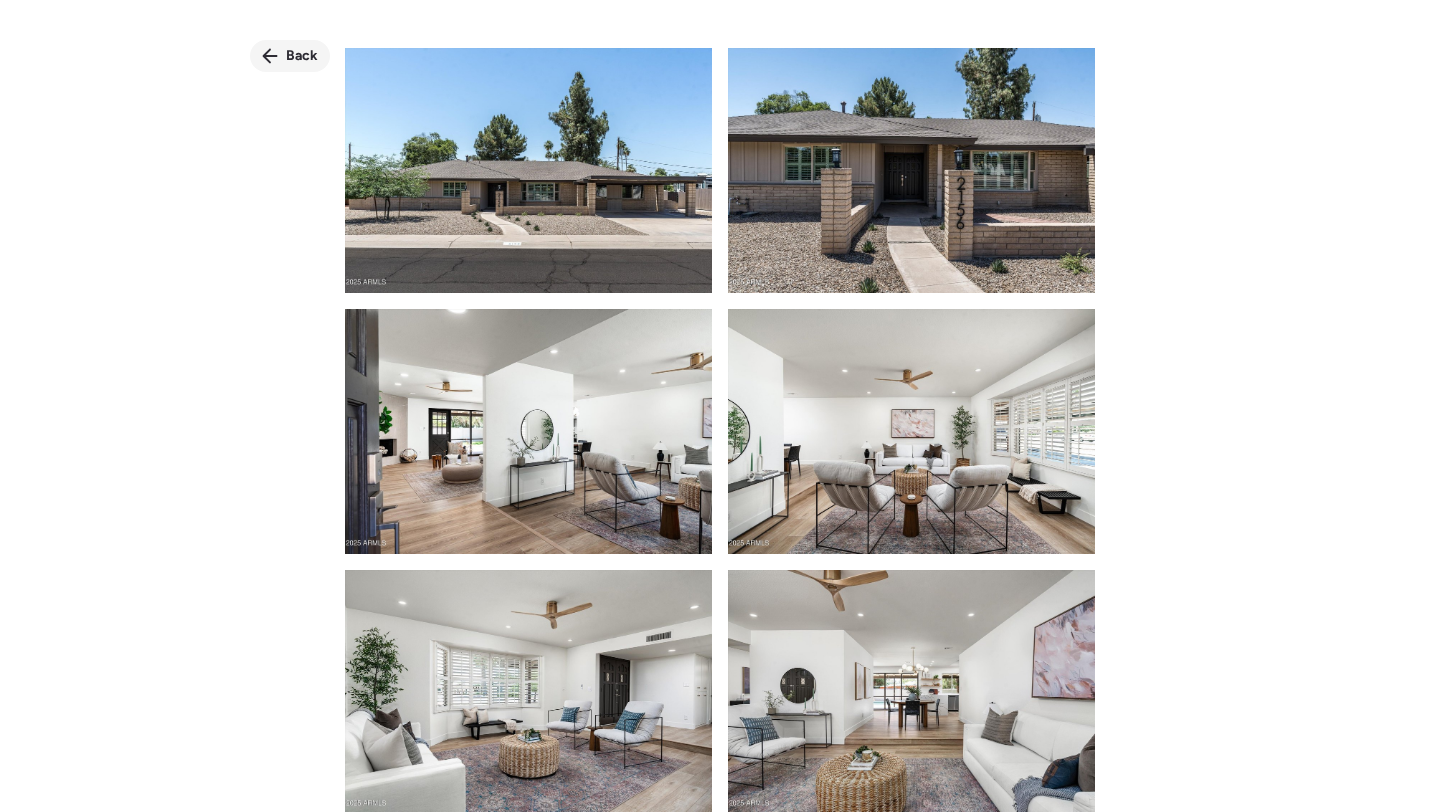 click on "Back" at bounding box center (302, 56) 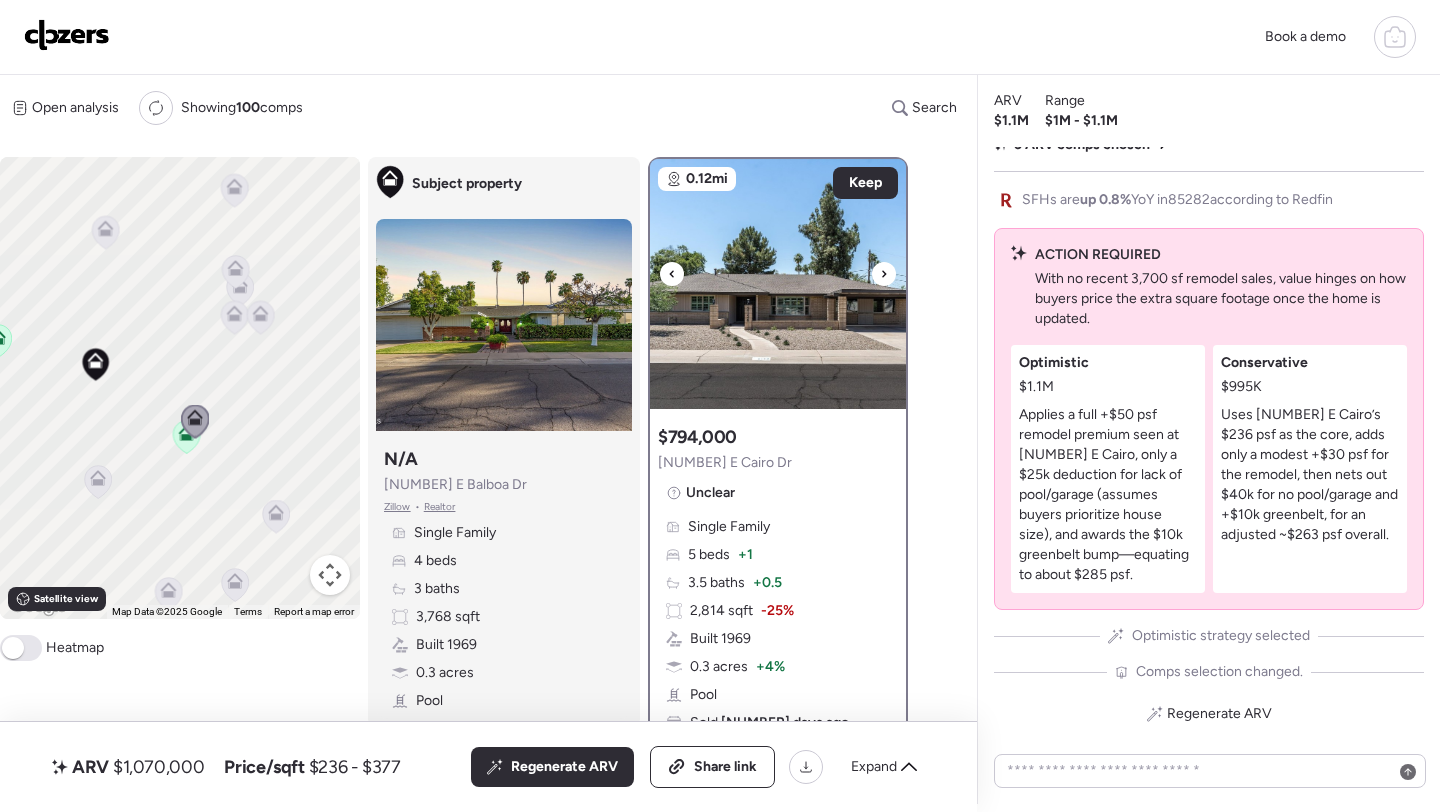 click at bounding box center (778, 284) 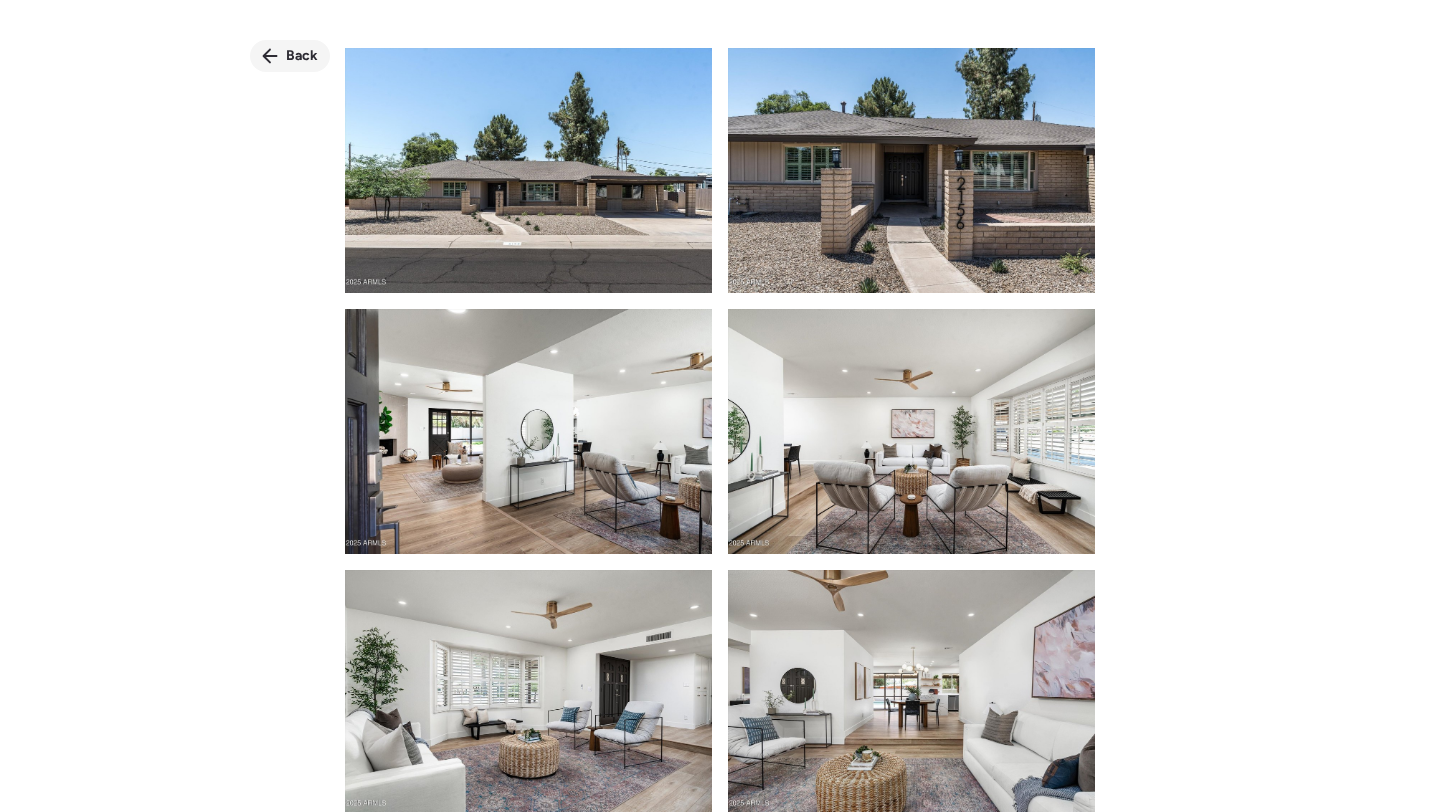 click on "Back" at bounding box center (302, 56) 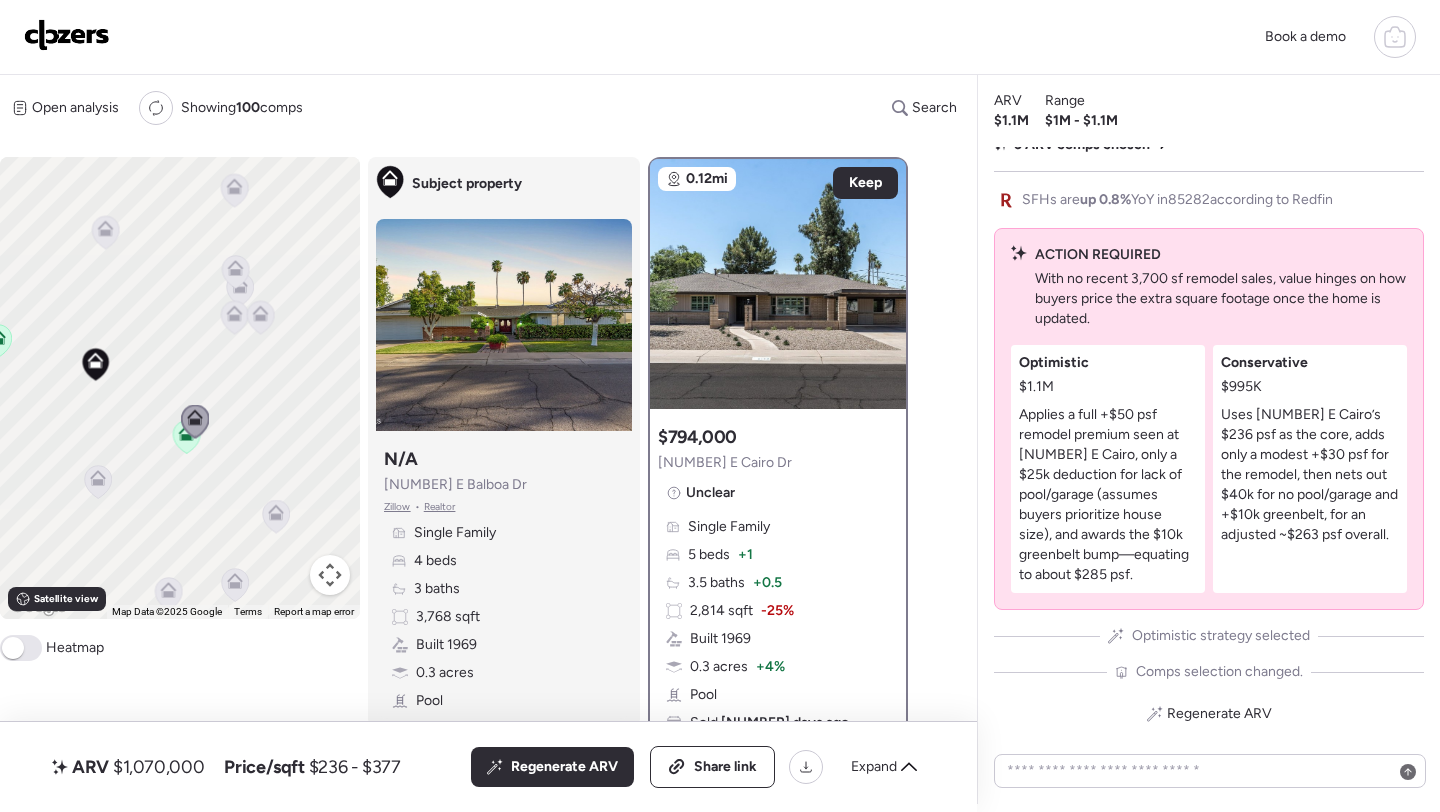 click on "[NUMBER] E Cairo Dr" at bounding box center (725, 463) 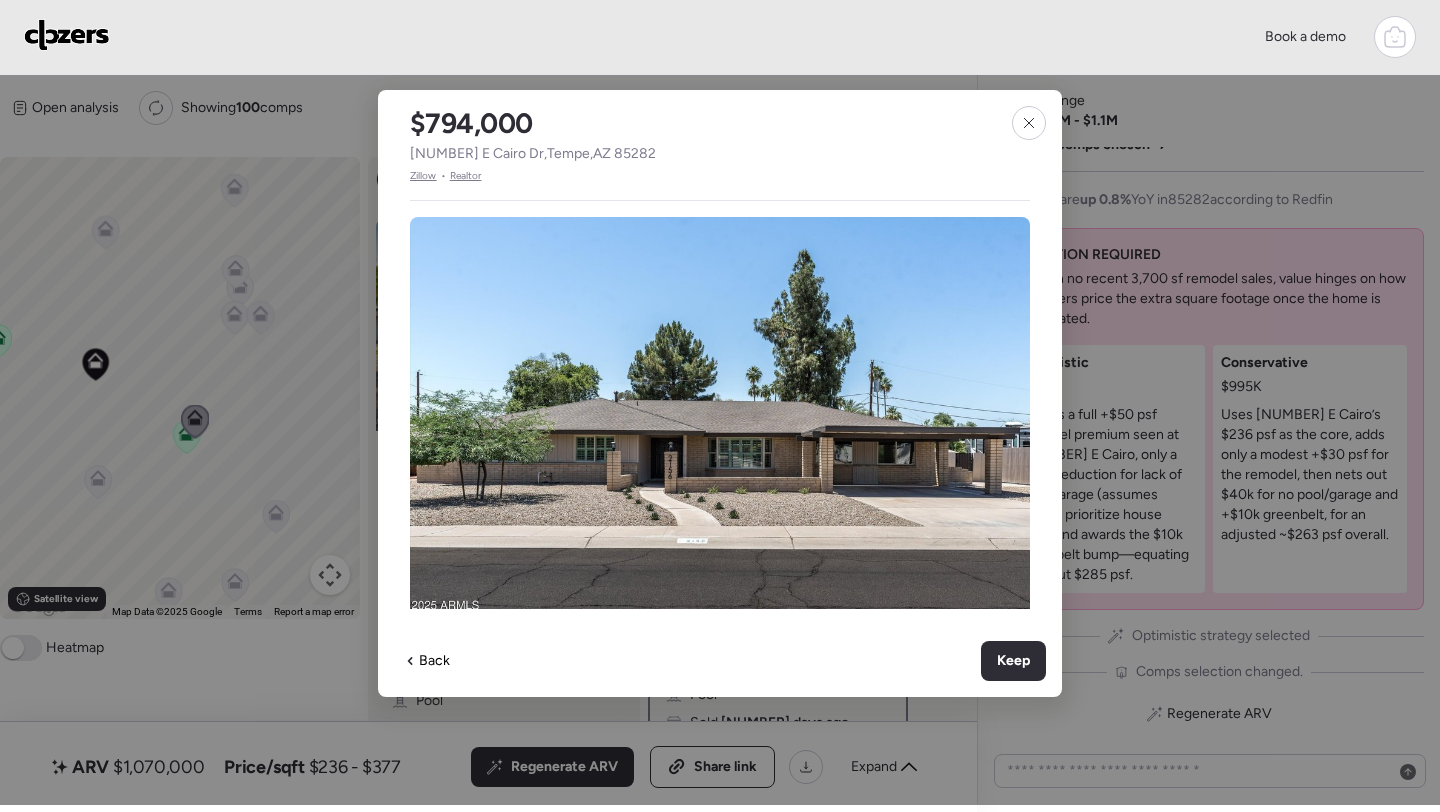 click on "[NUMBER] E Cairo Dr ,  Tempe ,  AZ   [POSTAL_CODE]" at bounding box center (533, 154) 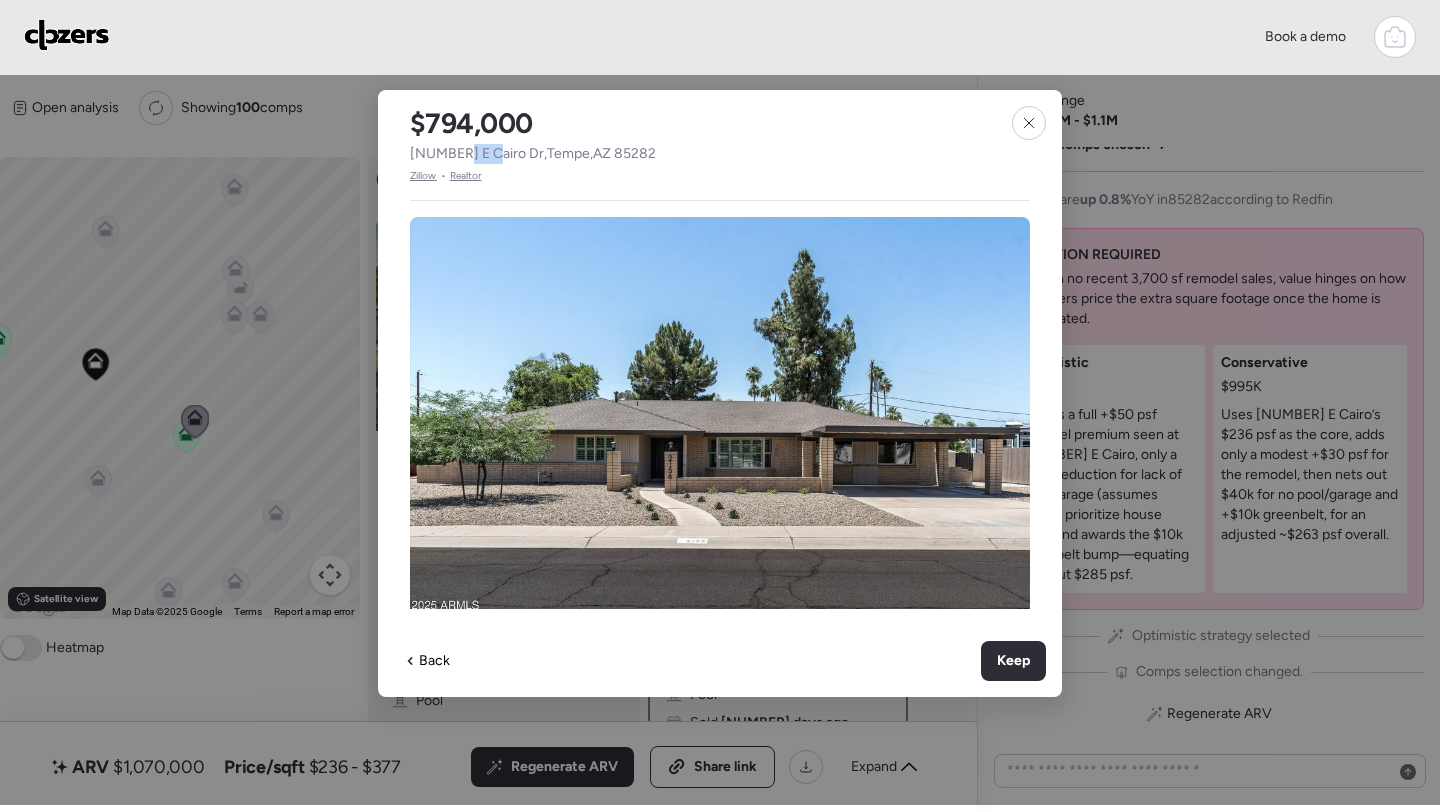 click on "[NUMBER] E Cairo Dr ,  Tempe ,  AZ   [POSTAL_CODE]" at bounding box center (533, 154) 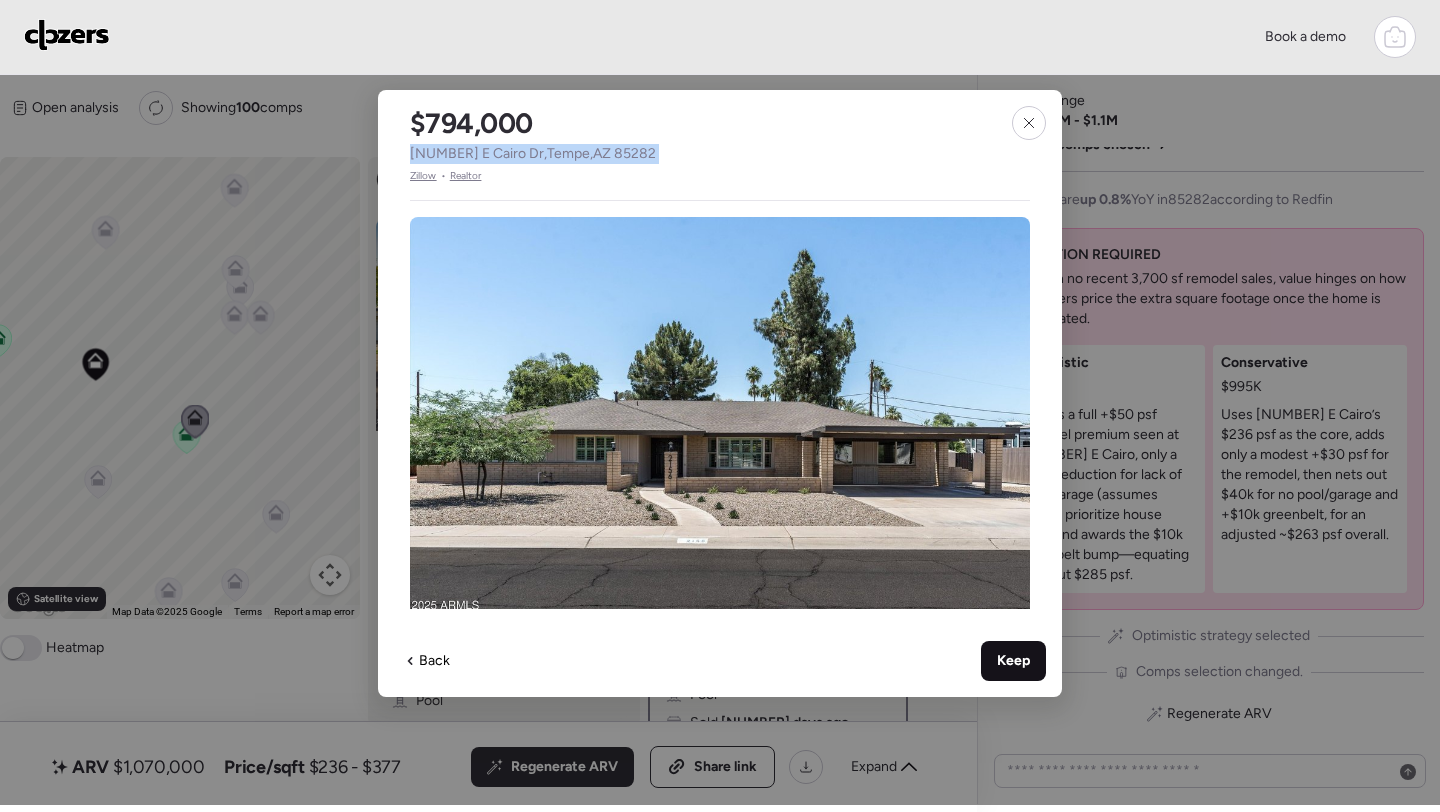 click on "Keep" at bounding box center (1013, 661) 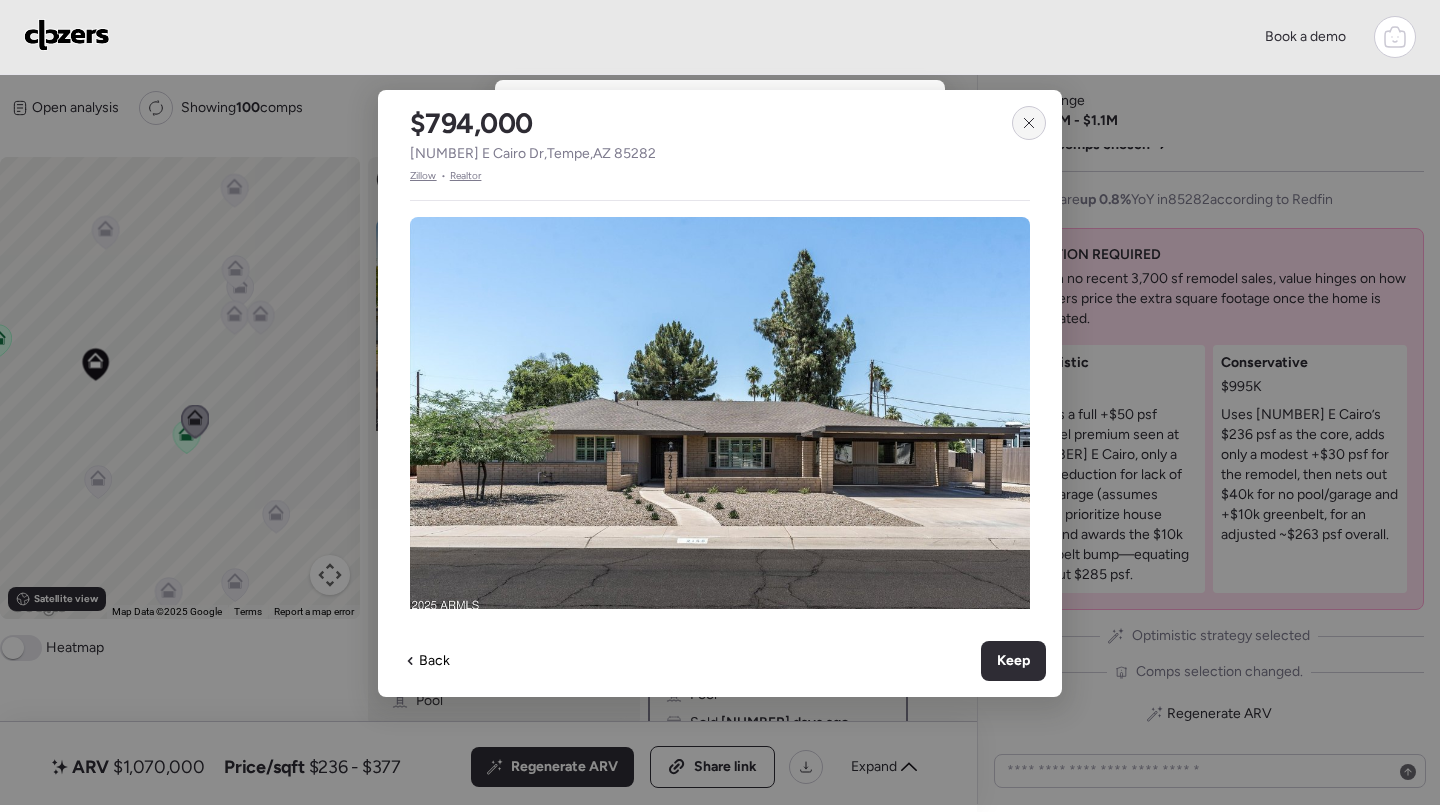 click 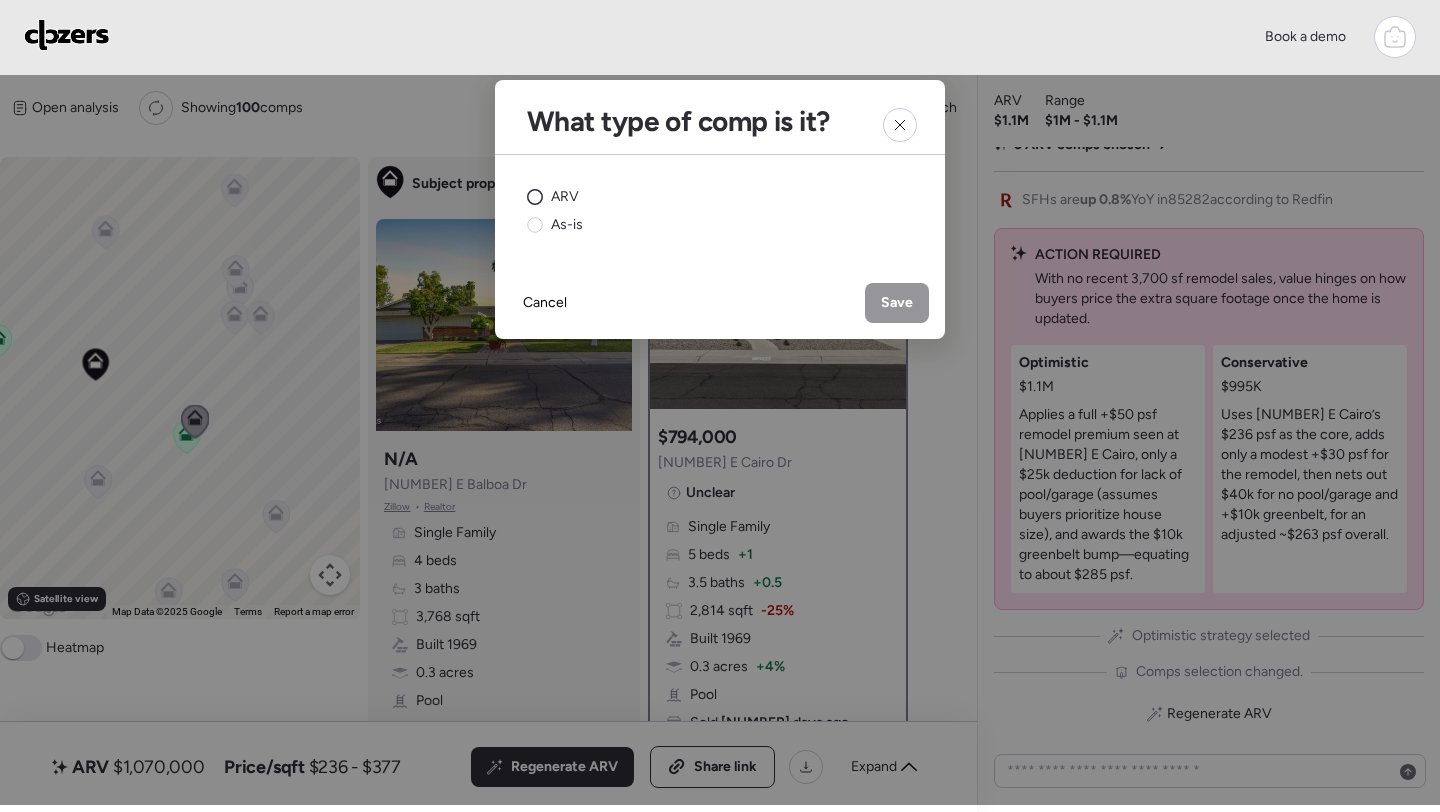 click on "ARV" at bounding box center [565, 197] 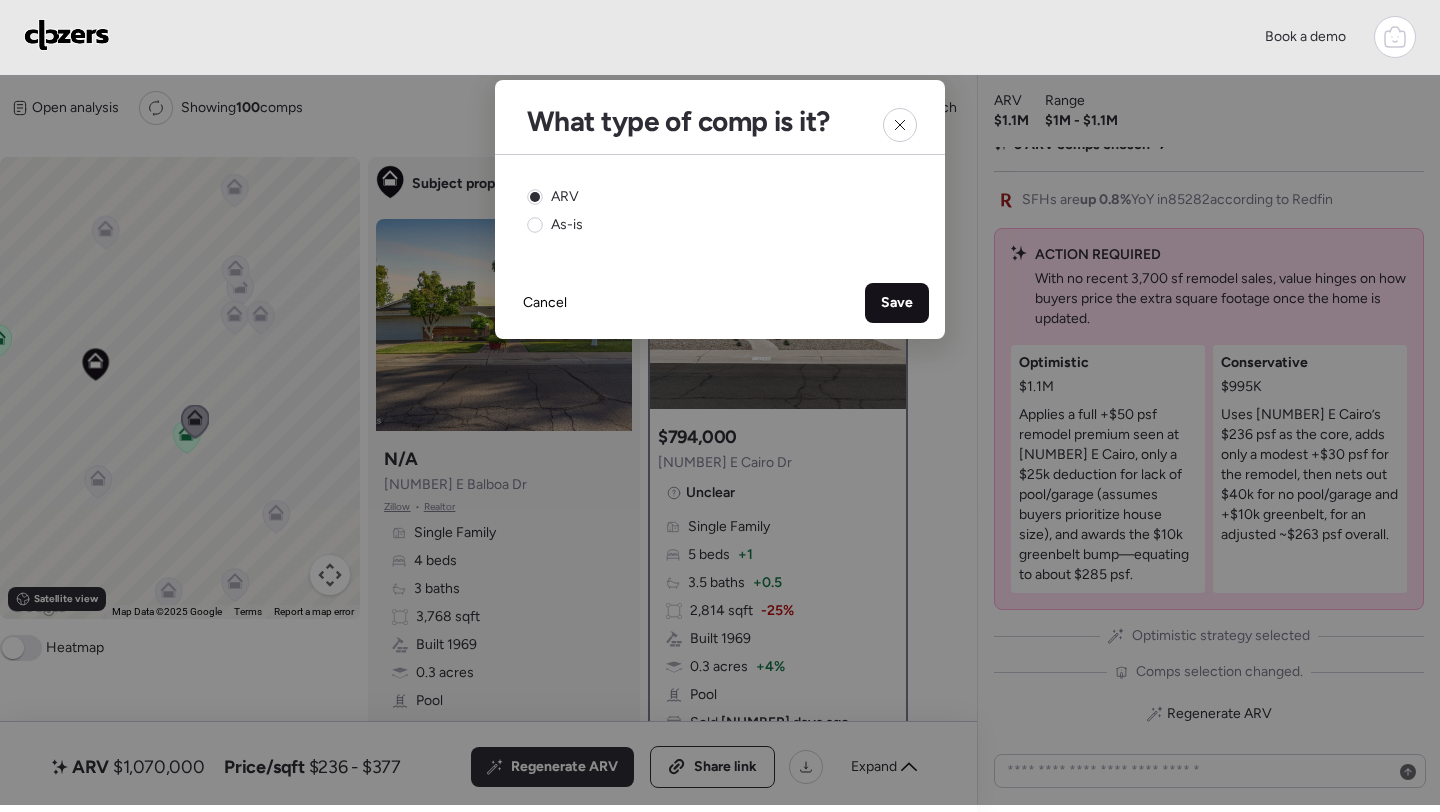 click on "Save" at bounding box center (897, 303) 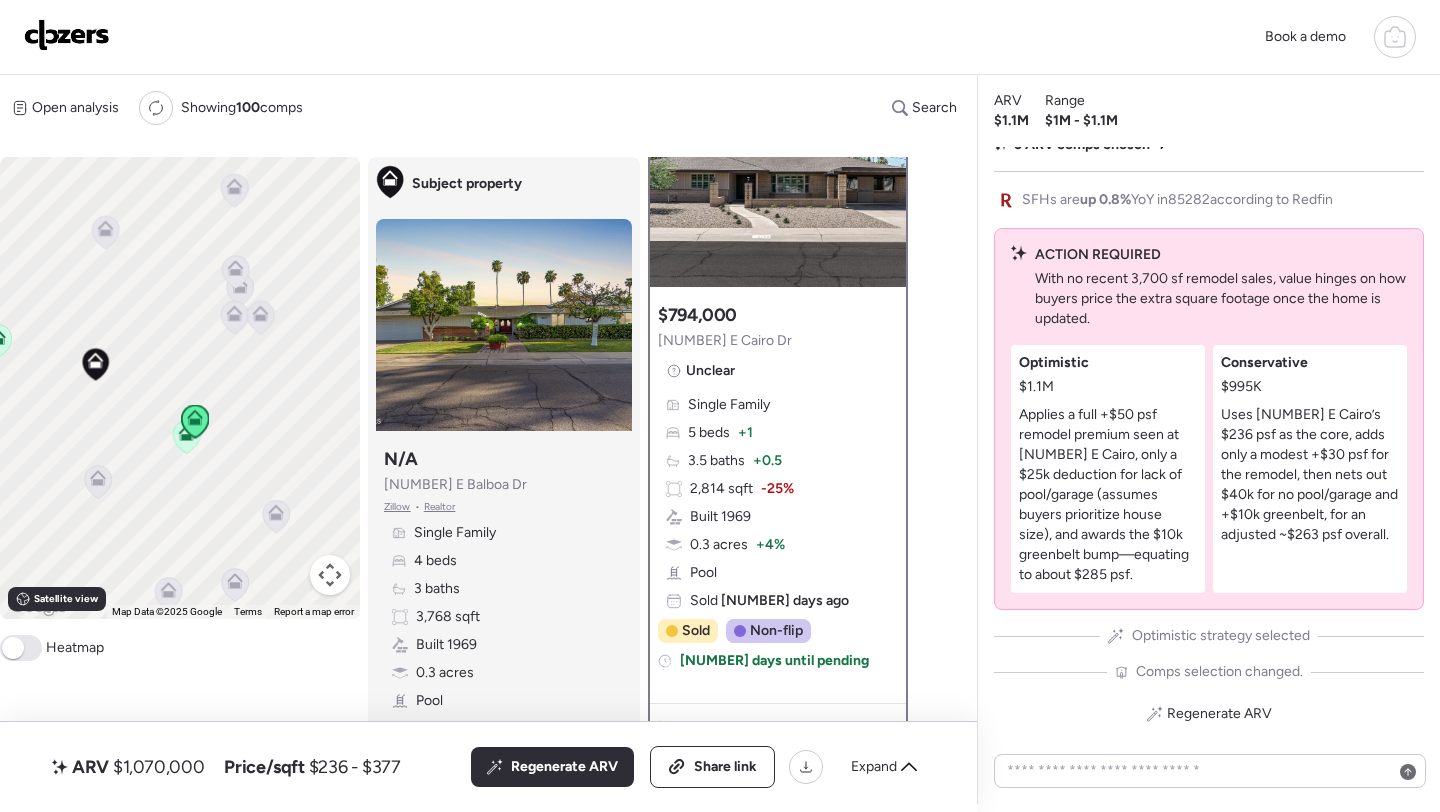 scroll, scrollTop: 151, scrollLeft: 0, axis: vertical 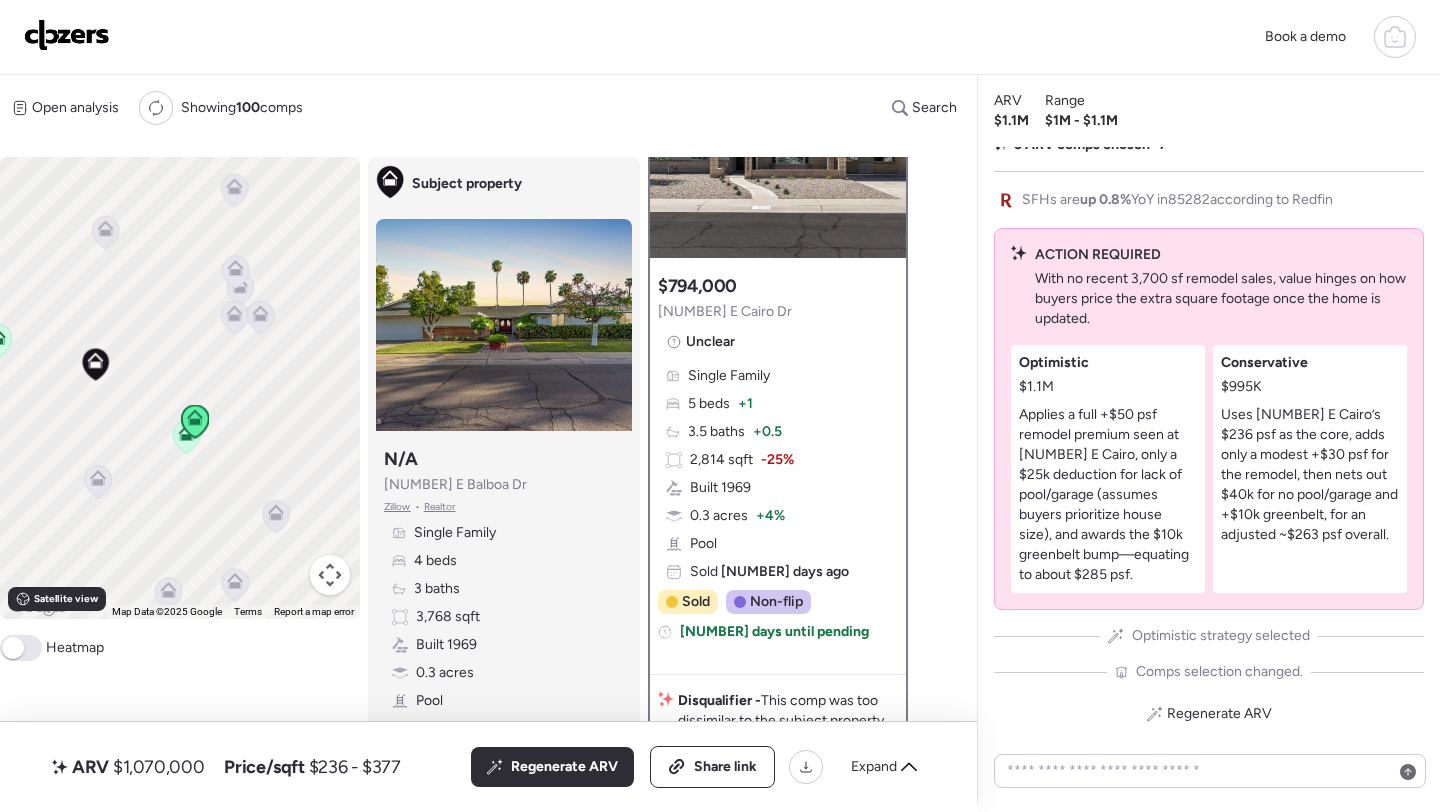 click 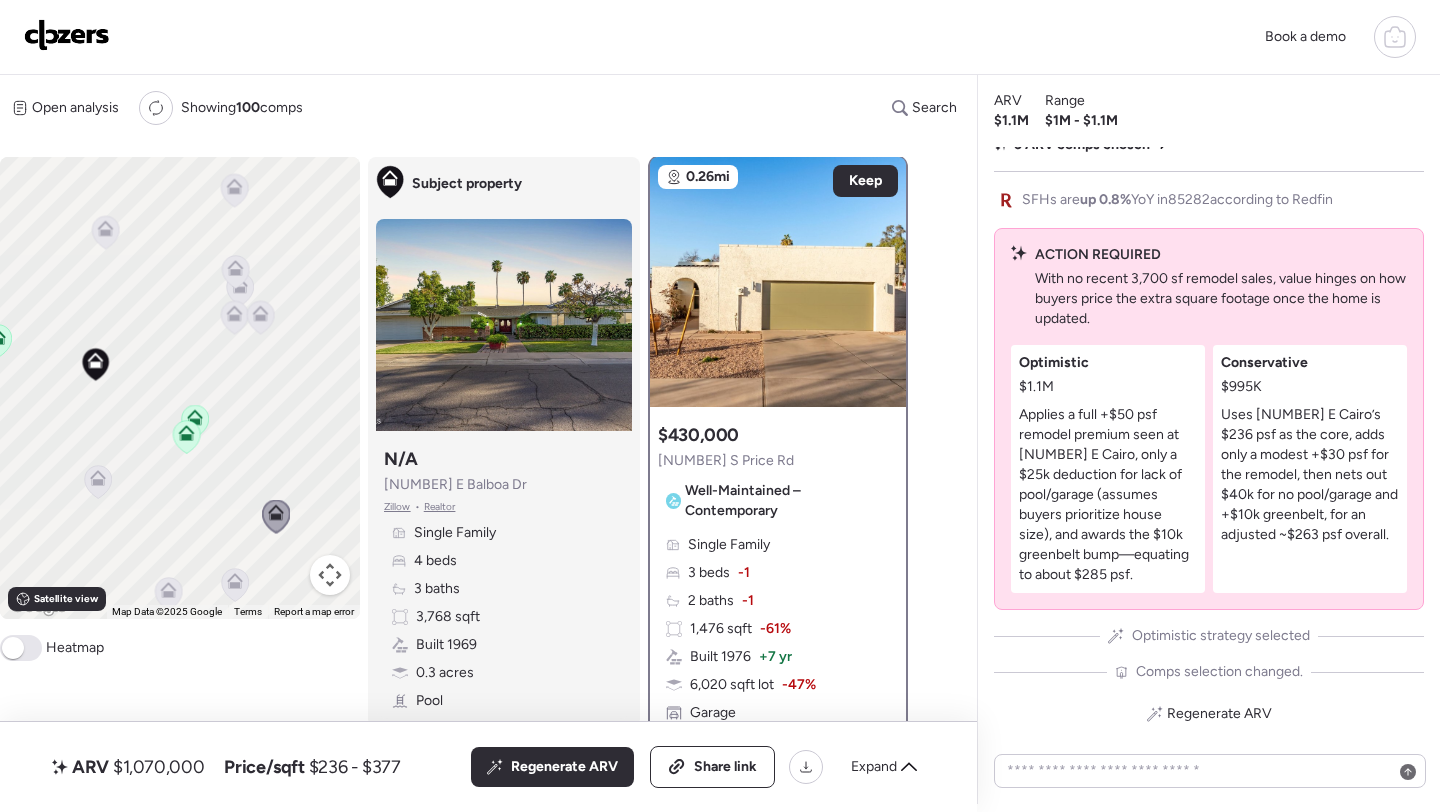 scroll, scrollTop: 0, scrollLeft: 0, axis: both 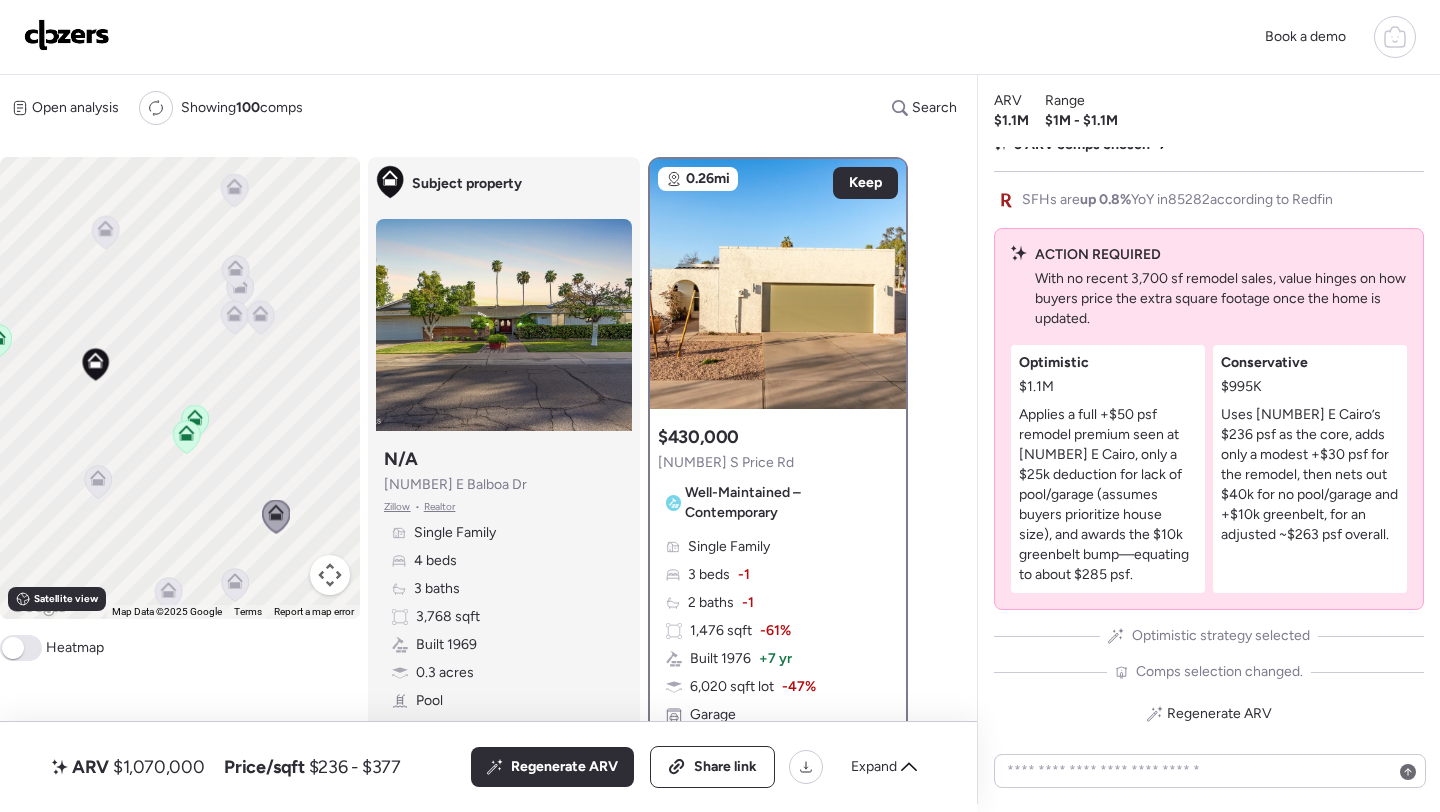 click 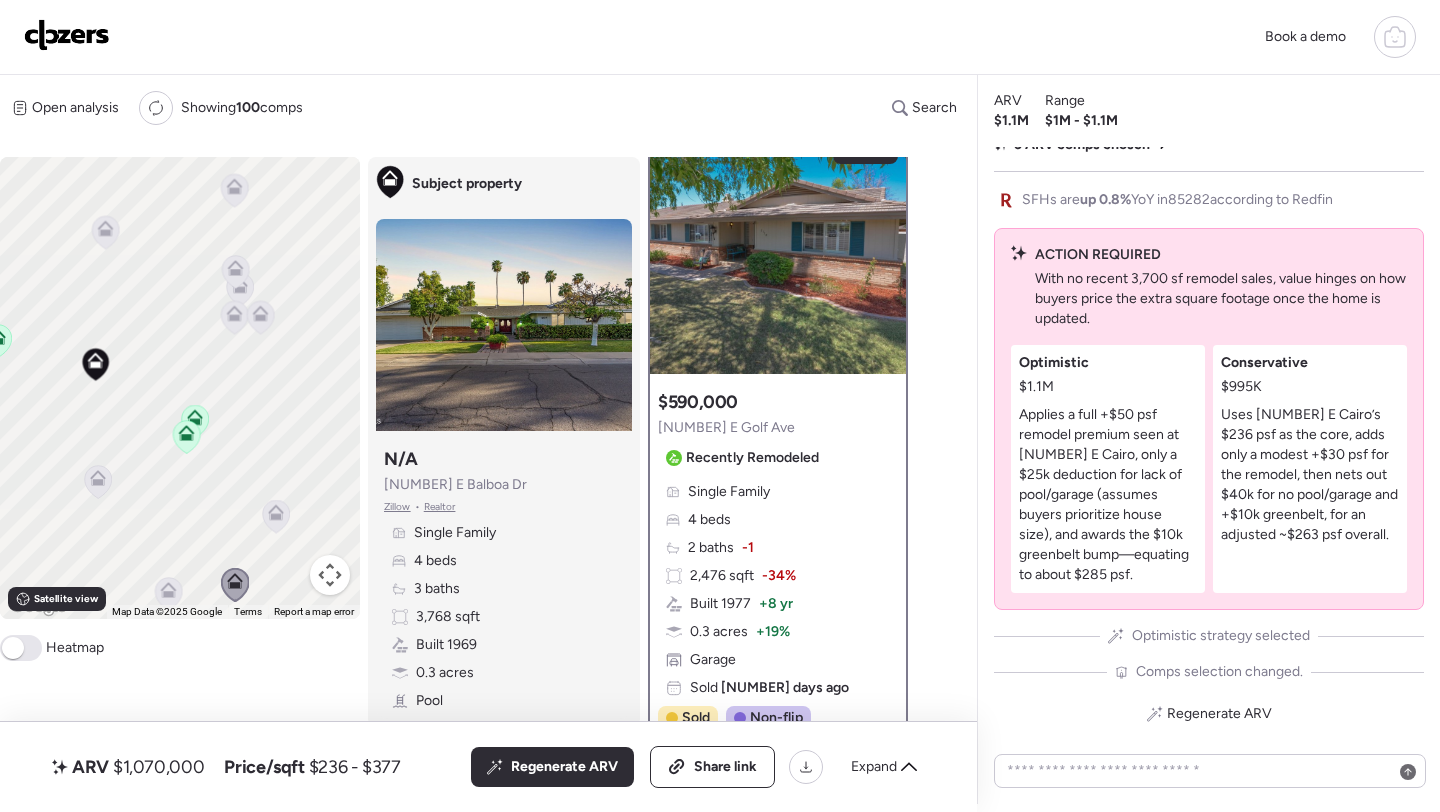 scroll, scrollTop: 1, scrollLeft: 0, axis: vertical 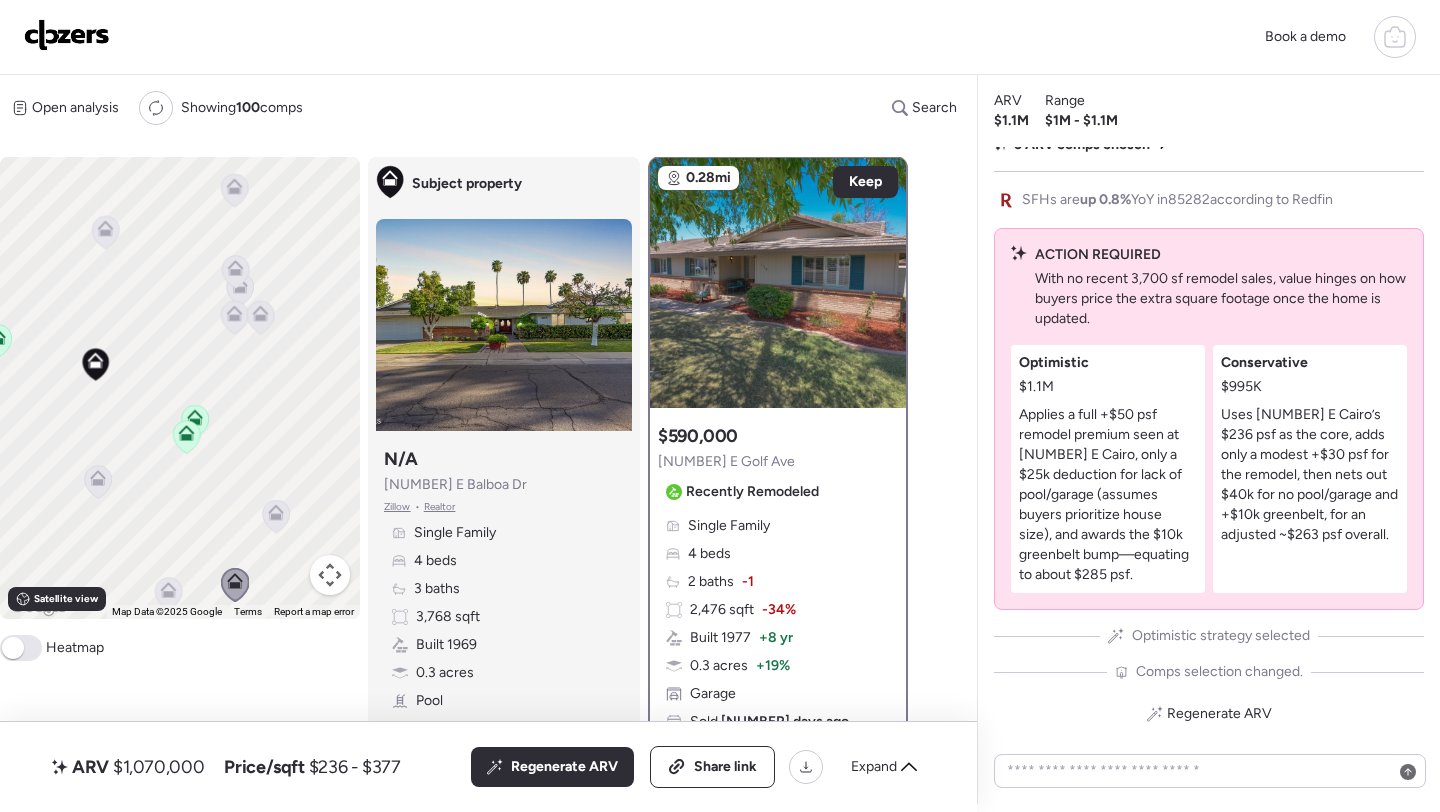 click 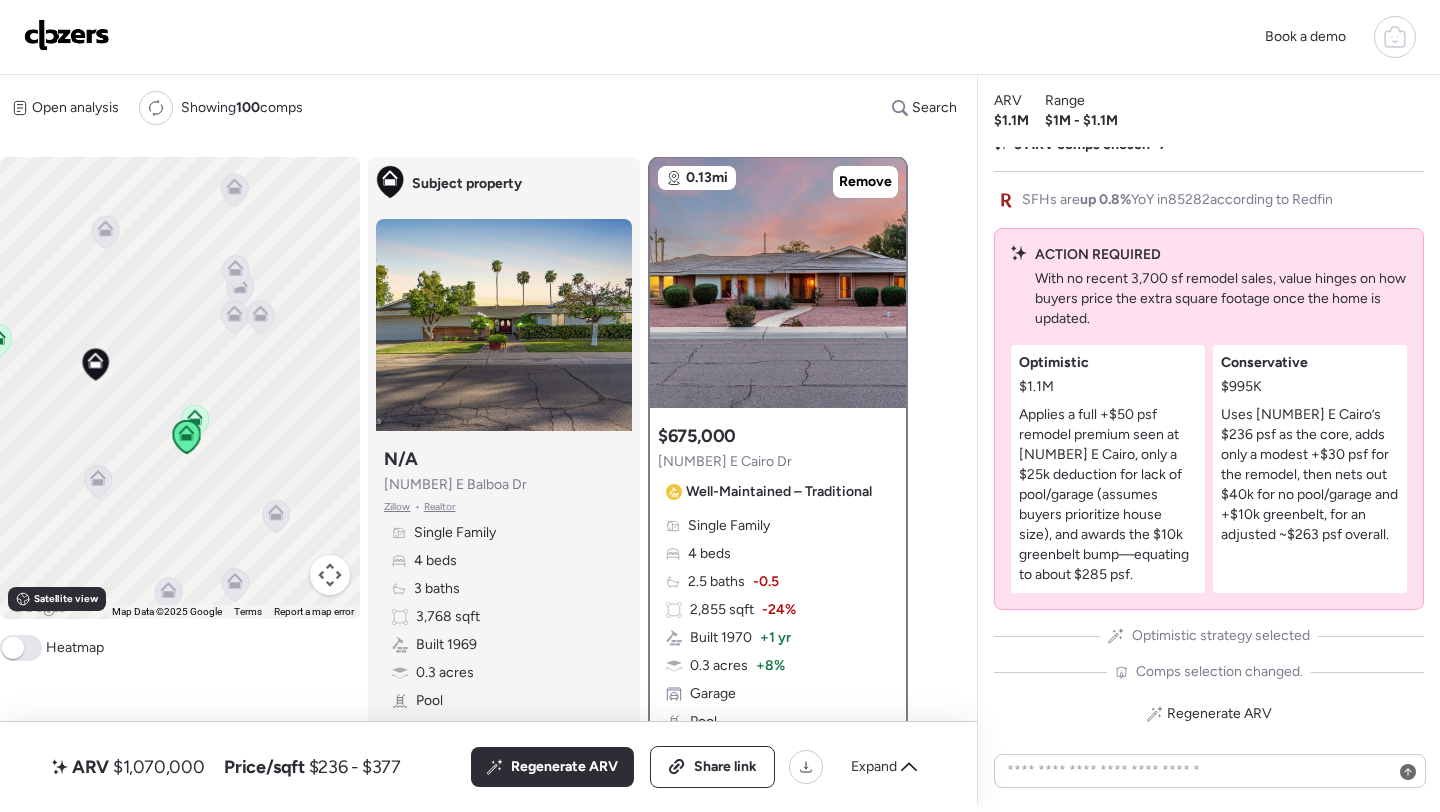 scroll, scrollTop: 0, scrollLeft: 0, axis: both 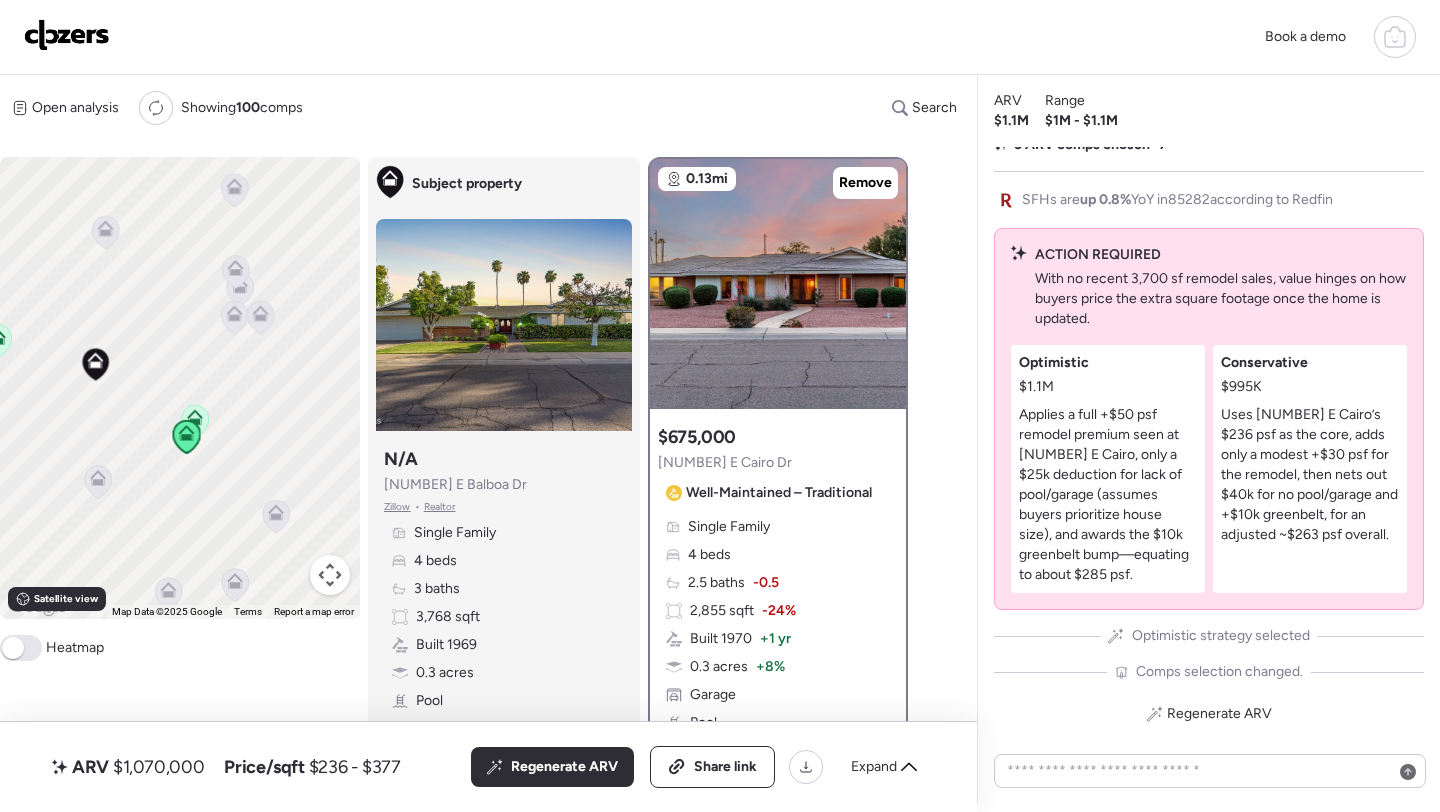 click 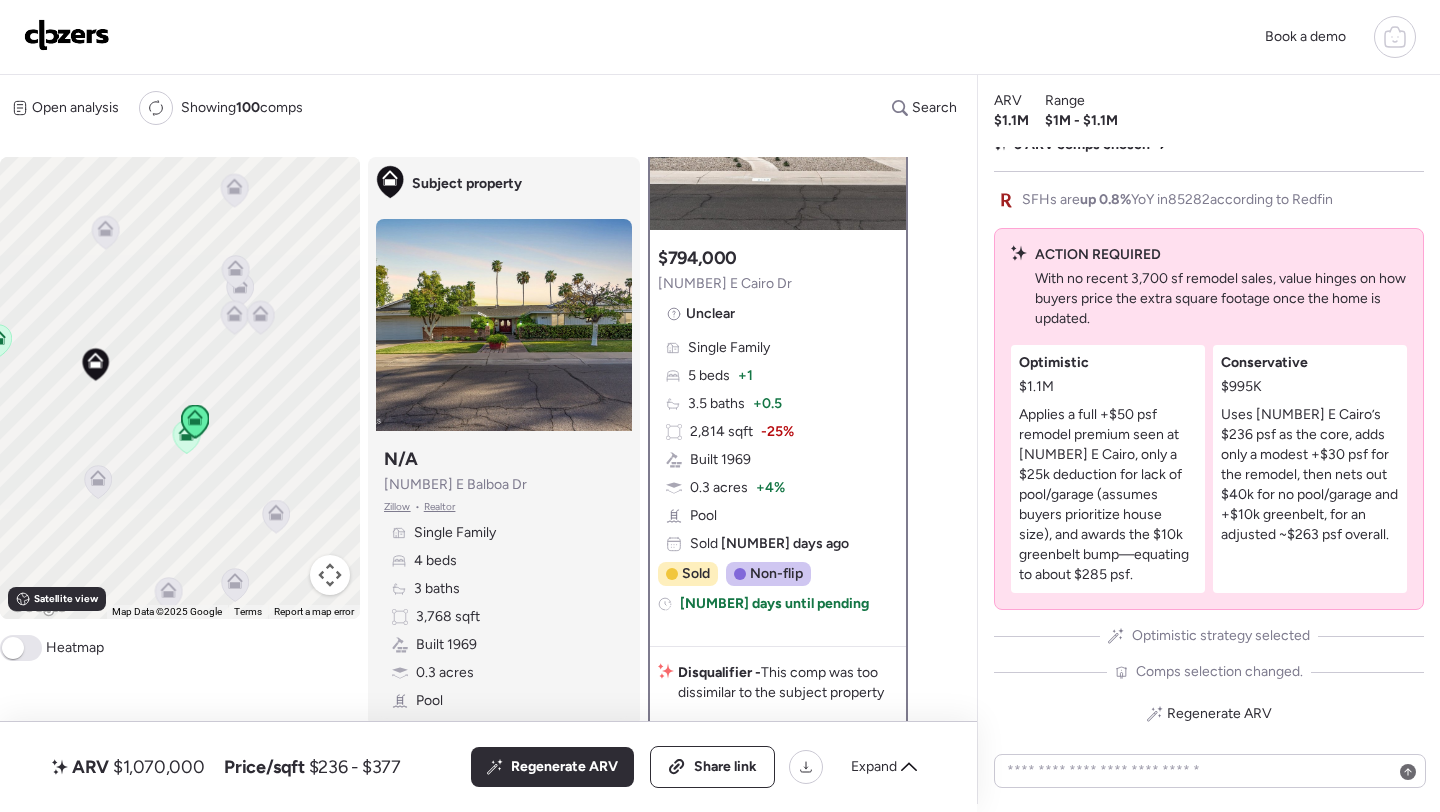 scroll, scrollTop: 192, scrollLeft: 0, axis: vertical 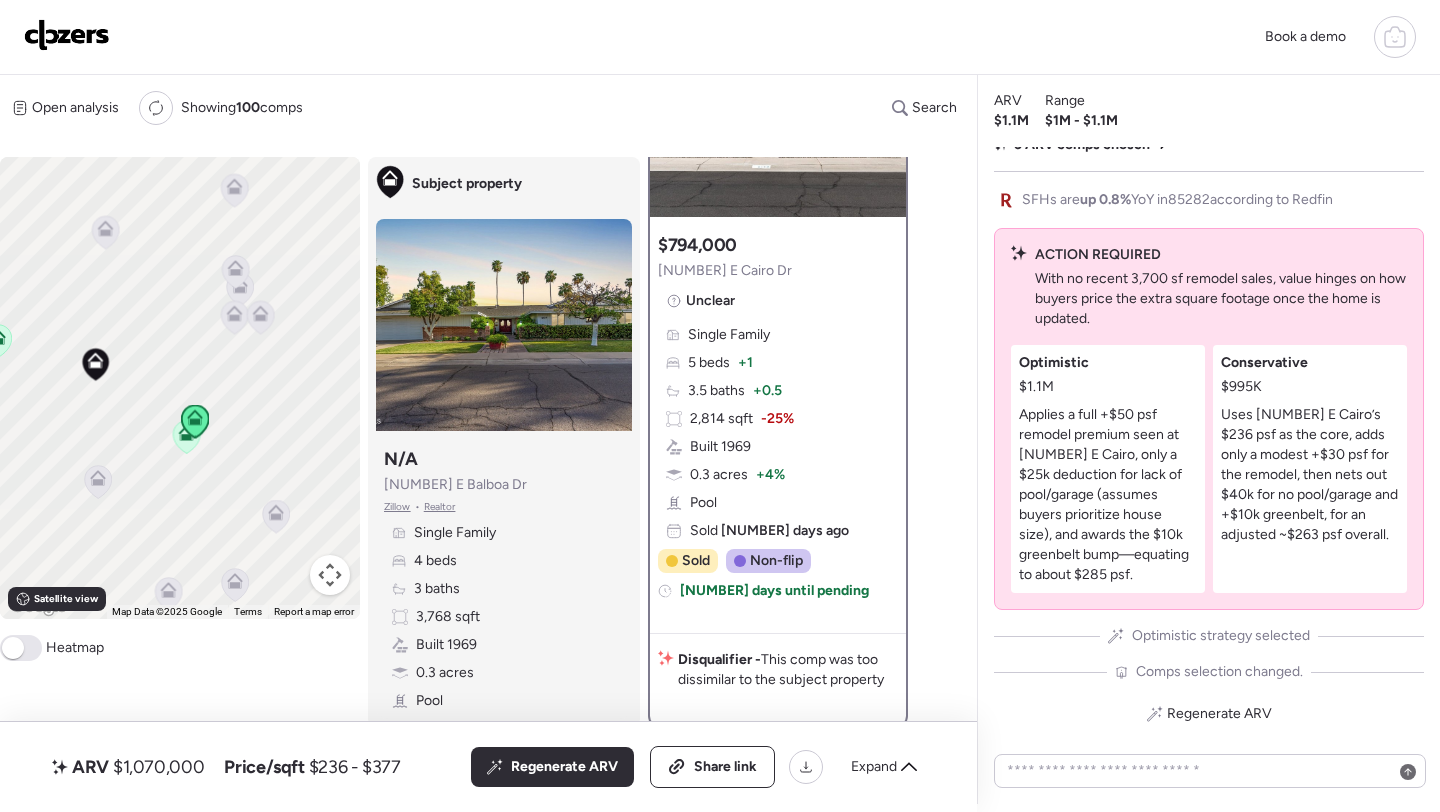 click 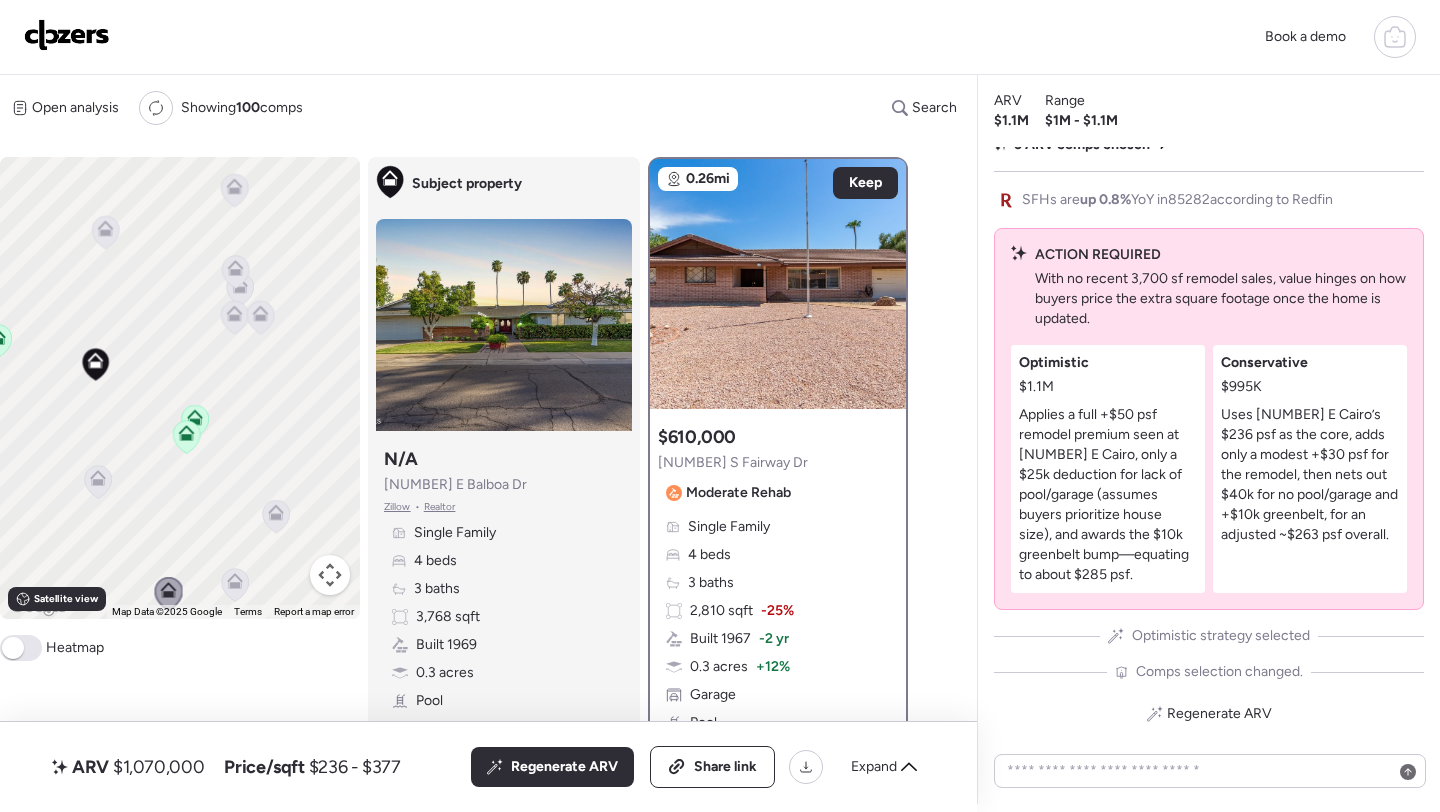 scroll, scrollTop: 2, scrollLeft: 0, axis: vertical 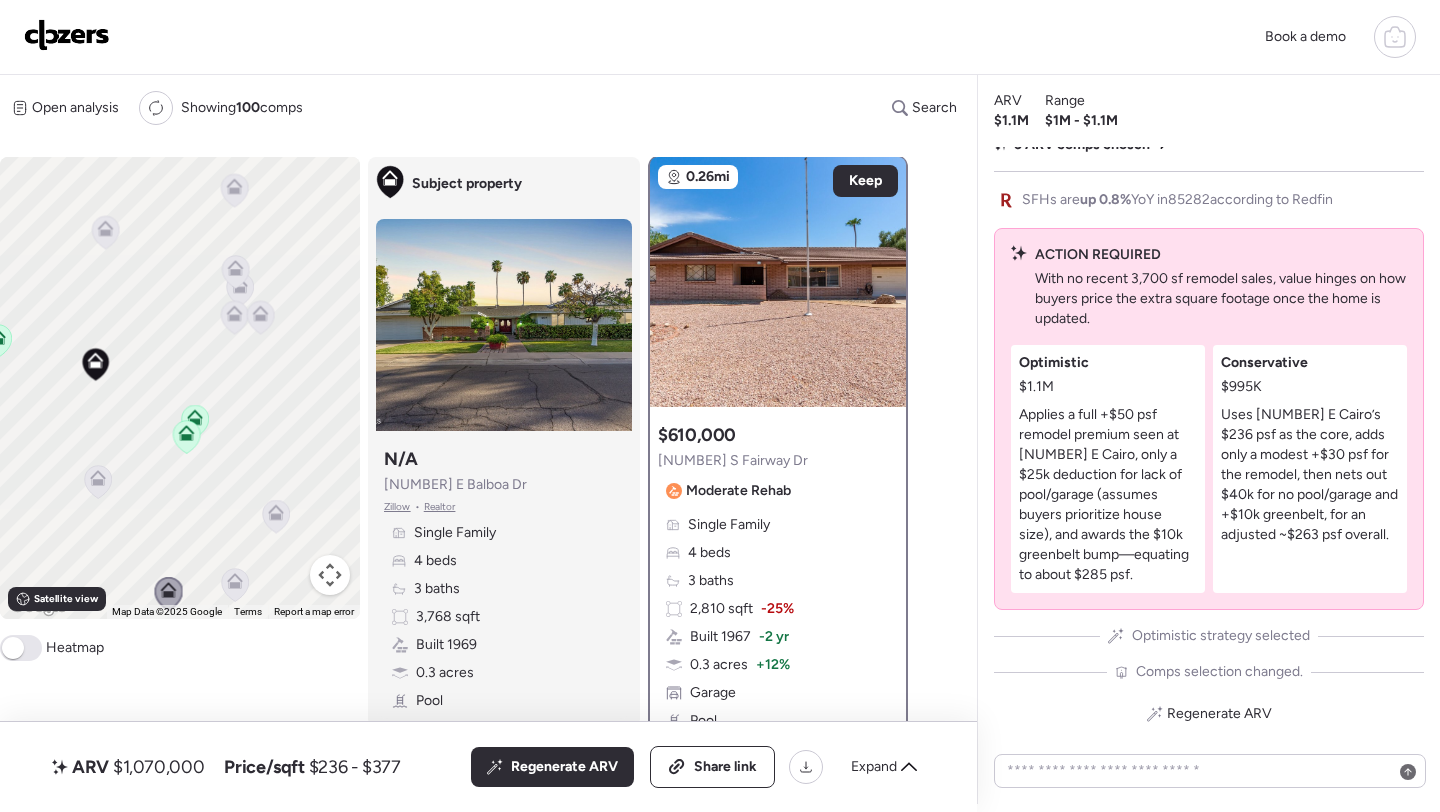 click on "[NUMBER] S Fairway Dr" at bounding box center (733, 461) 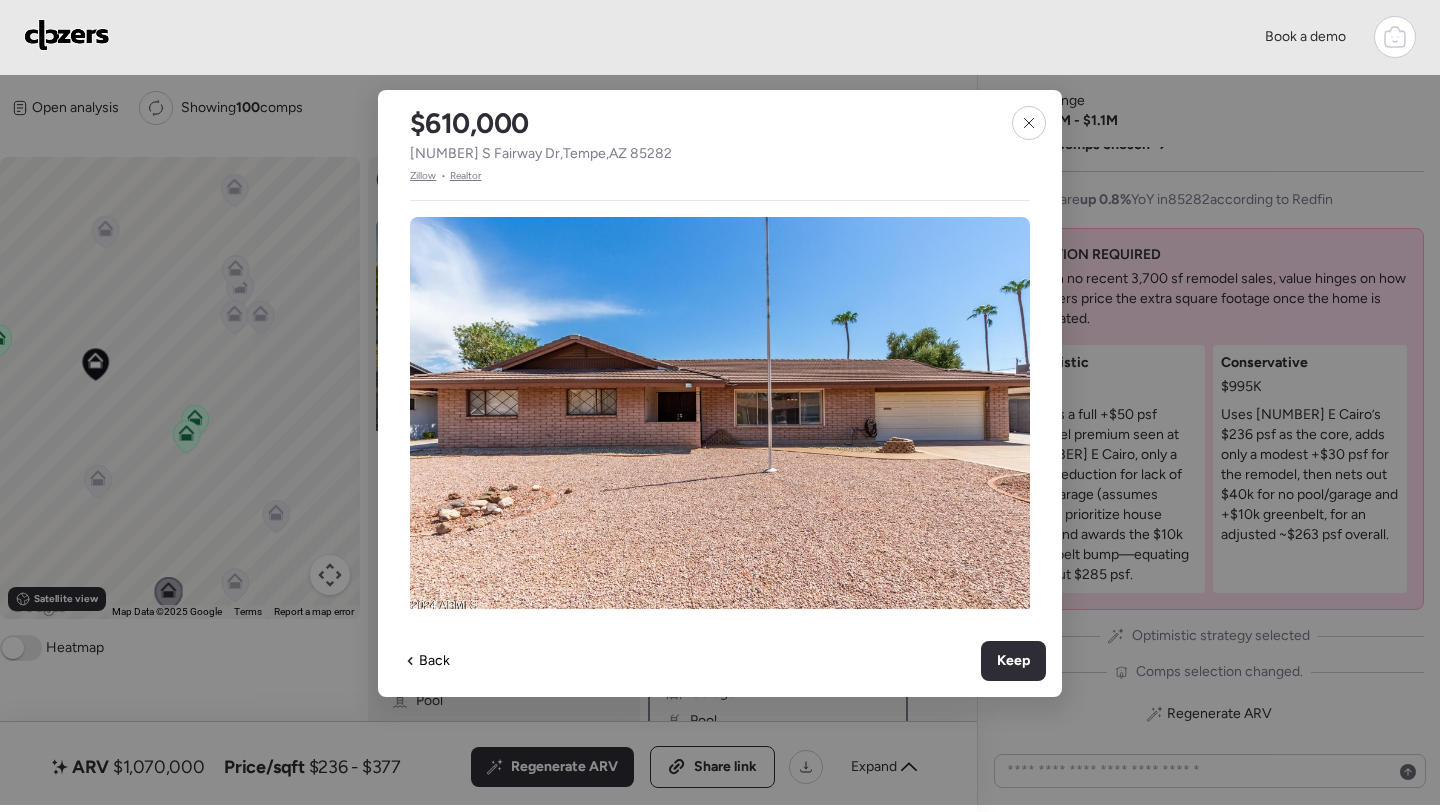 click on "[NUMBER] S Fairway Dr ,  Tempe ,  AZ   [POSTAL_CODE]" at bounding box center (541, 154) 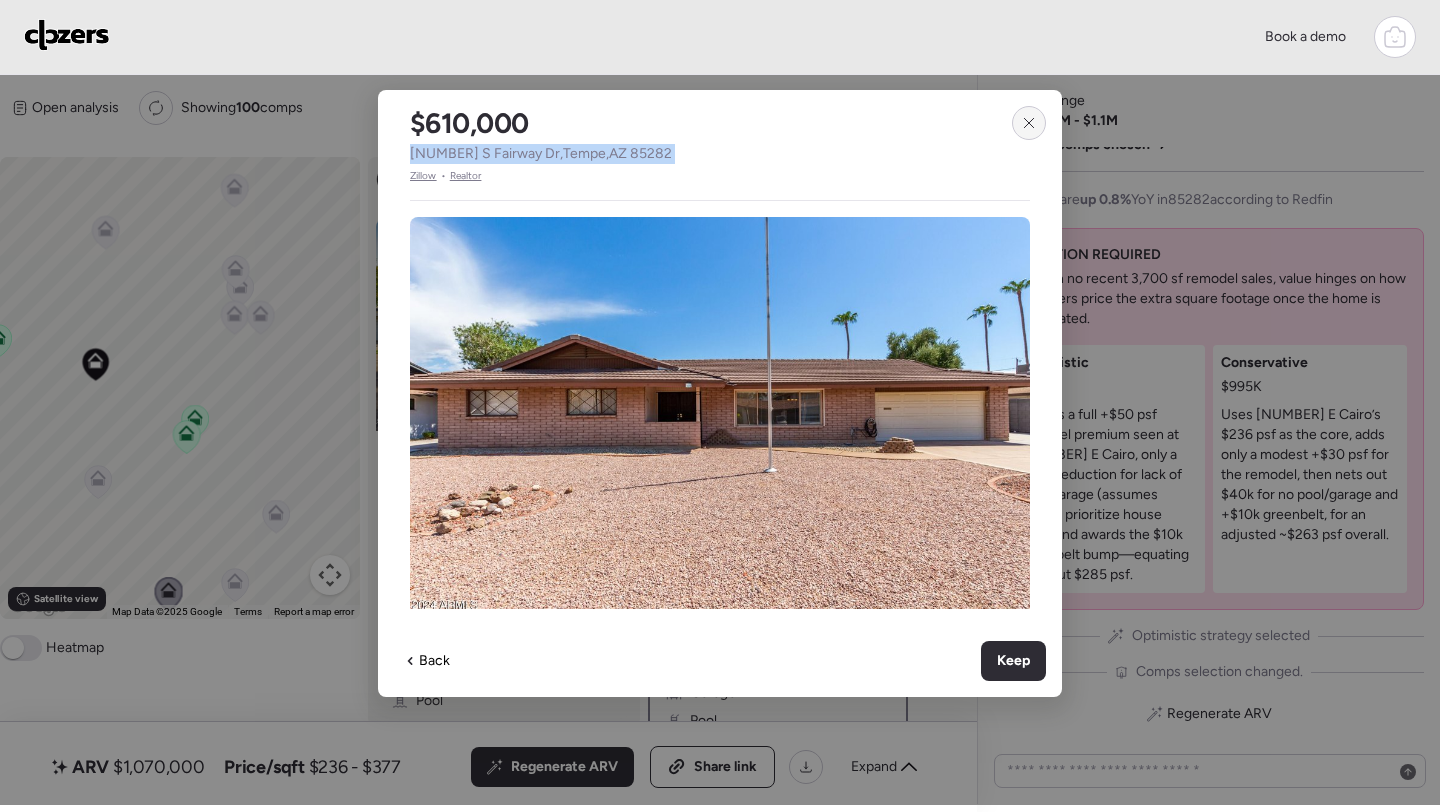 click at bounding box center (1029, 123) 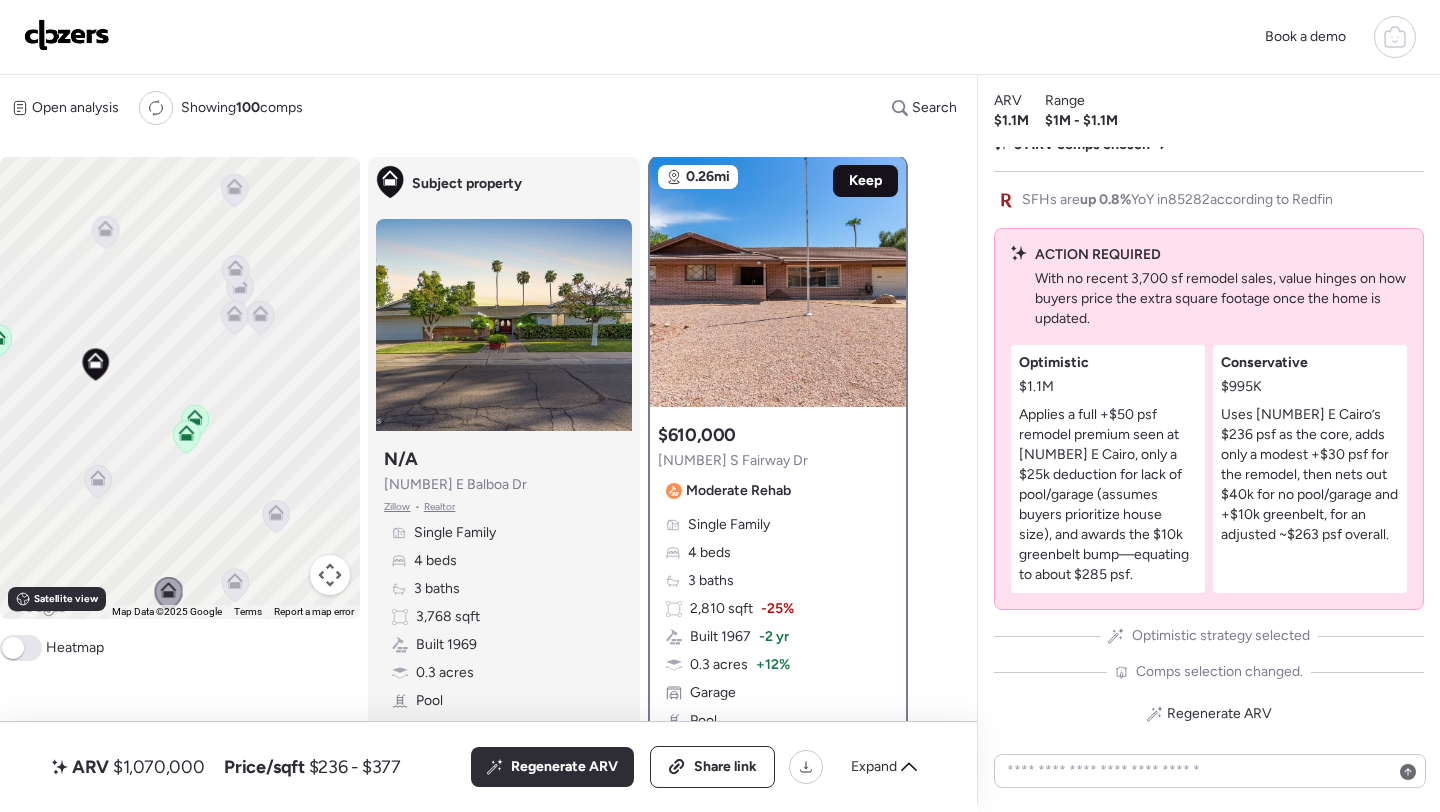 click on "Keep" at bounding box center (865, 181) 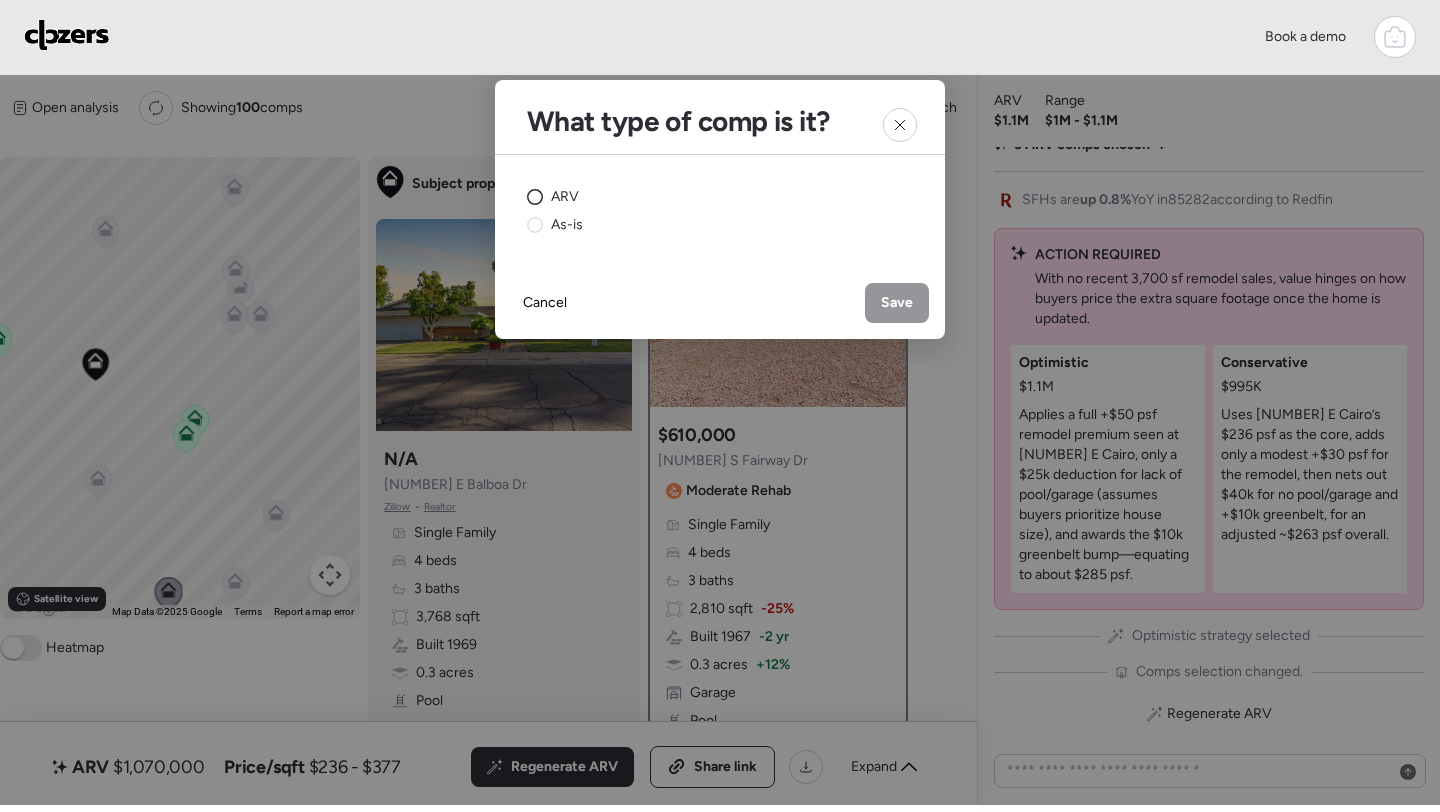 click 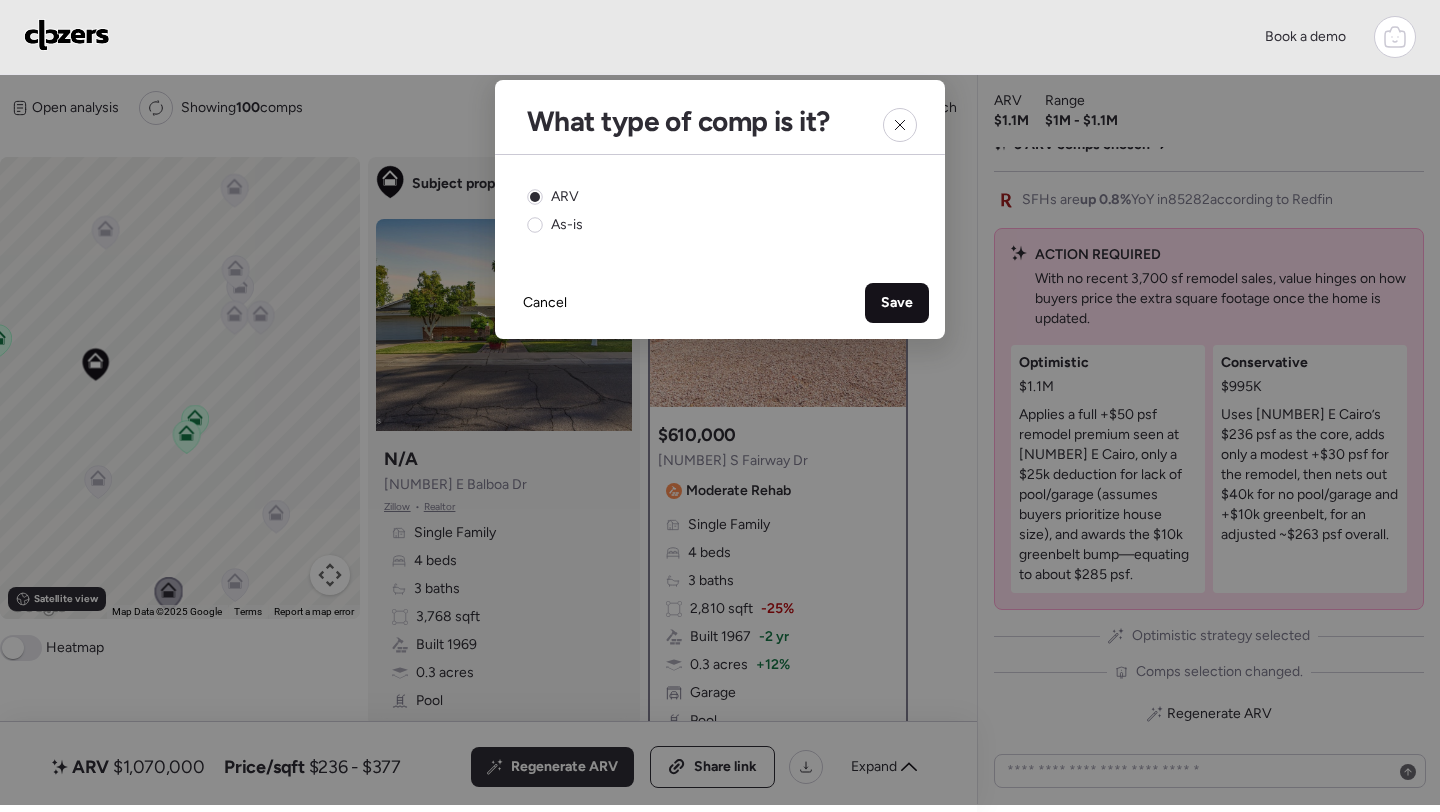 click on "Save" at bounding box center (897, 303) 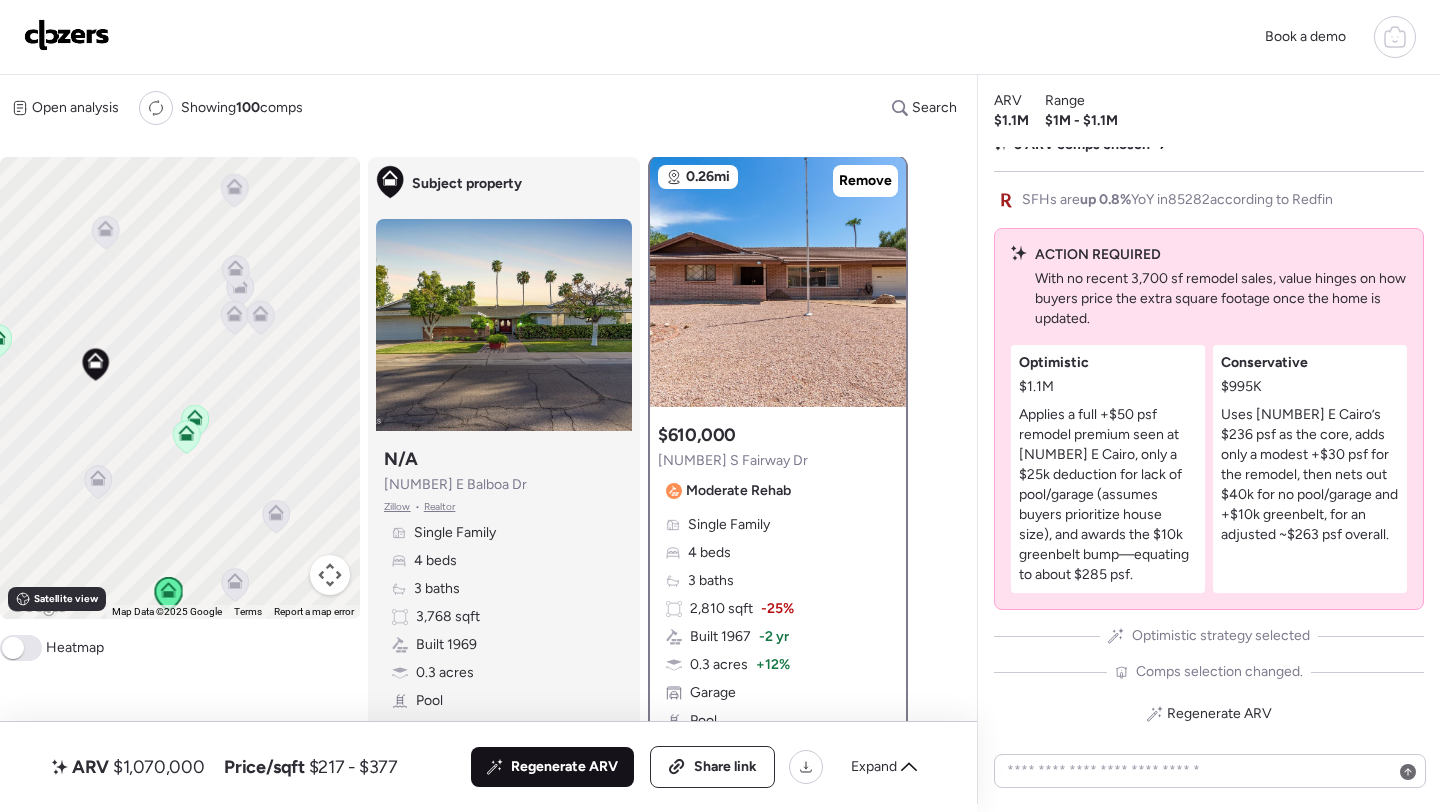 click on "Regenerate ARV" at bounding box center (564, 767) 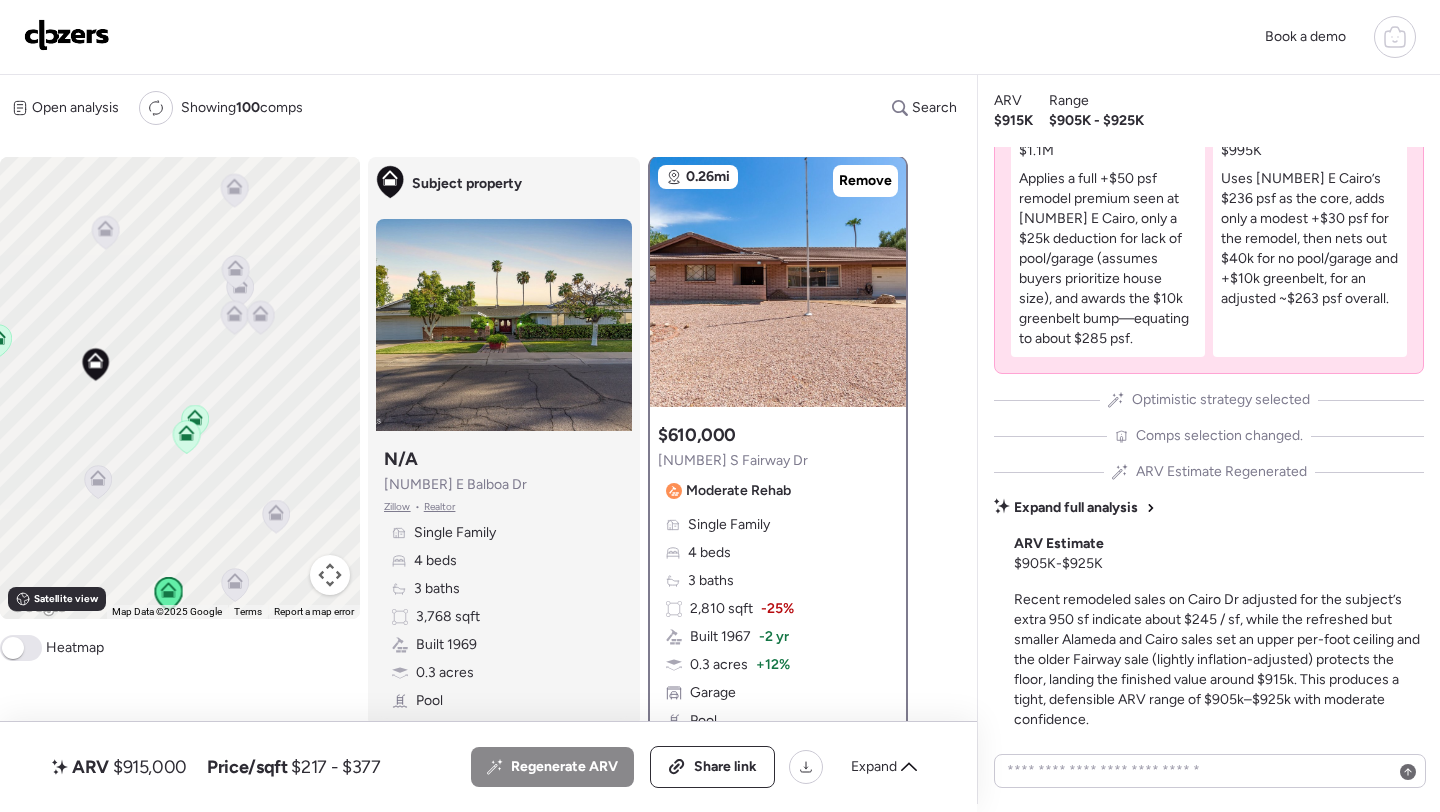click on "$915,000" at bounding box center (150, 767) 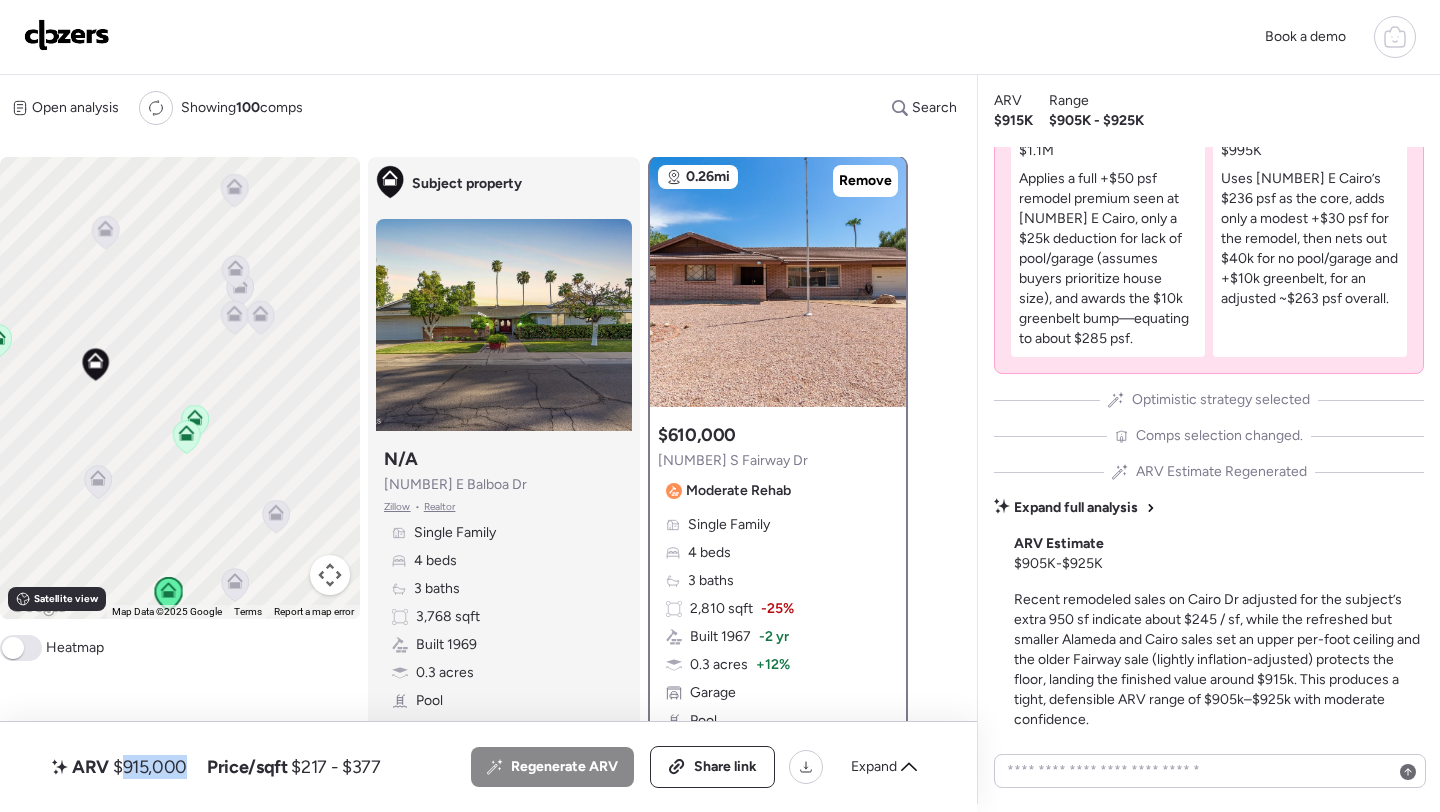 copy on "915,000" 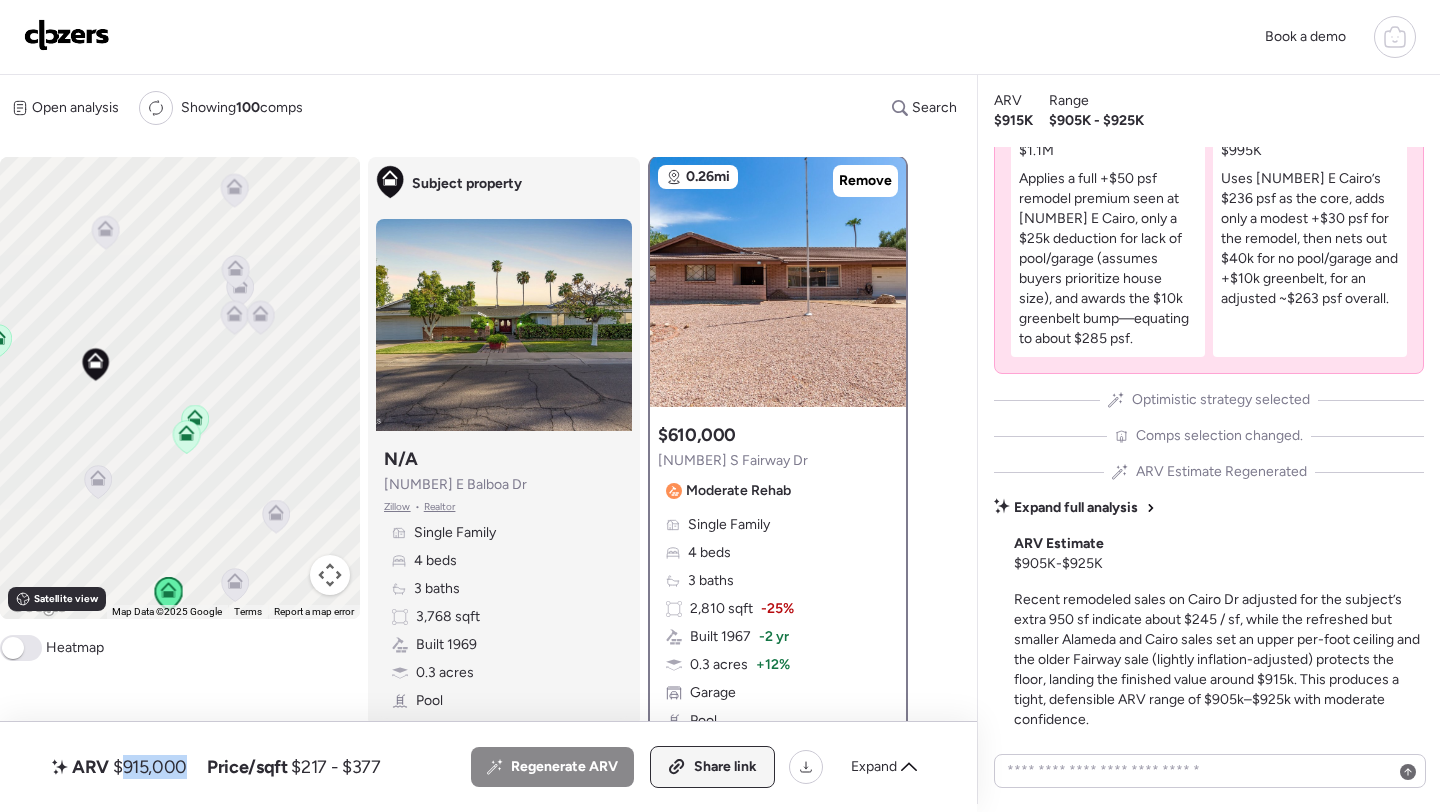 click on "Share link" at bounding box center (725, 767) 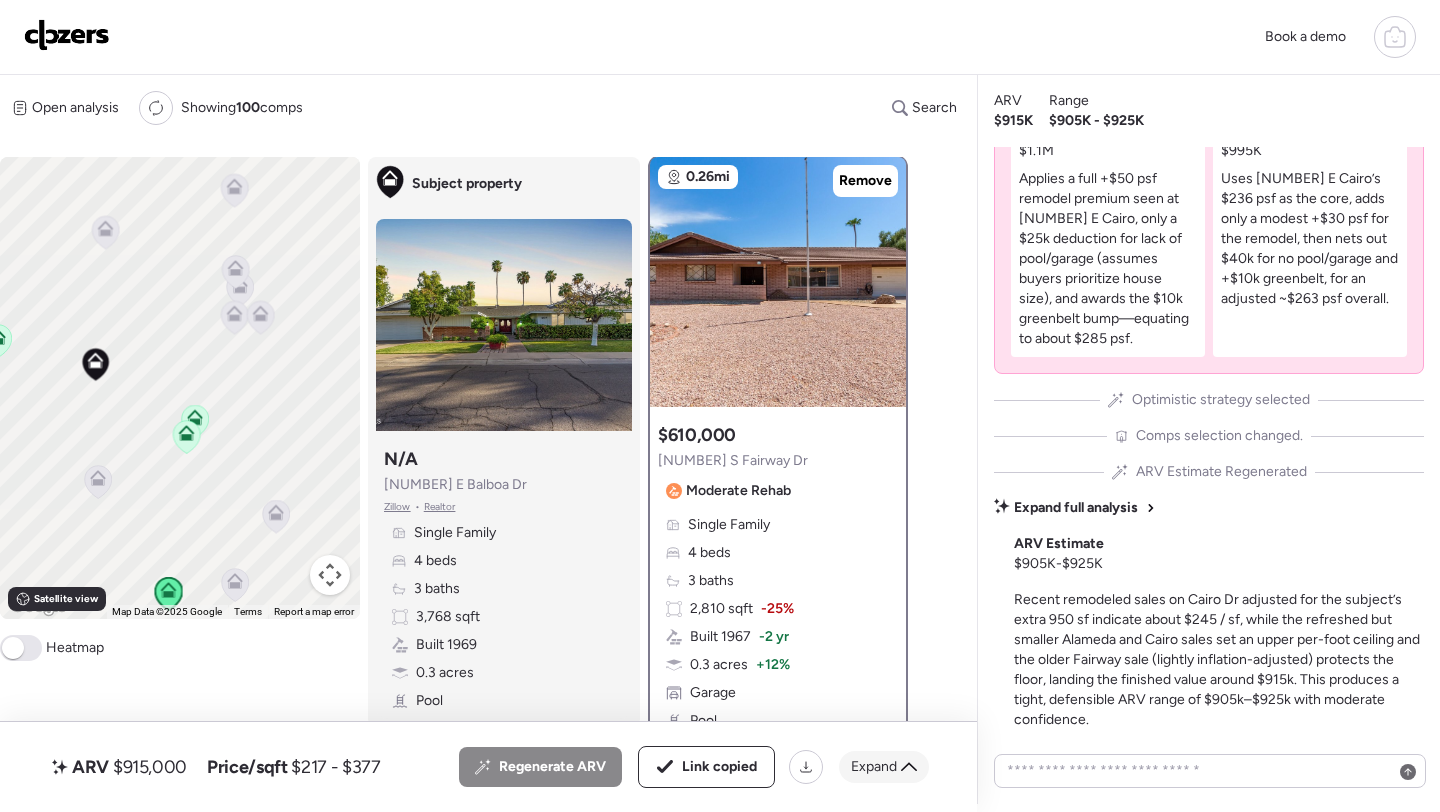 click on "Expand" at bounding box center (874, 767) 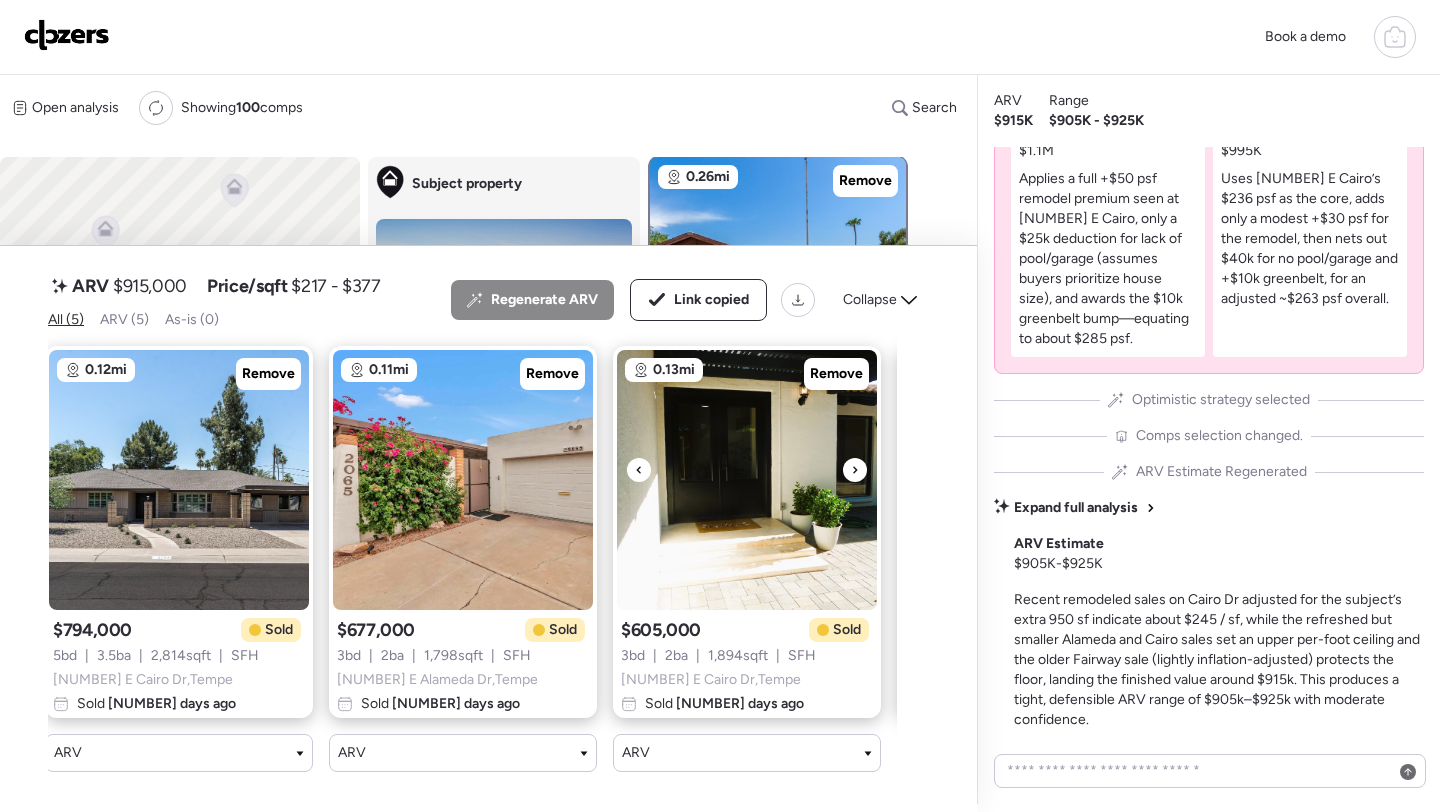 scroll, scrollTop: 0, scrollLeft: 587, axis: horizontal 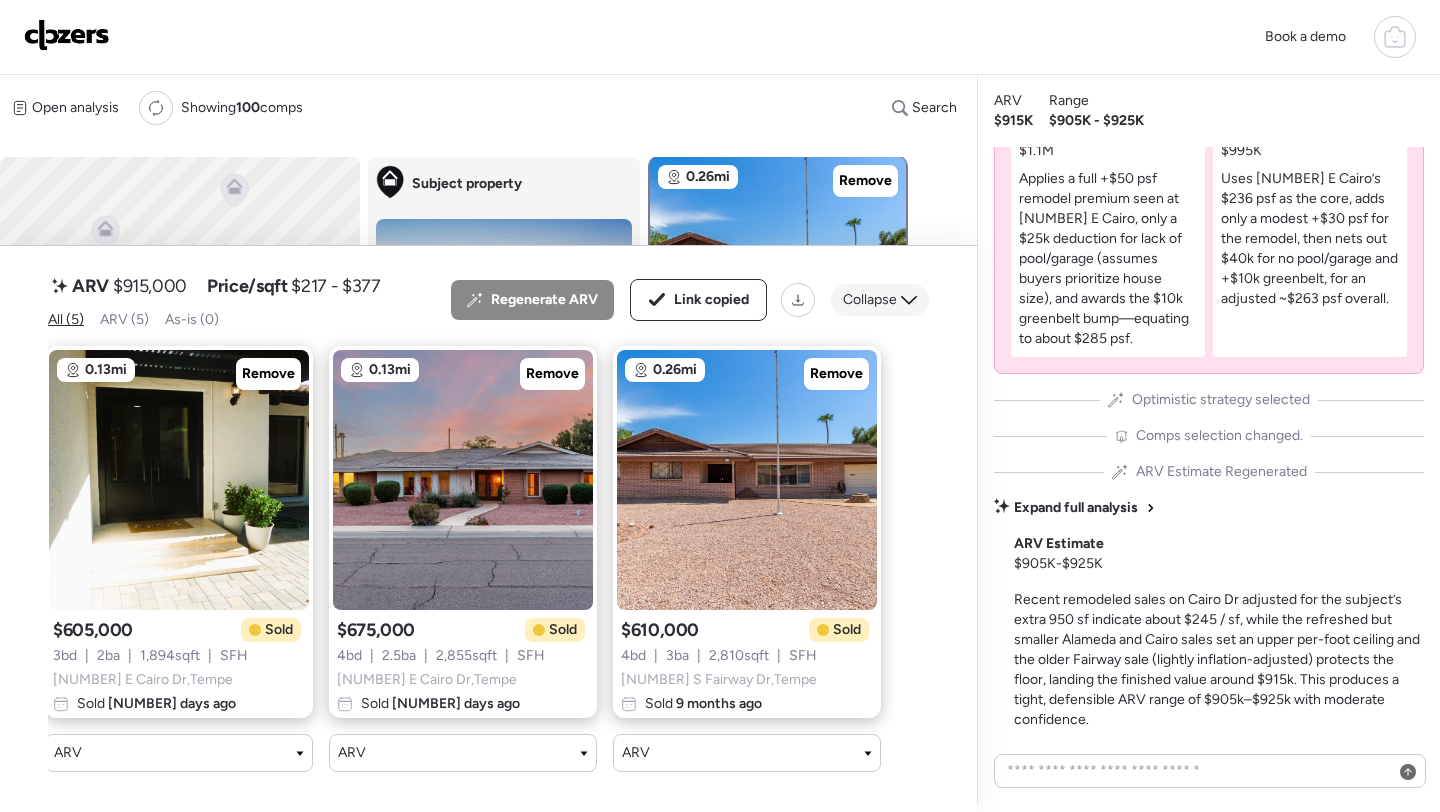 click on "Collapse" at bounding box center [870, 300] 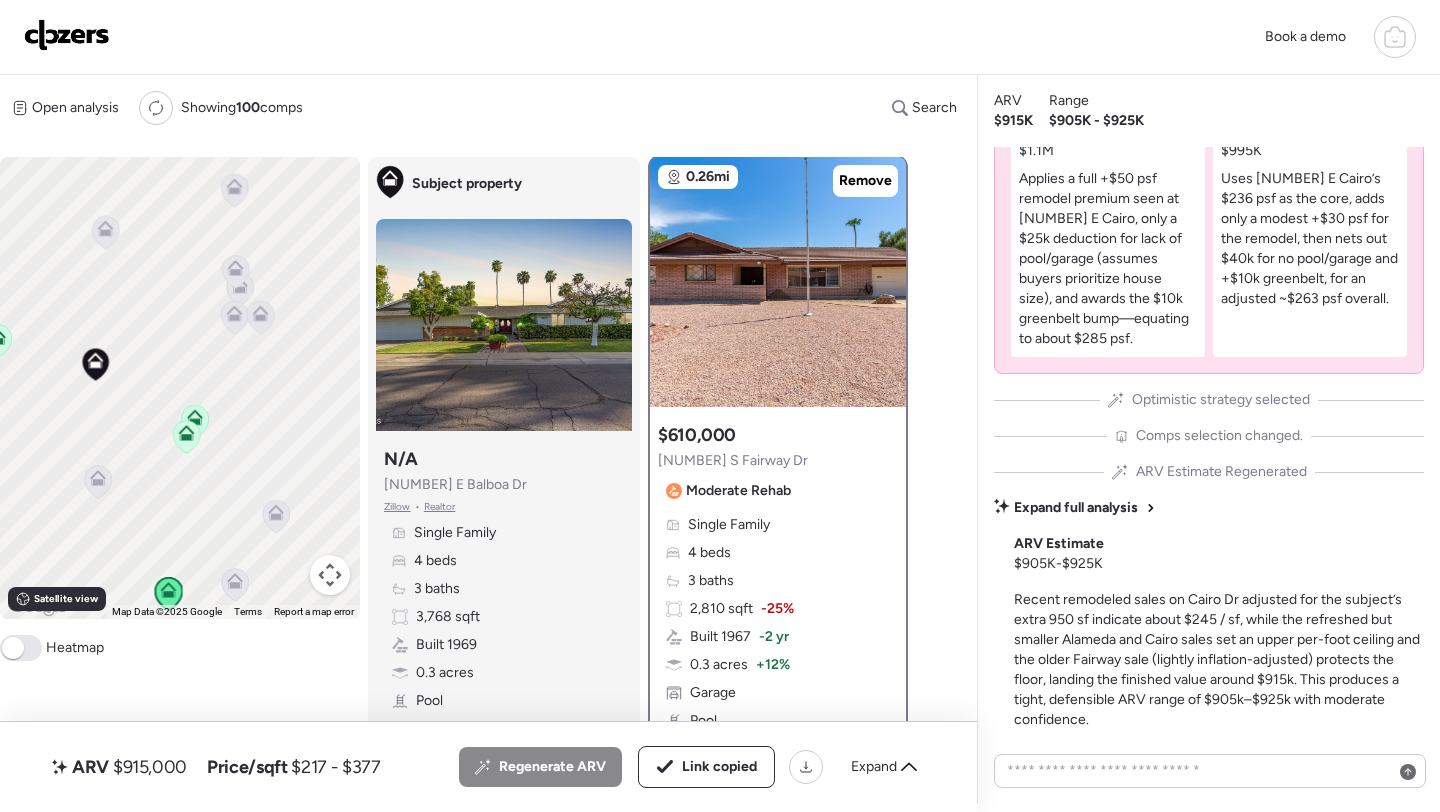 click at bounding box center (67, 35) 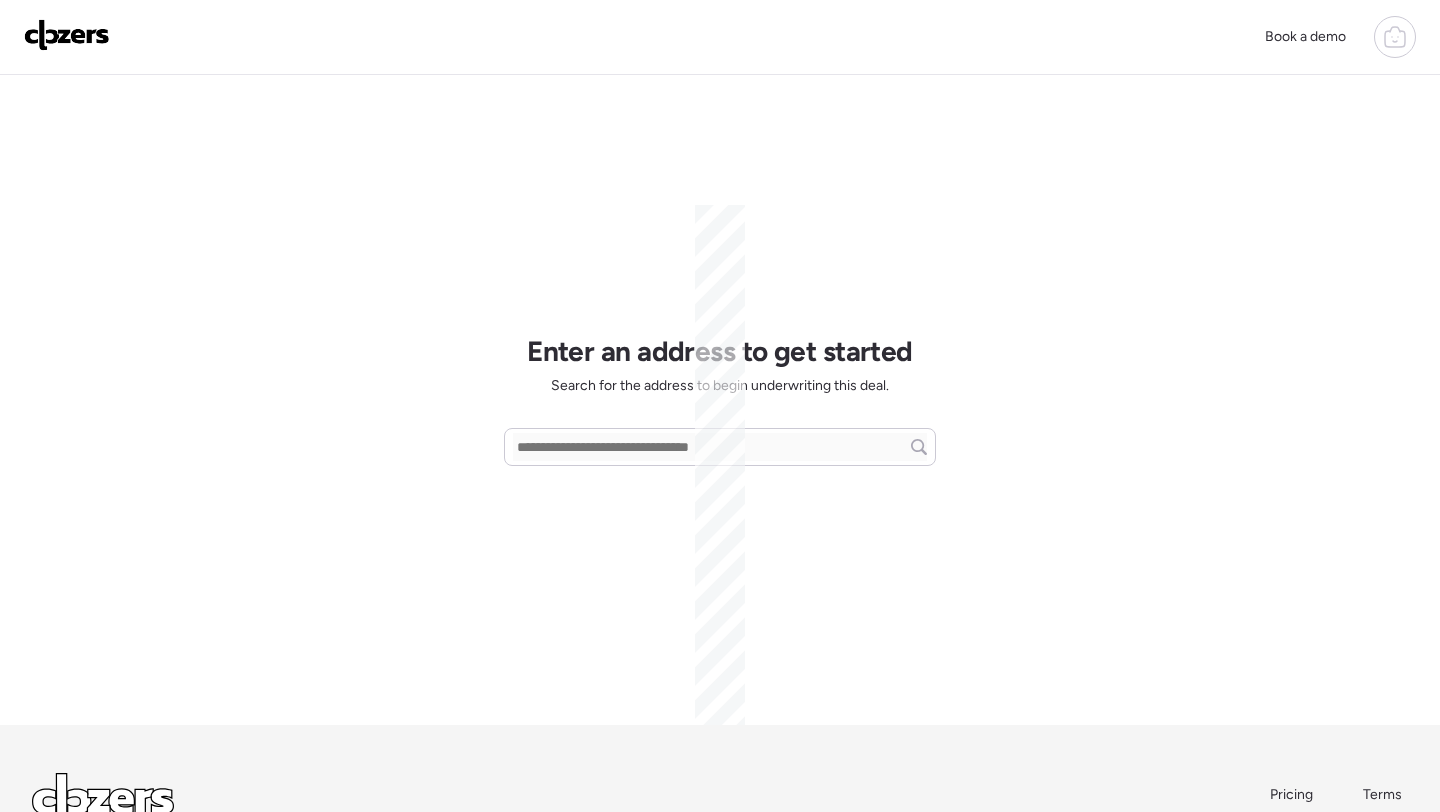 scroll, scrollTop: 0, scrollLeft: 0, axis: both 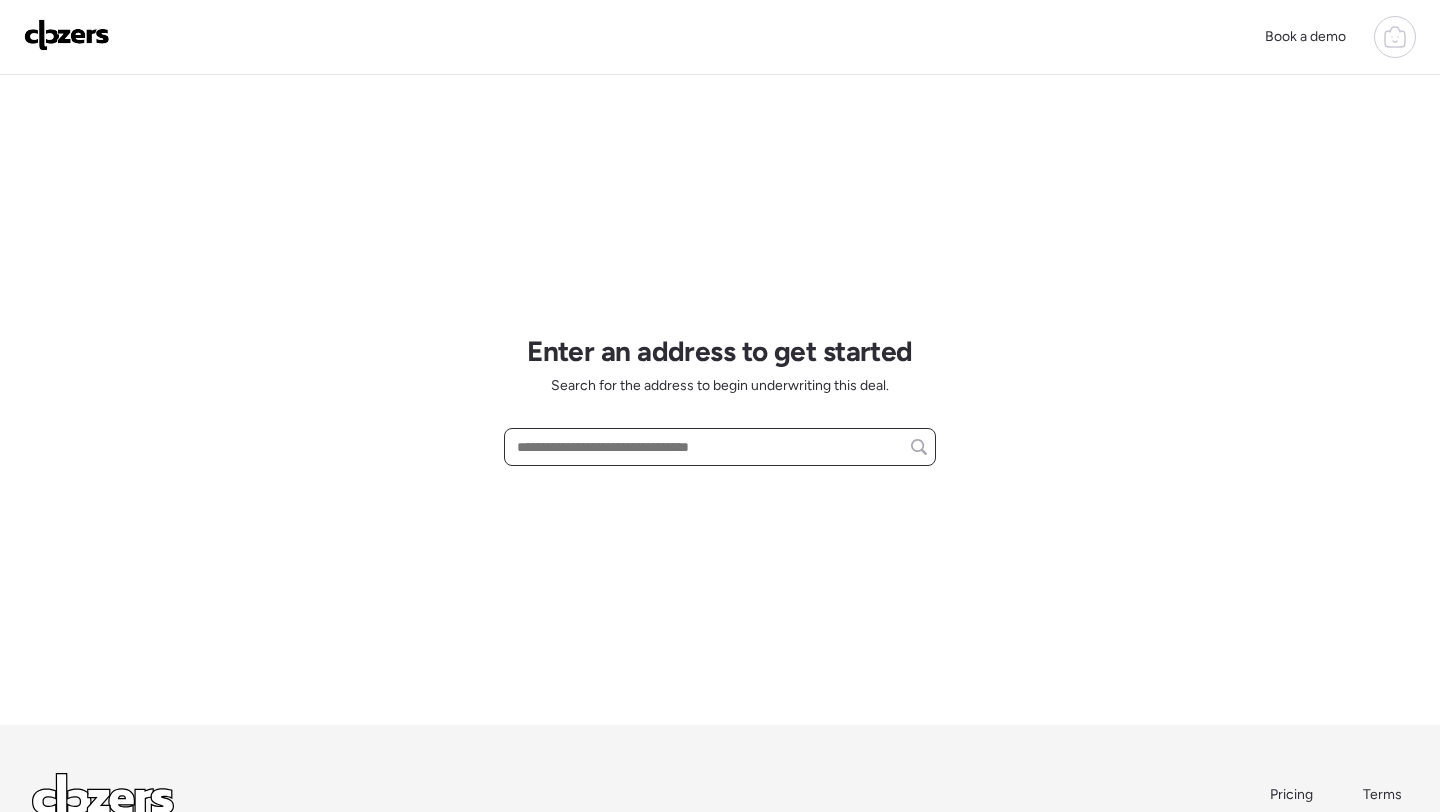 click at bounding box center (720, 447) 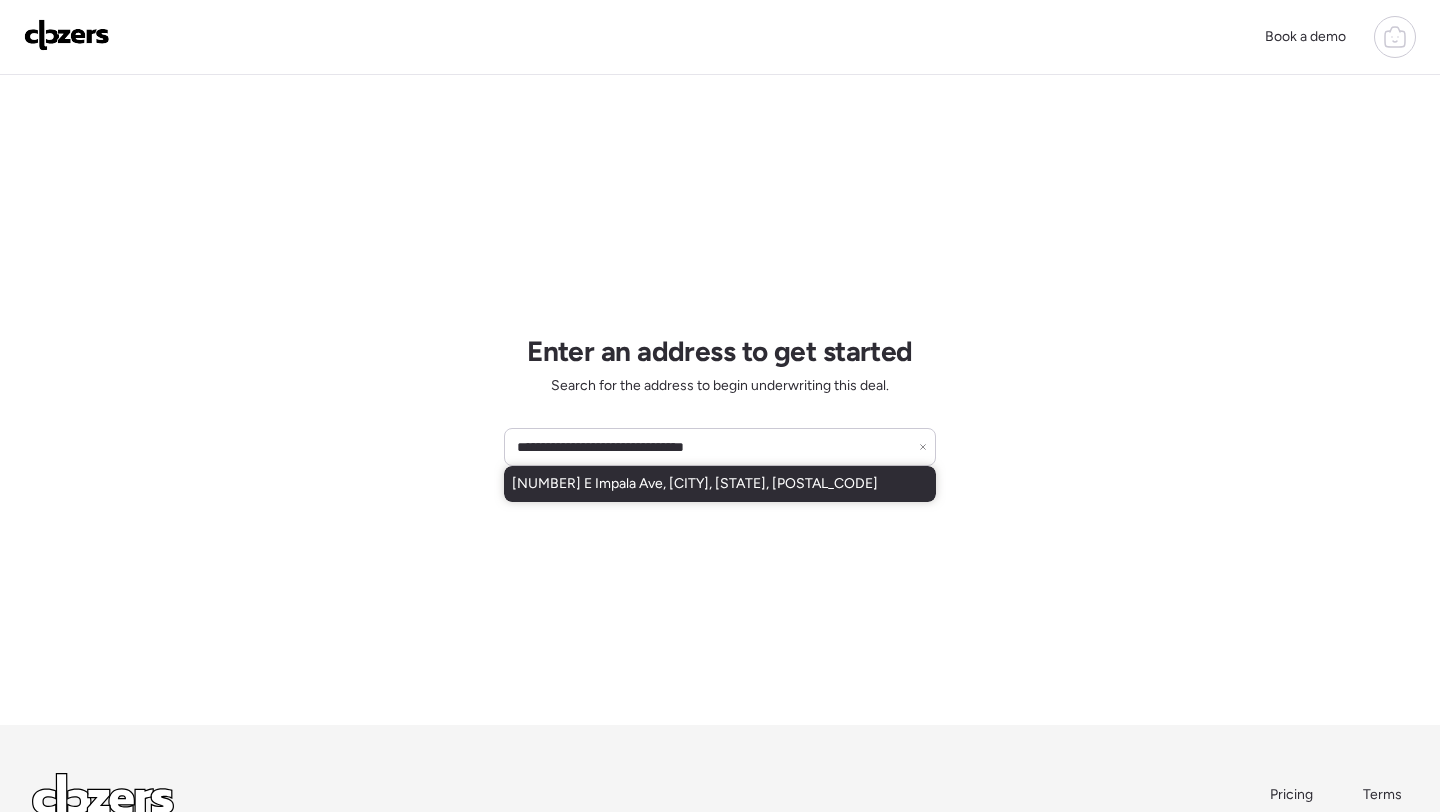 click on "[NUMBER] E Impala Ave, [CITY], [STATE], [POSTAL_CODE]" at bounding box center (695, 484) 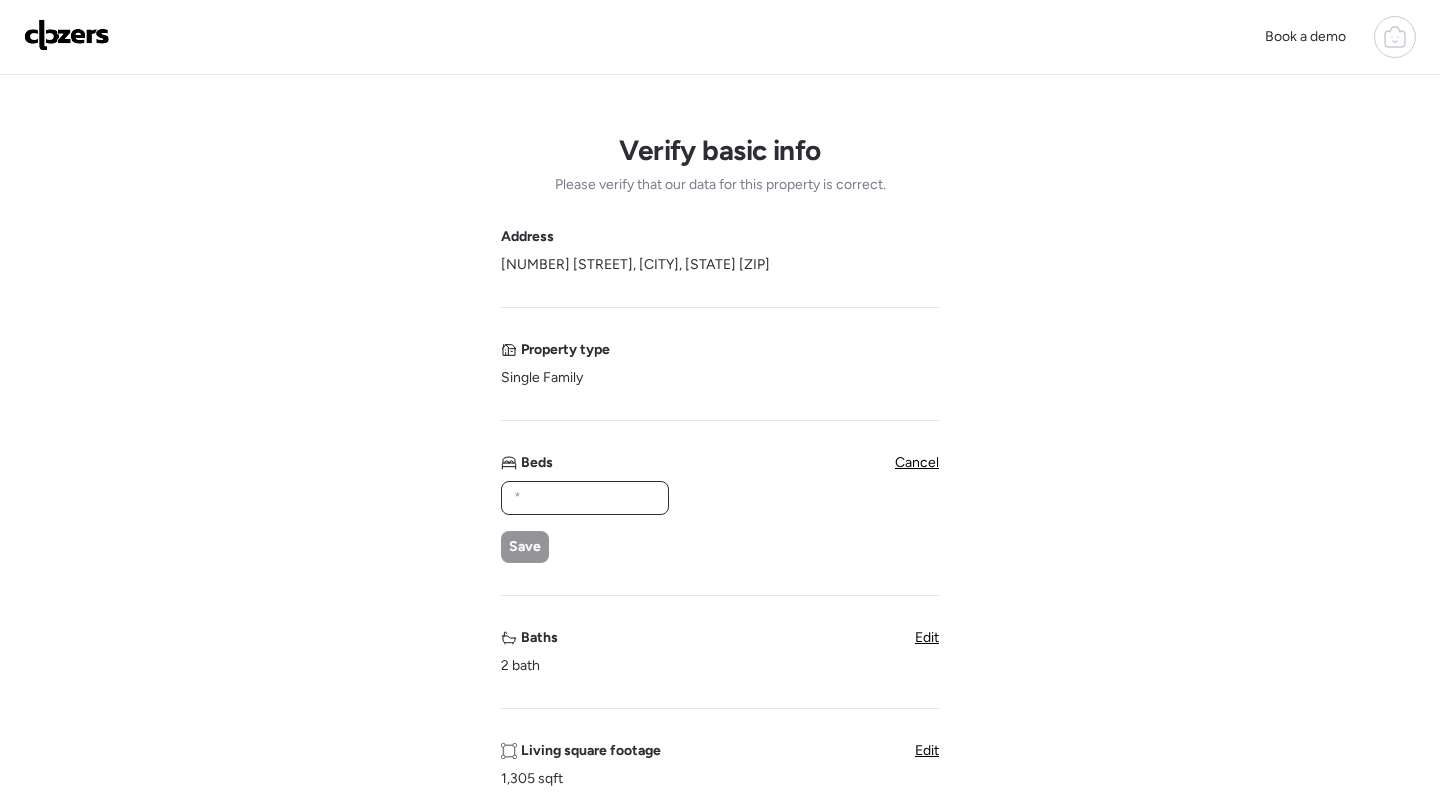 click at bounding box center [585, 498] 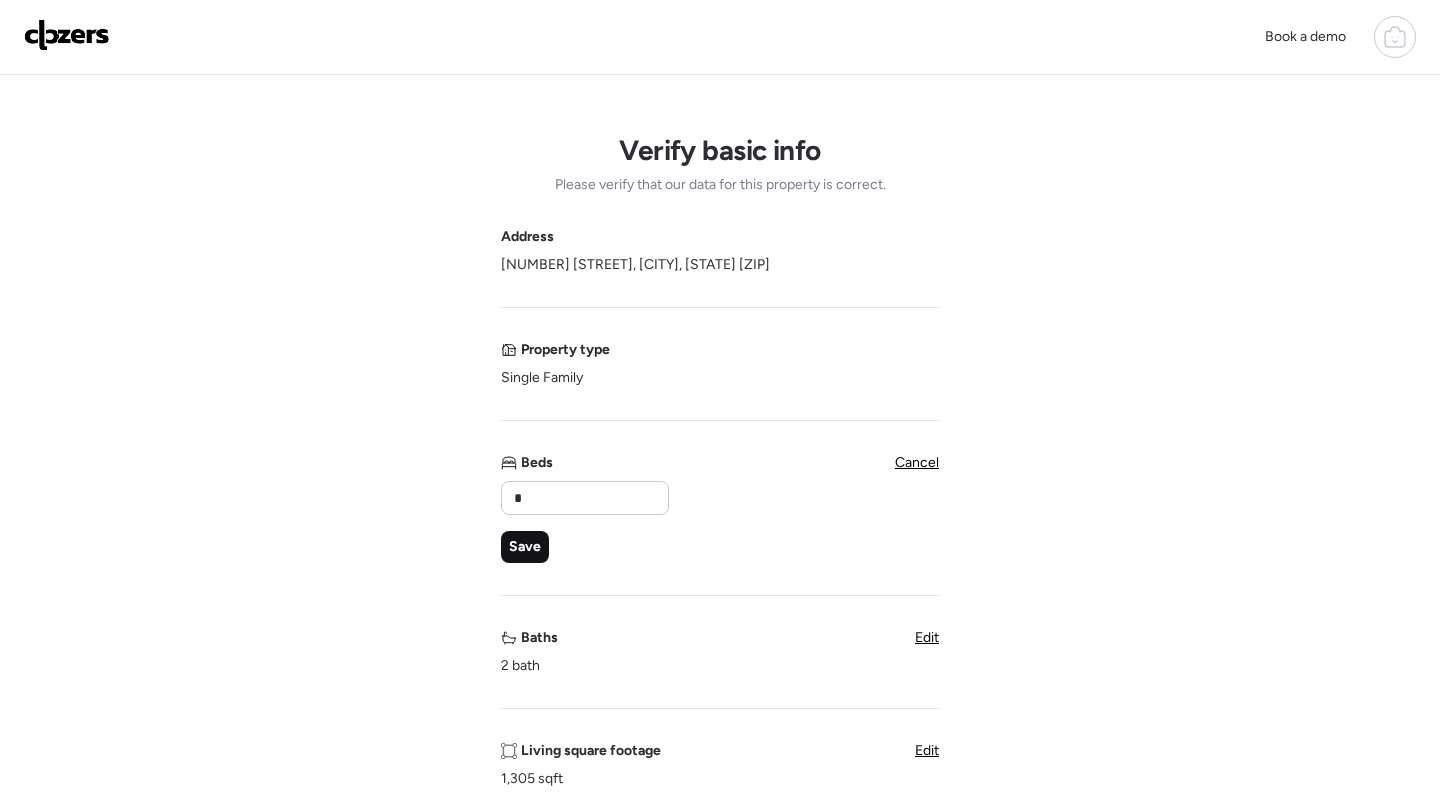click on "Save" at bounding box center [525, 547] 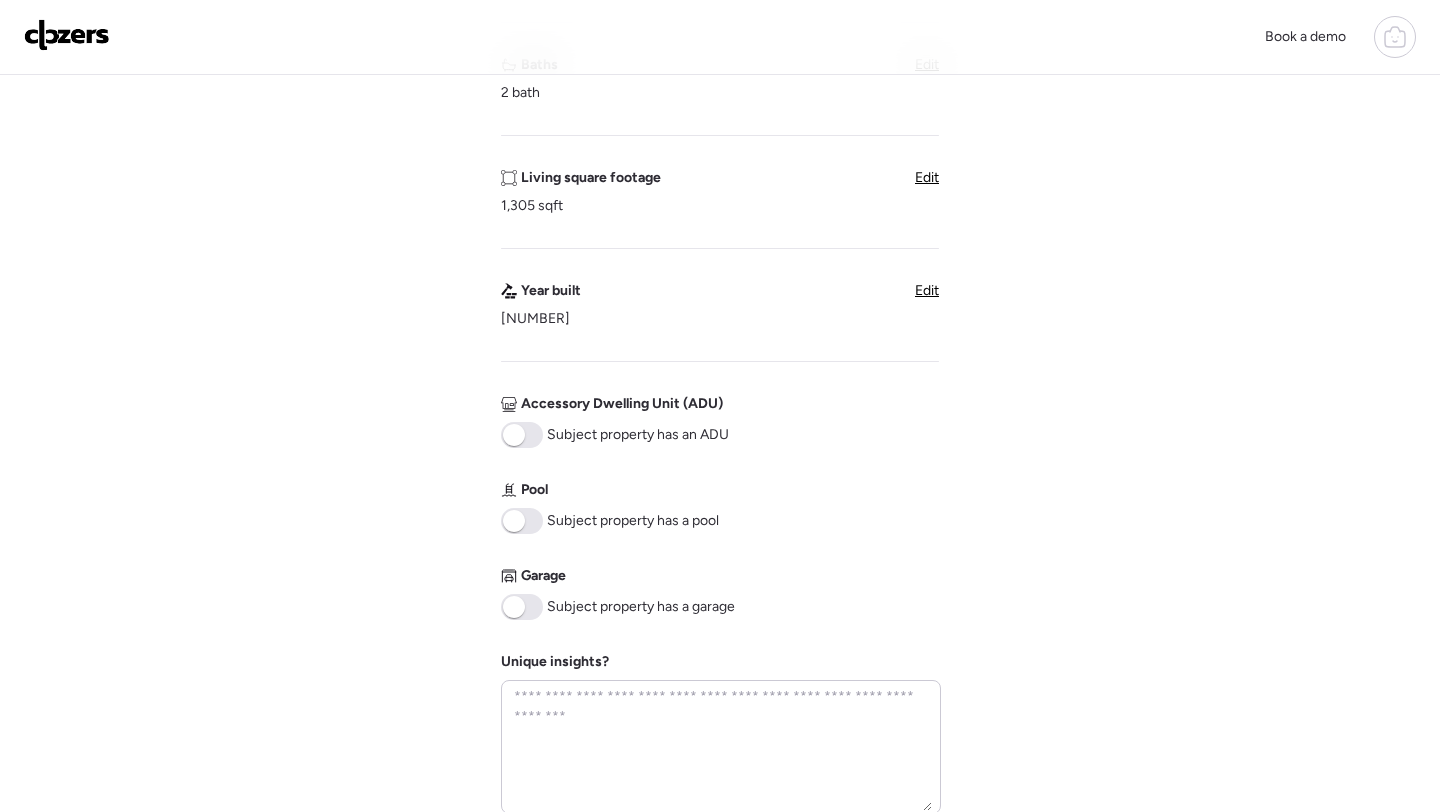 scroll, scrollTop: 528, scrollLeft: 0, axis: vertical 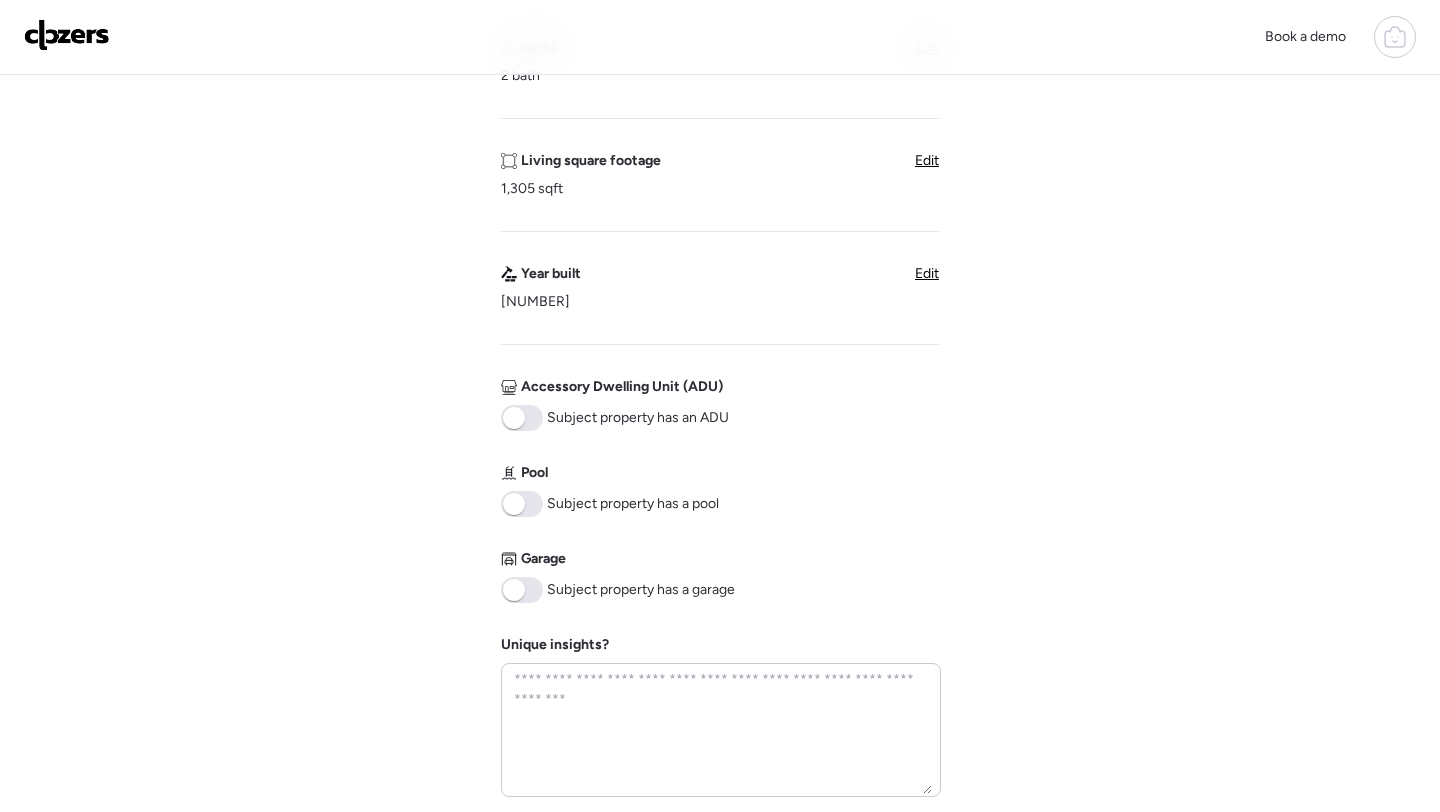 click at bounding box center (522, 590) 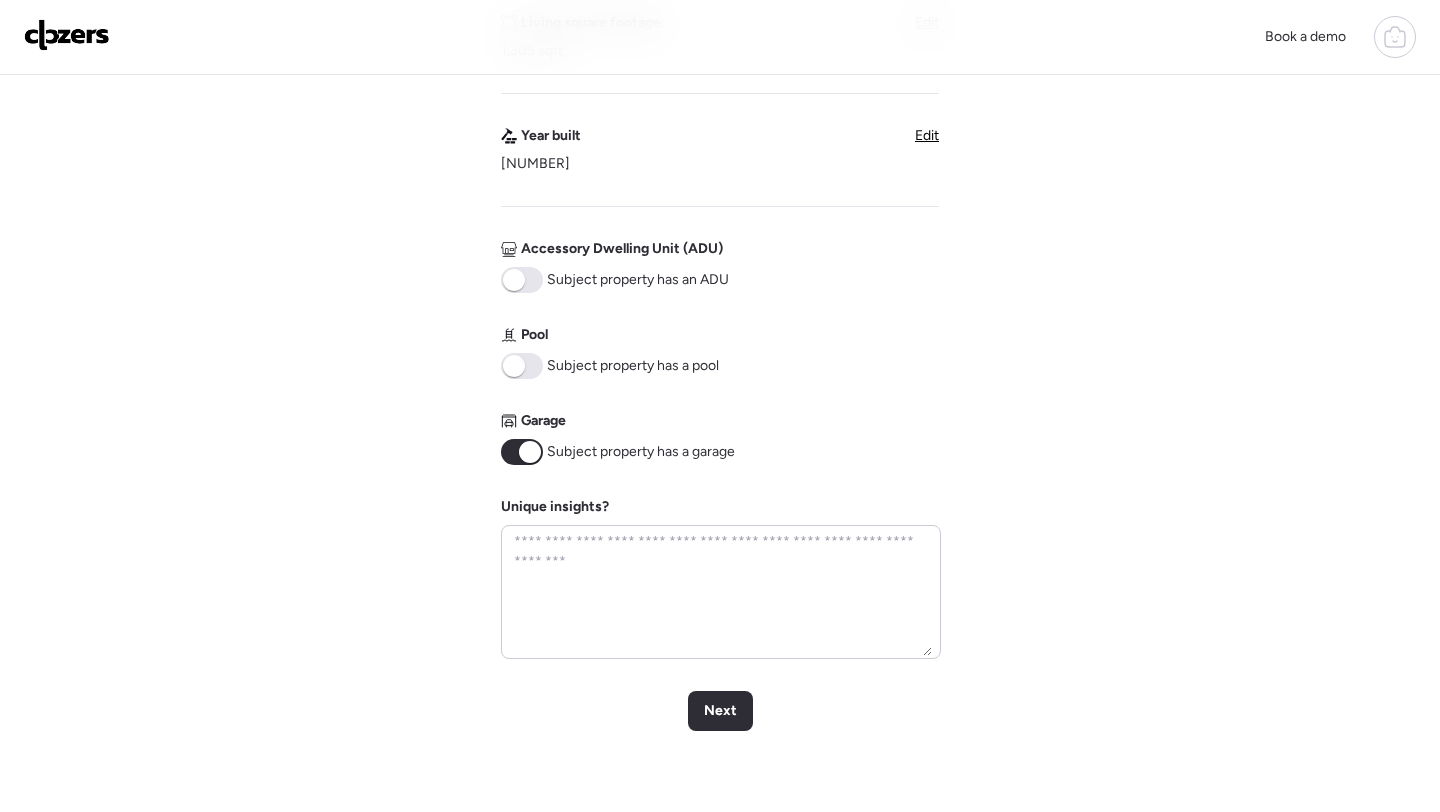 scroll, scrollTop: 952, scrollLeft: 0, axis: vertical 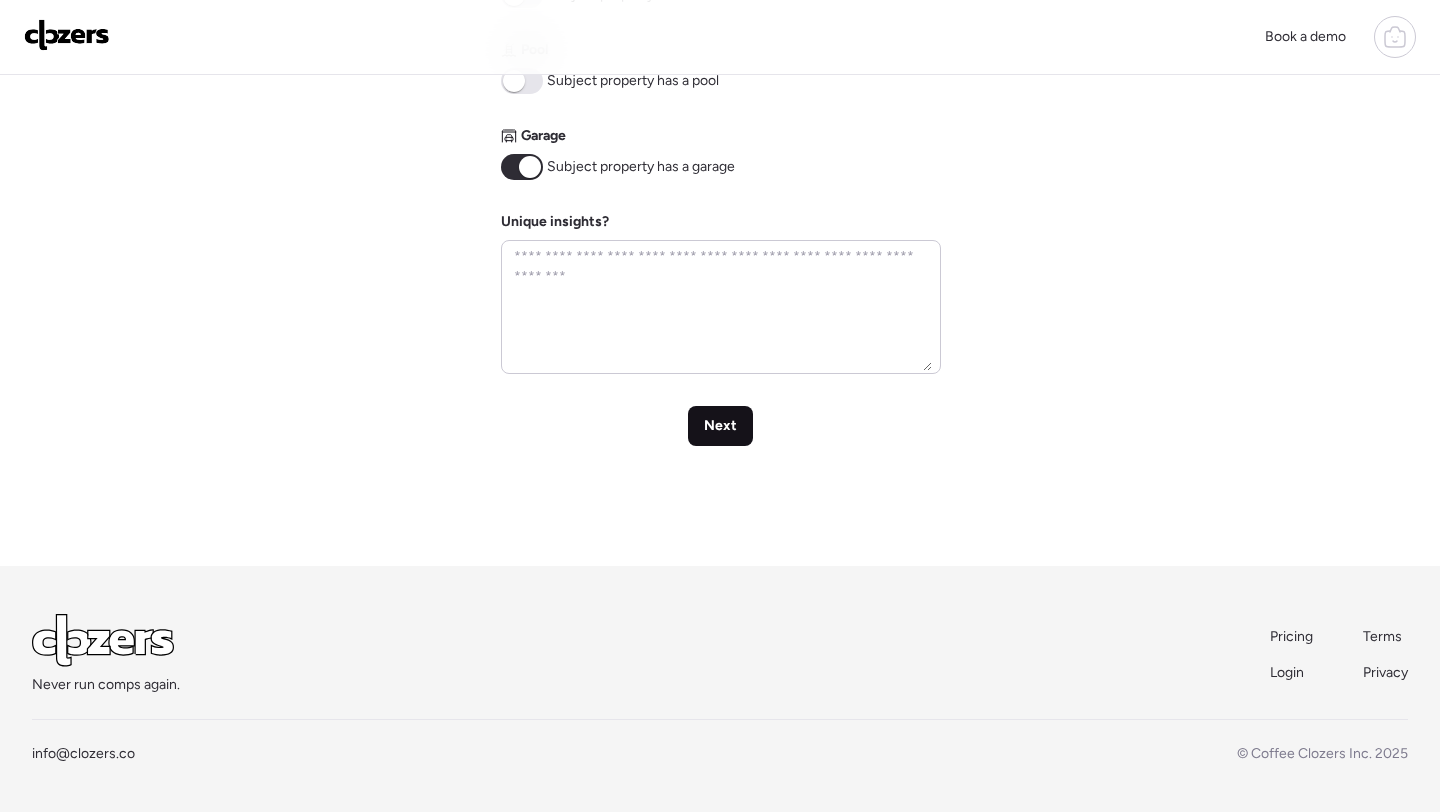 click on "Next" at bounding box center [720, 426] 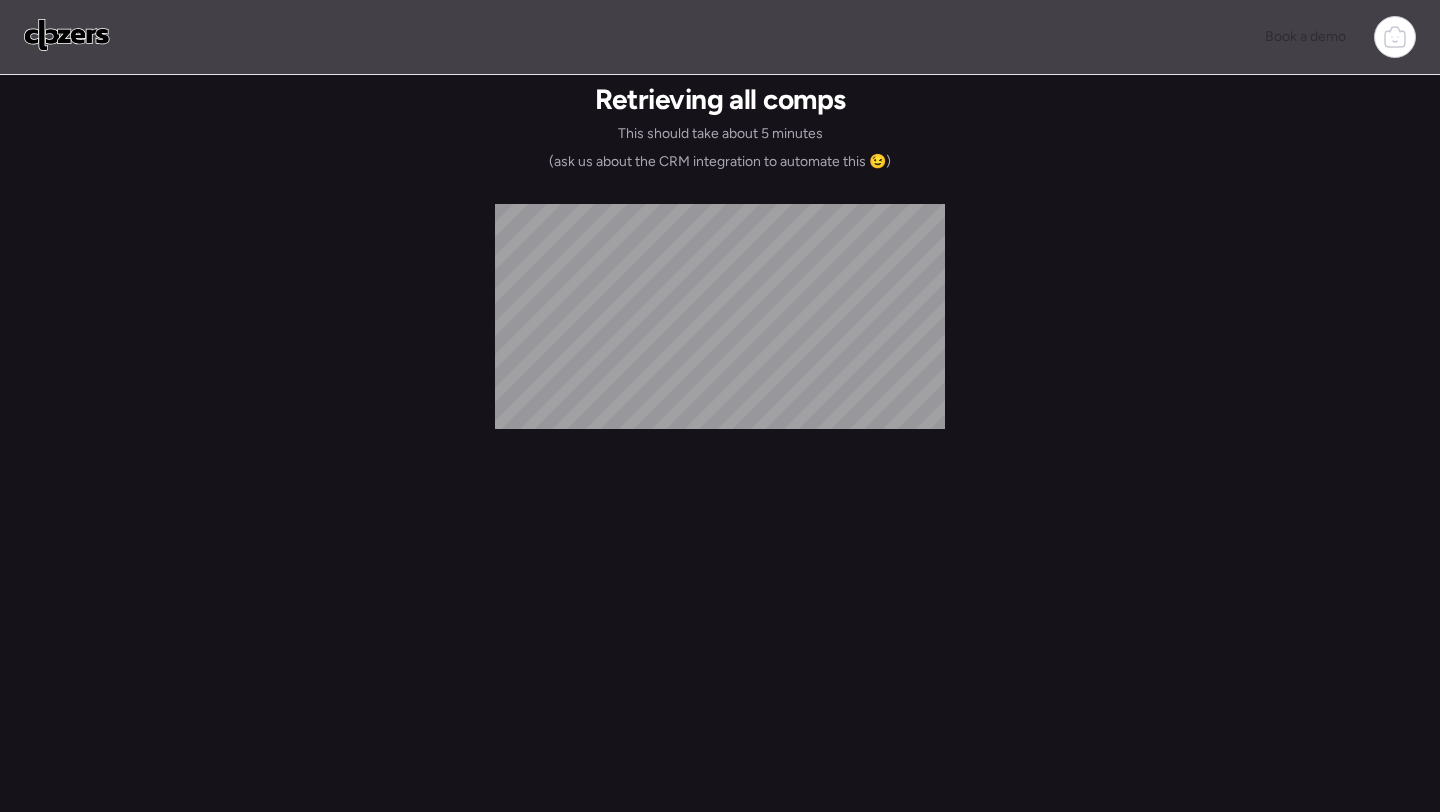 scroll, scrollTop: 0, scrollLeft: 0, axis: both 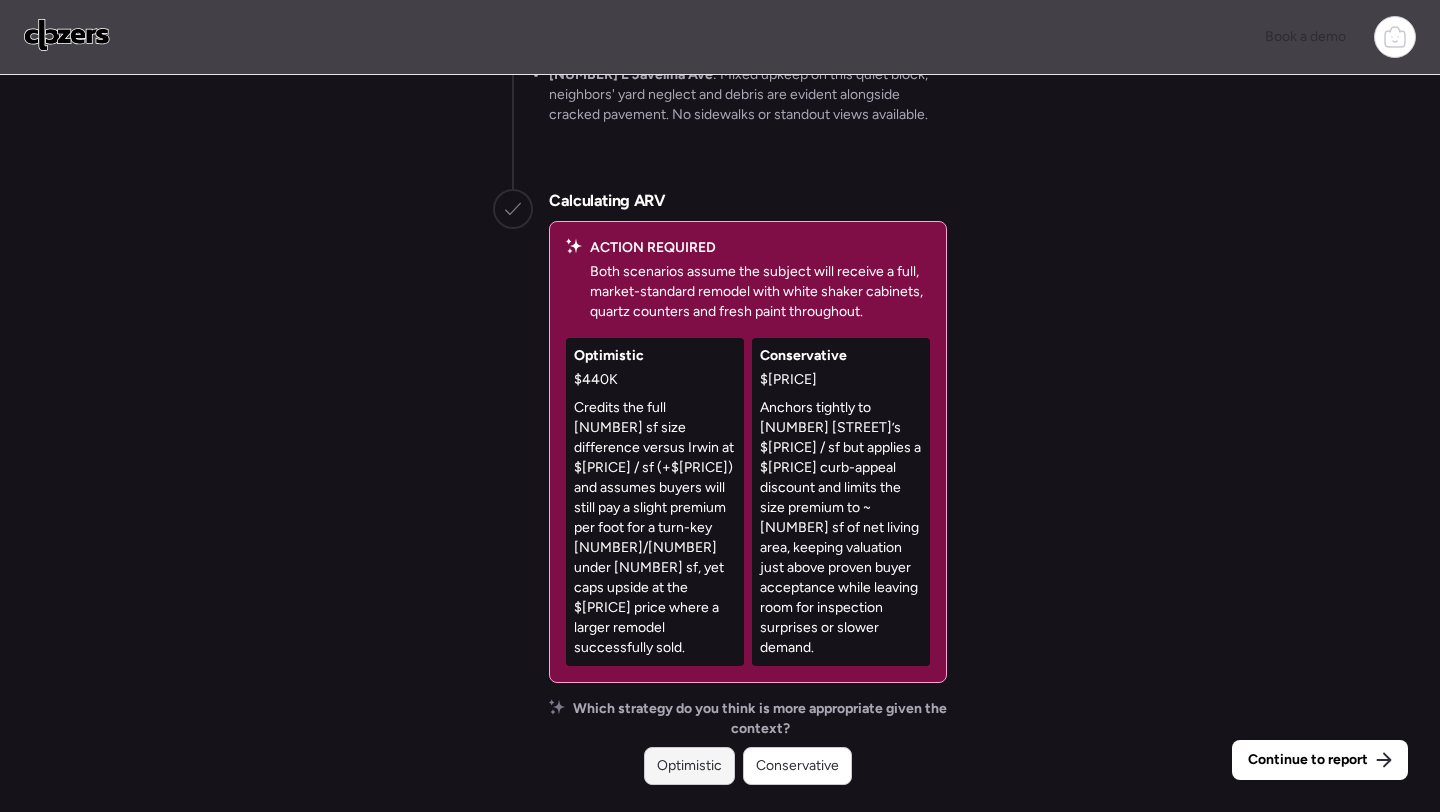 click on "Optimistic" at bounding box center [689, 766] 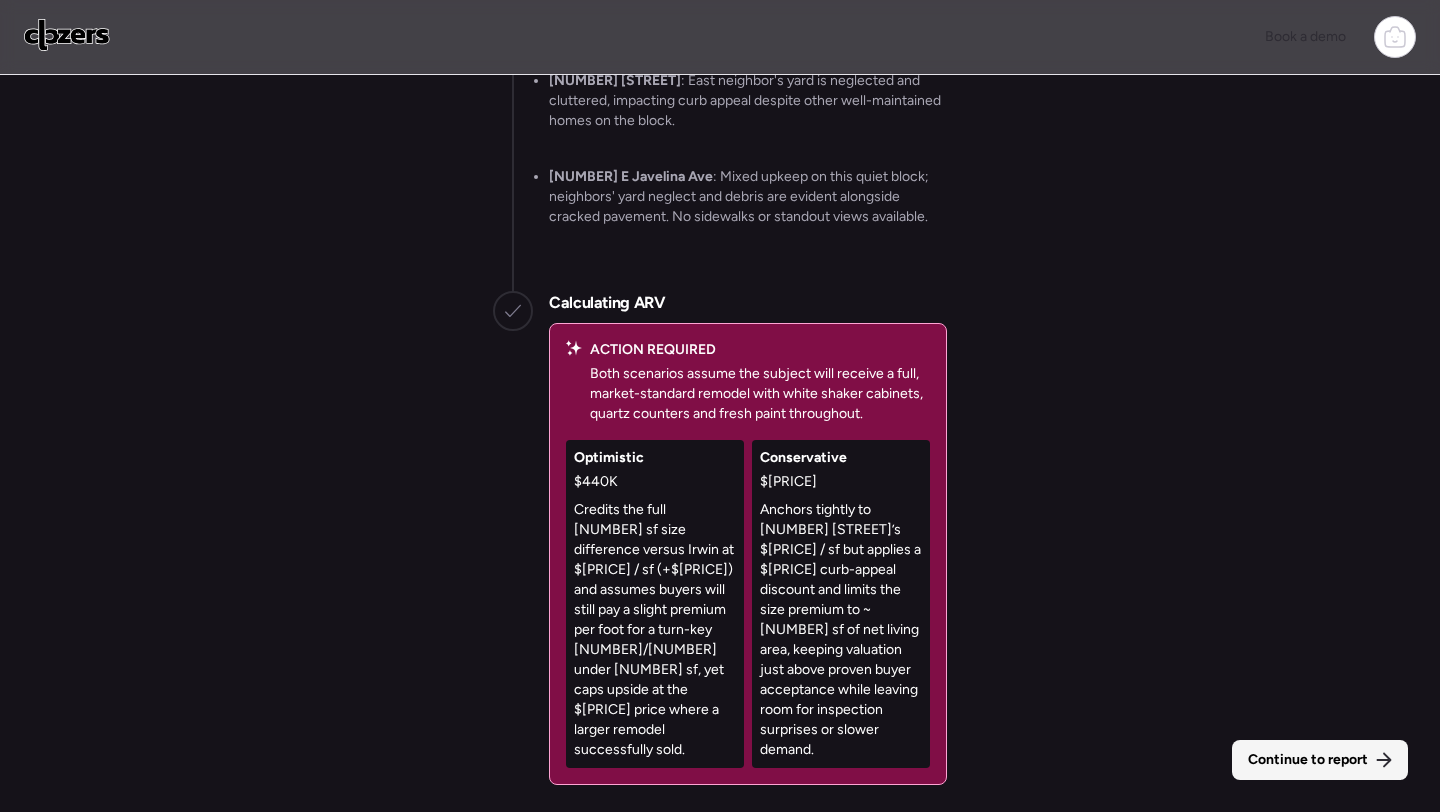 click on "Continue to report" at bounding box center (1308, 760) 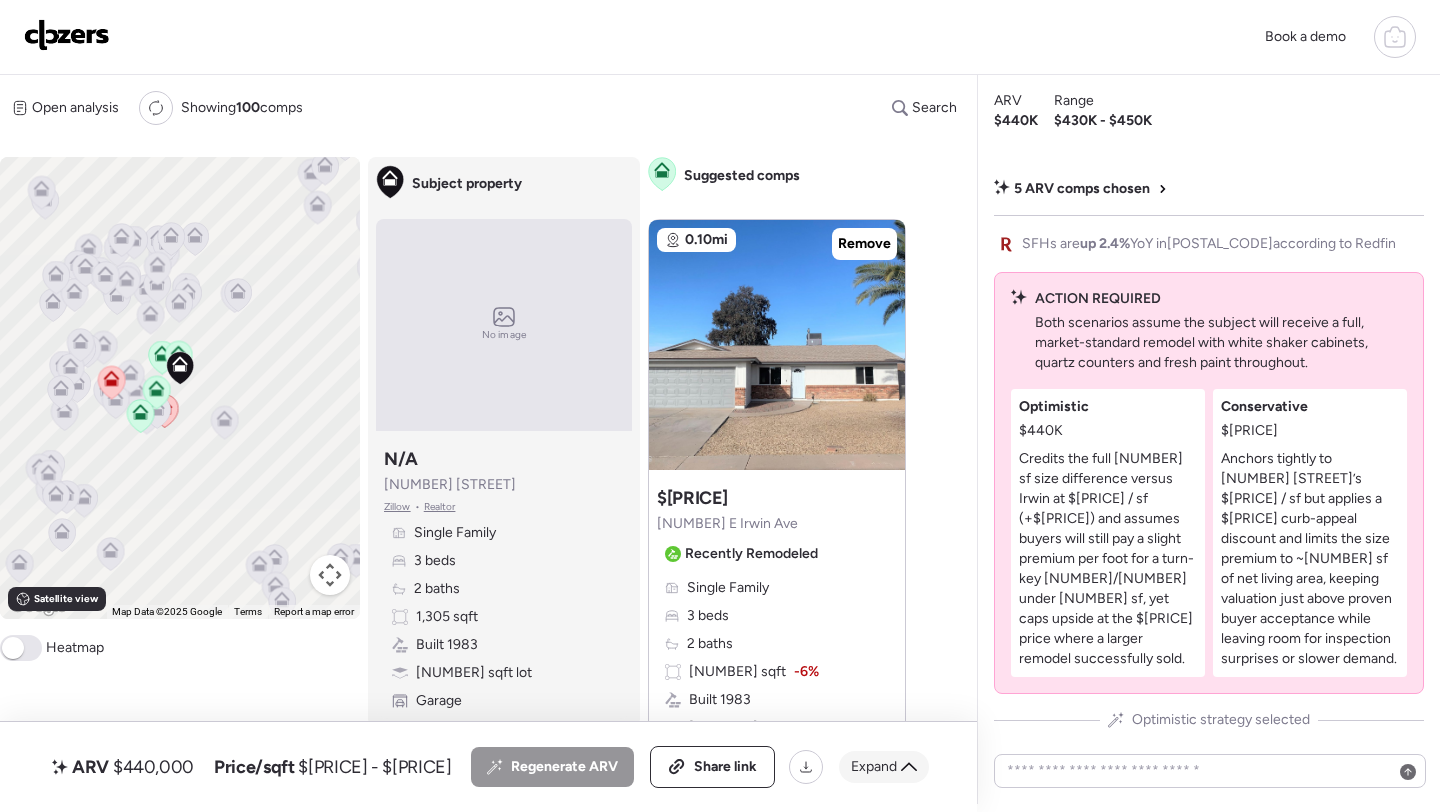 click on "Expand" at bounding box center [884, 767] 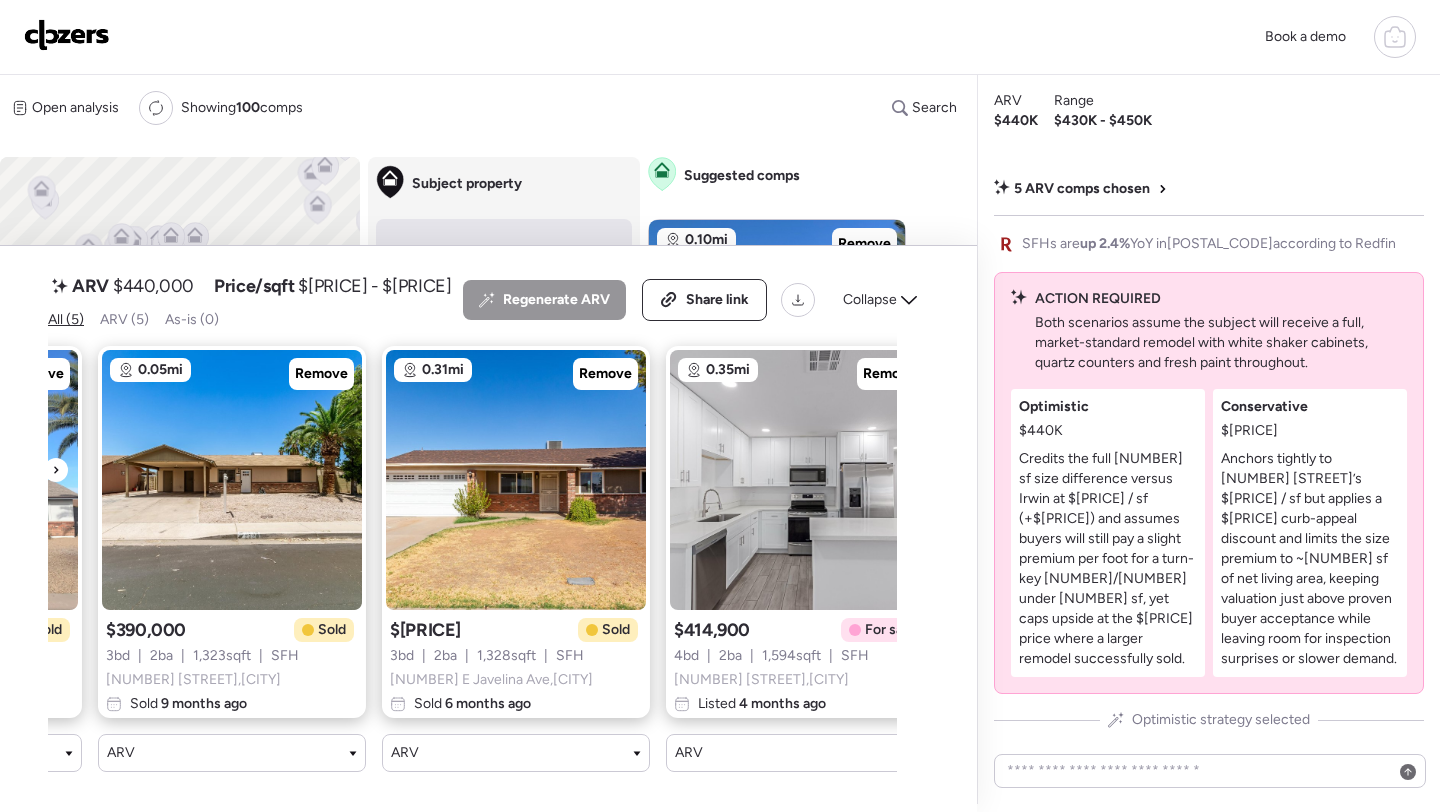 scroll, scrollTop: 0, scrollLeft: 587, axis: horizontal 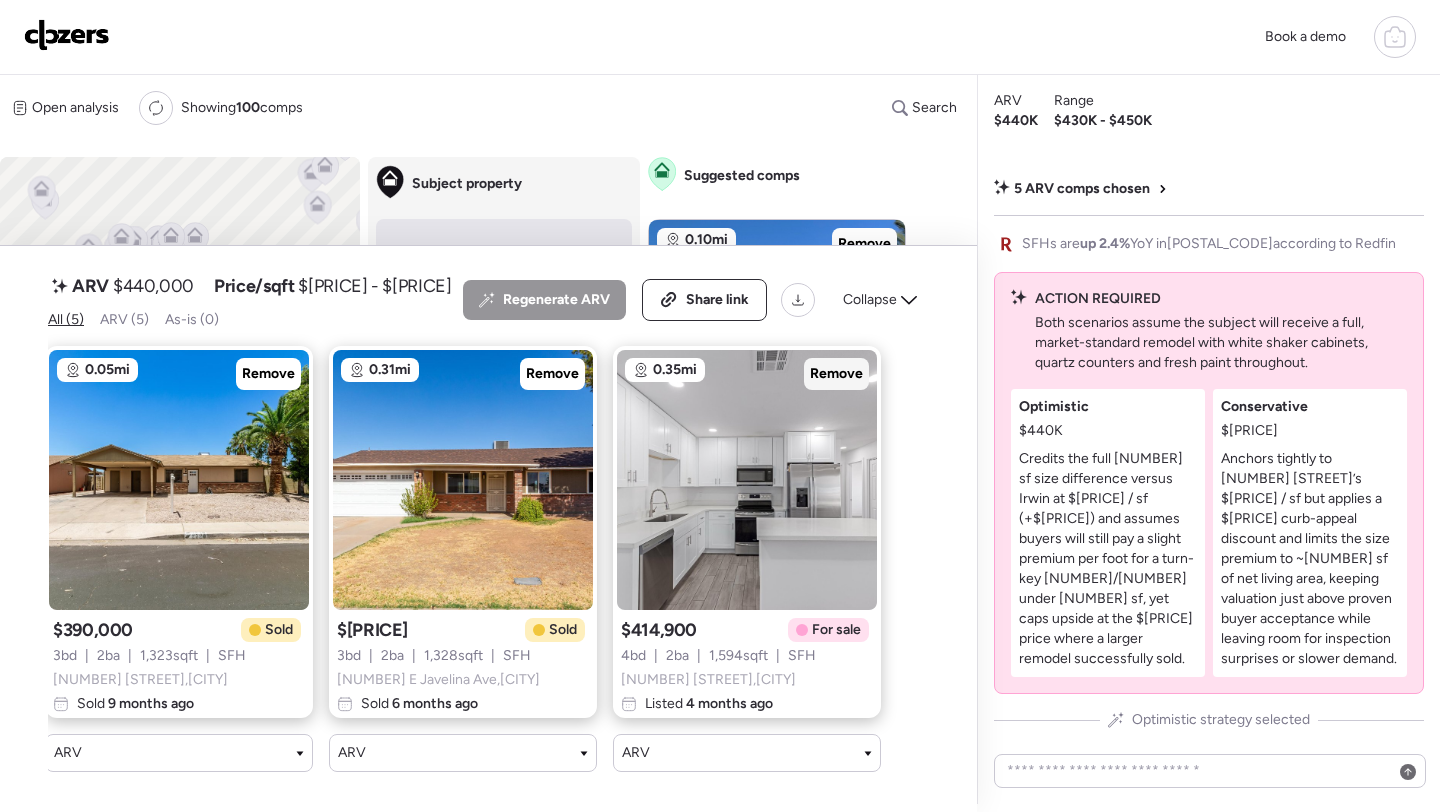 click on "Remove" at bounding box center (836, 374) 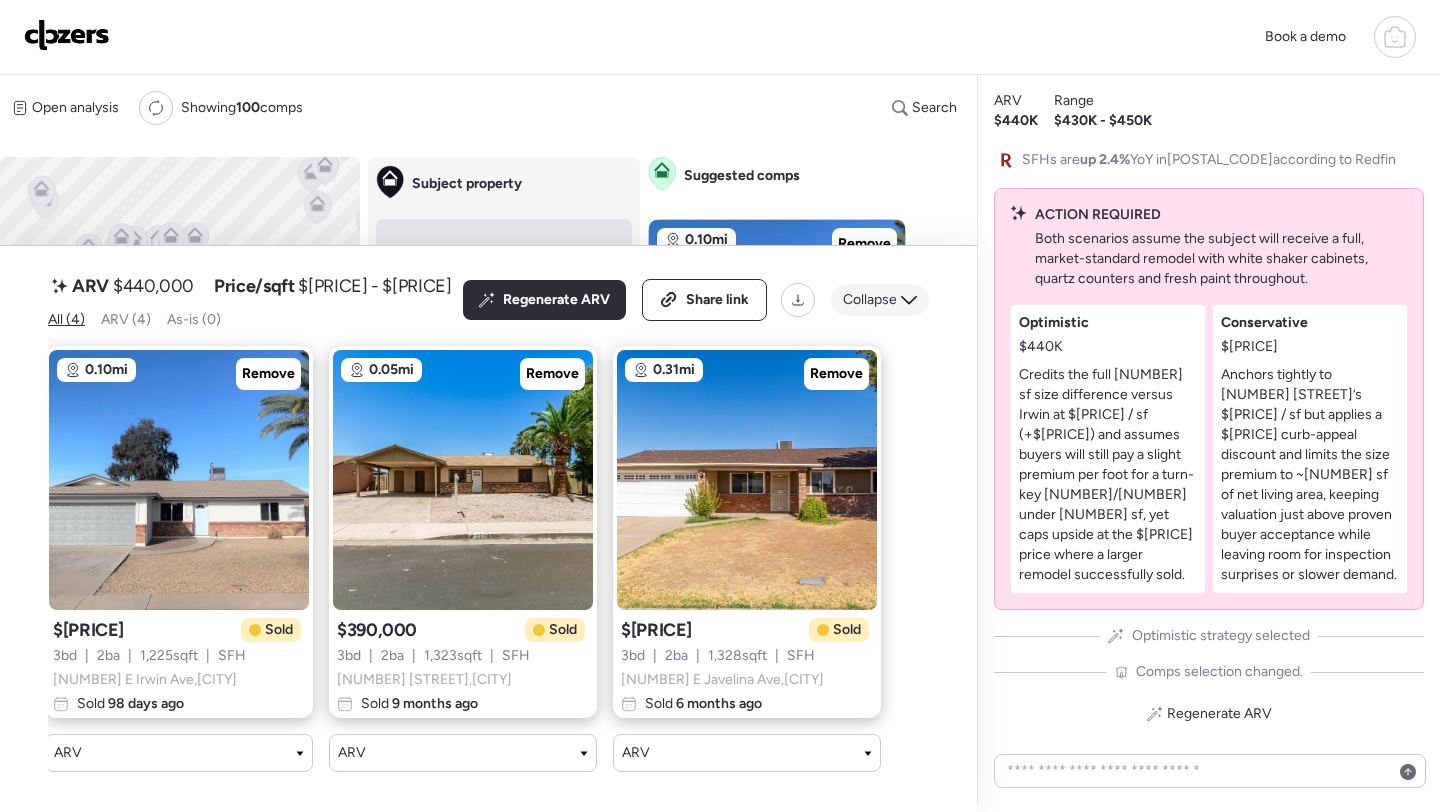 click on "Collapse" at bounding box center [880, 300] 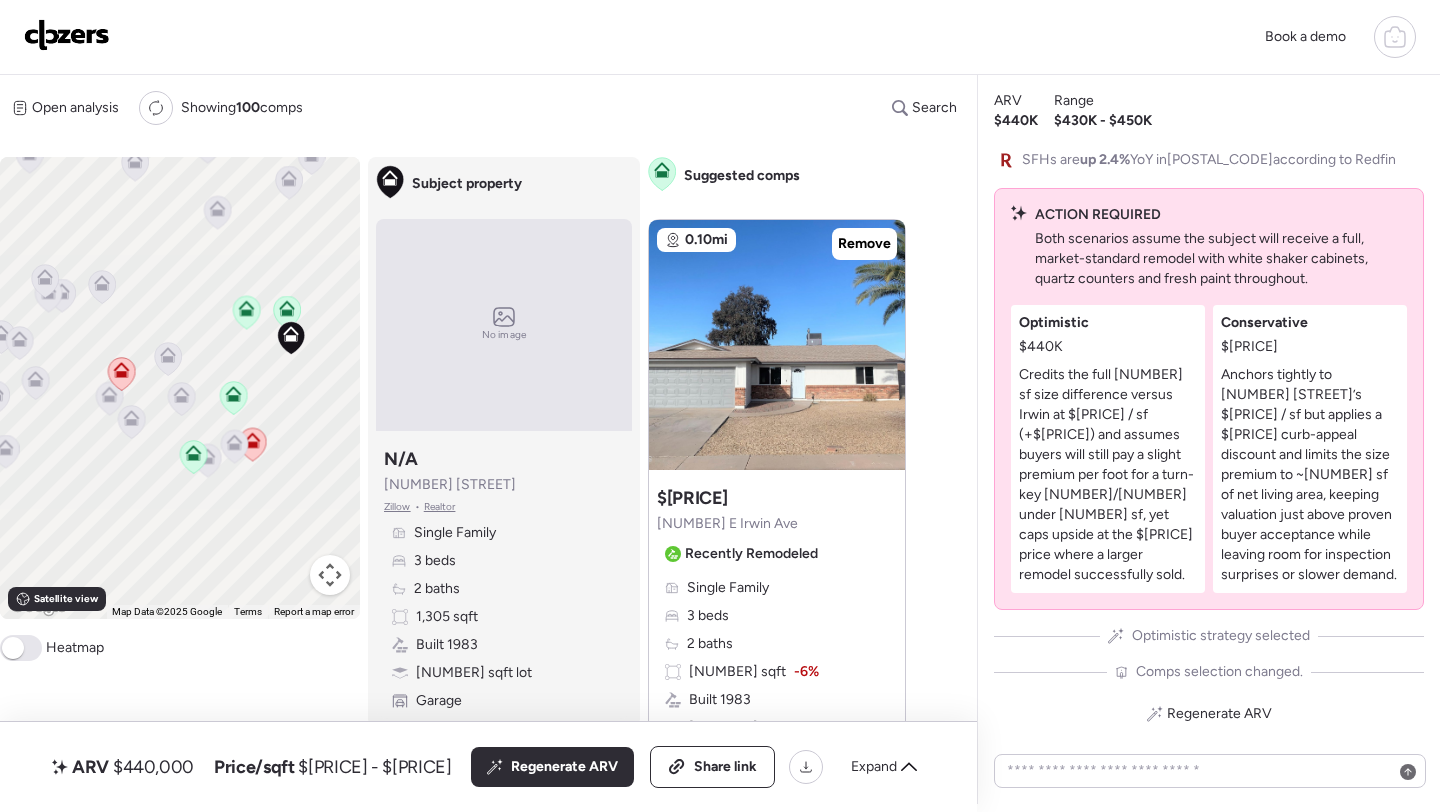 drag, startPoint x: 104, startPoint y: 494, endPoint x: 227, endPoint y: 413, distance: 147.27525 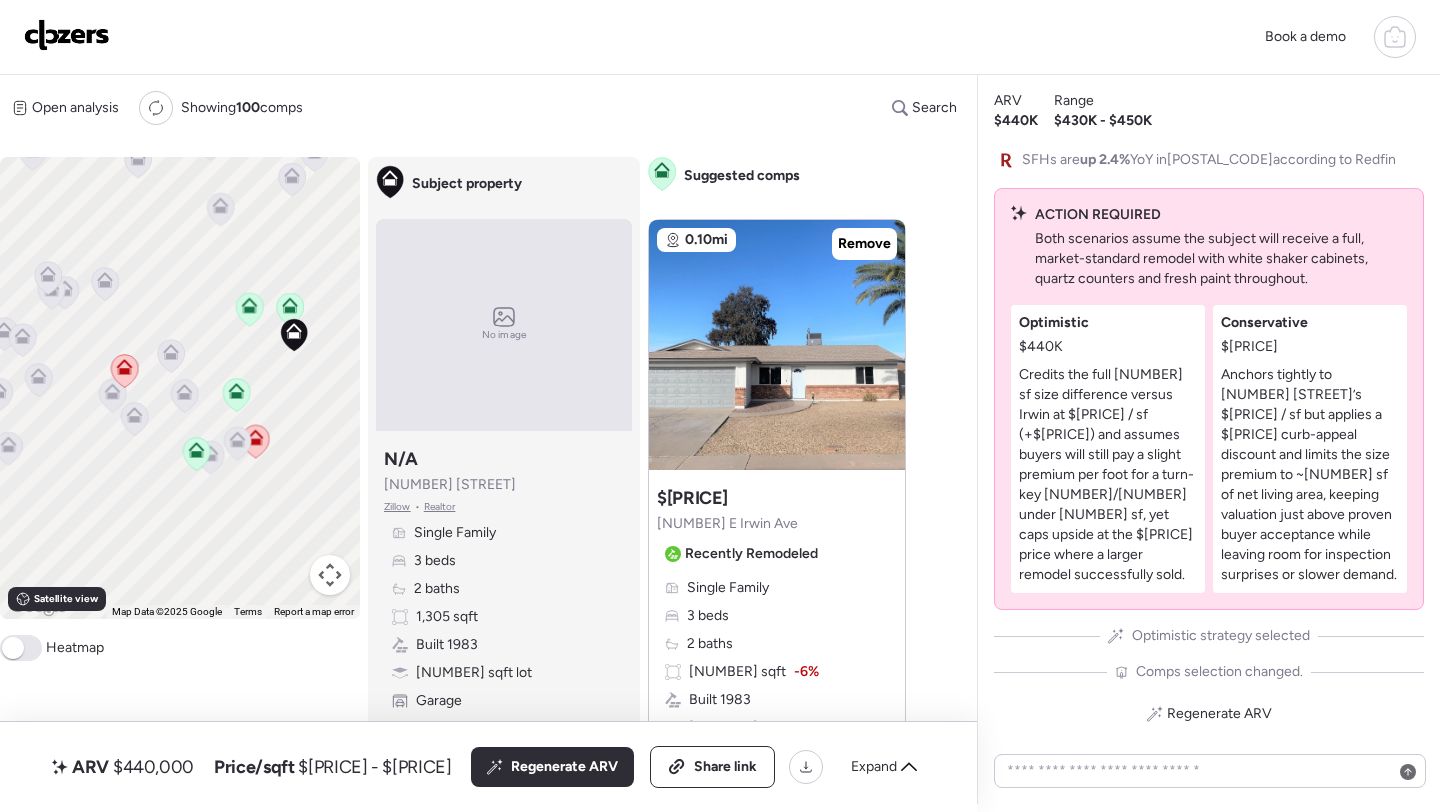click 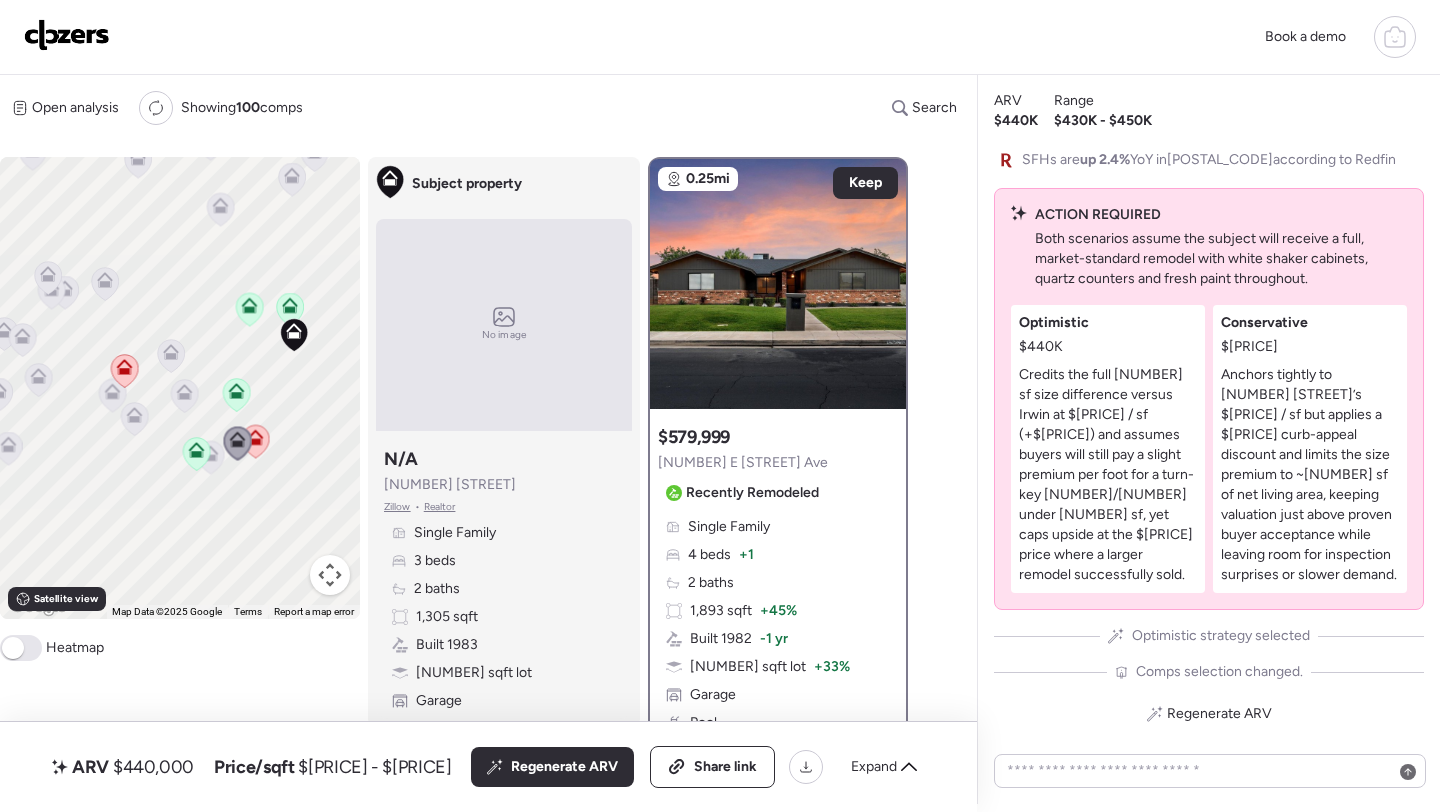 click 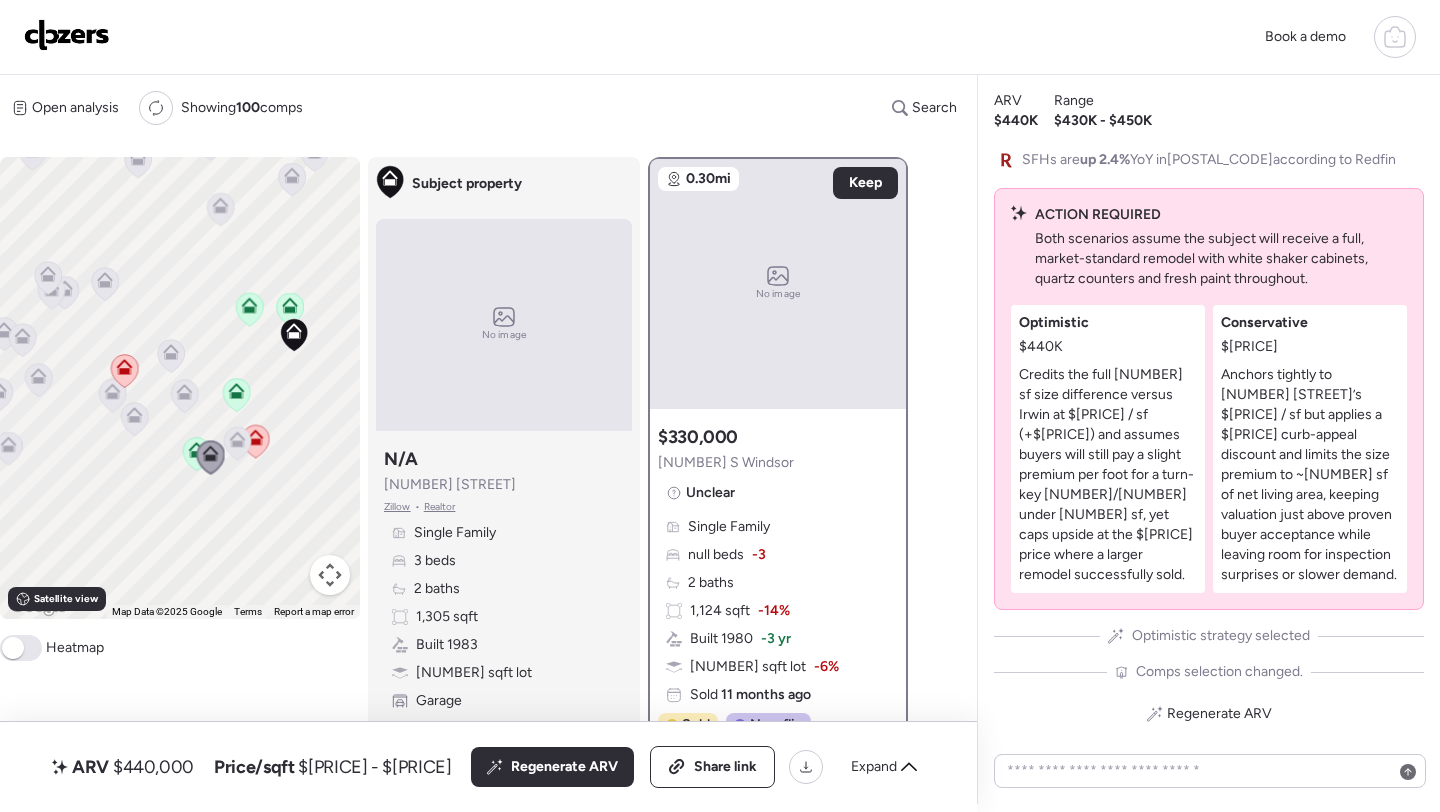 click 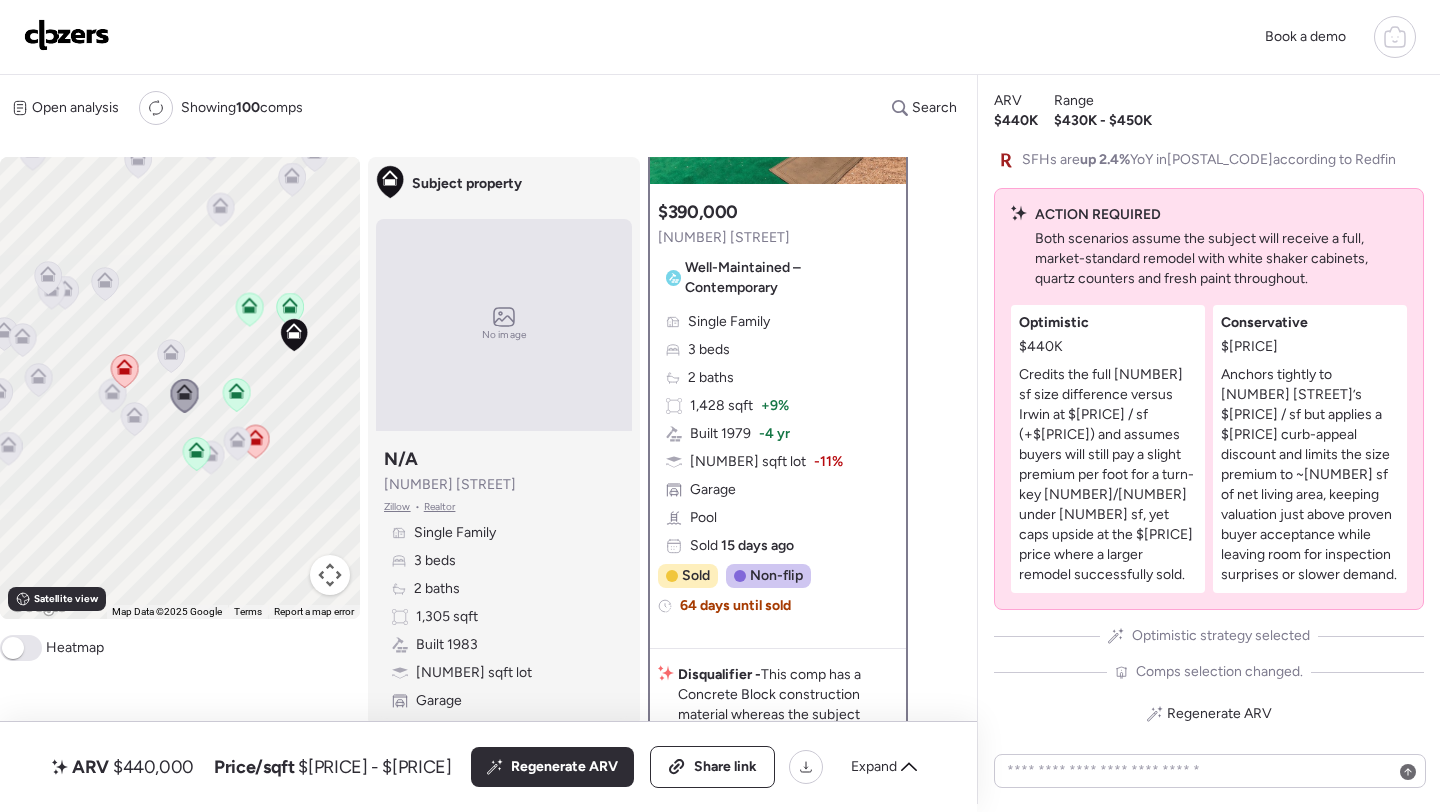 scroll, scrollTop: 235, scrollLeft: 0, axis: vertical 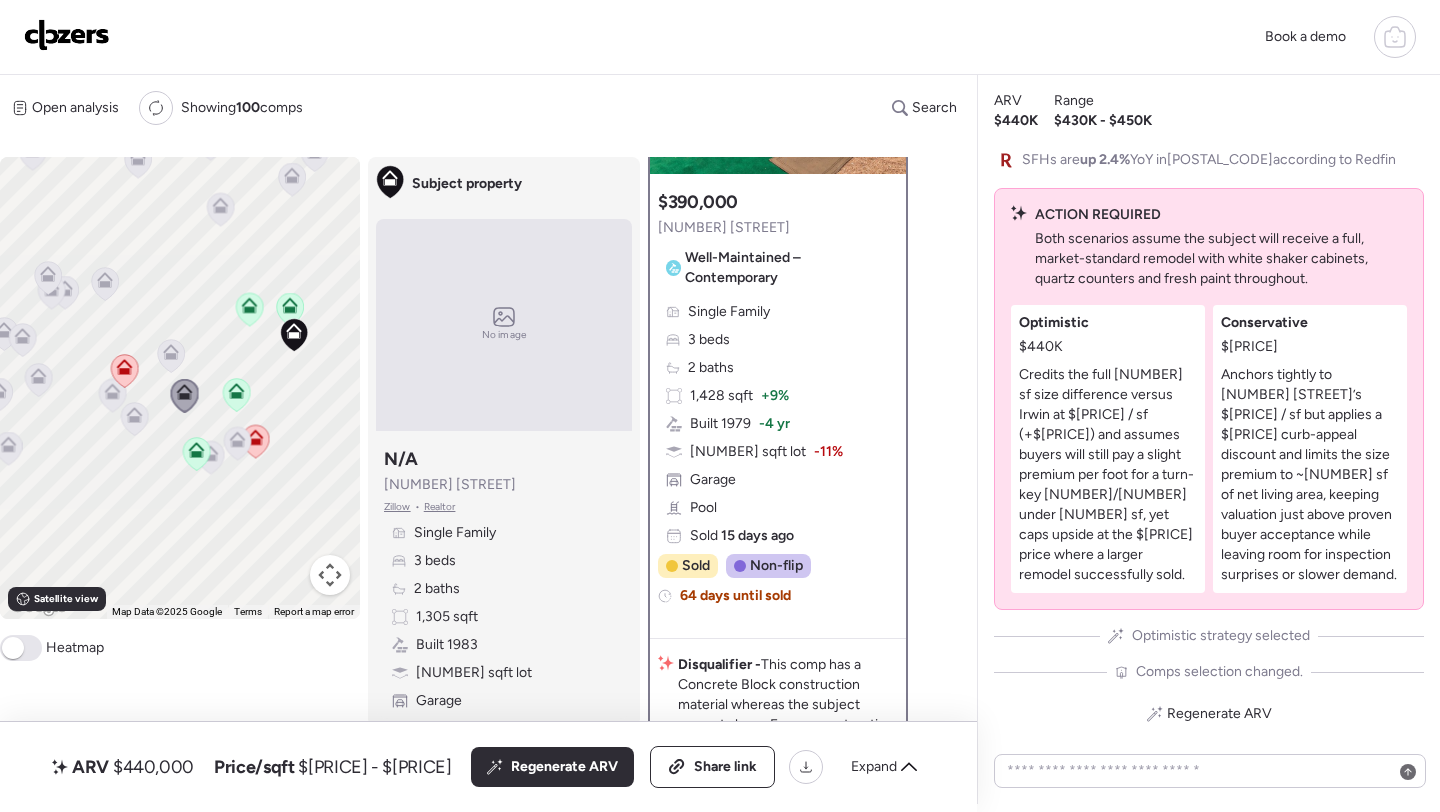 click 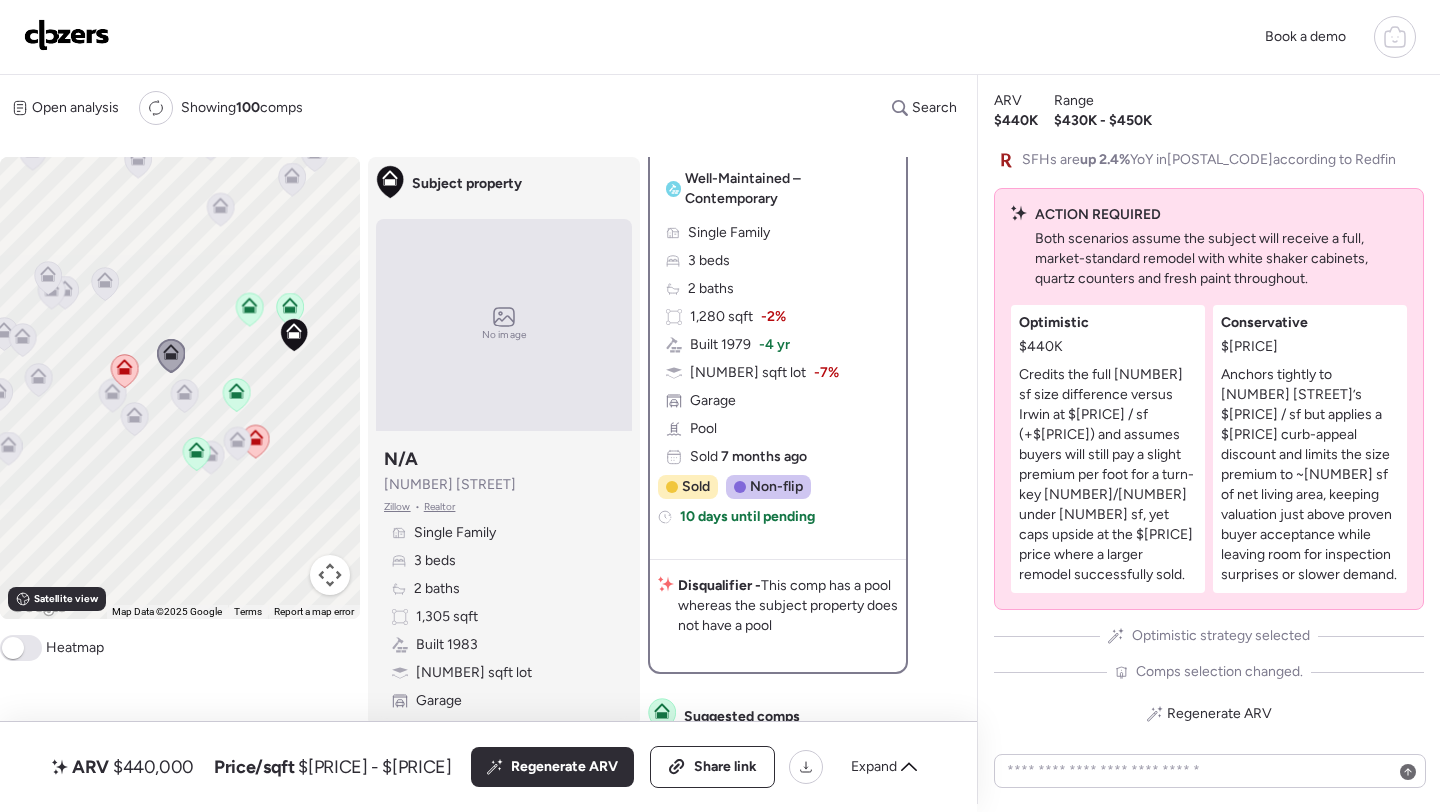 scroll, scrollTop: 307, scrollLeft: 0, axis: vertical 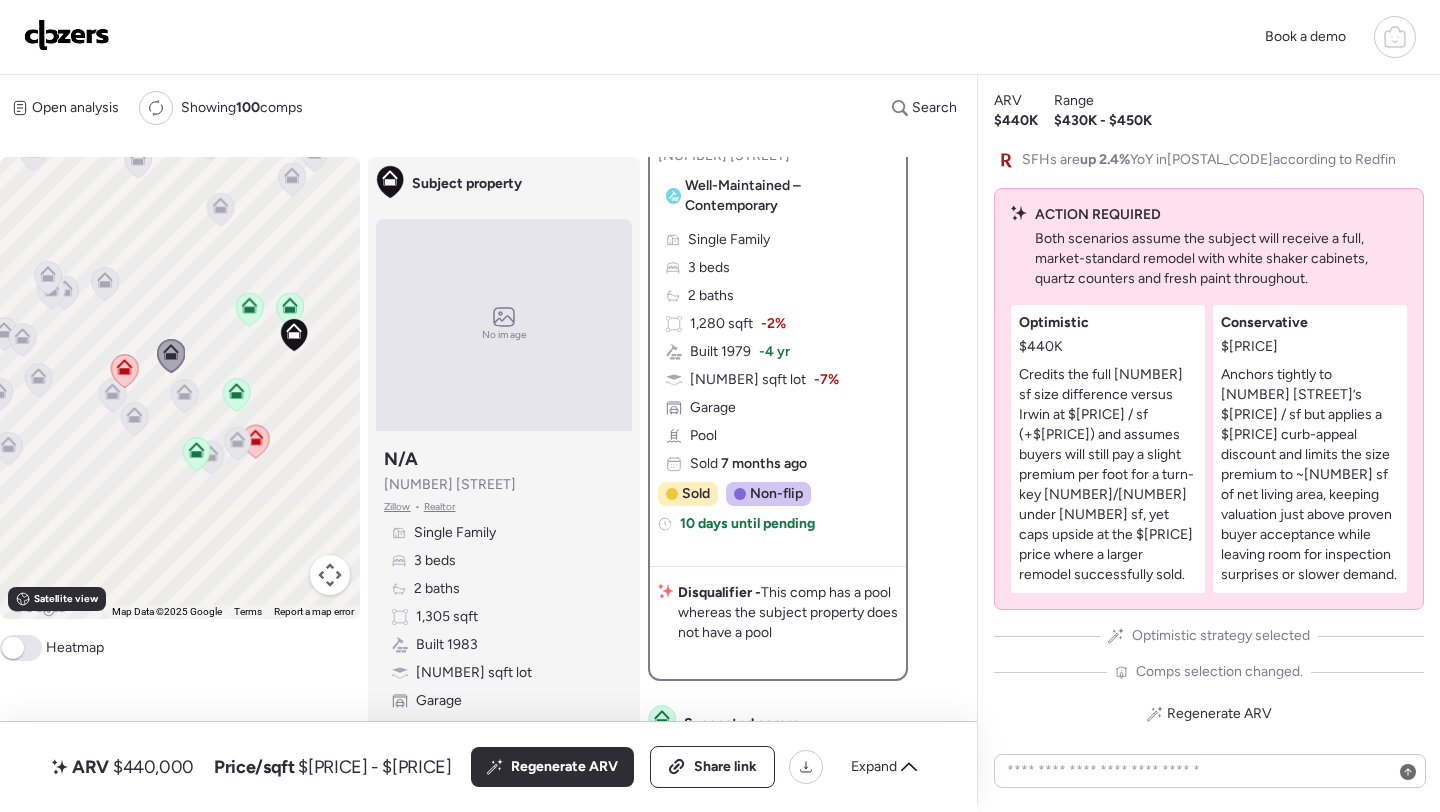 click 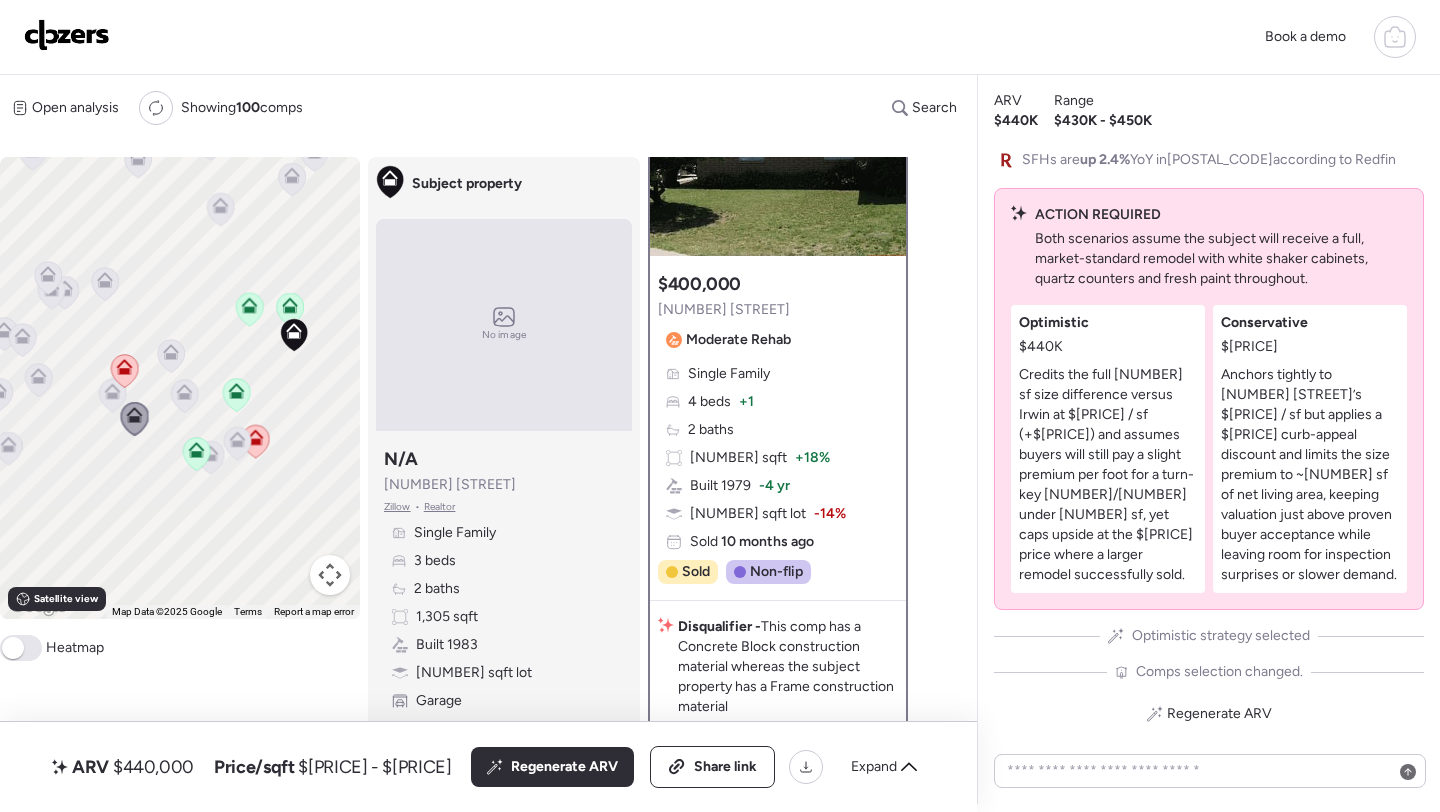 scroll, scrollTop: 163, scrollLeft: 0, axis: vertical 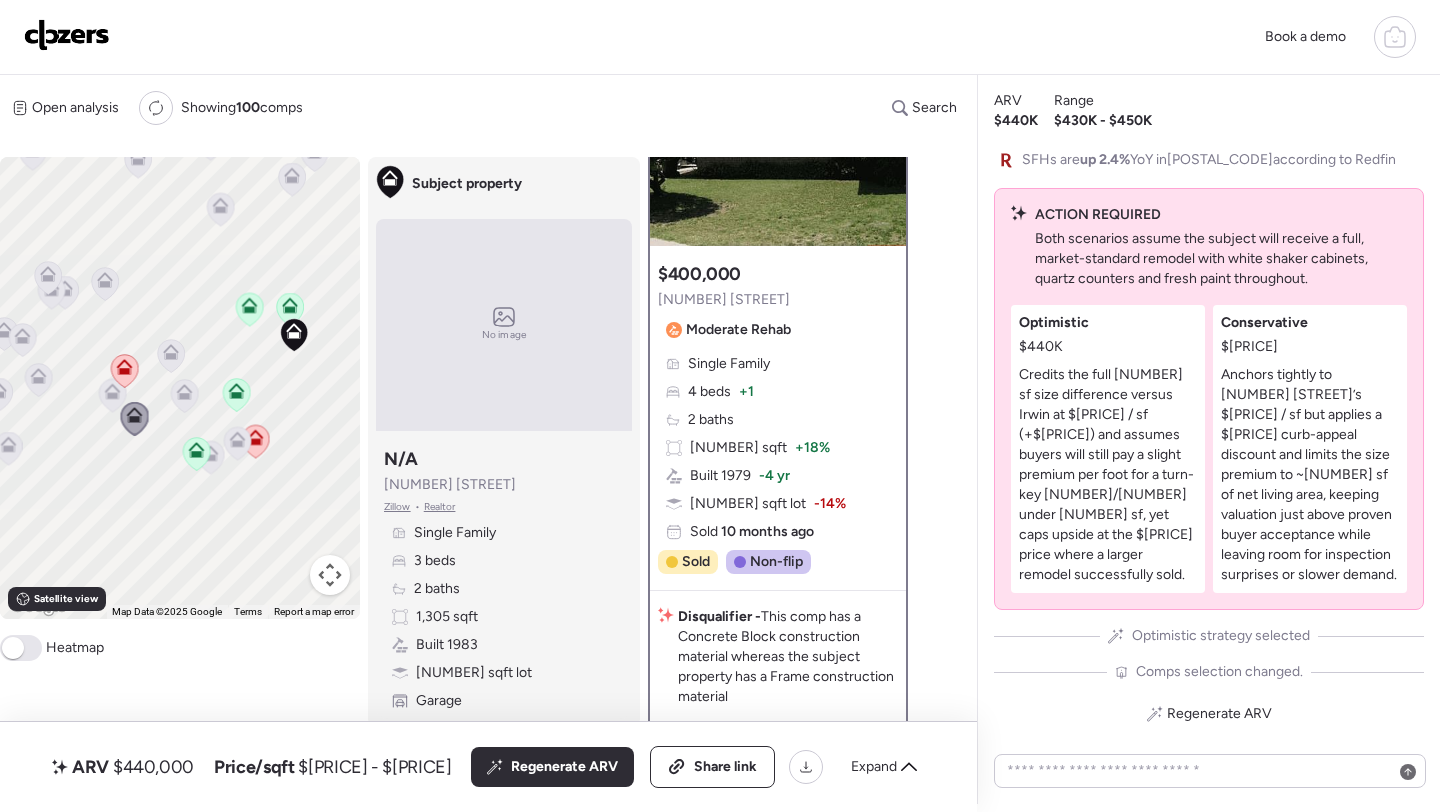 click 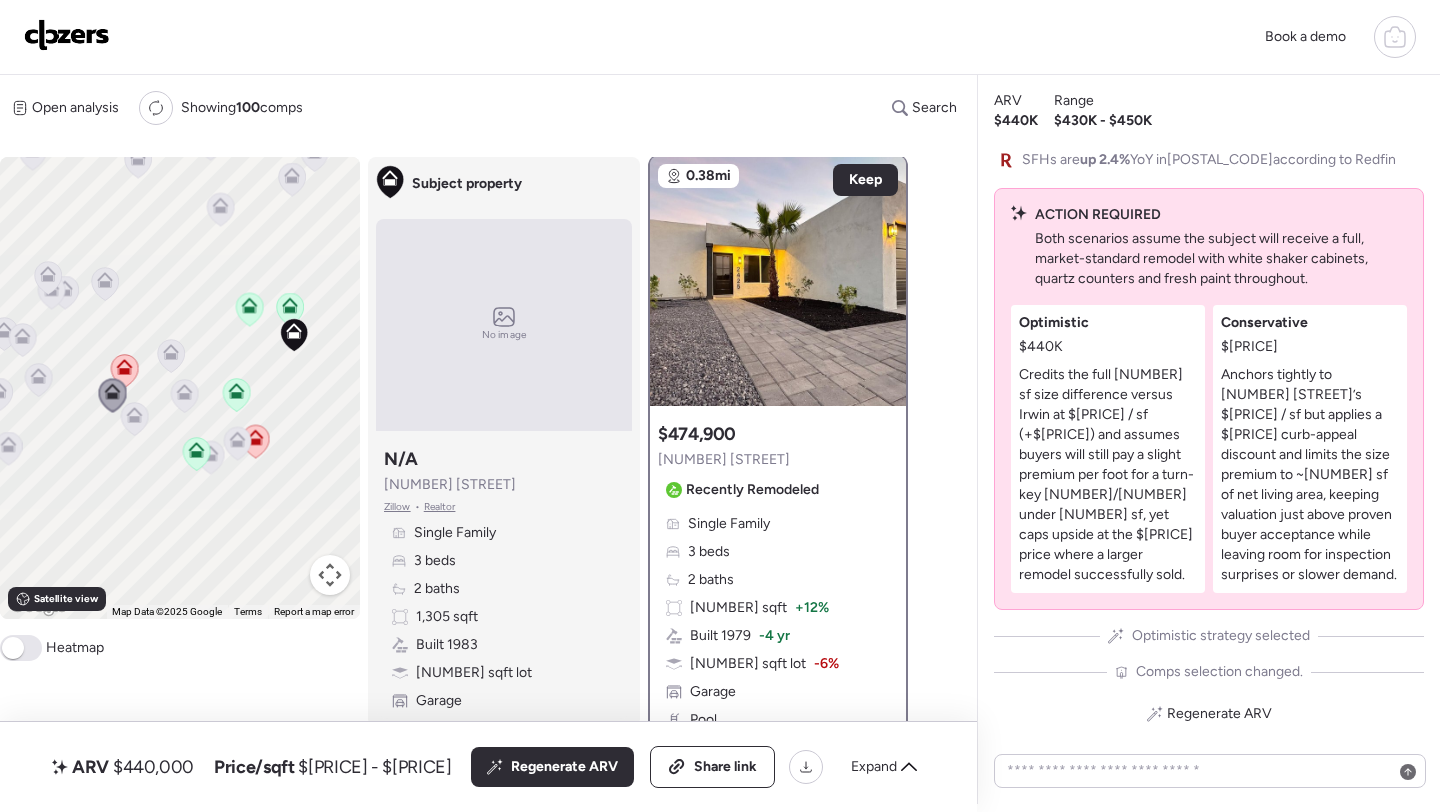 scroll, scrollTop: 0, scrollLeft: 0, axis: both 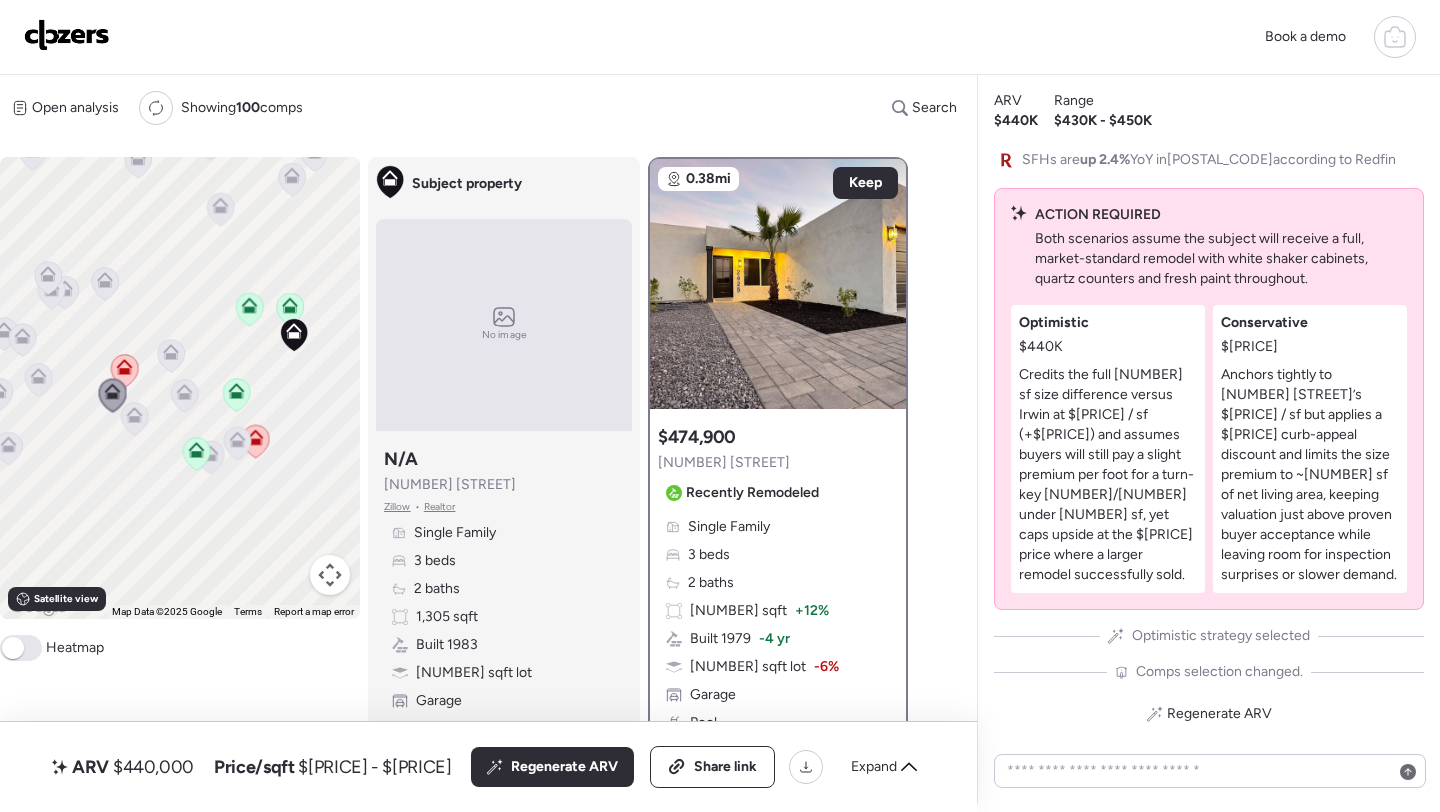 click 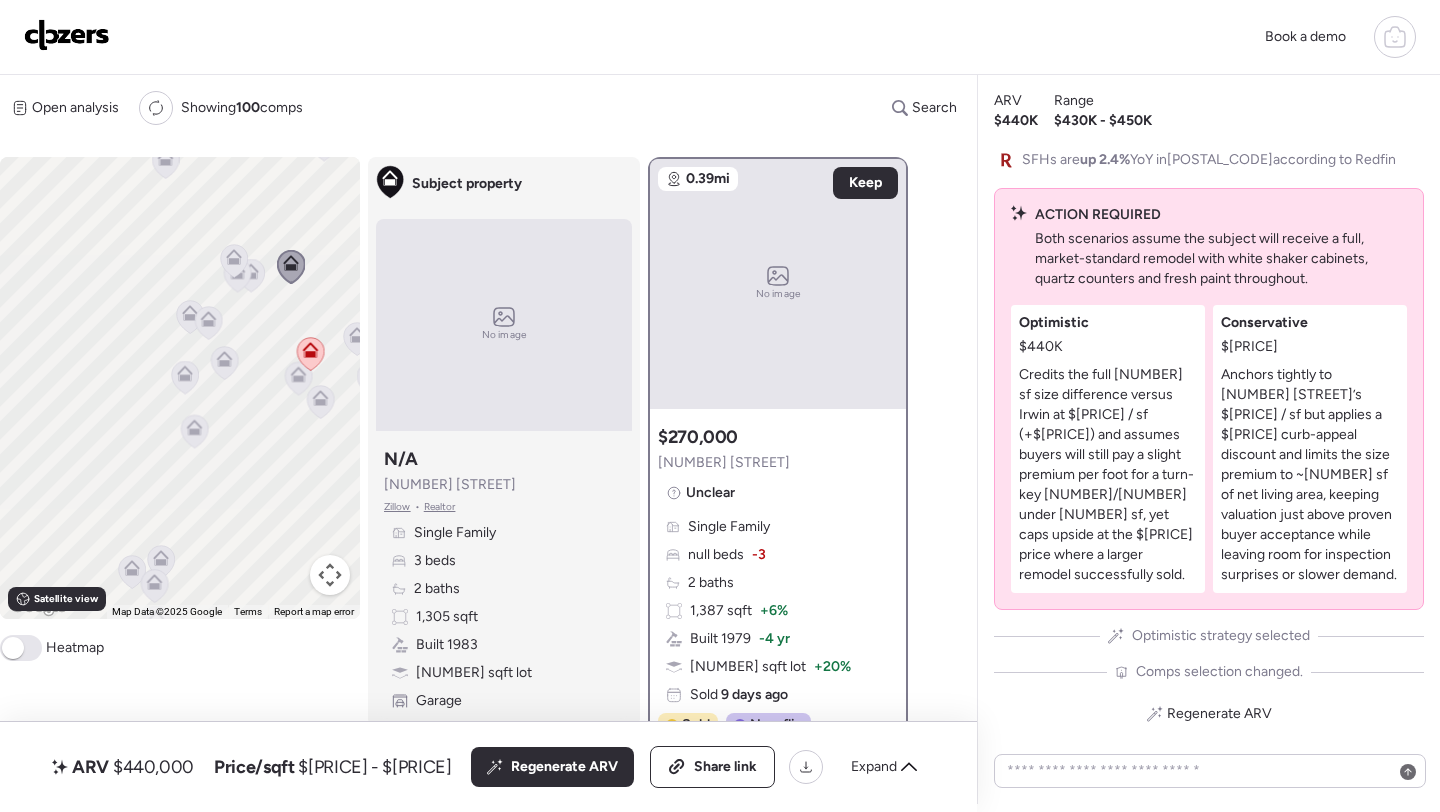 drag, startPoint x: 85, startPoint y: 374, endPoint x: 273, endPoint y: 364, distance: 188.26576 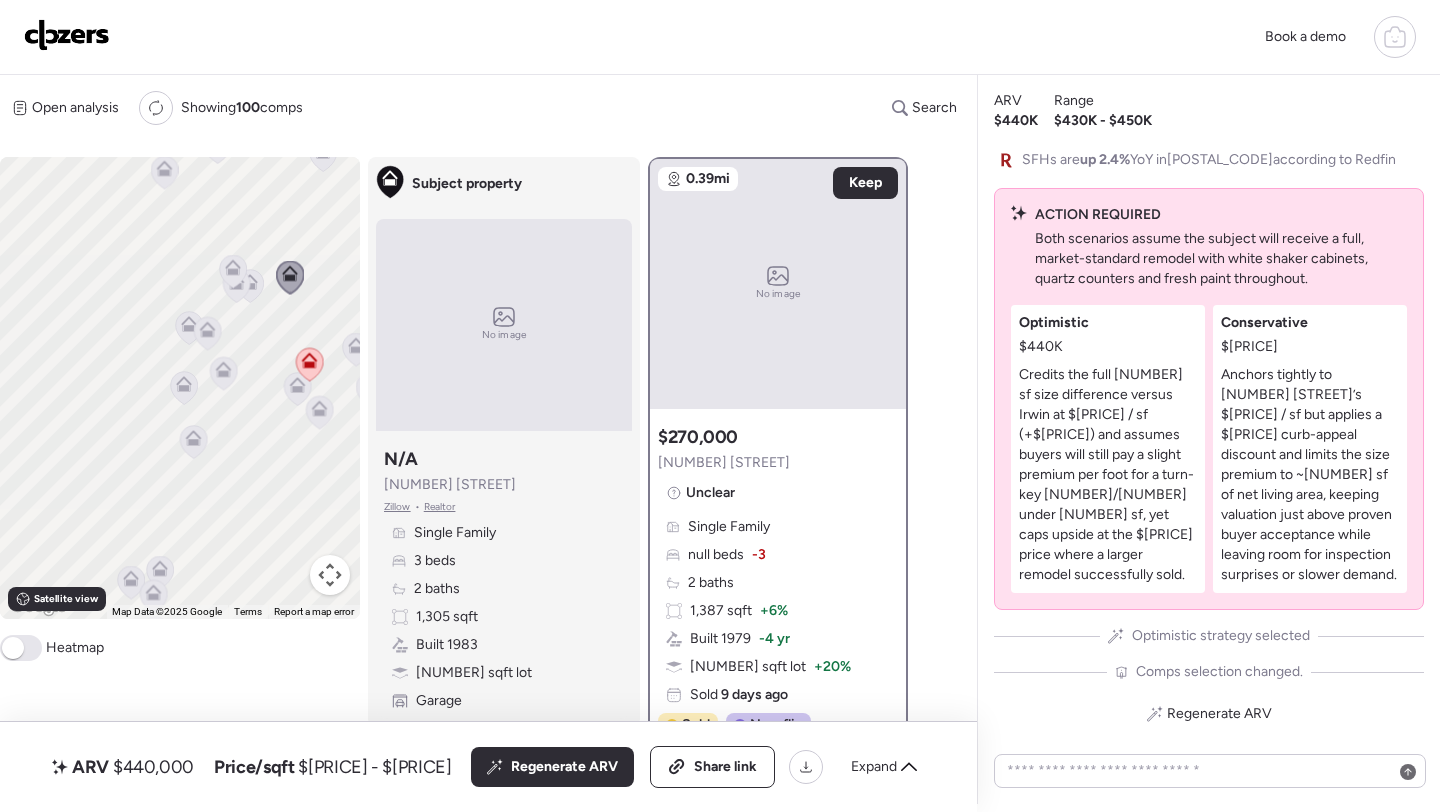 click 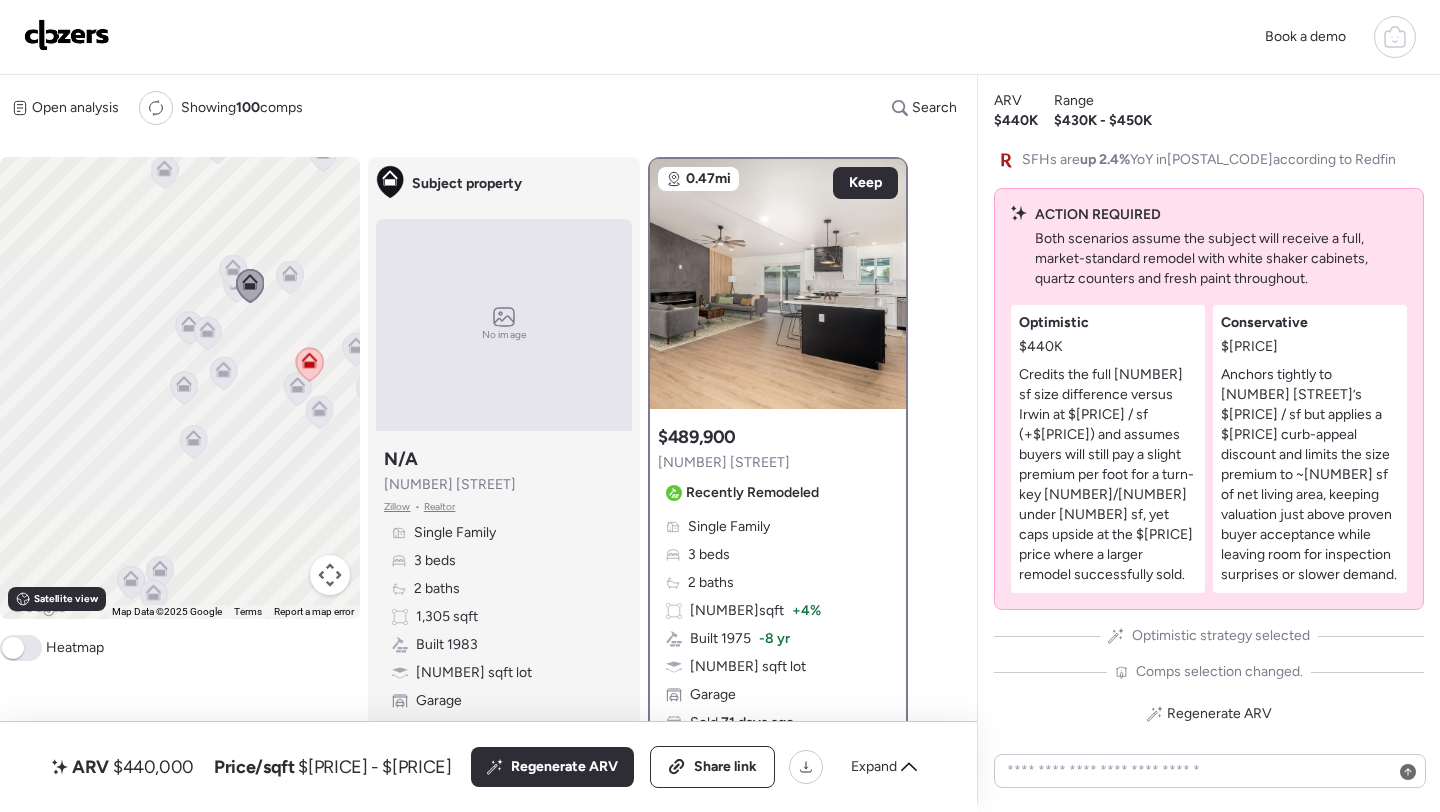 click at bounding box center [233, 273] 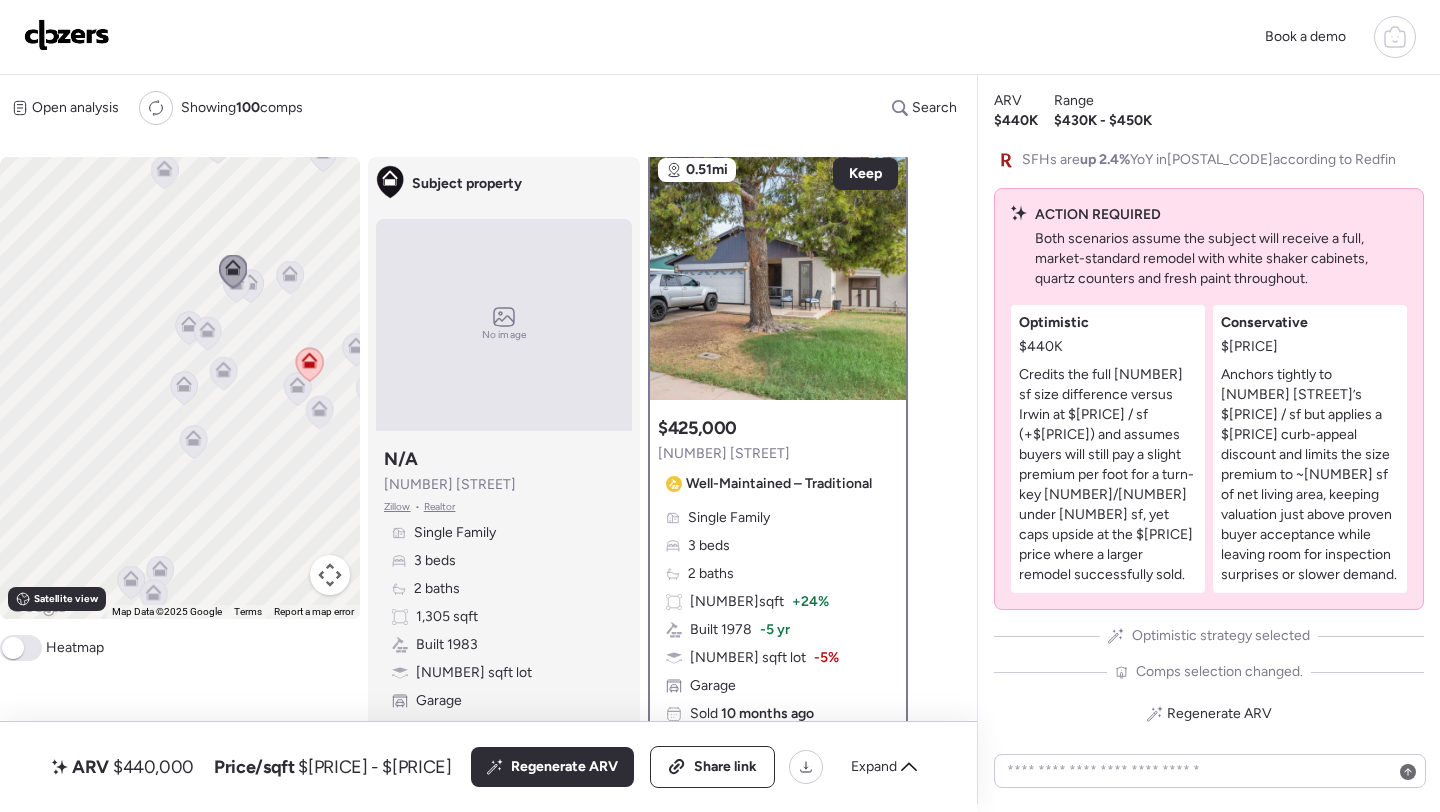 scroll, scrollTop: 0, scrollLeft: 0, axis: both 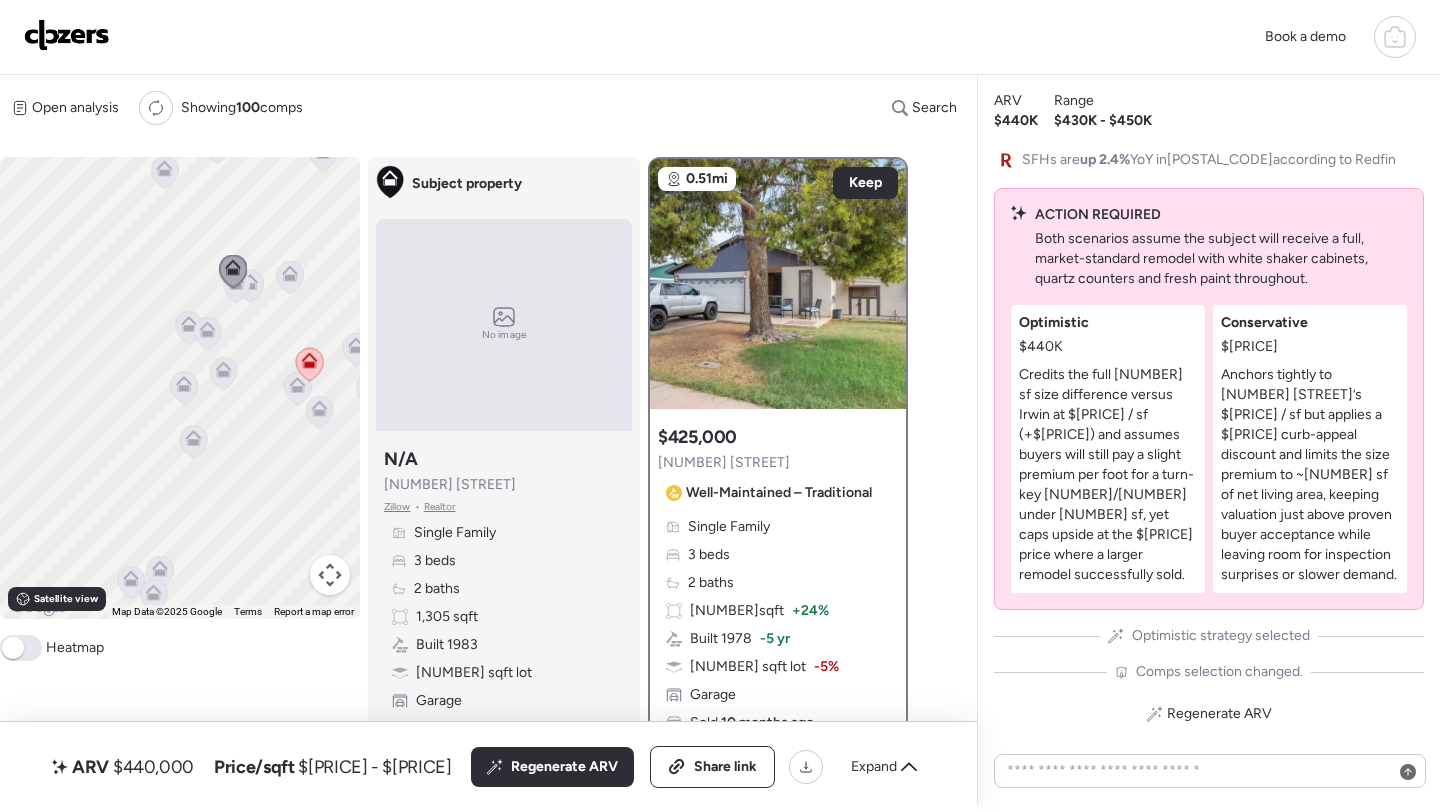 click on "2328 E Isabella Ave" at bounding box center [724, 463] 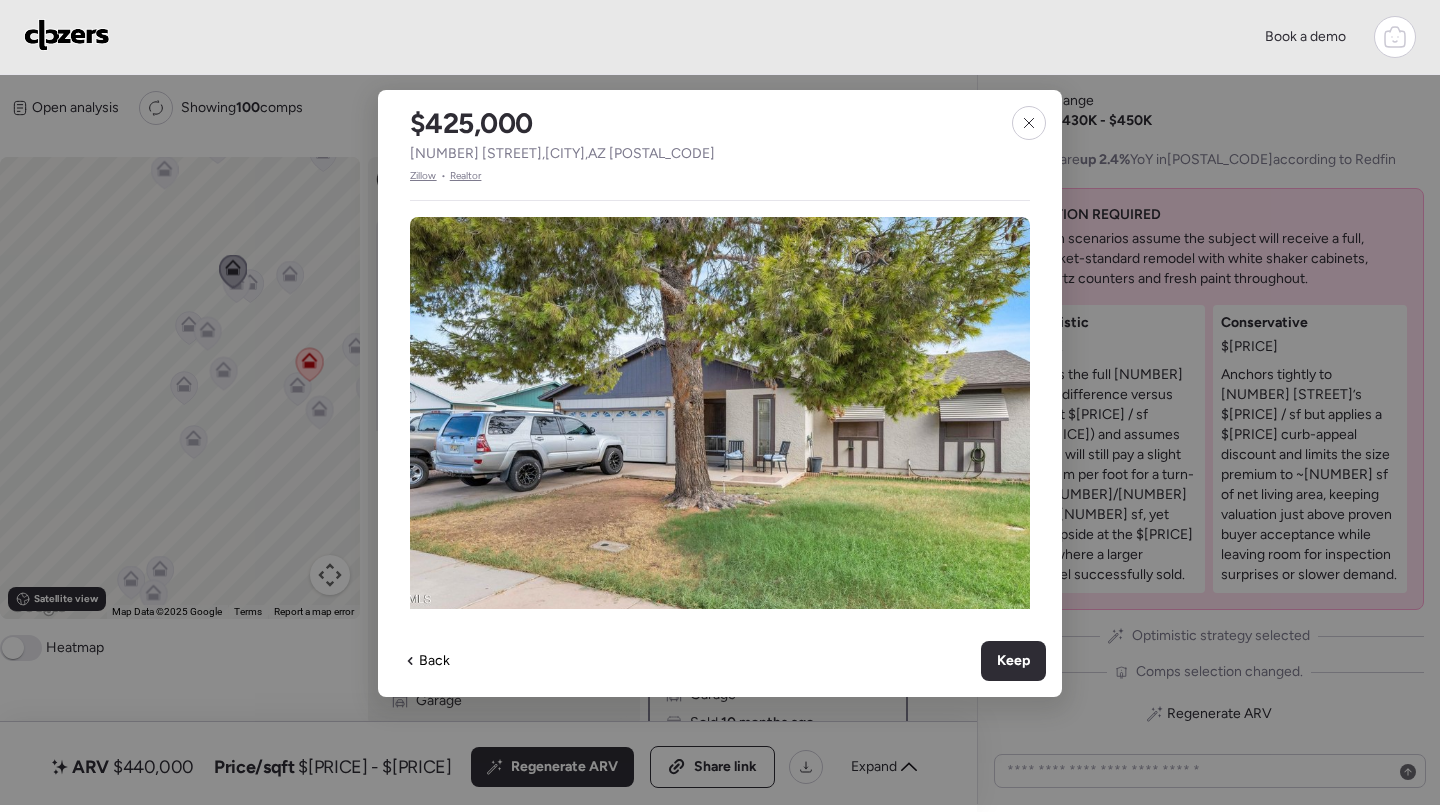click on "2328 E Isabella Ave ,  Mesa ,  AZ   85204" at bounding box center (562, 154) 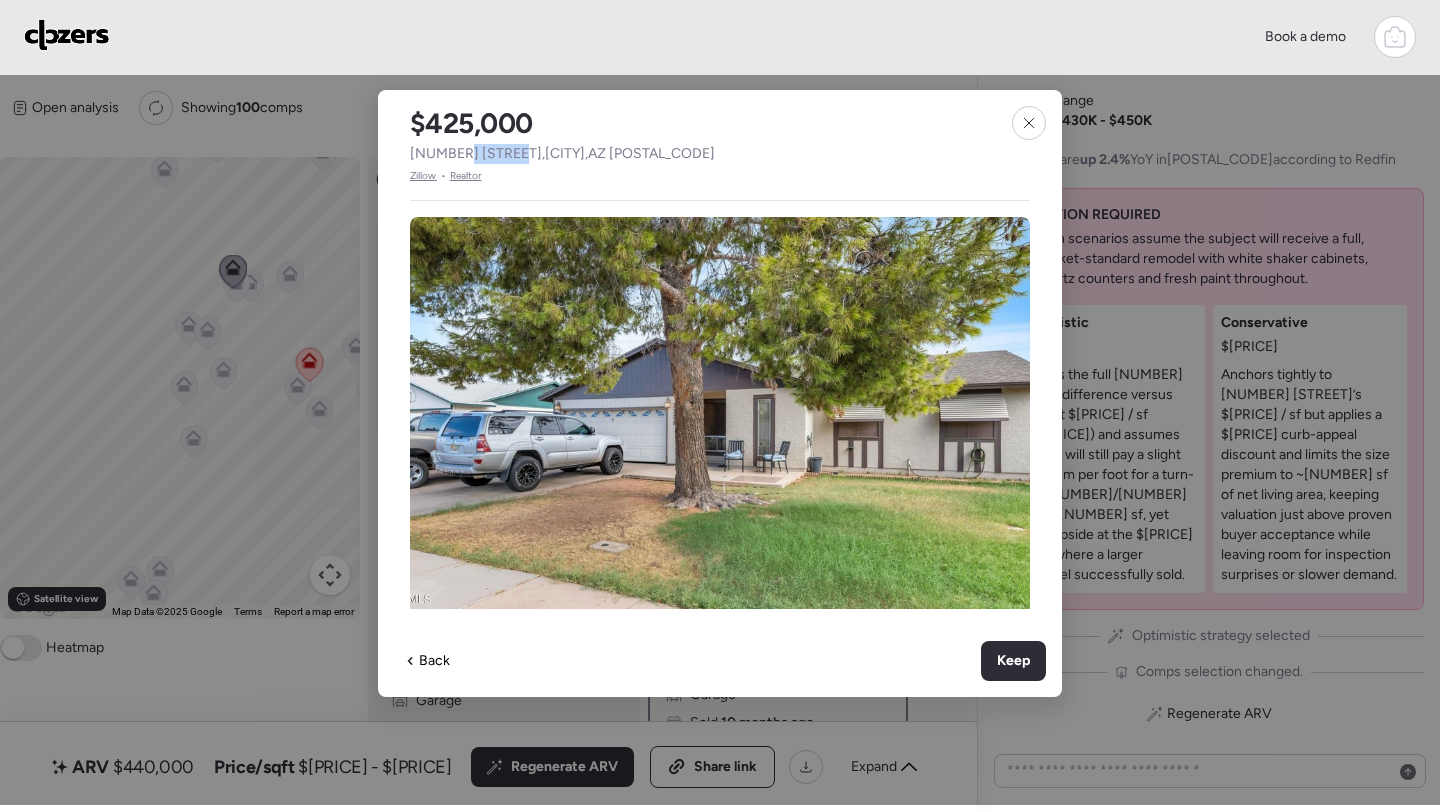 click on "2328 E Isabella Ave ,  Mesa ,  AZ   85204" at bounding box center (562, 154) 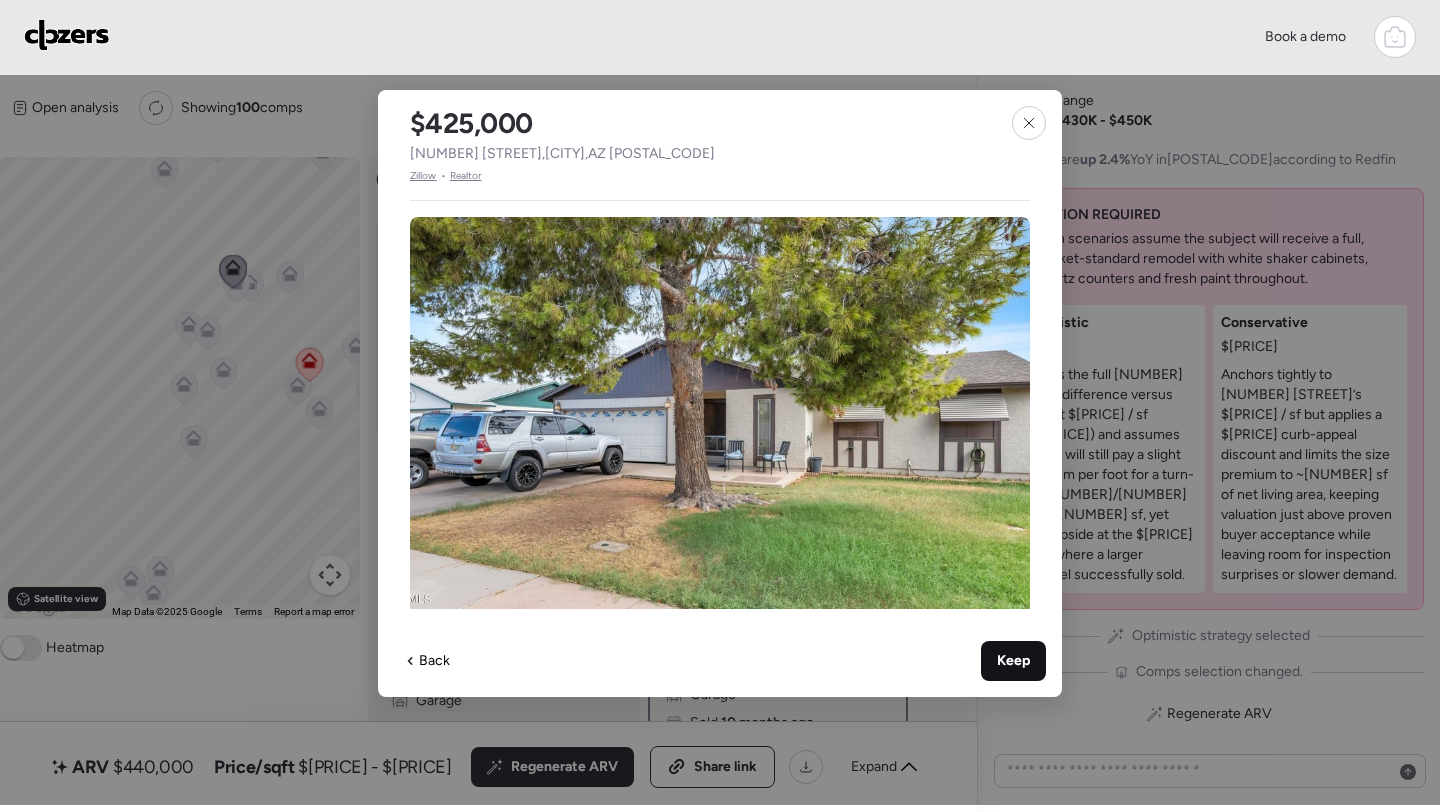 click on "Keep" at bounding box center (1013, 661) 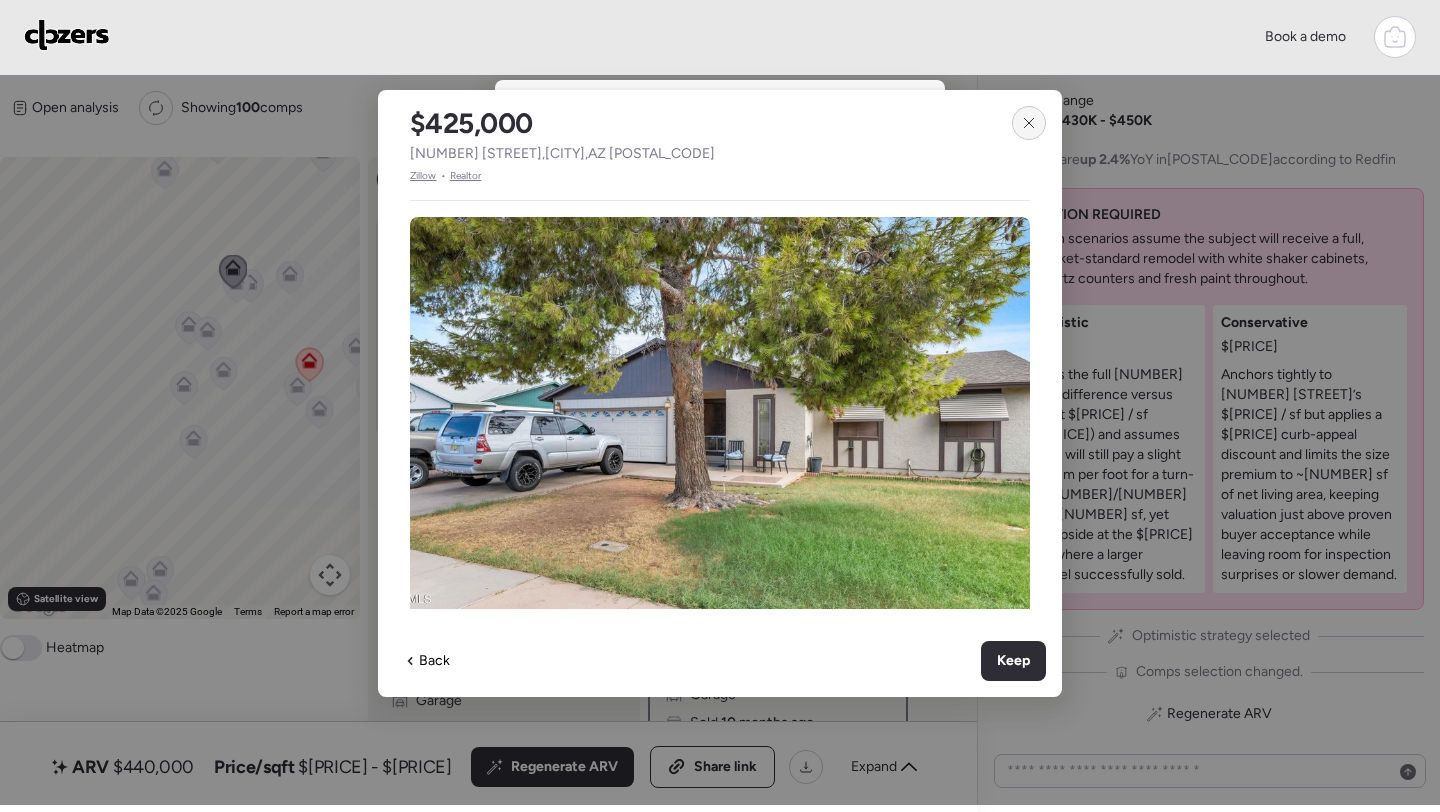 click 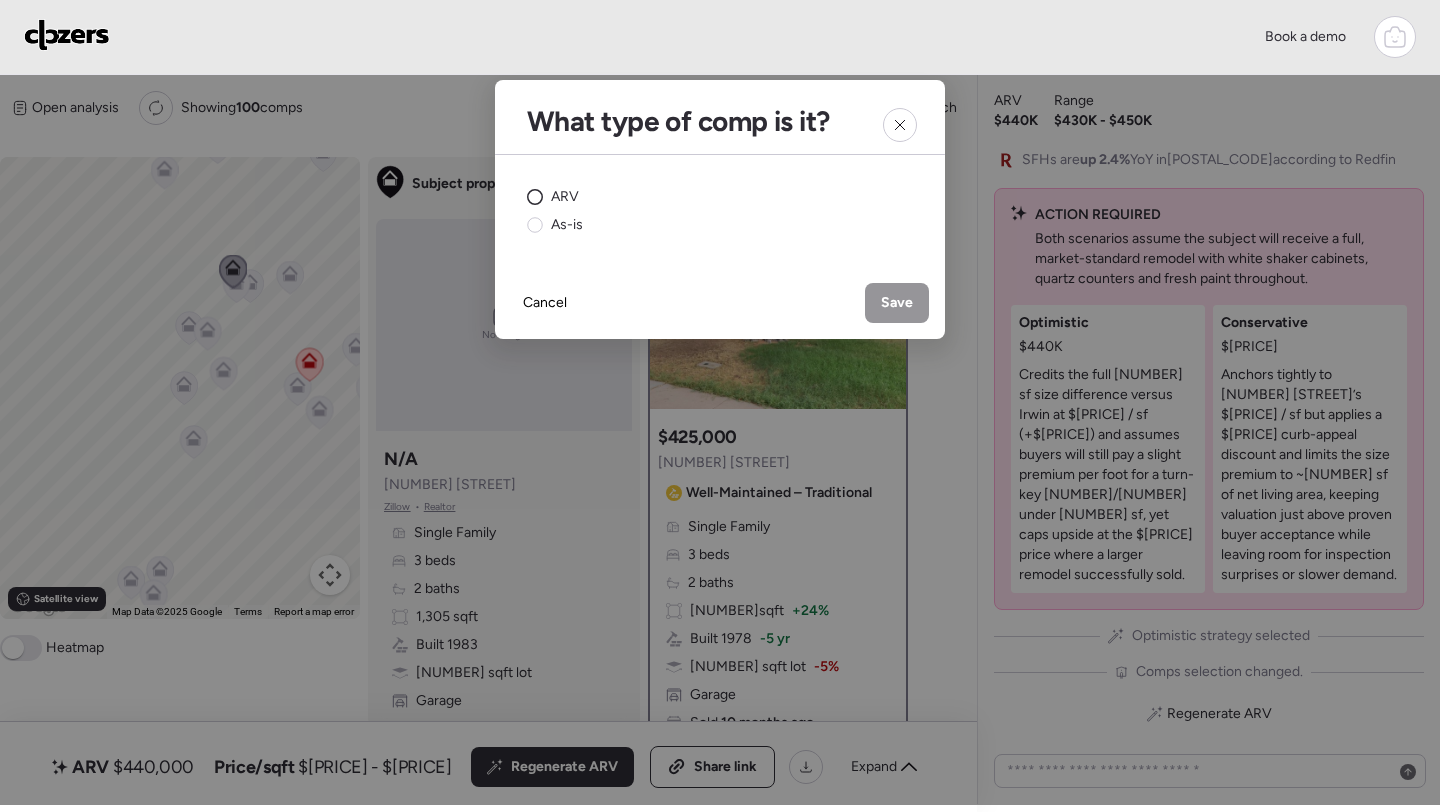 click on "ARV" at bounding box center [565, 197] 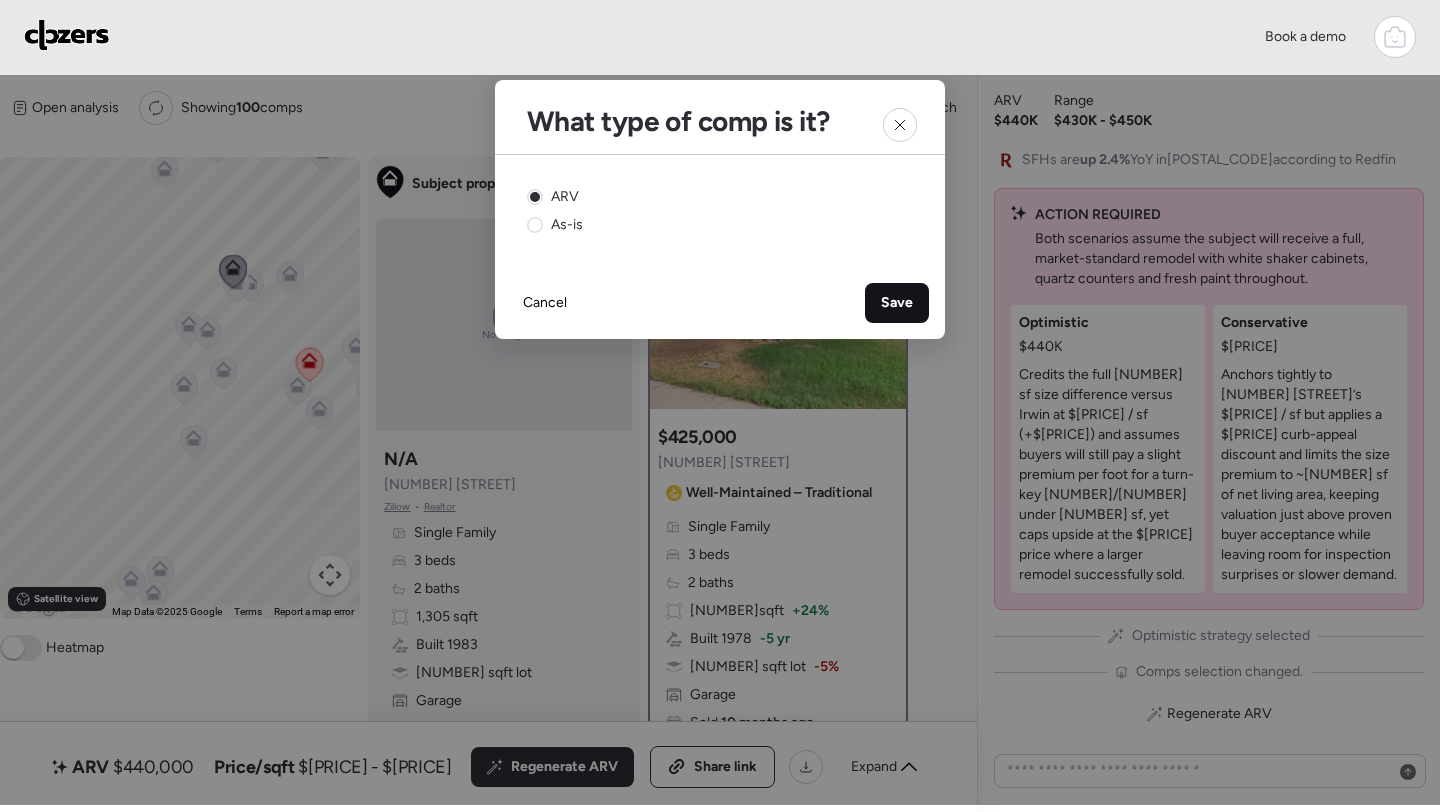 click on "Save" at bounding box center [897, 303] 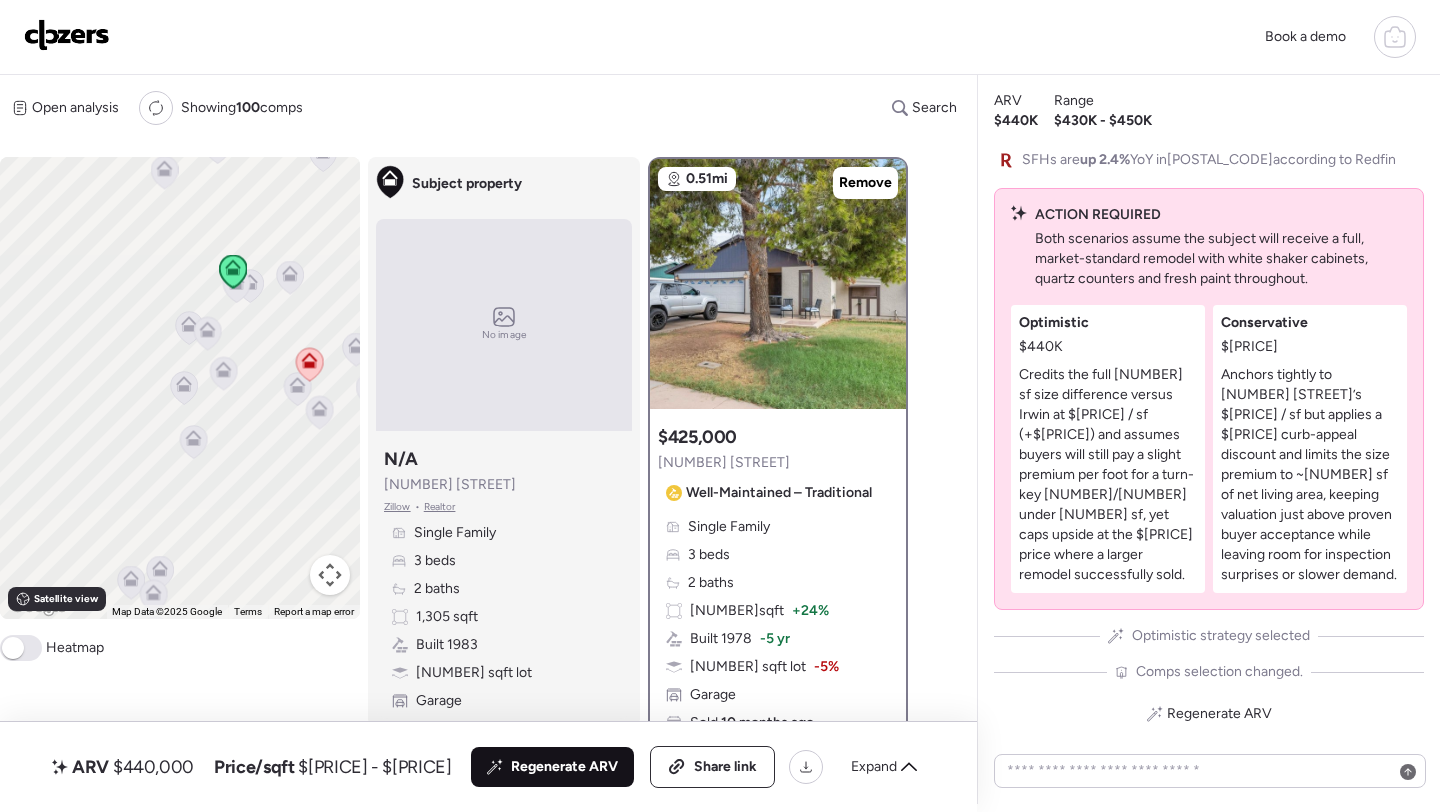 click on "Regenerate ARV" at bounding box center [552, 767] 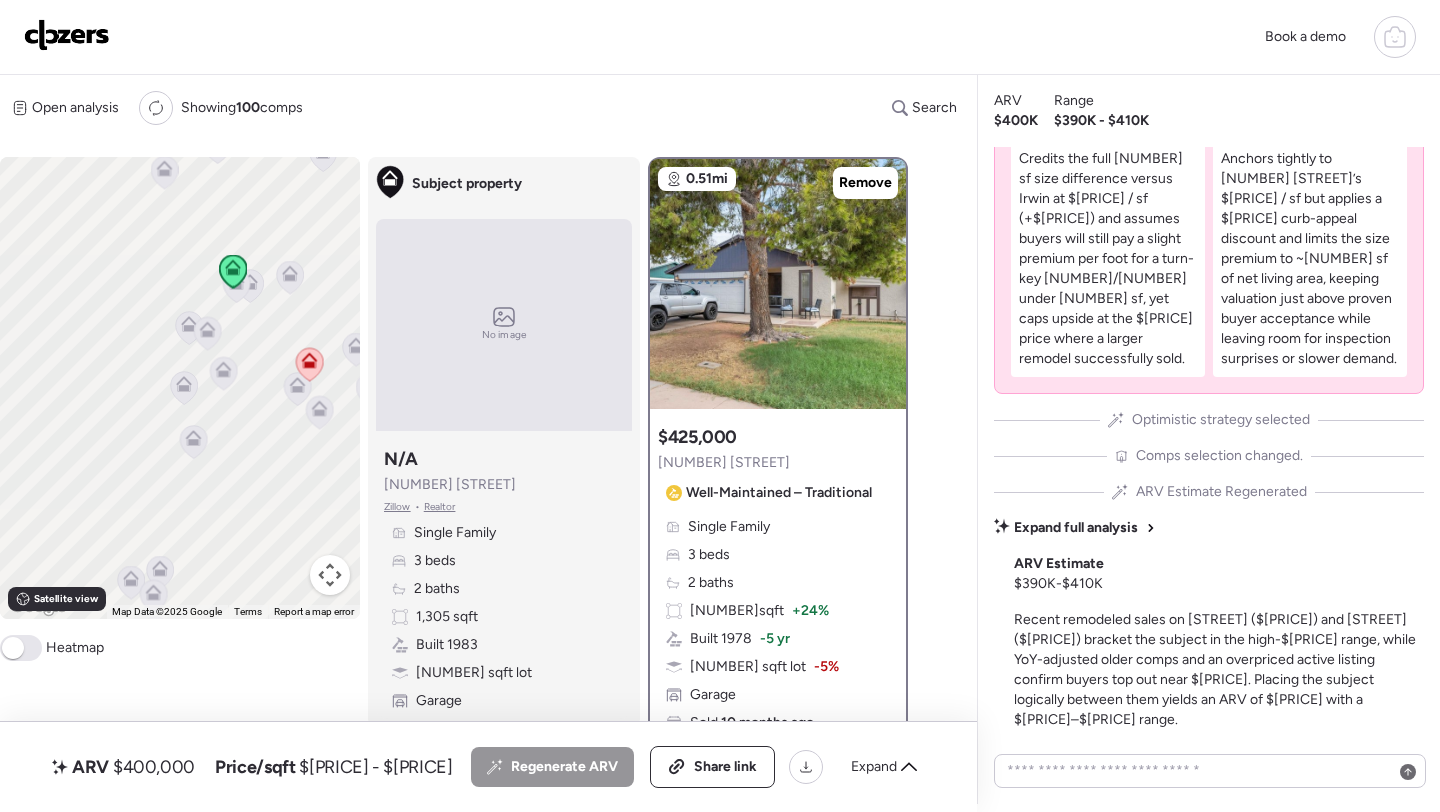 click on "$400,000" at bounding box center (154, 767) 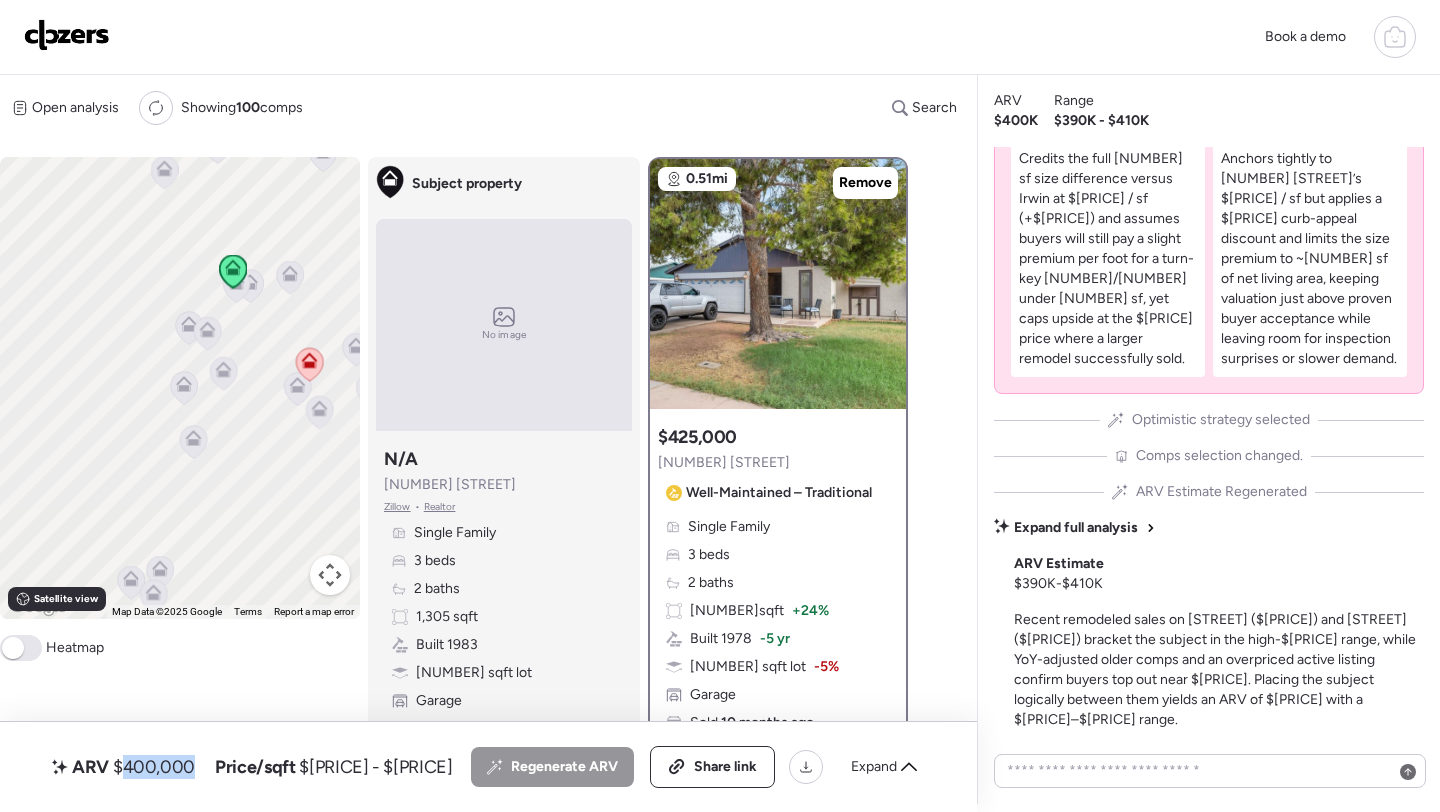 click on "$400,000" at bounding box center (154, 767) 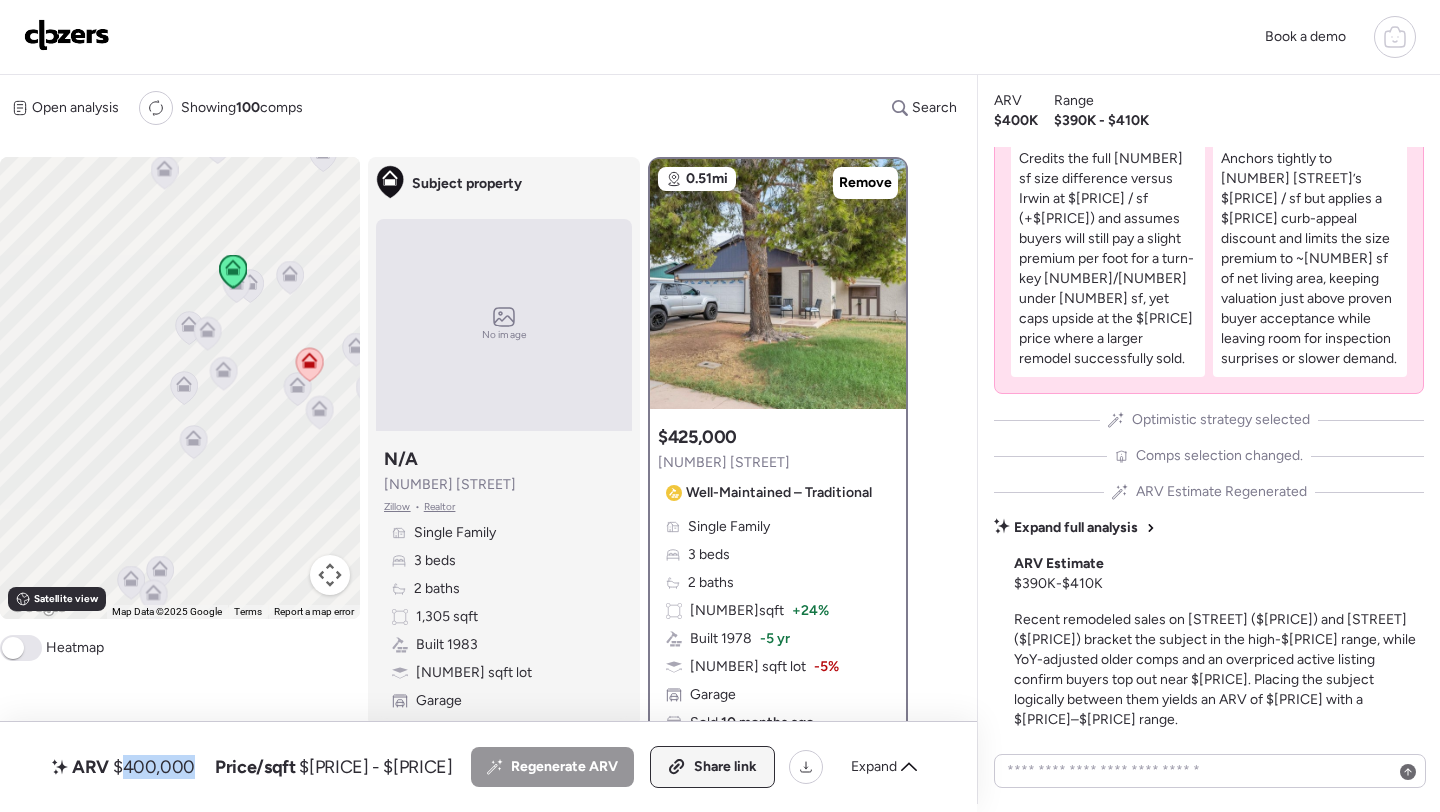 click on "Share link" at bounding box center [725, 767] 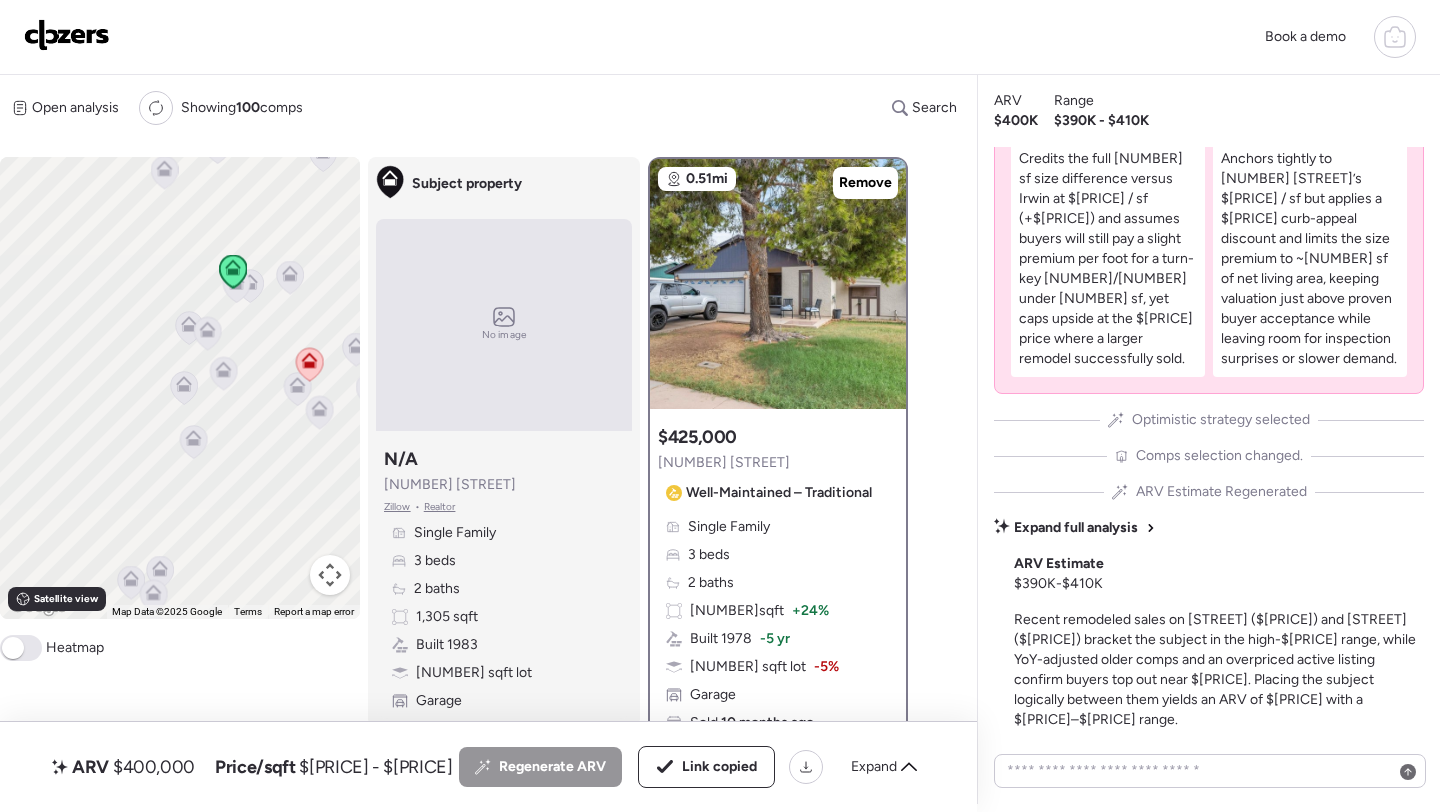 click at bounding box center [67, 35] 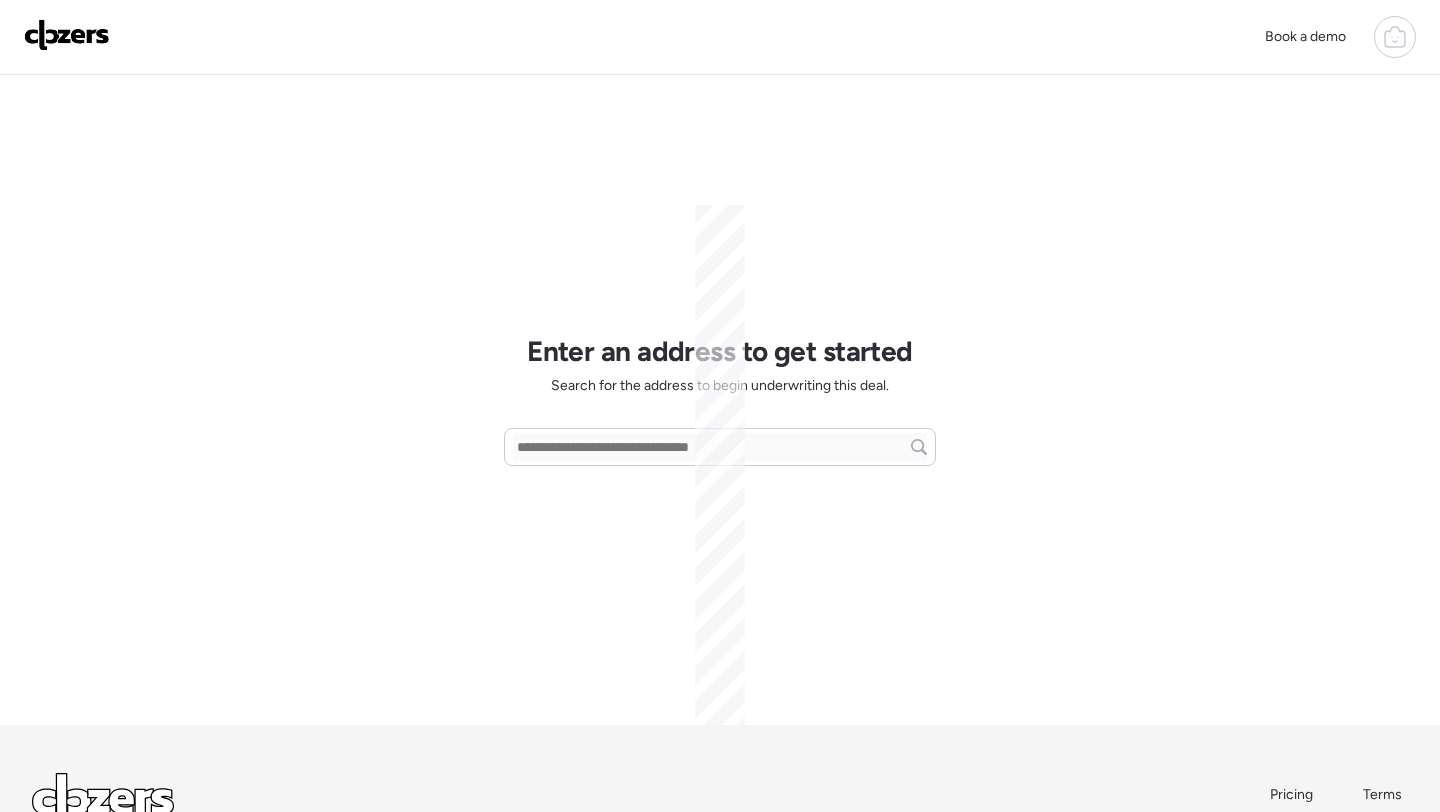 scroll, scrollTop: 0, scrollLeft: 0, axis: both 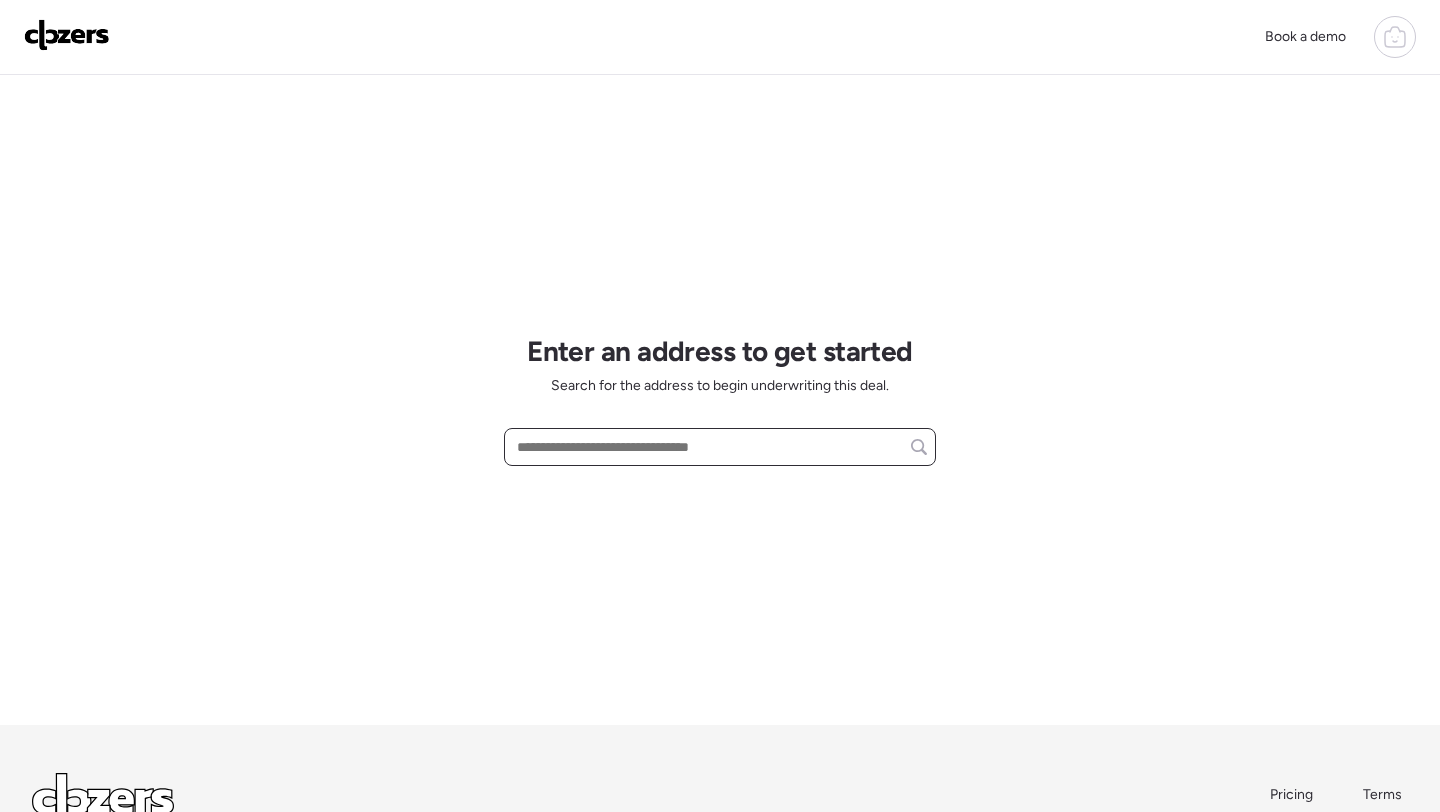 click at bounding box center [720, 447] 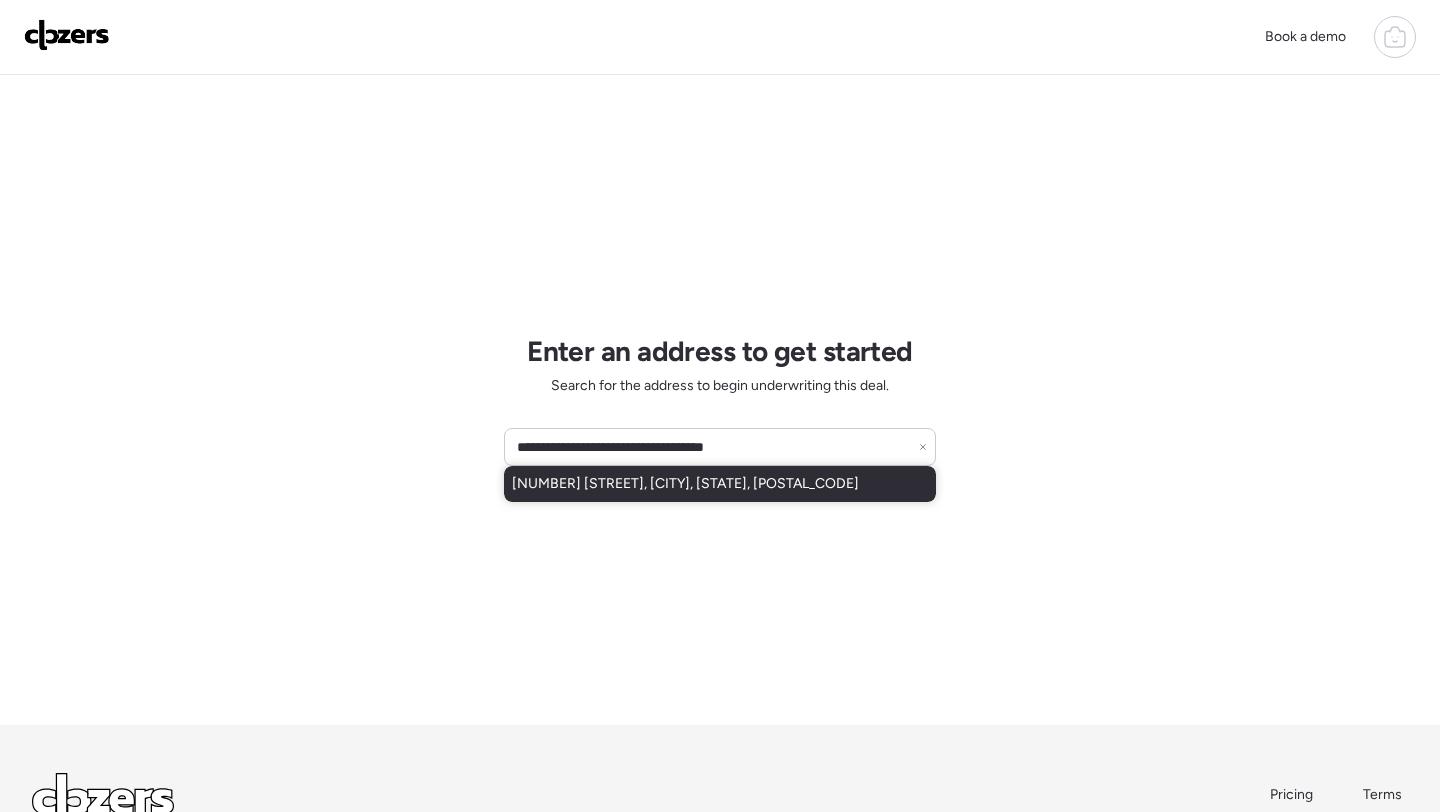 click on "[NUMBER] [STREET], [CITY], [STATE], [POSTAL_CODE]" at bounding box center [685, 484] 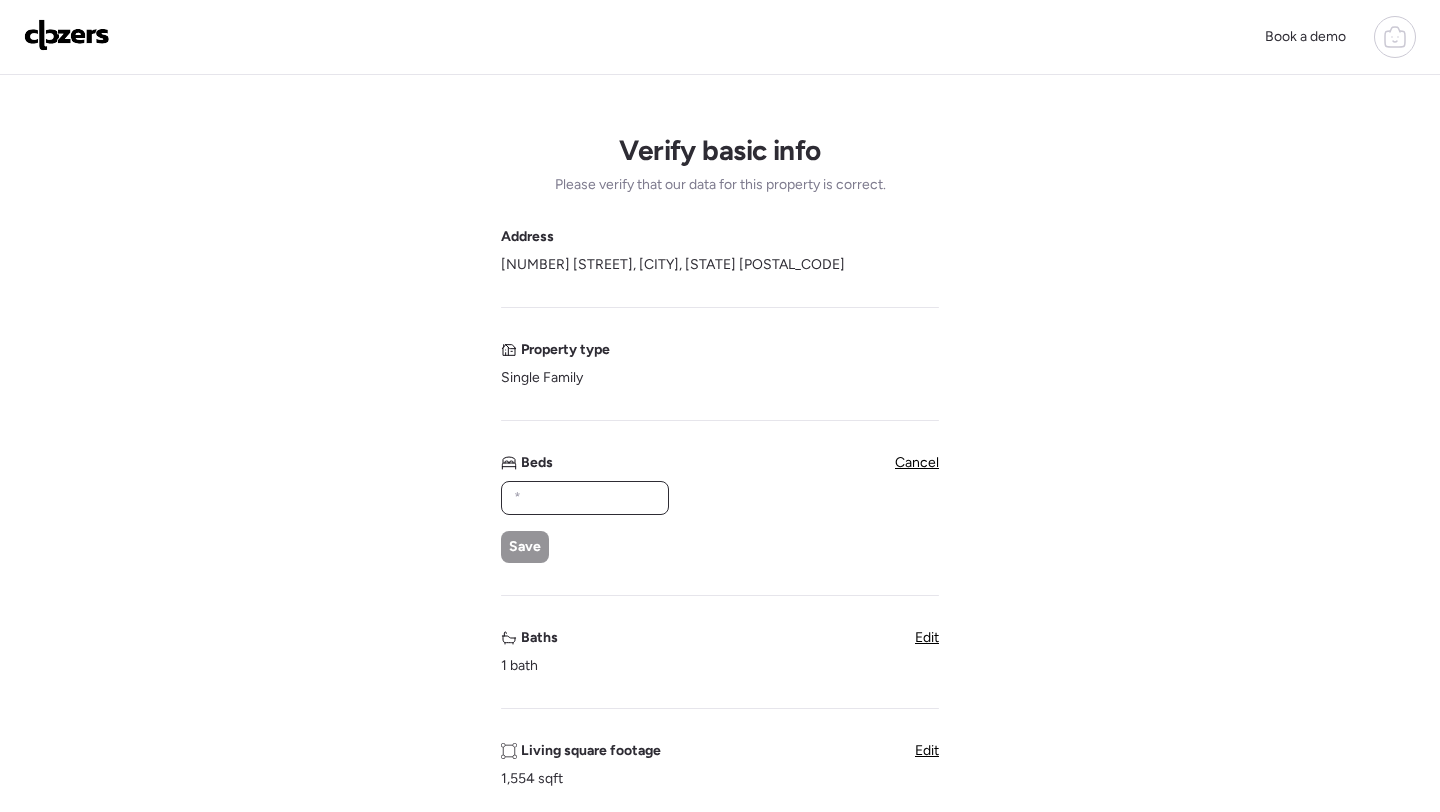 click at bounding box center (585, 498) 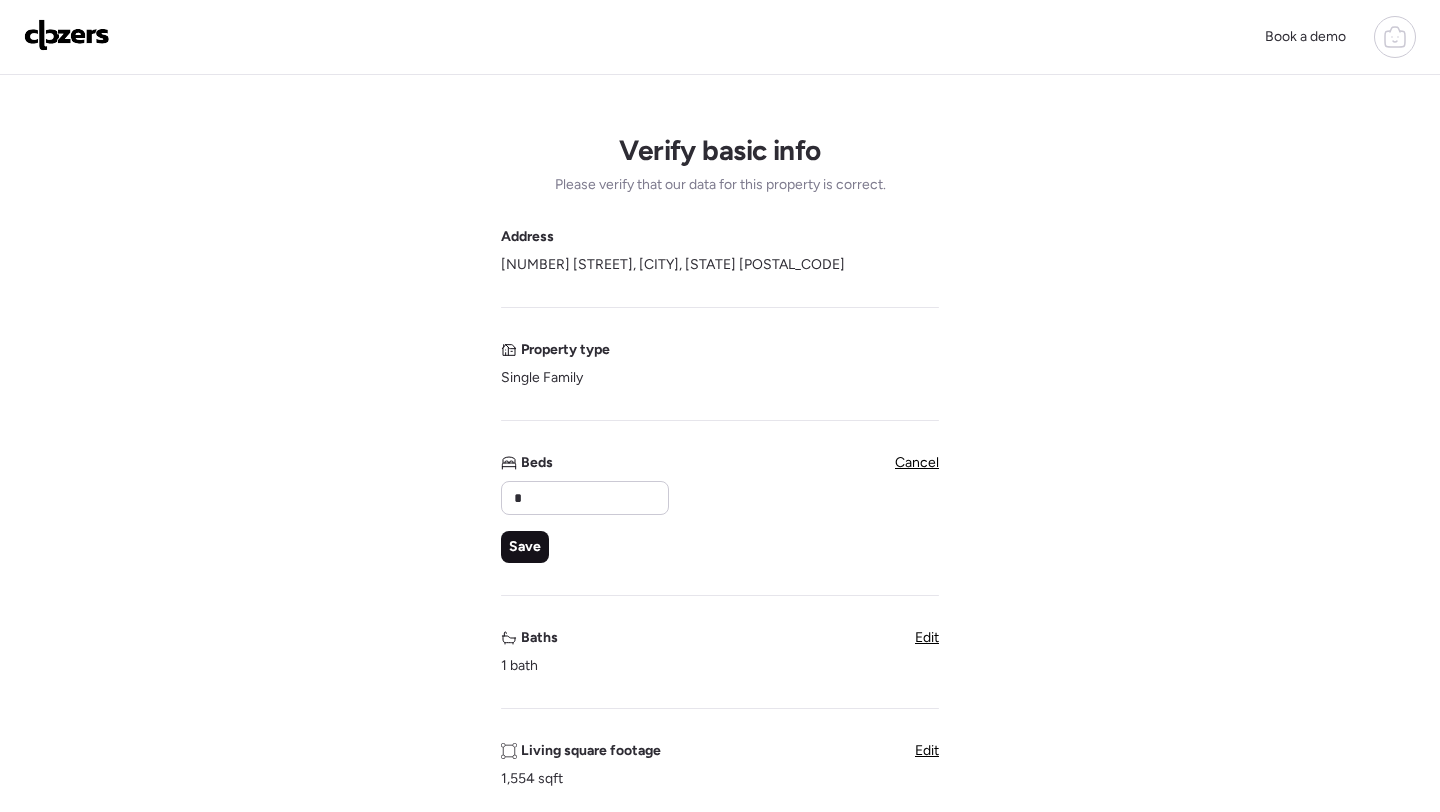 click on "Save" at bounding box center (525, 547) 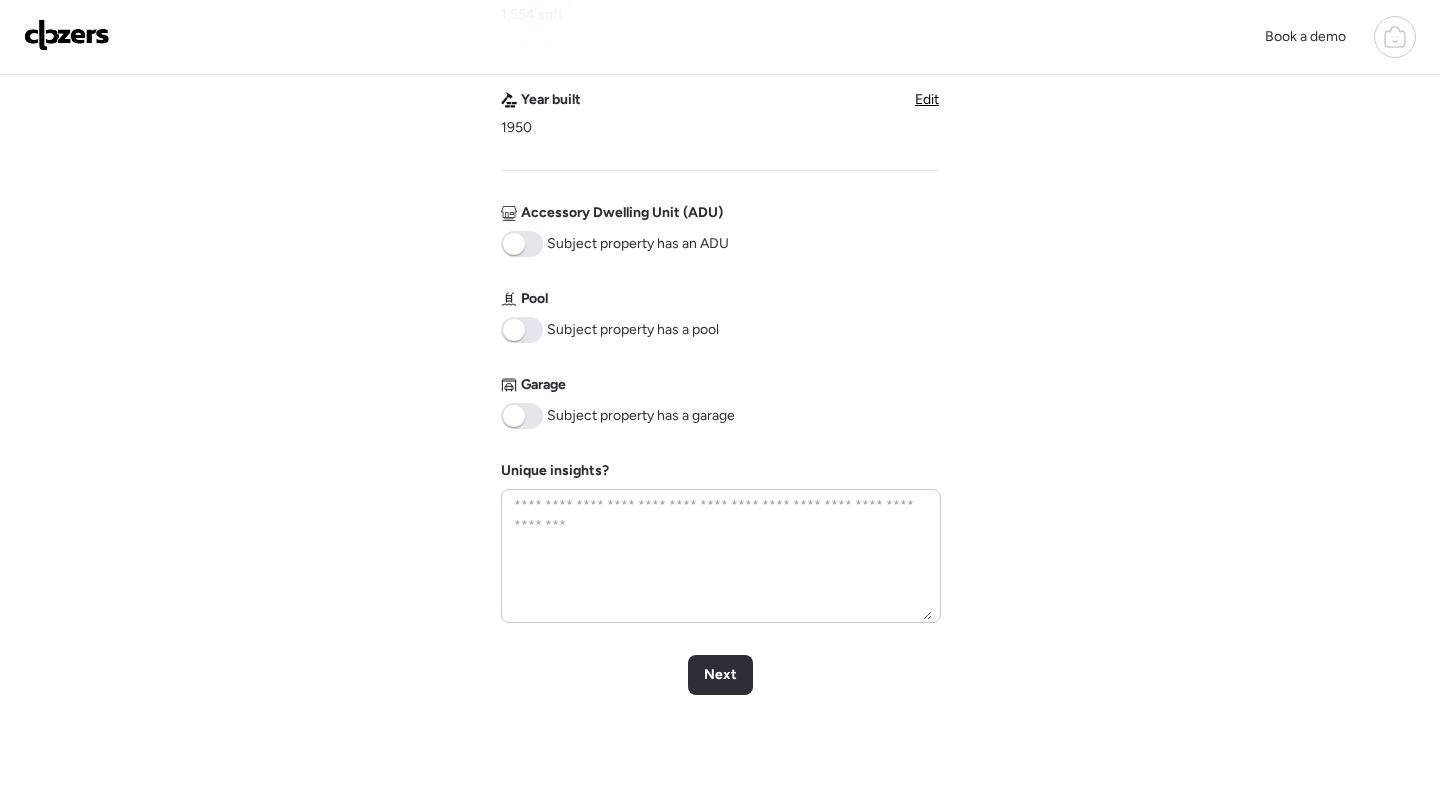 scroll, scrollTop: 926, scrollLeft: 0, axis: vertical 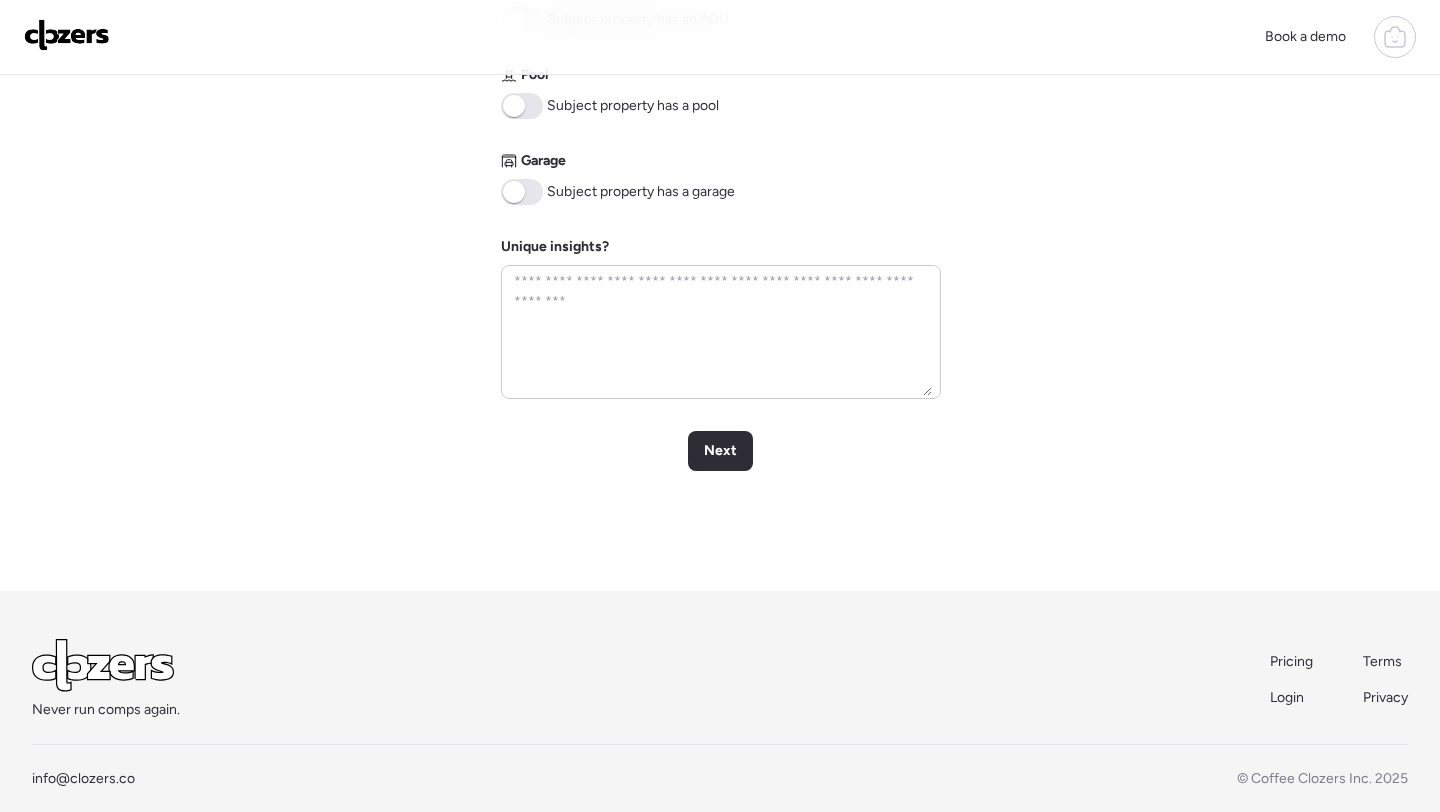 click at bounding box center (522, 192) 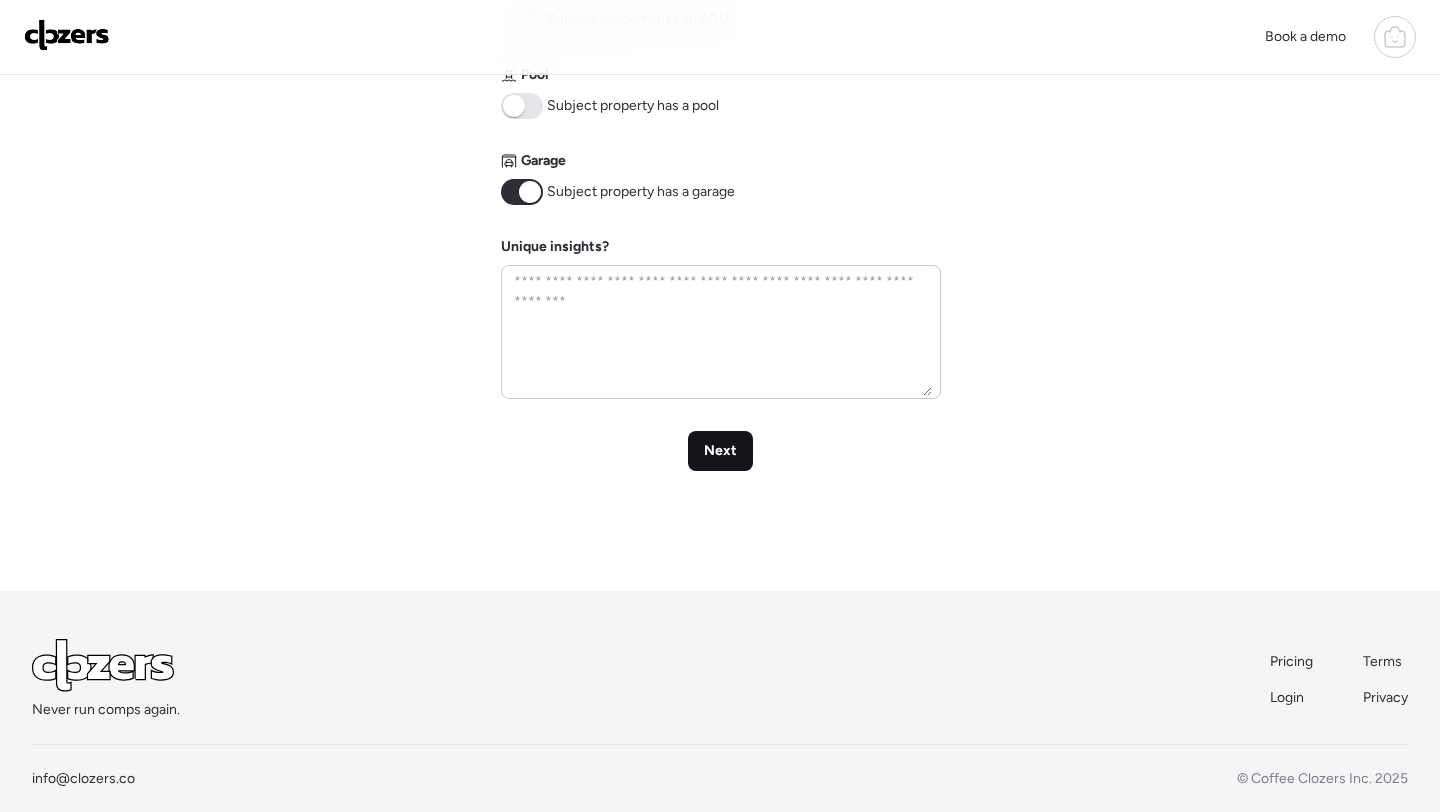 click on "Next" at bounding box center (720, 451) 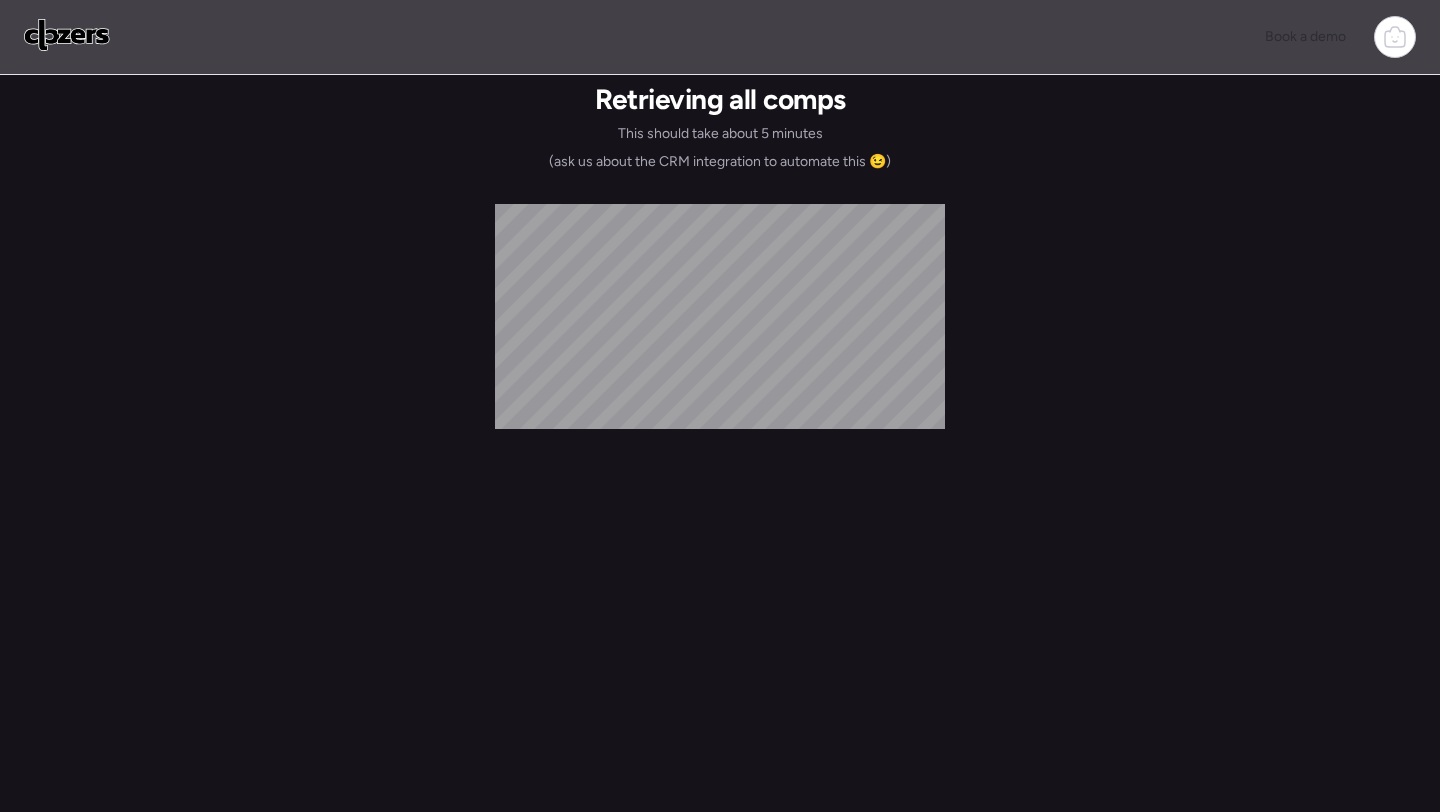 scroll, scrollTop: 0, scrollLeft: 0, axis: both 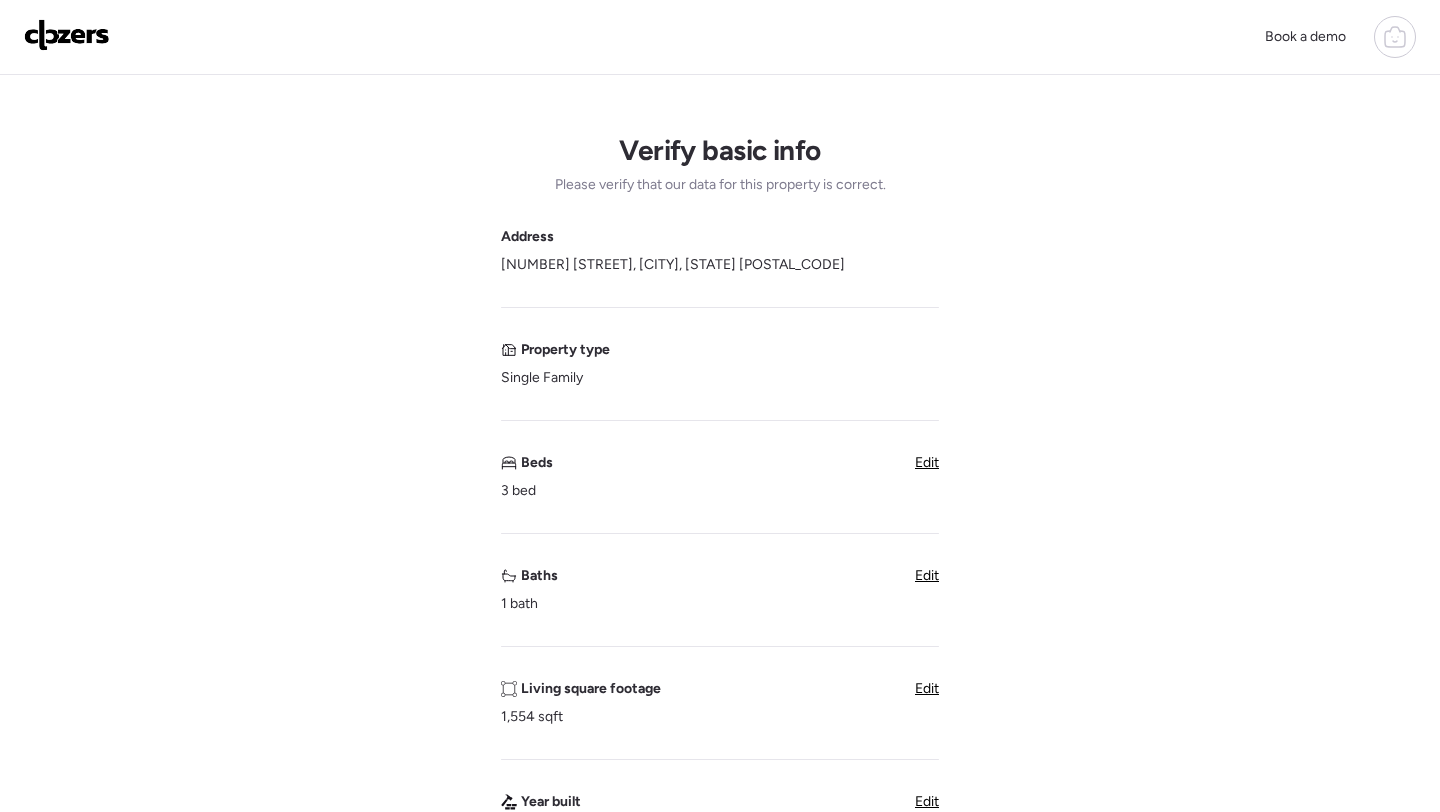click on "[NUMBER] [STREET], [CITY], [STATE] [POSTAL_CODE]" at bounding box center [673, 265] 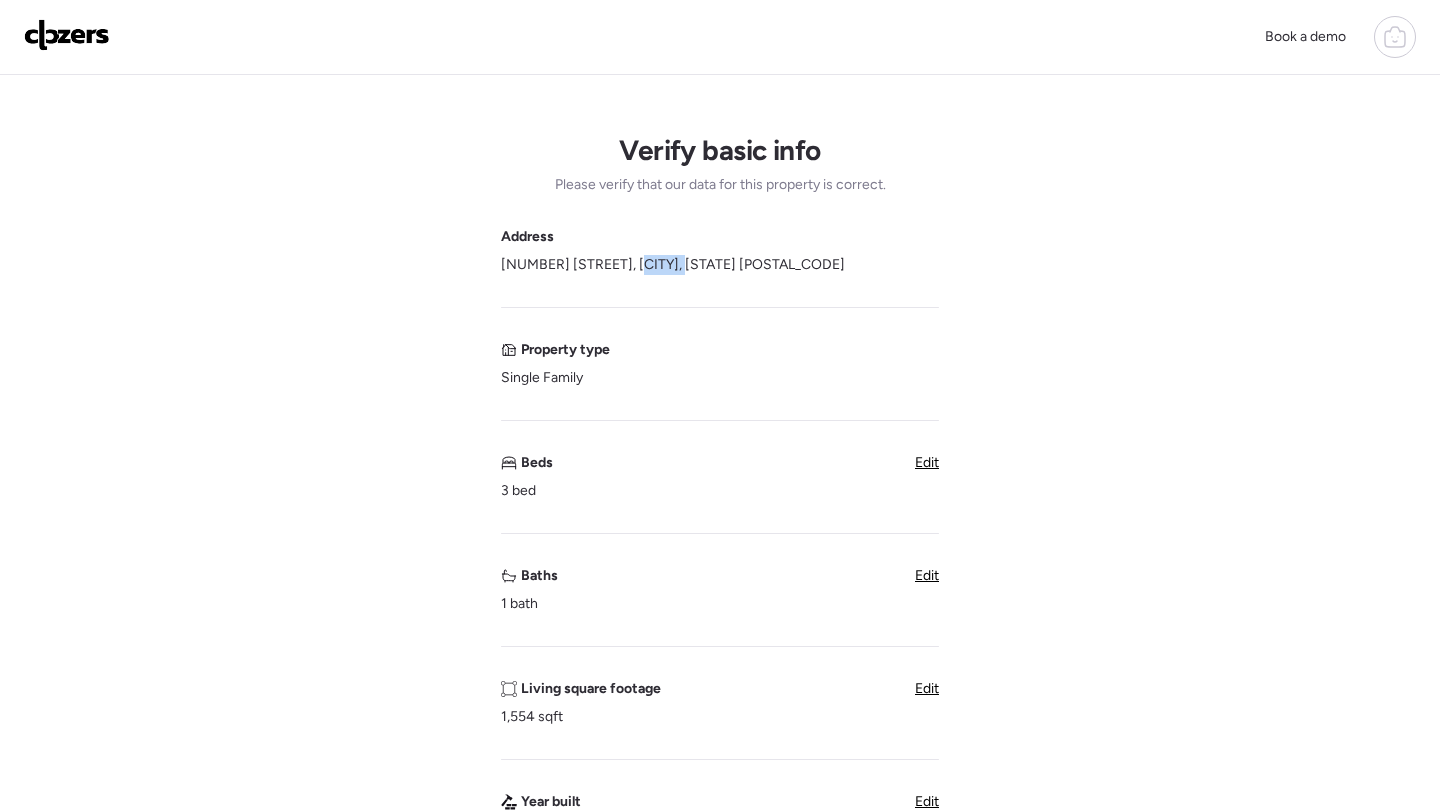 click on "[NUMBER] [STREET], [CITY], [STATE] [POSTAL_CODE]" at bounding box center [673, 265] 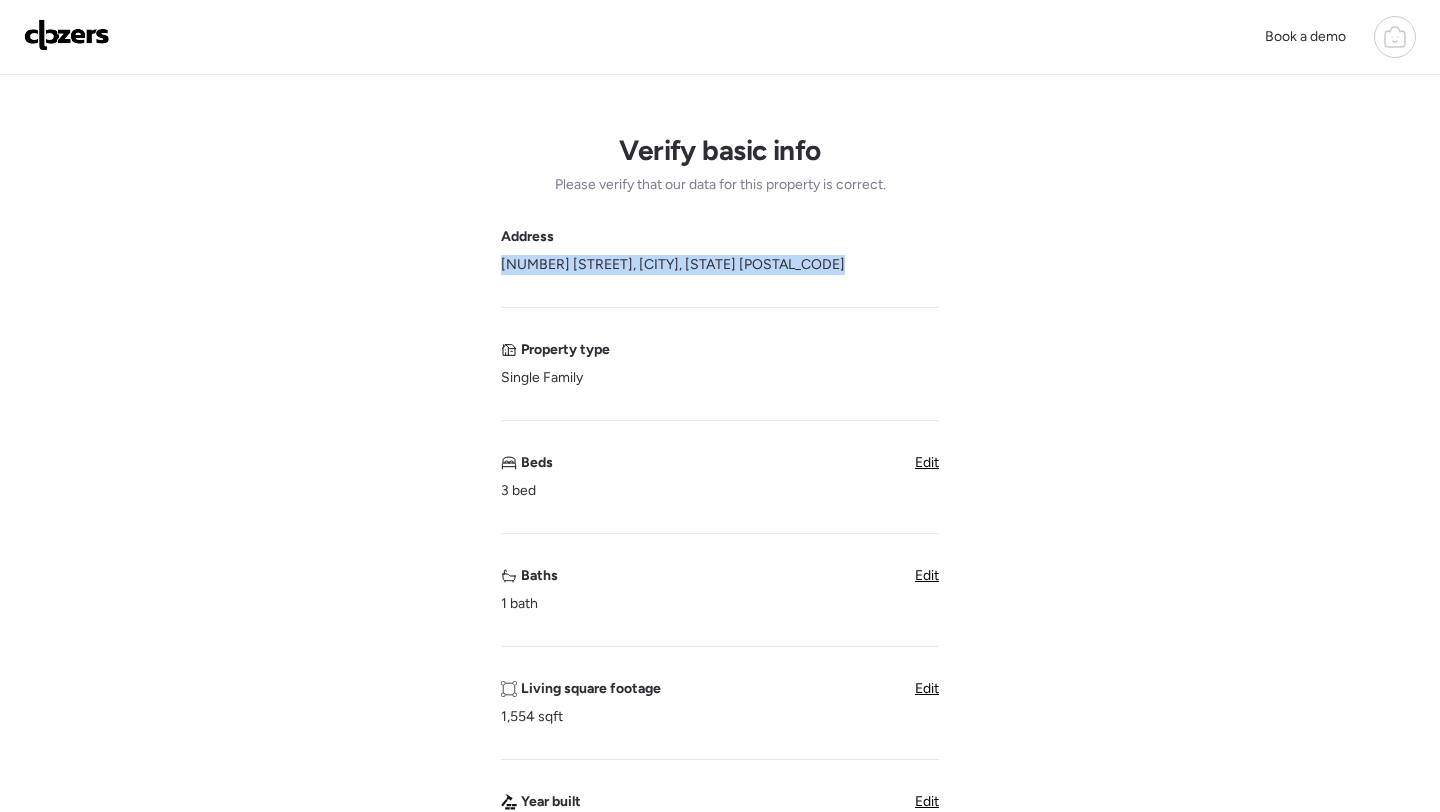 copy on "[NUMBER] [STREET], [CITY], [STATE] [POSTAL_CODE]" 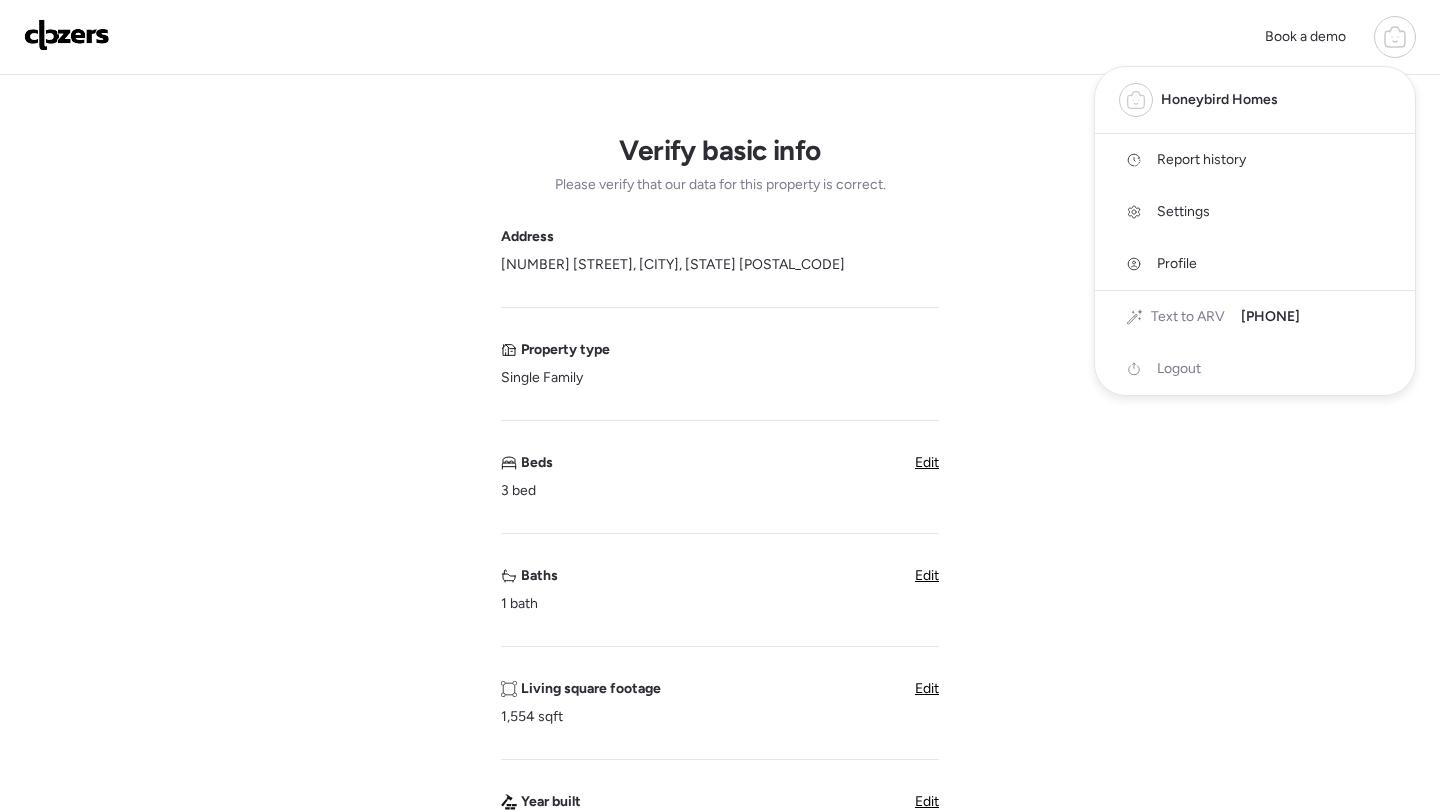 click on "Report history" at bounding box center (1201, 160) 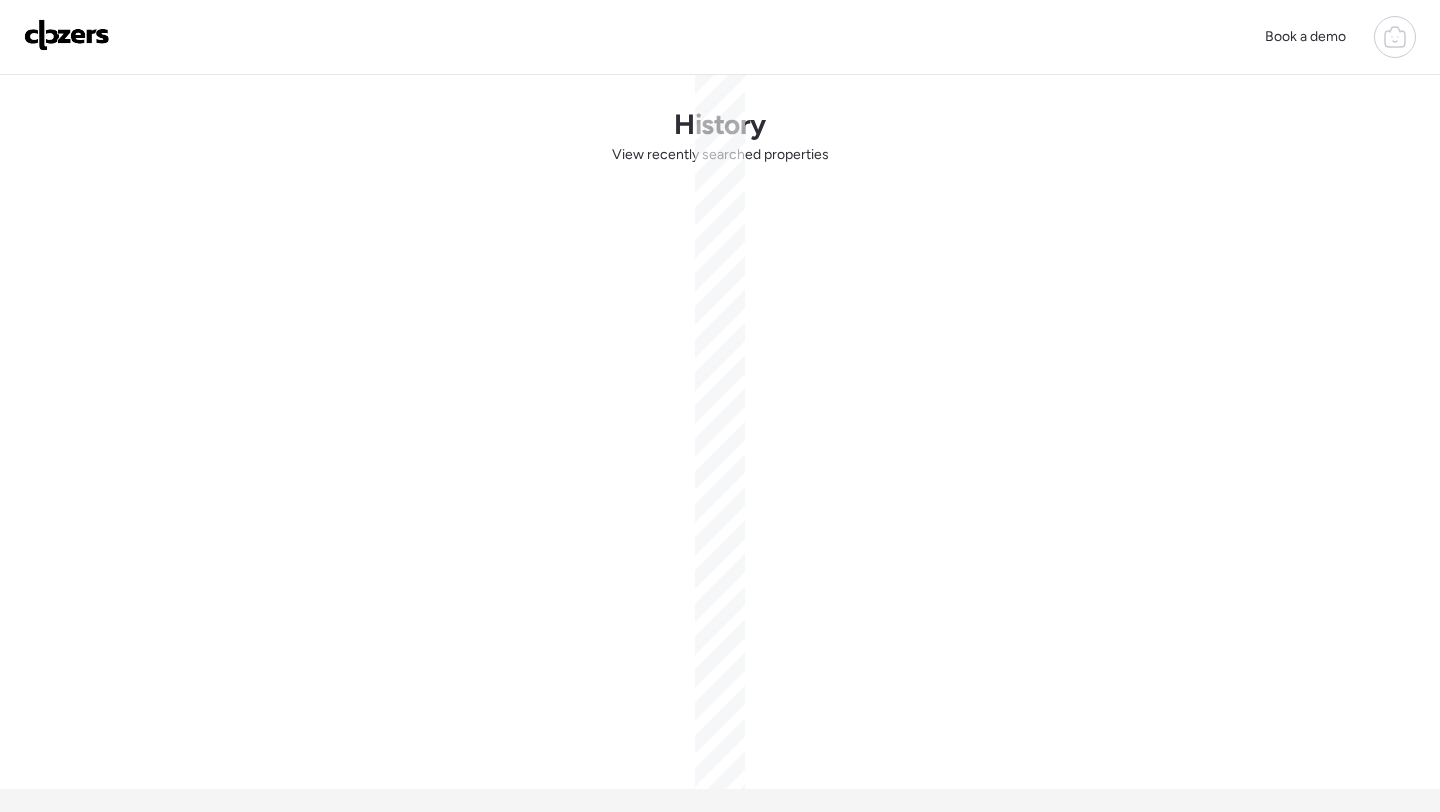 scroll, scrollTop: 0, scrollLeft: 0, axis: both 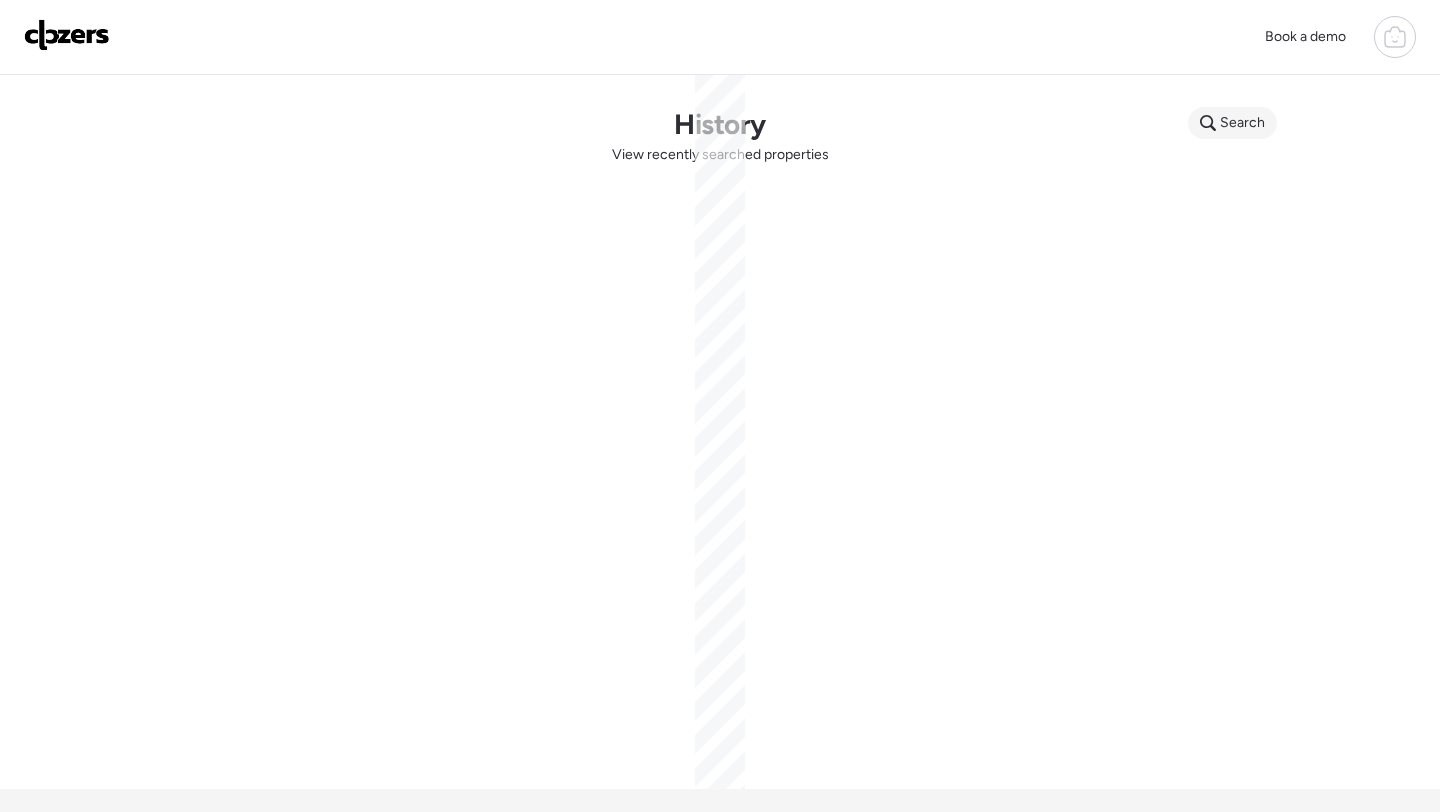 click on "Search" at bounding box center (1242, 123) 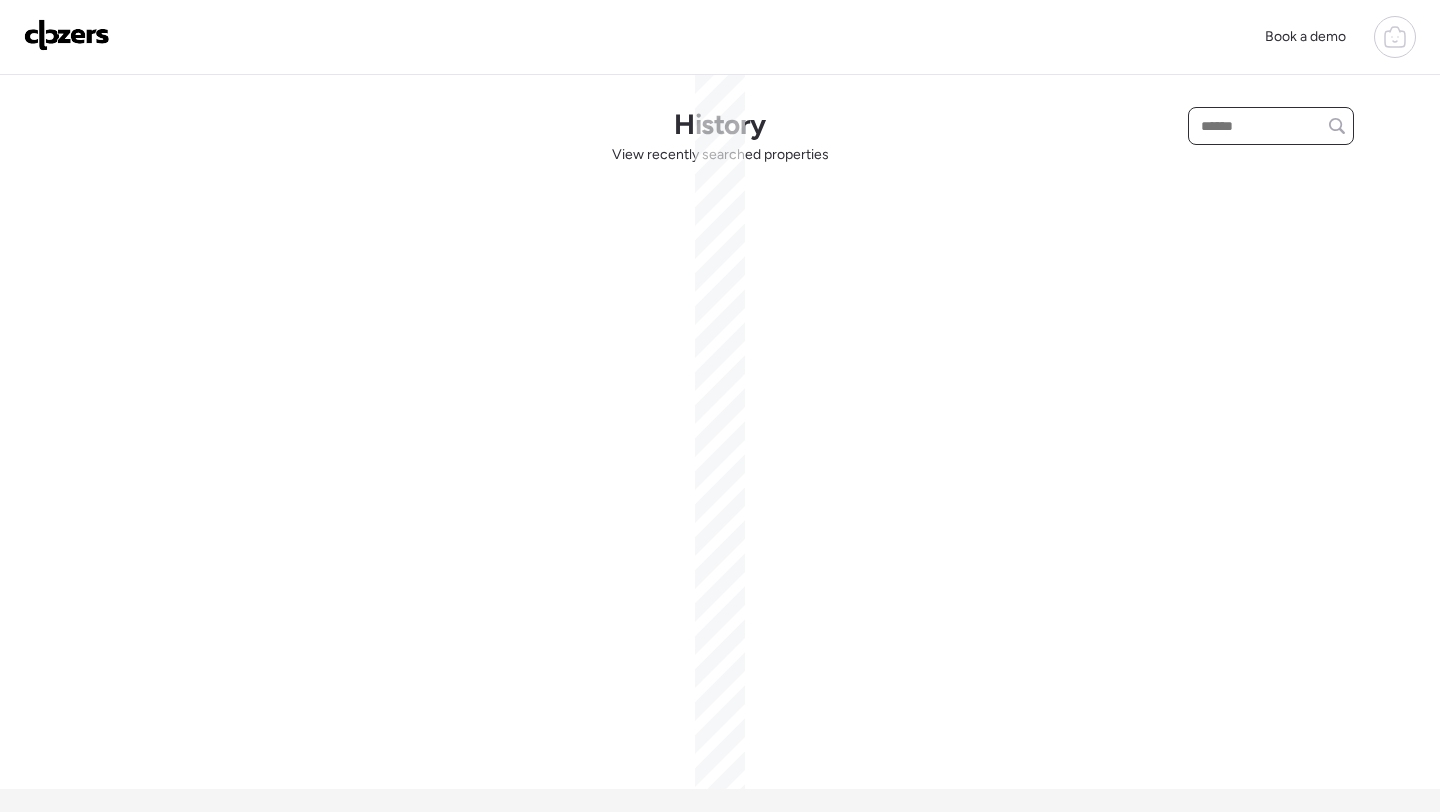 click at bounding box center (1271, 126) 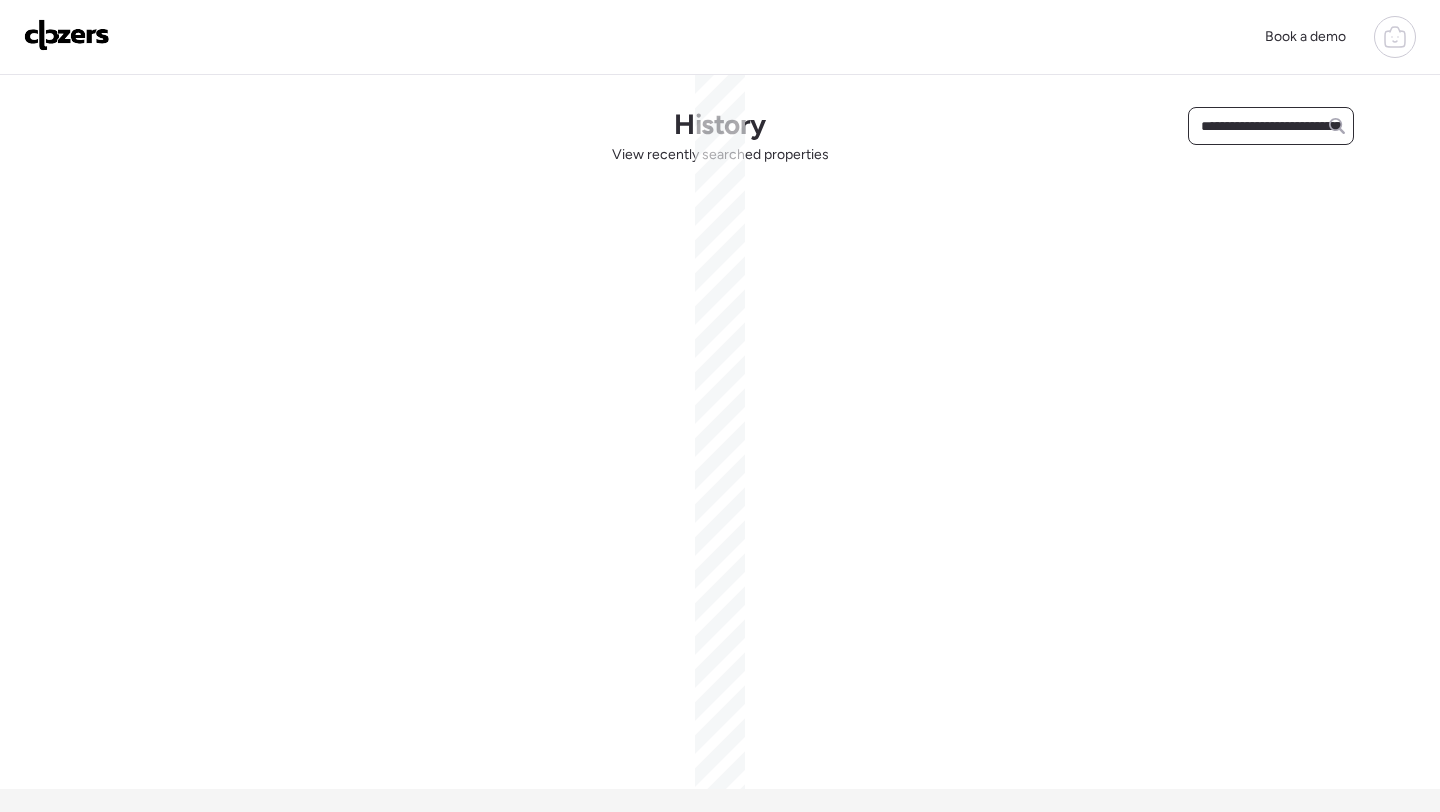 scroll, scrollTop: 0, scrollLeft: 106, axis: horizontal 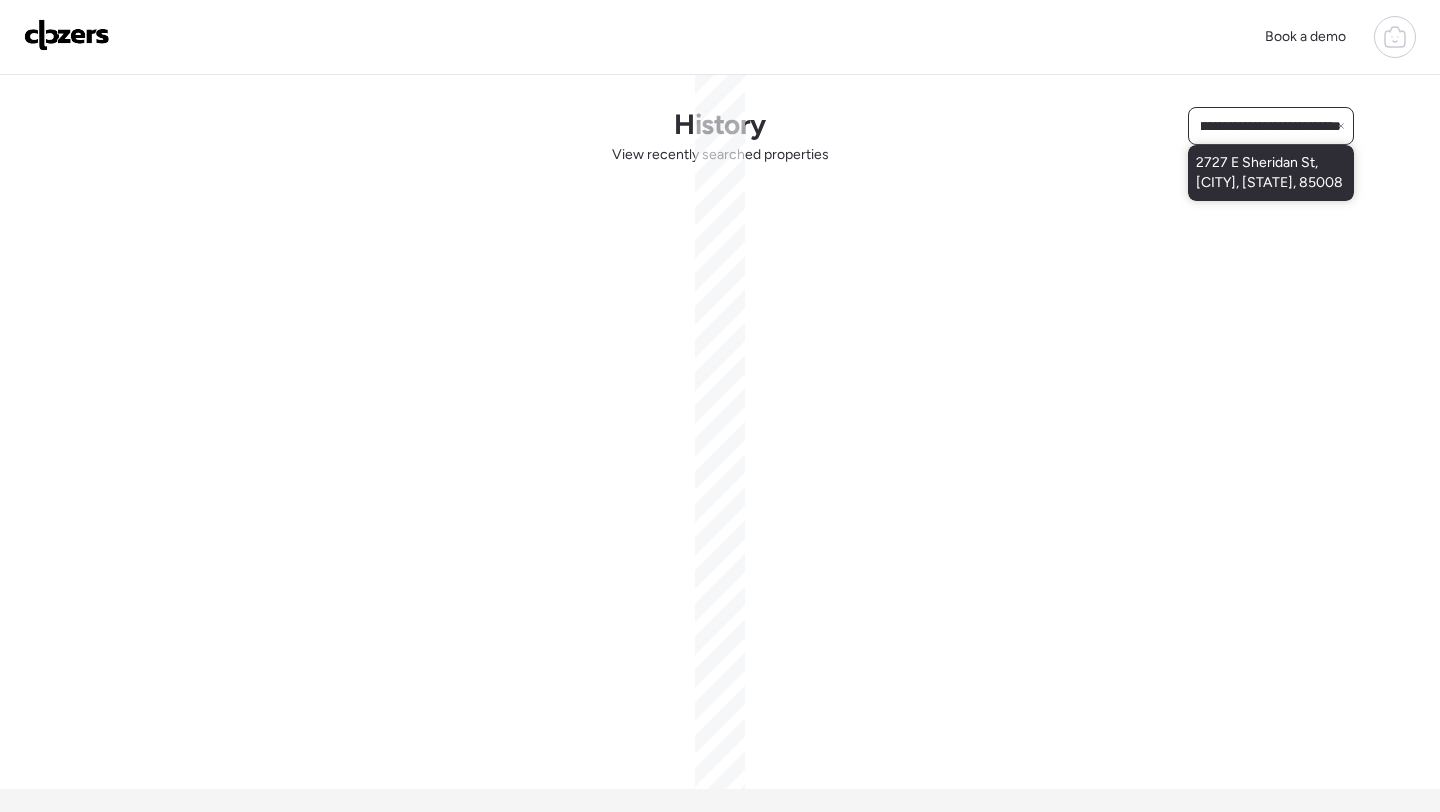 type on "**********" 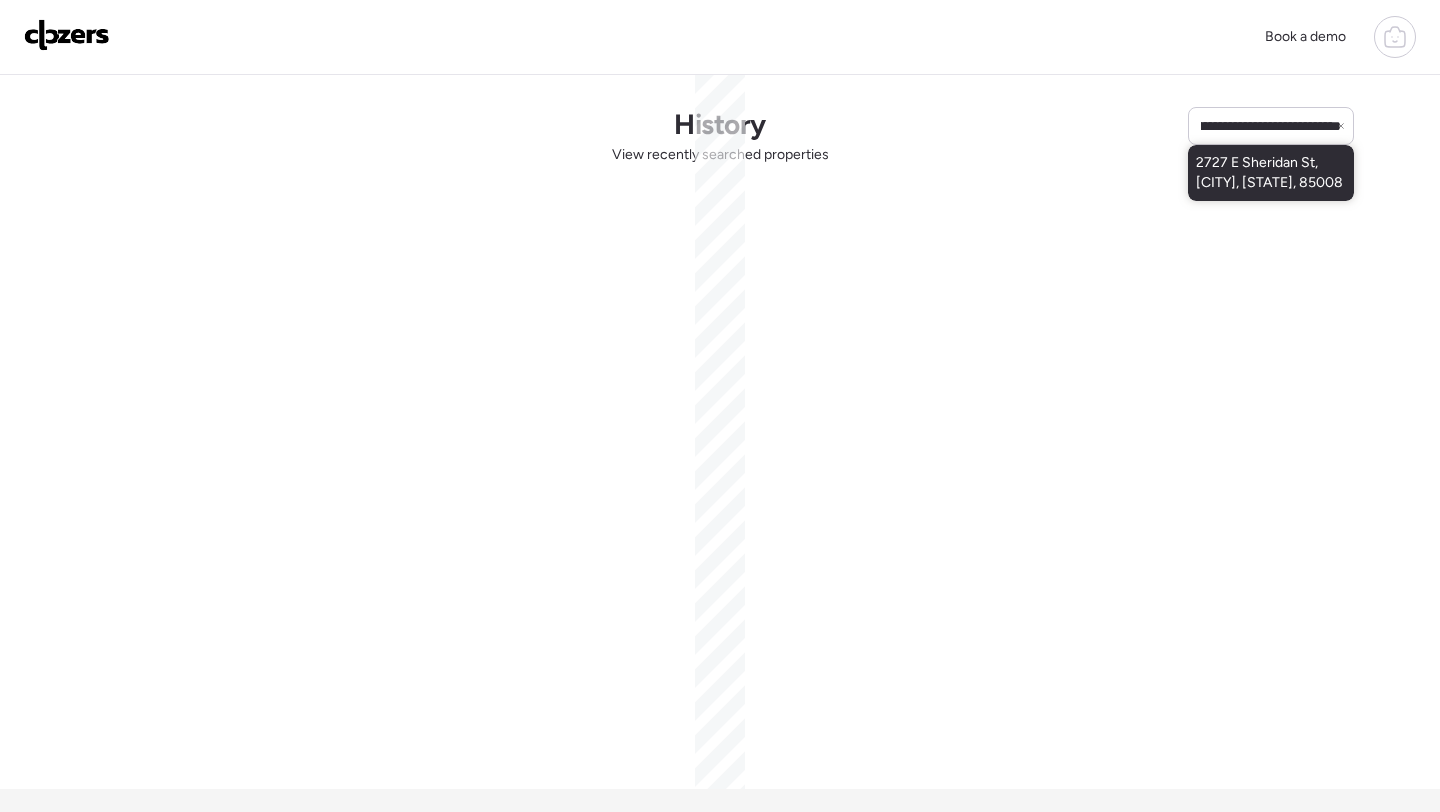 click on "2727 E Sheridan St, [CITY], [STATE], 85008" at bounding box center [1271, 173] 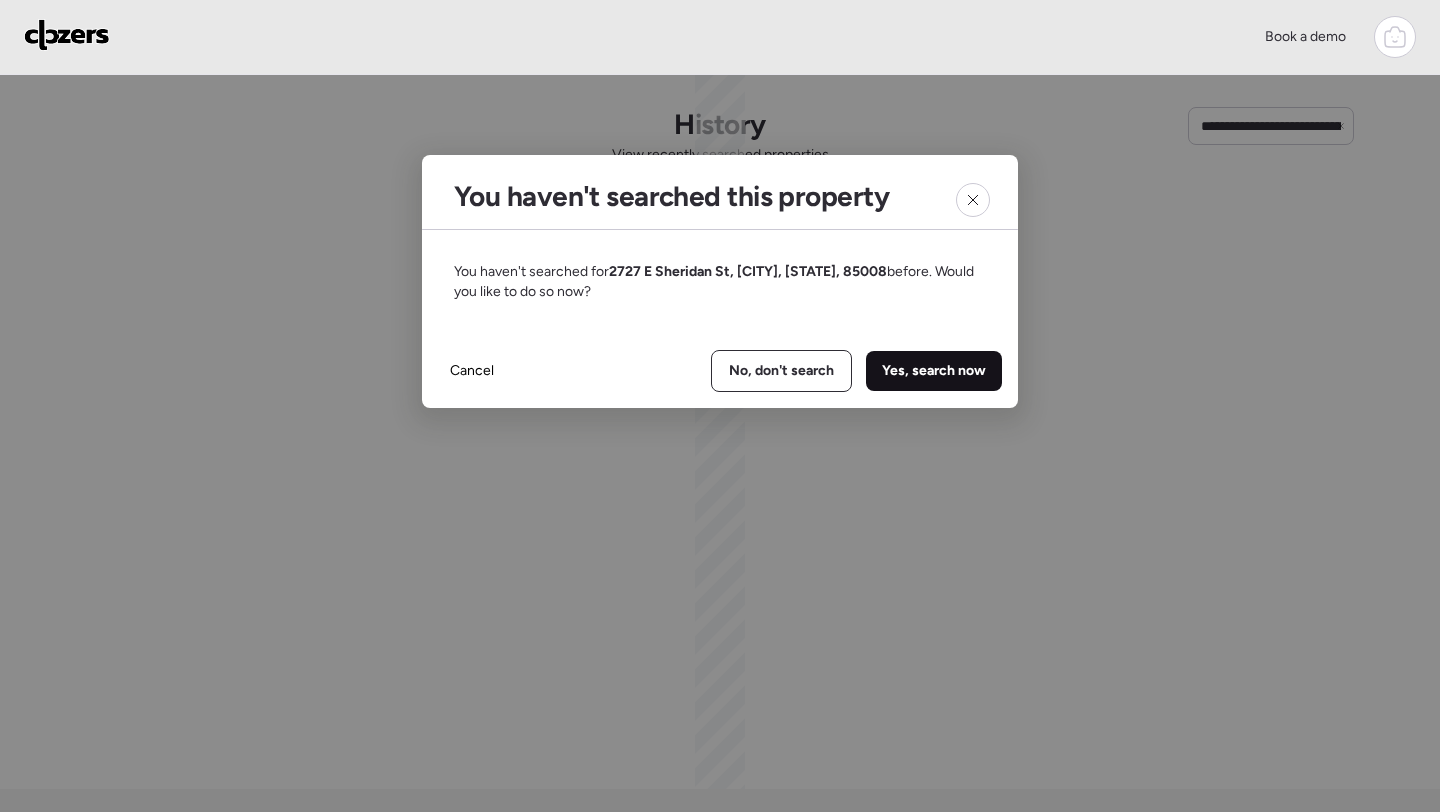 click on "Yes, search now" at bounding box center (934, 371) 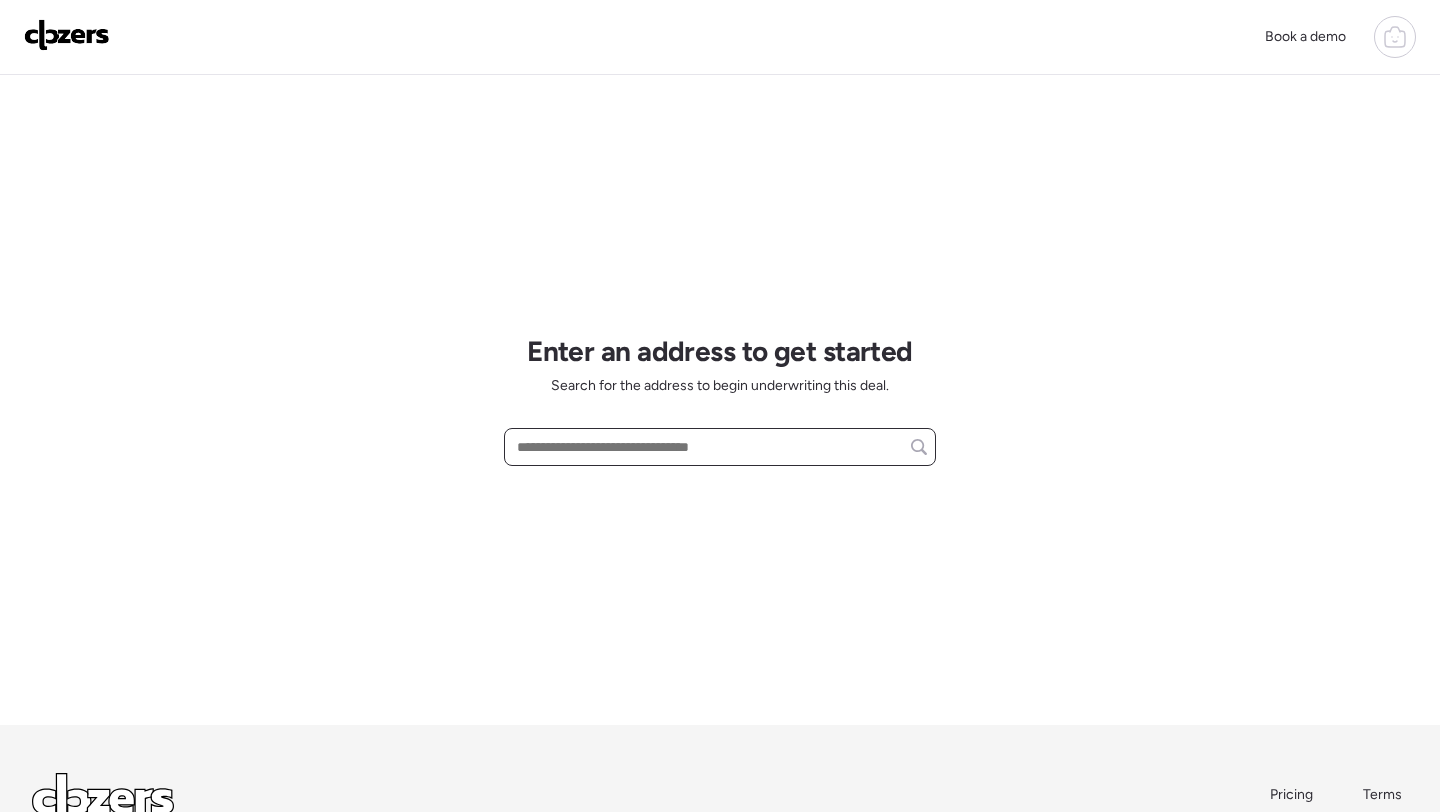 click at bounding box center (720, 447) 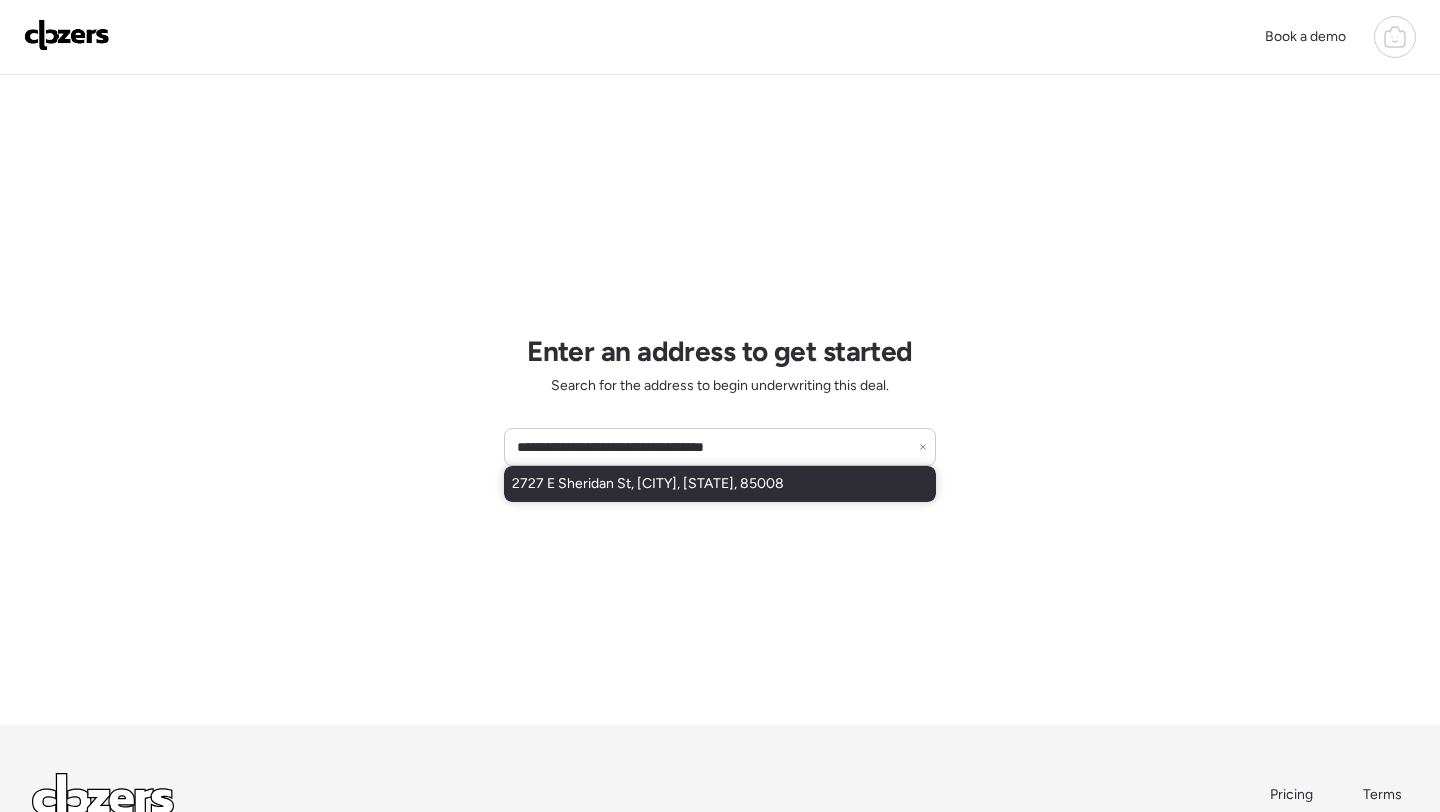 click on "2727 E Sheridan St, [CITY], [STATE], 85008" at bounding box center [648, 484] 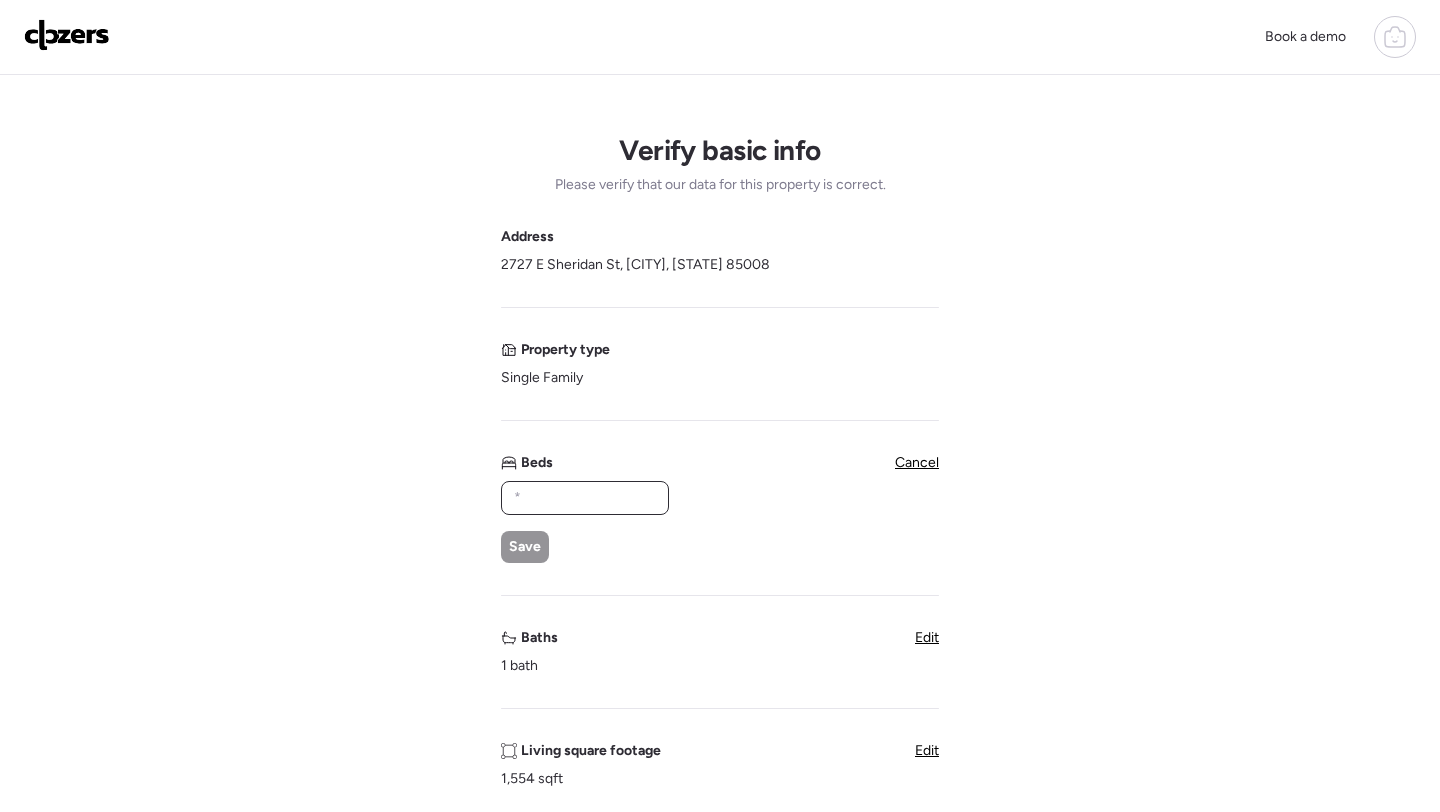 click at bounding box center (585, 498) 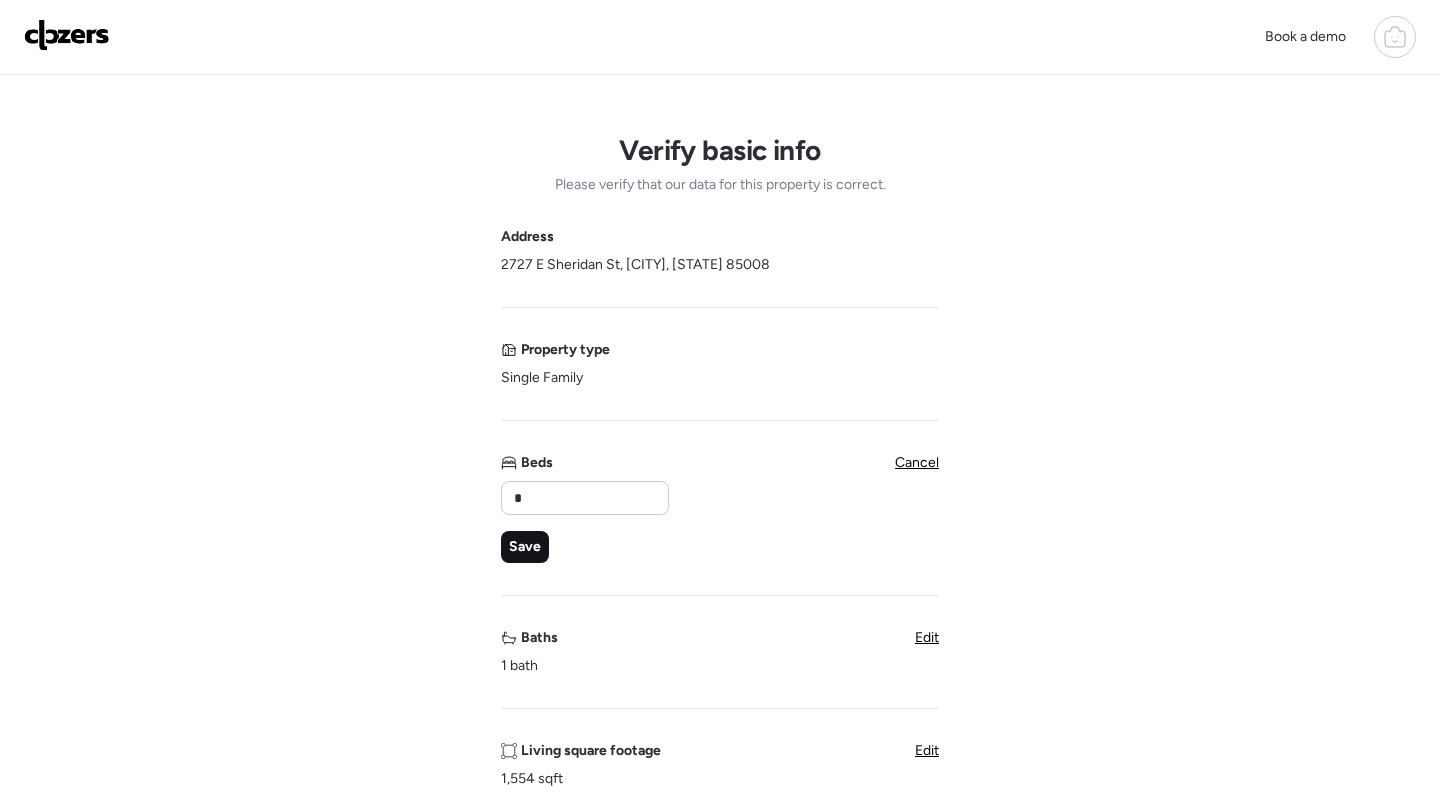 click on "Save" at bounding box center (525, 547) 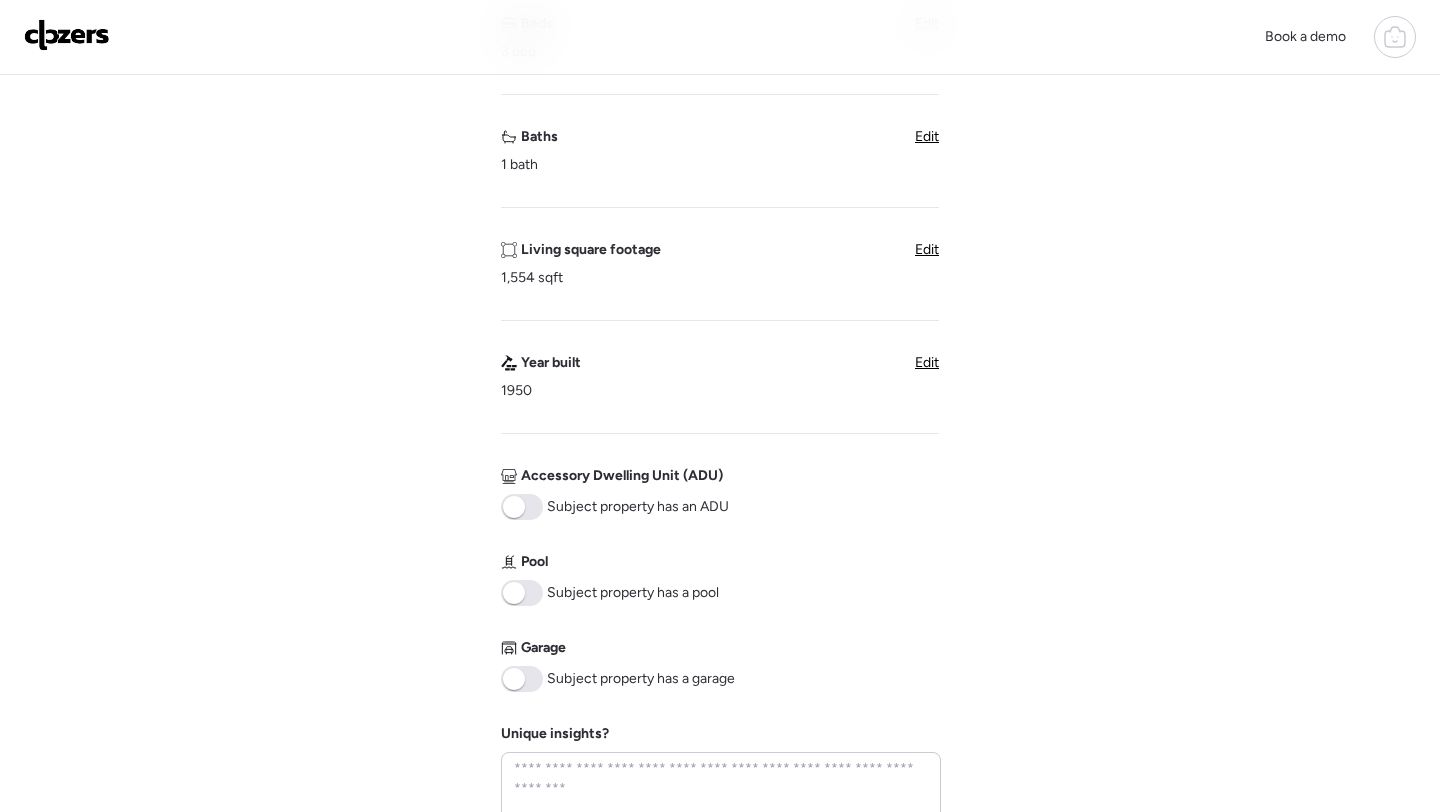 scroll, scrollTop: 554, scrollLeft: 0, axis: vertical 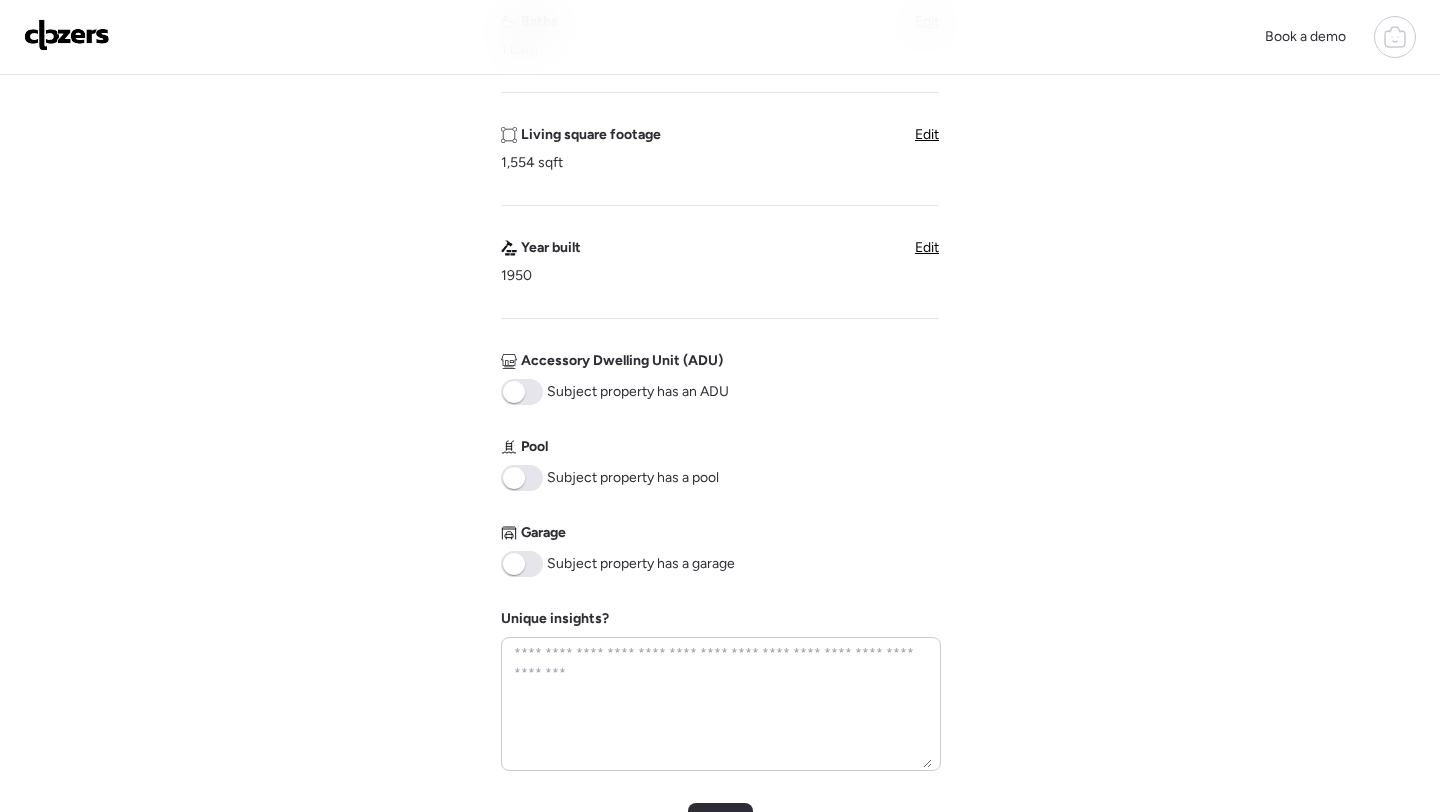 click at bounding box center (522, 564) 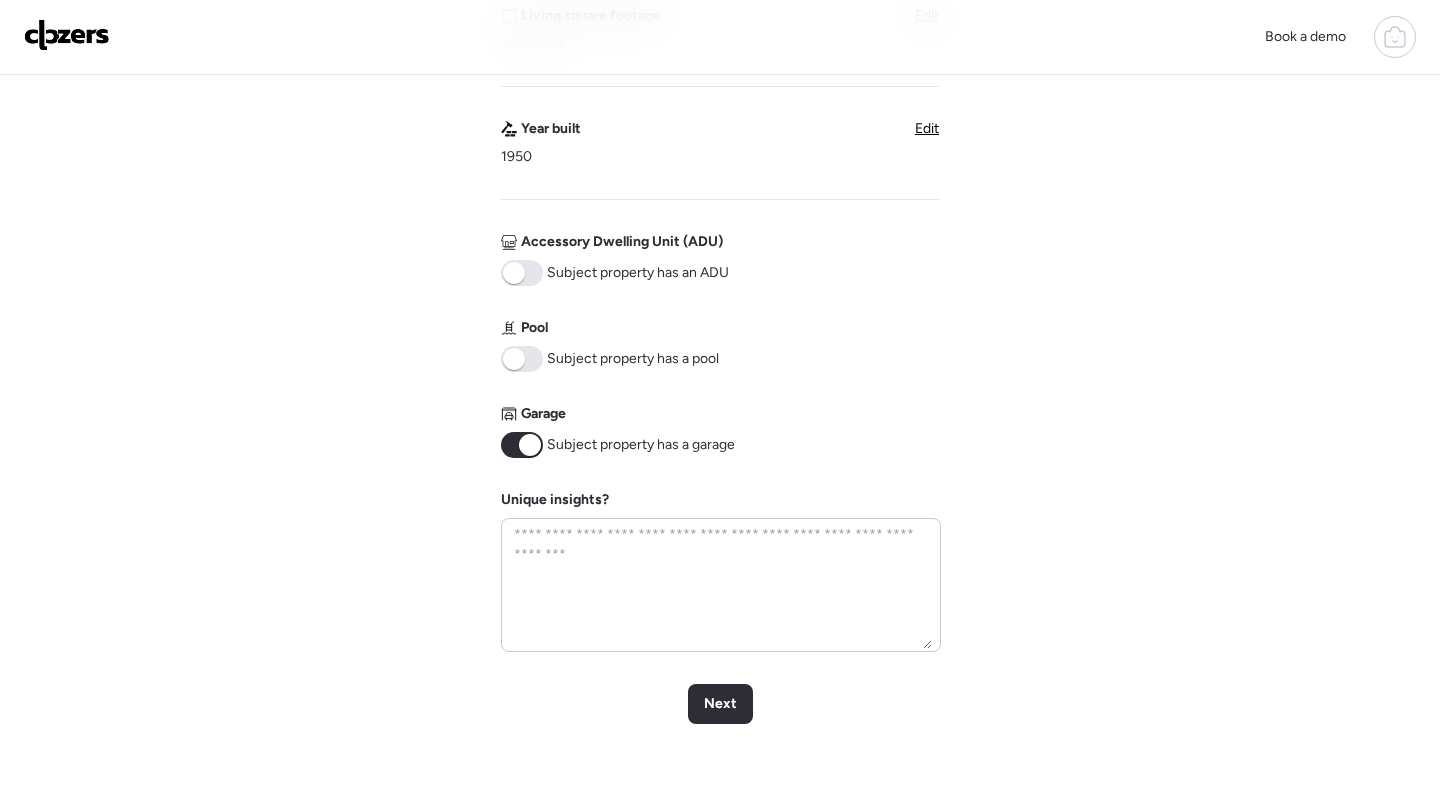 scroll, scrollTop: 911, scrollLeft: 0, axis: vertical 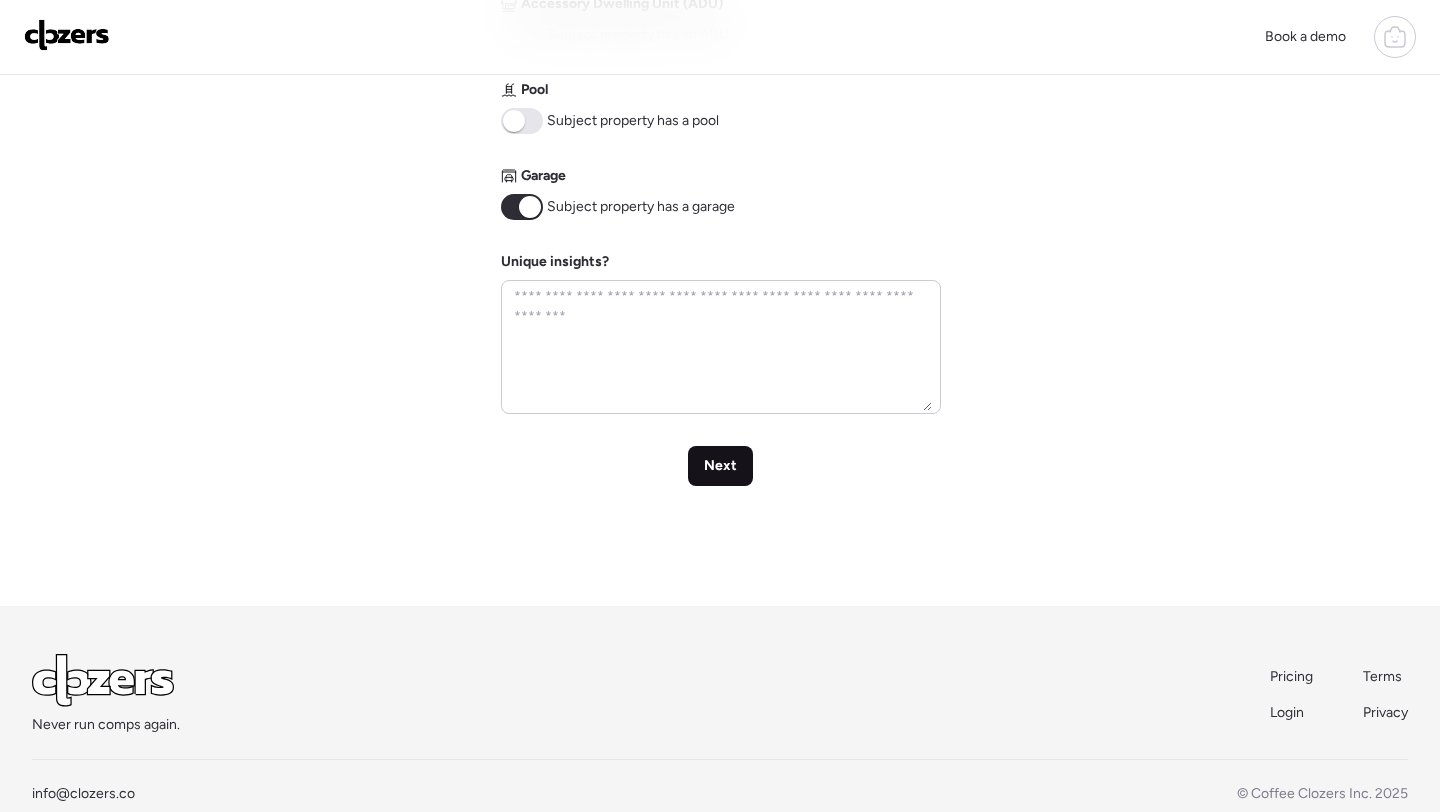 click on "Next" at bounding box center (720, 466) 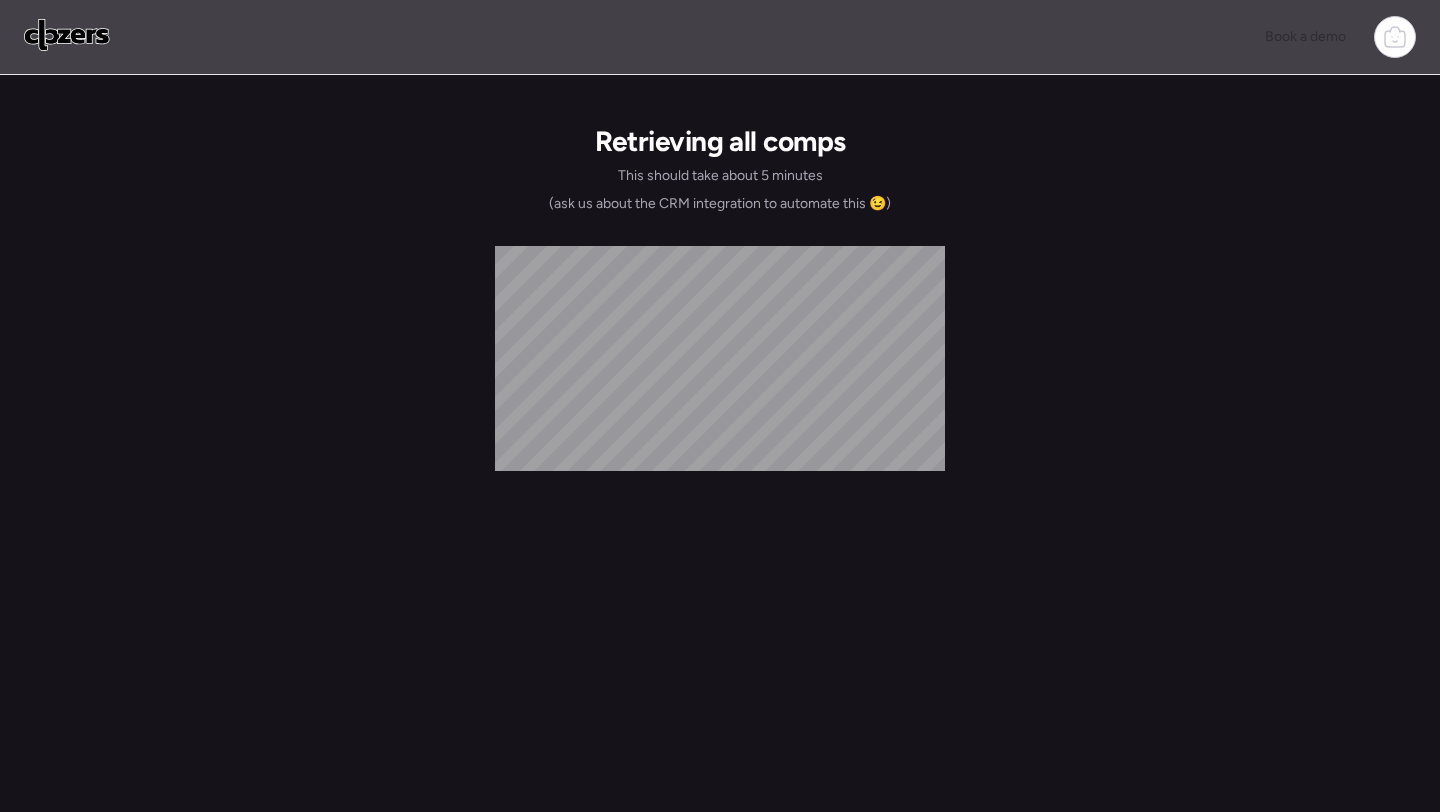 scroll, scrollTop: 0, scrollLeft: 0, axis: both 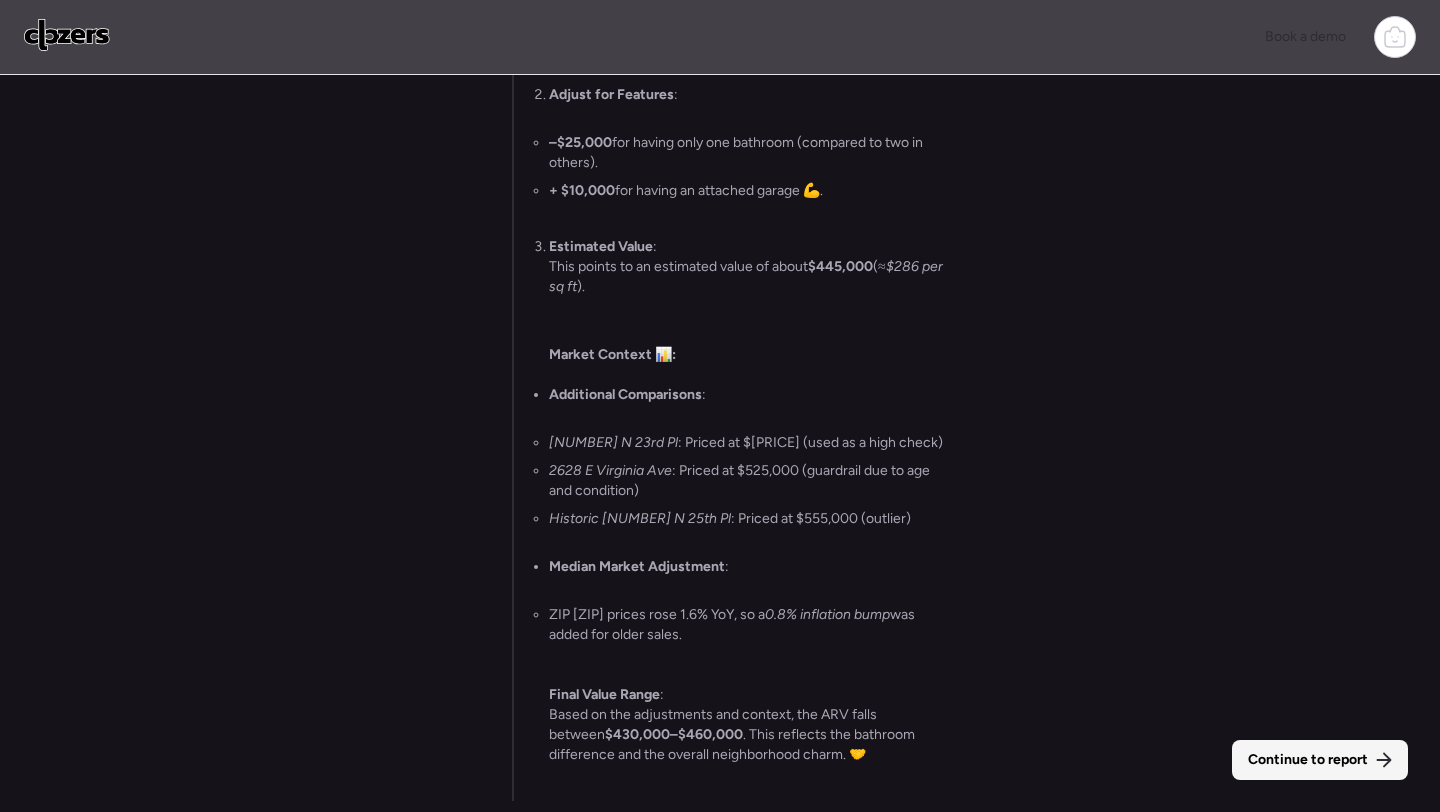 click on "Continue to report" at bounding box center [1308, 760] 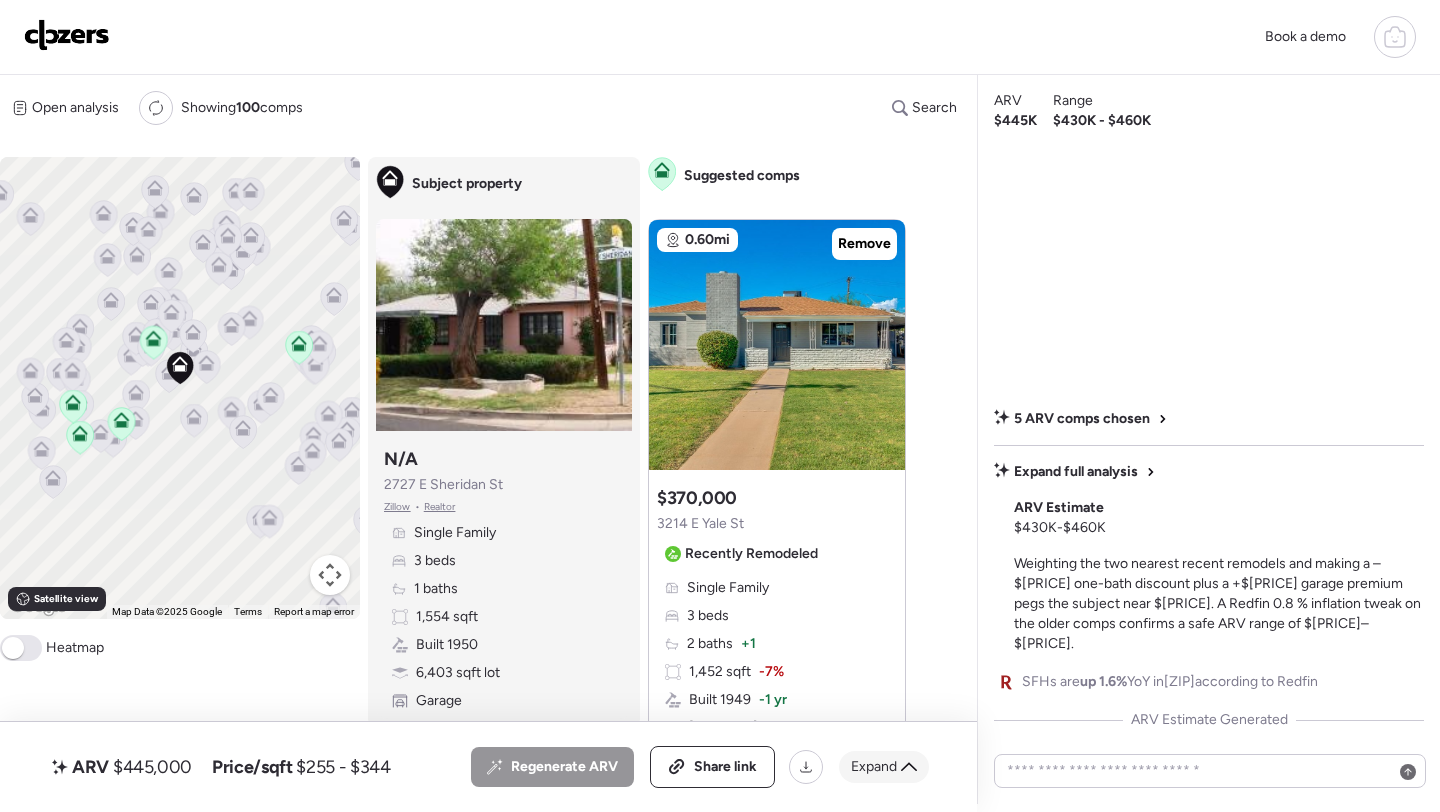 click 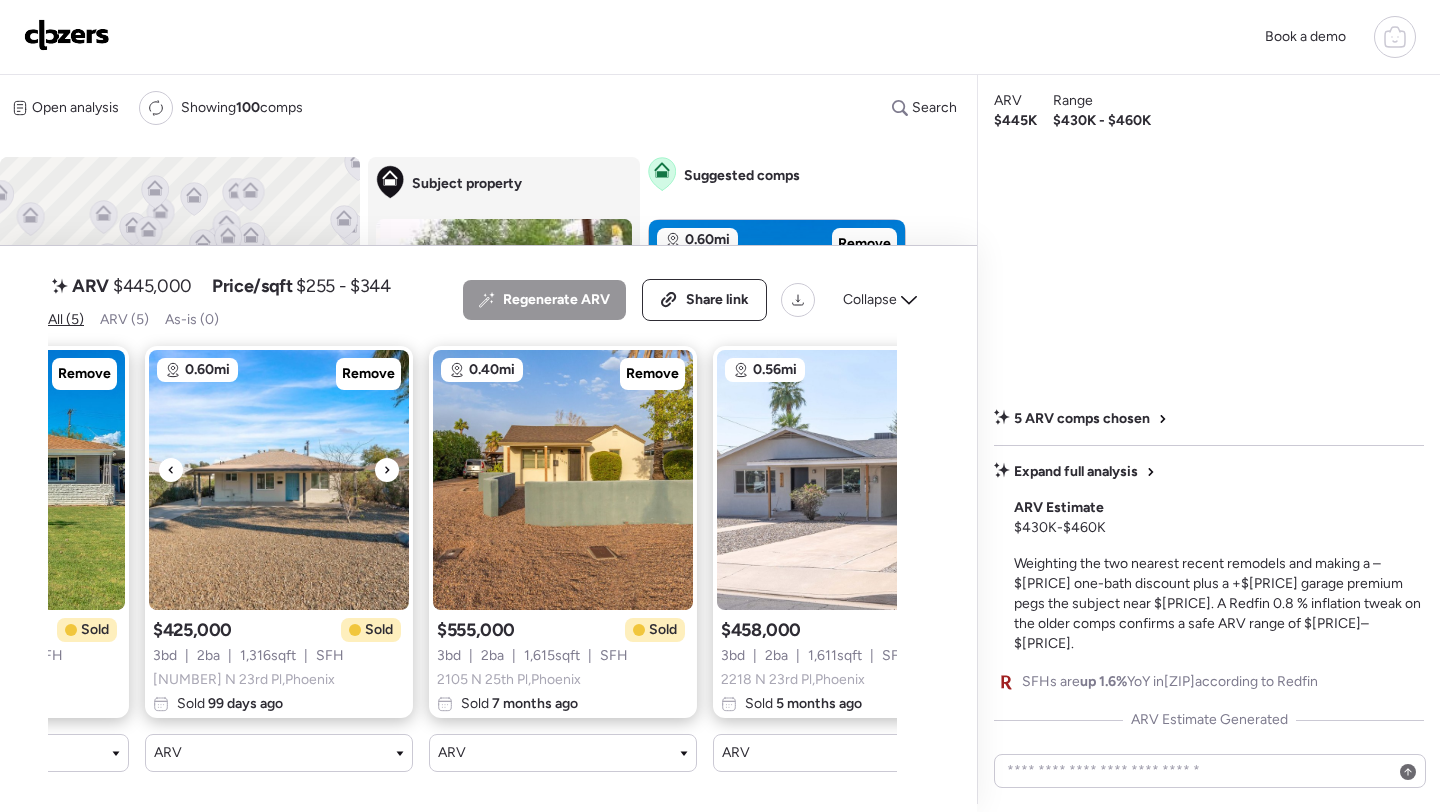 scroll, scrollTop: 0, scrollLeft: 587, axis: horizontal 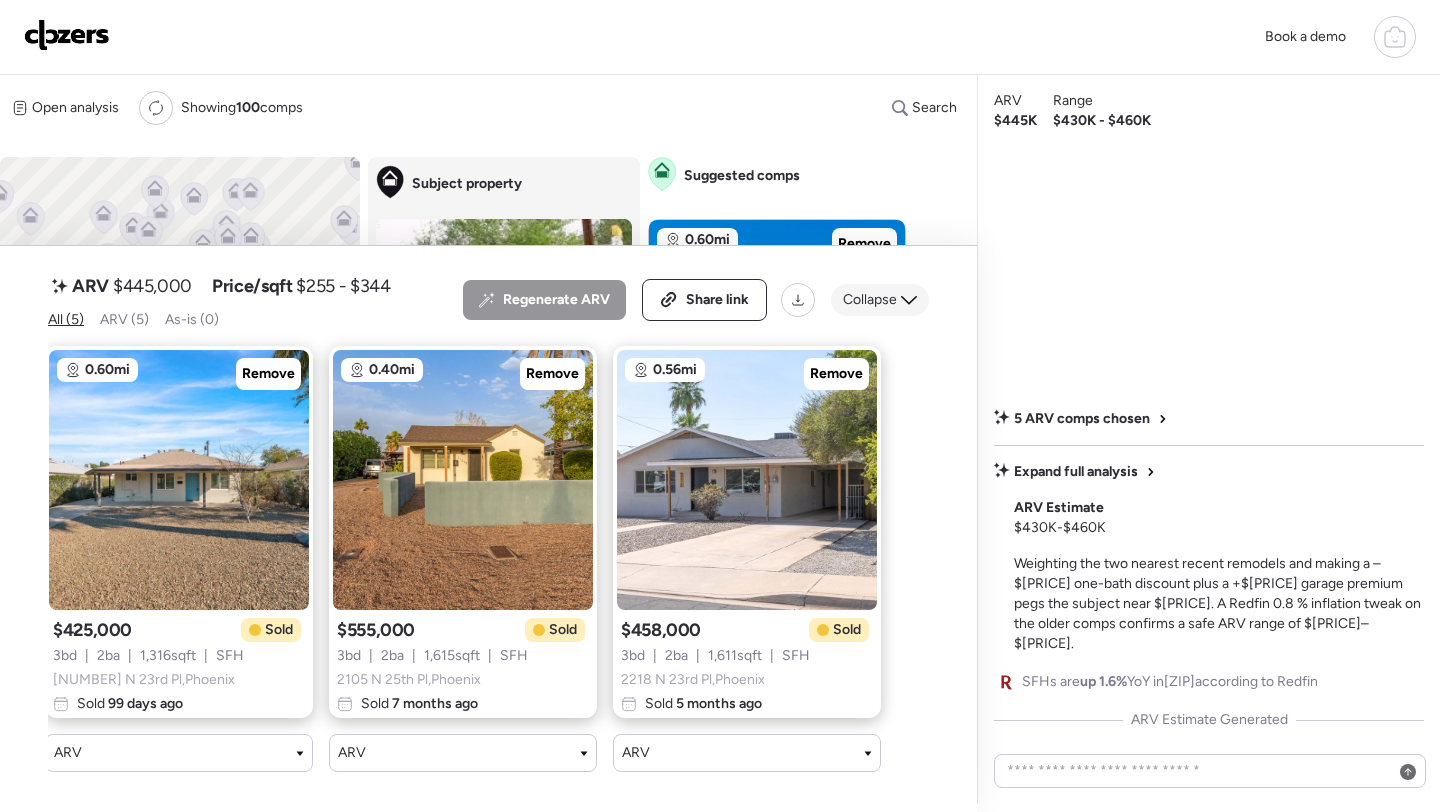 click on "Collapse" at bounding box center [870, 300] 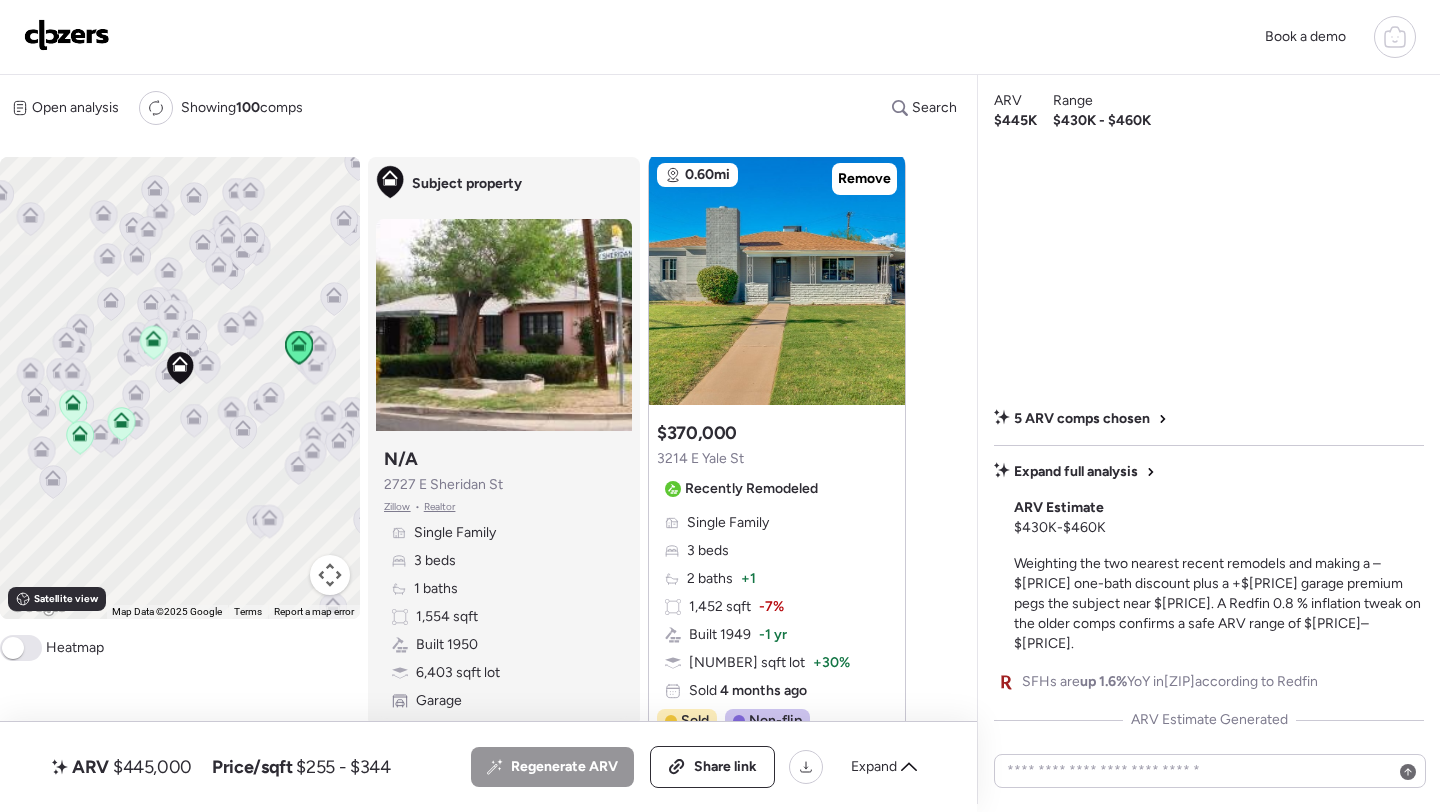 scroll, scrollTop: 0, scrollLeft: 0, axis: both 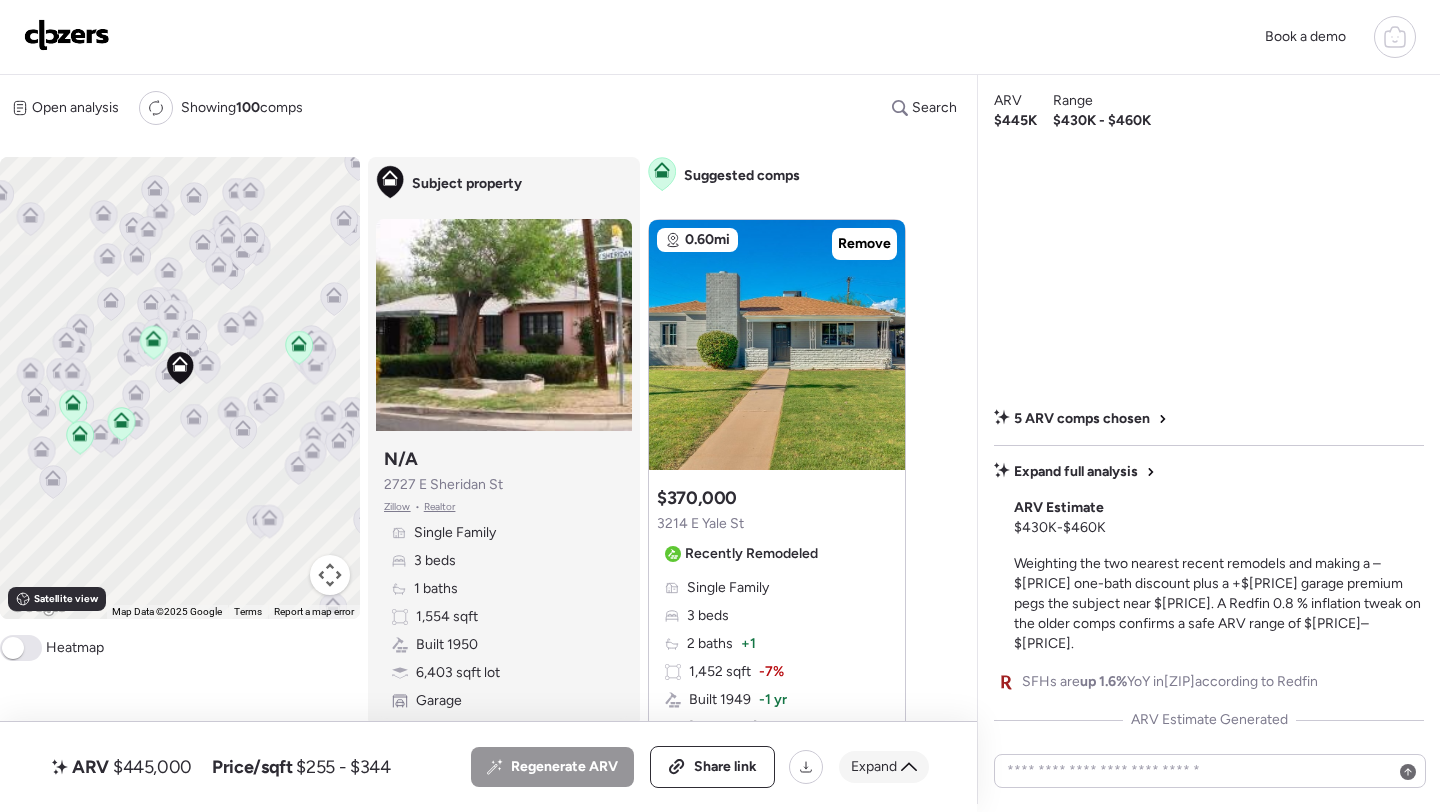 click on "Expand" at bounding box center [874, 767] 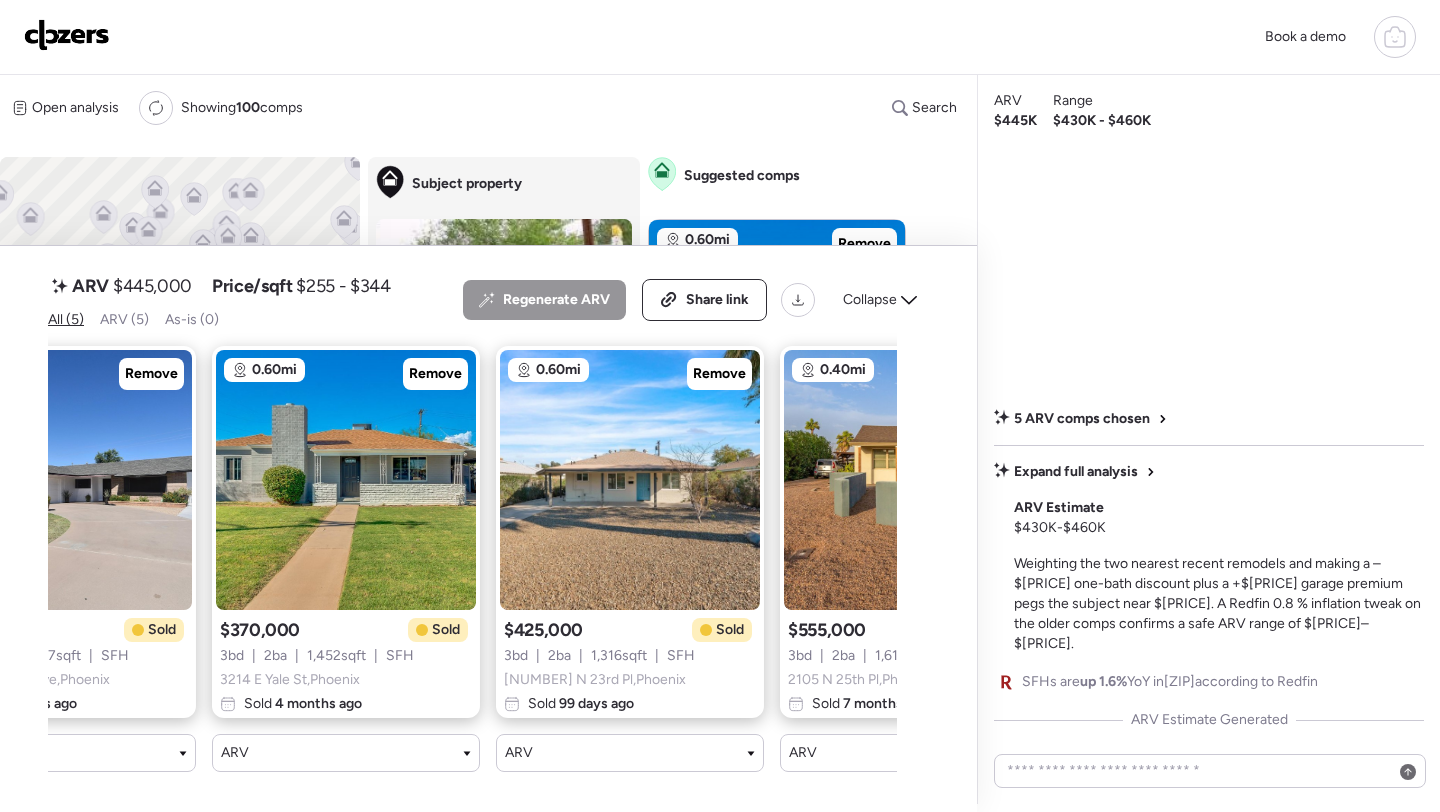 scroll, scrollTop: 0, scrollLeft: 0, axis: both 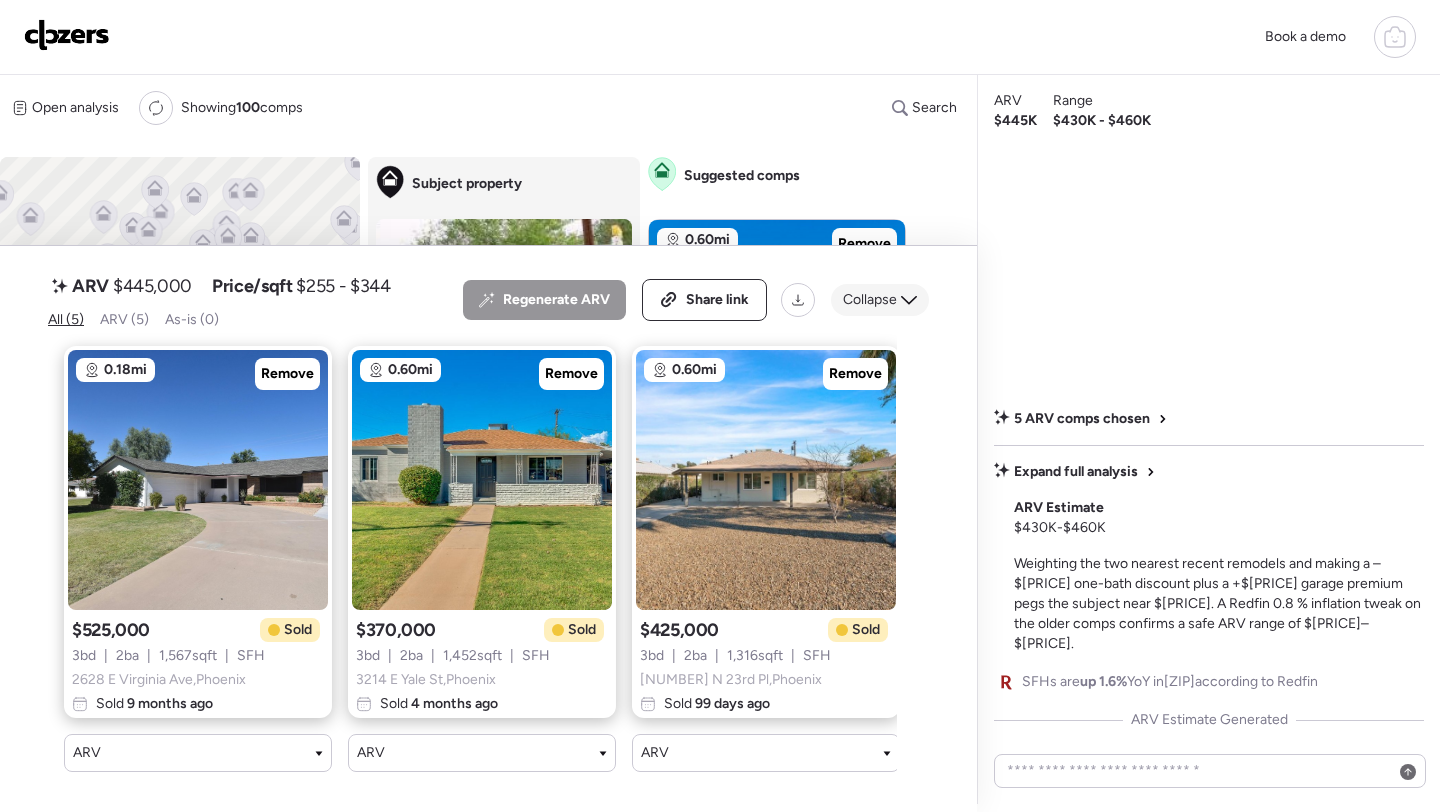 click on "Collapse" at bounding box center [880, 300] 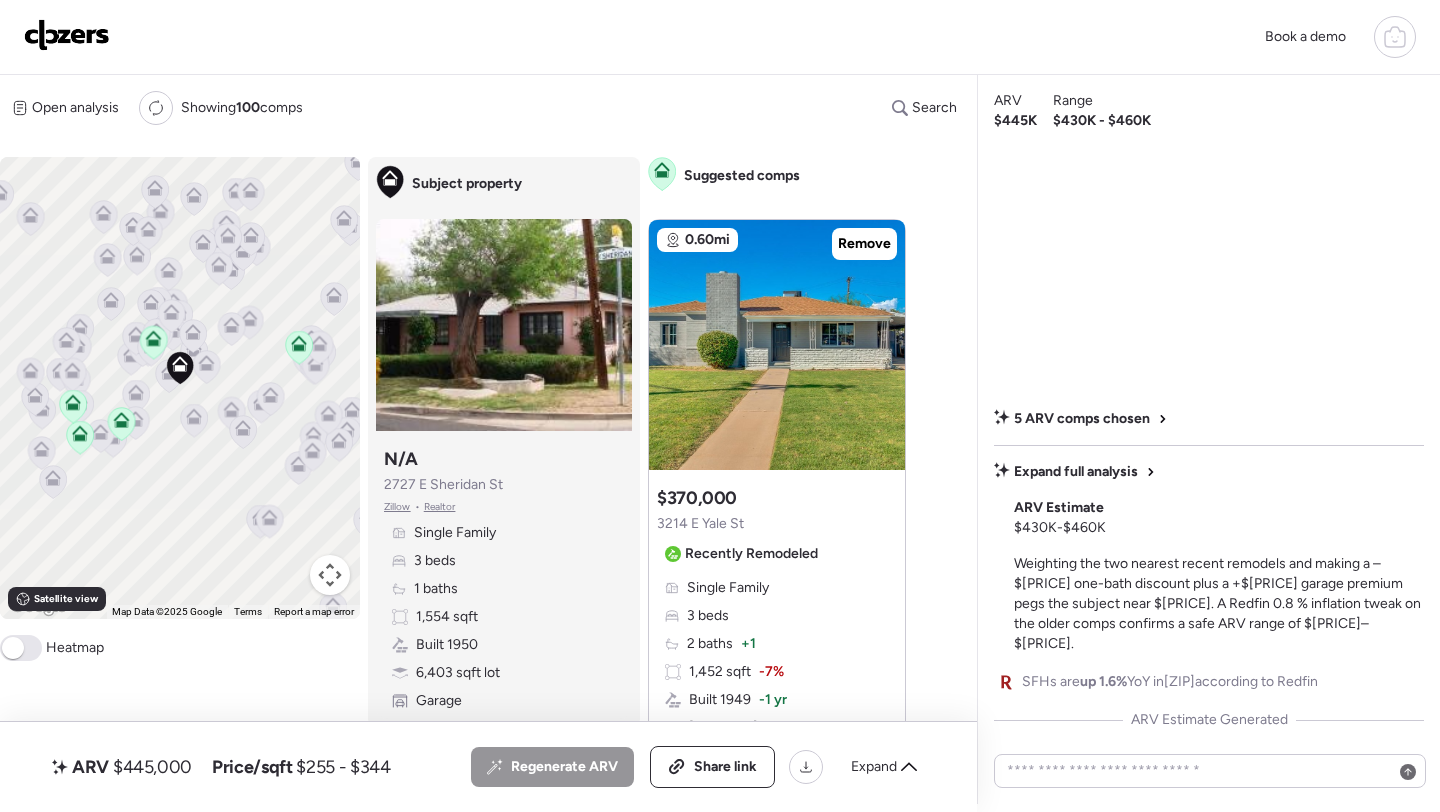 click on "$445,000" at bounding box center (152, 767) 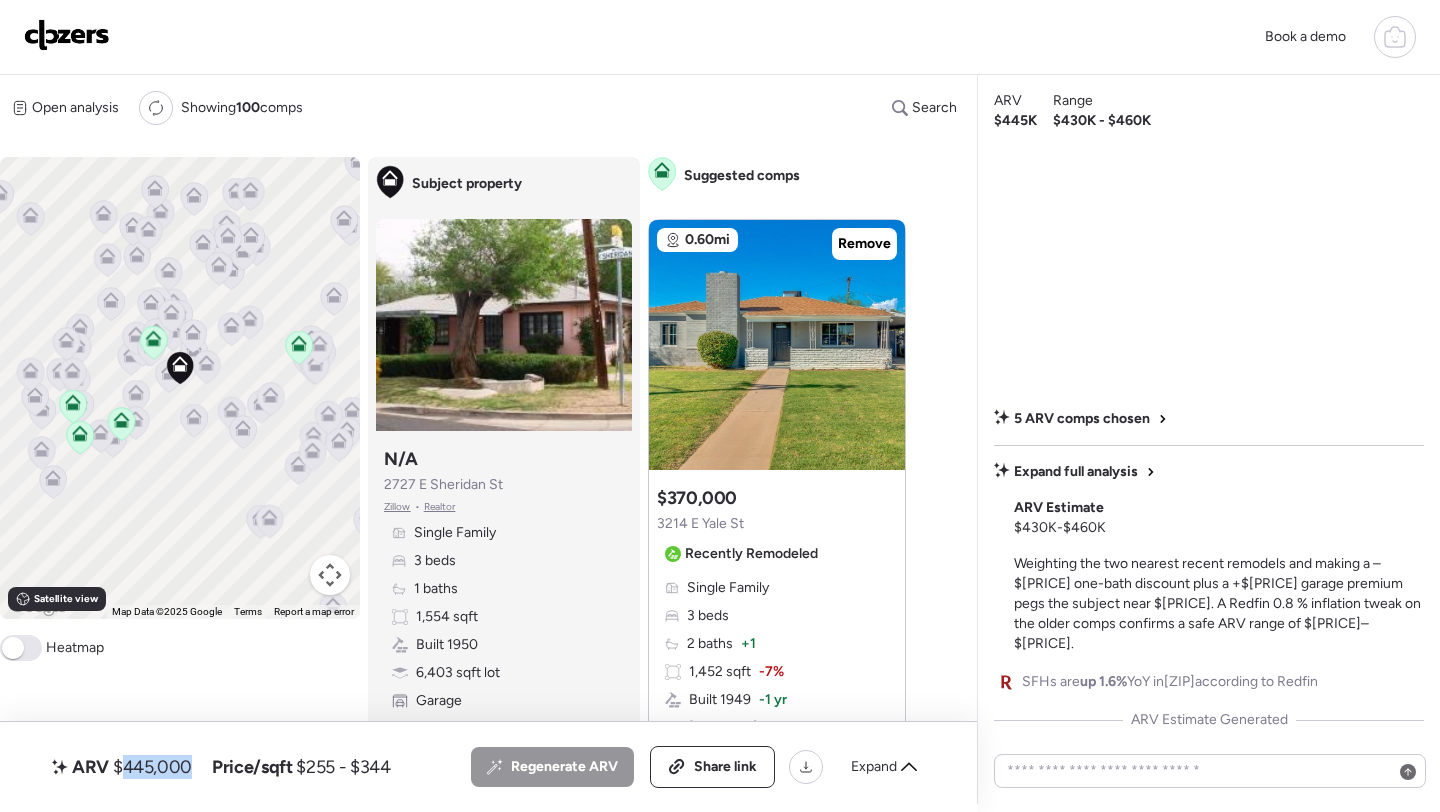 copy on "445,000" 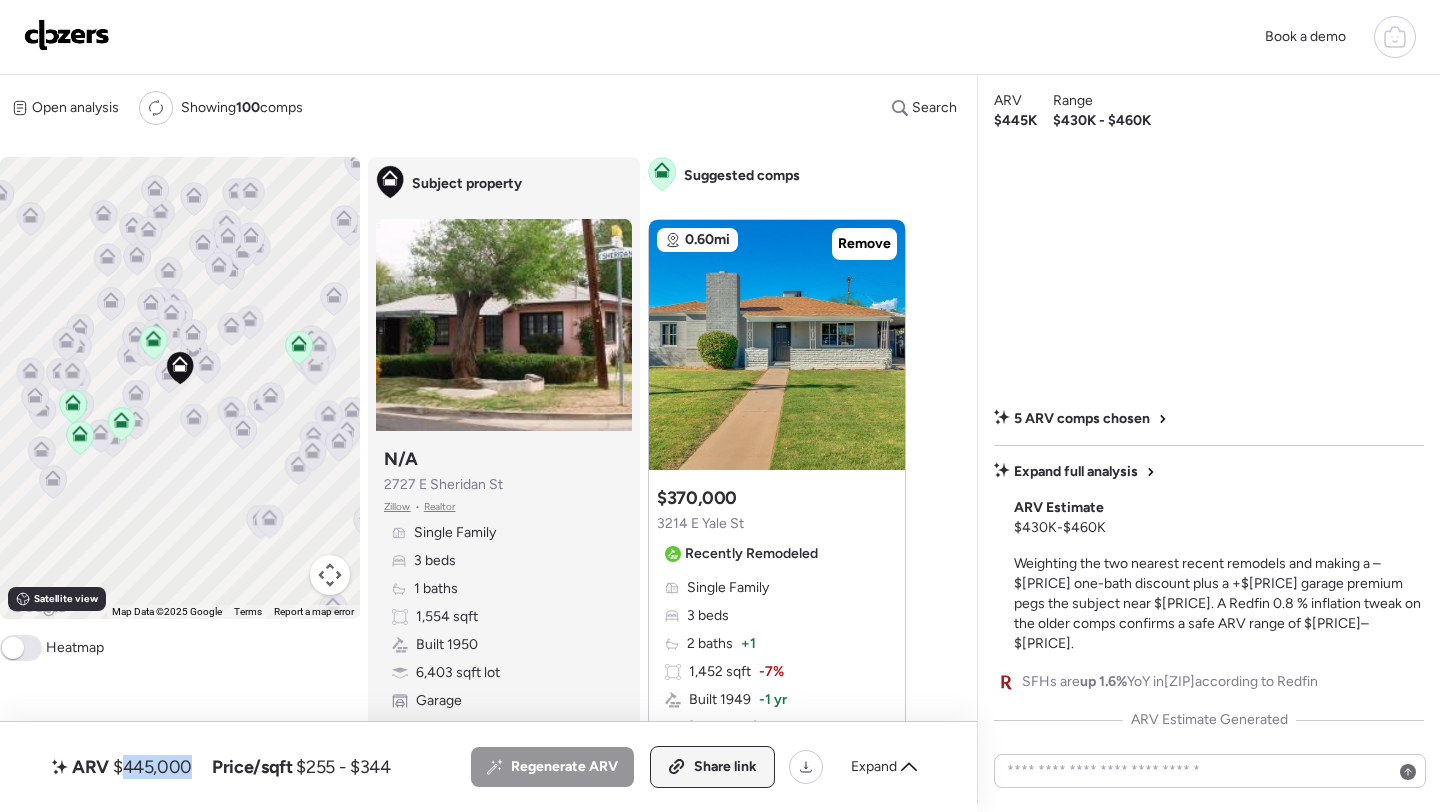 click on "Share link" at bounding box center (712, 767) 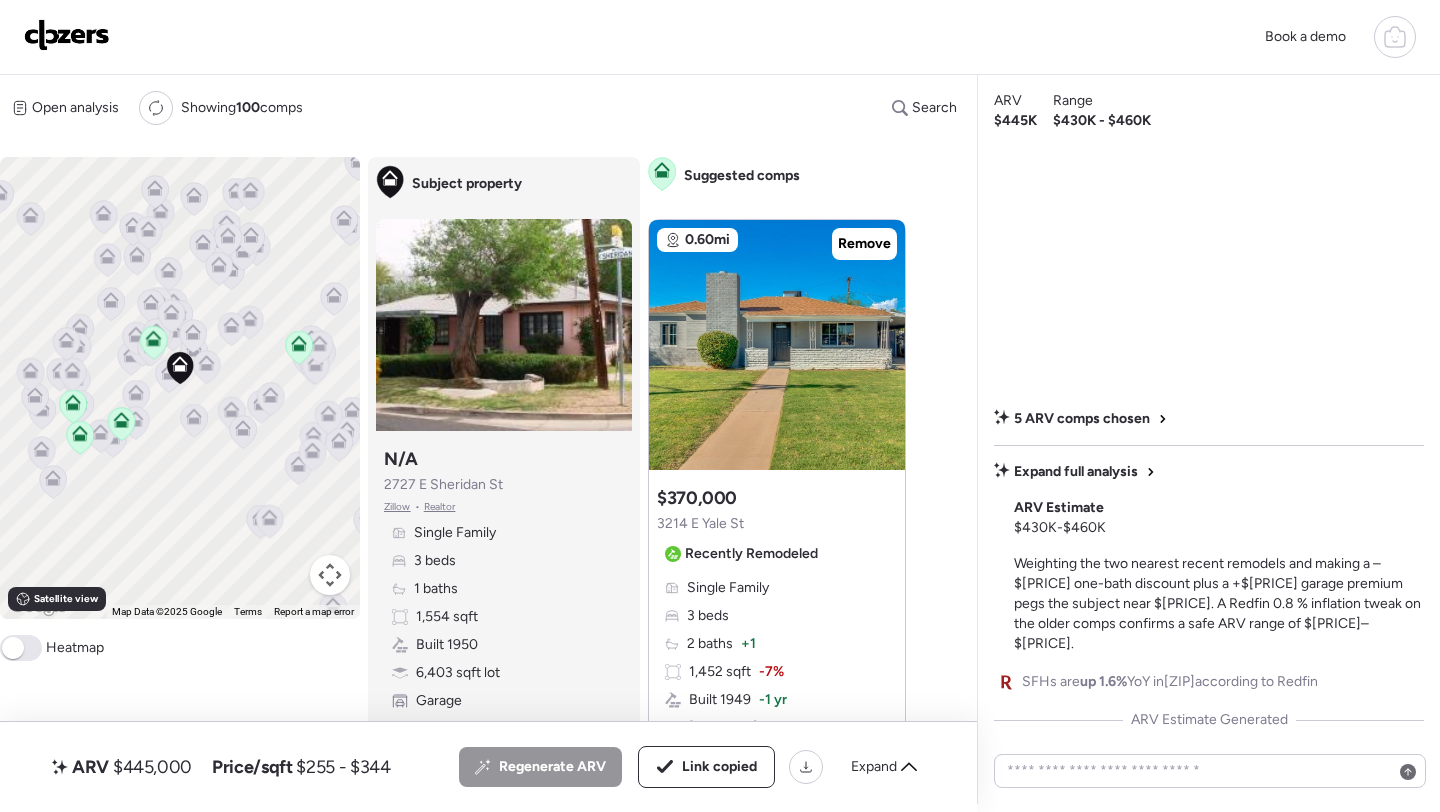click at bounding box center (67, 35) 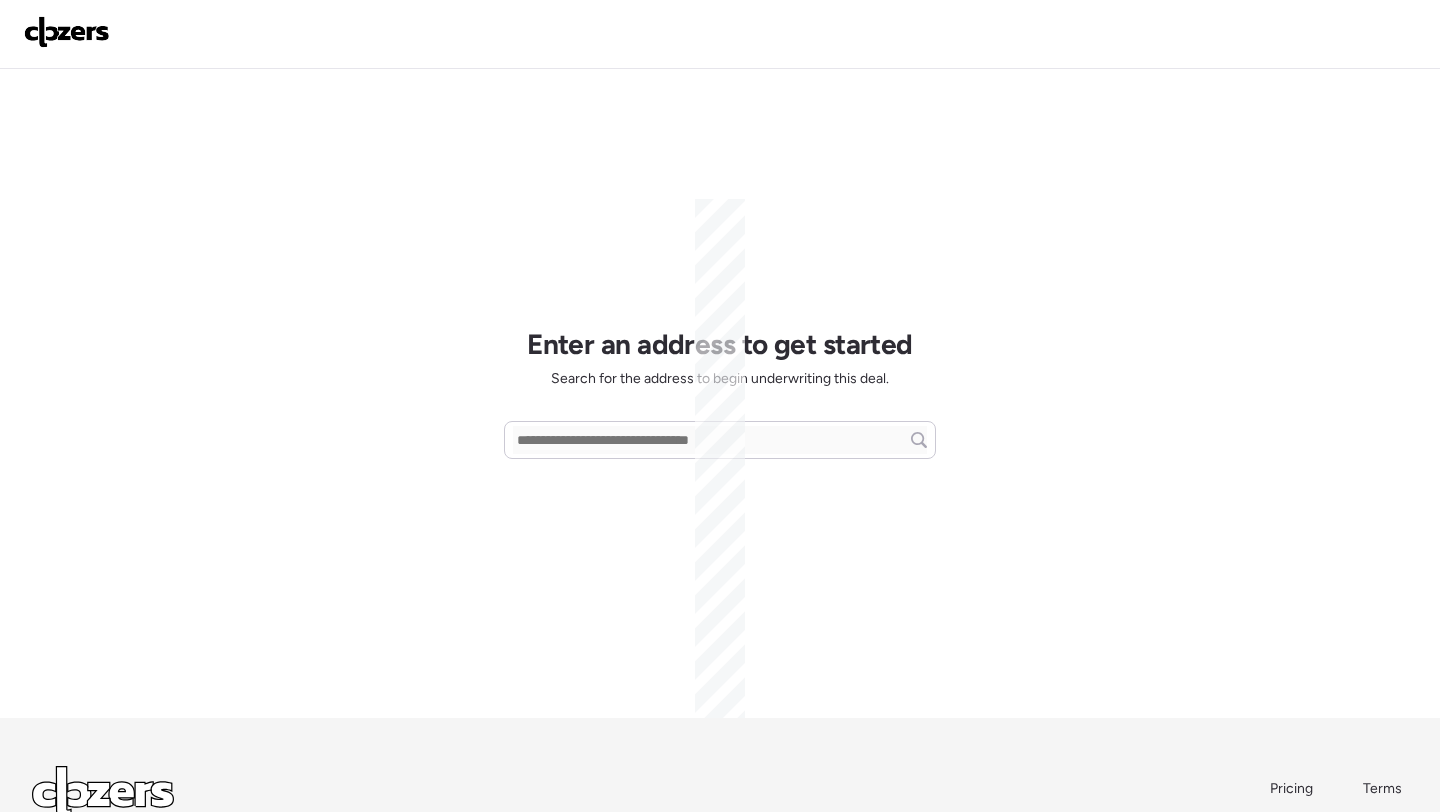 scroll, scrollTop: 0, scrollLeft: 0, axis: both 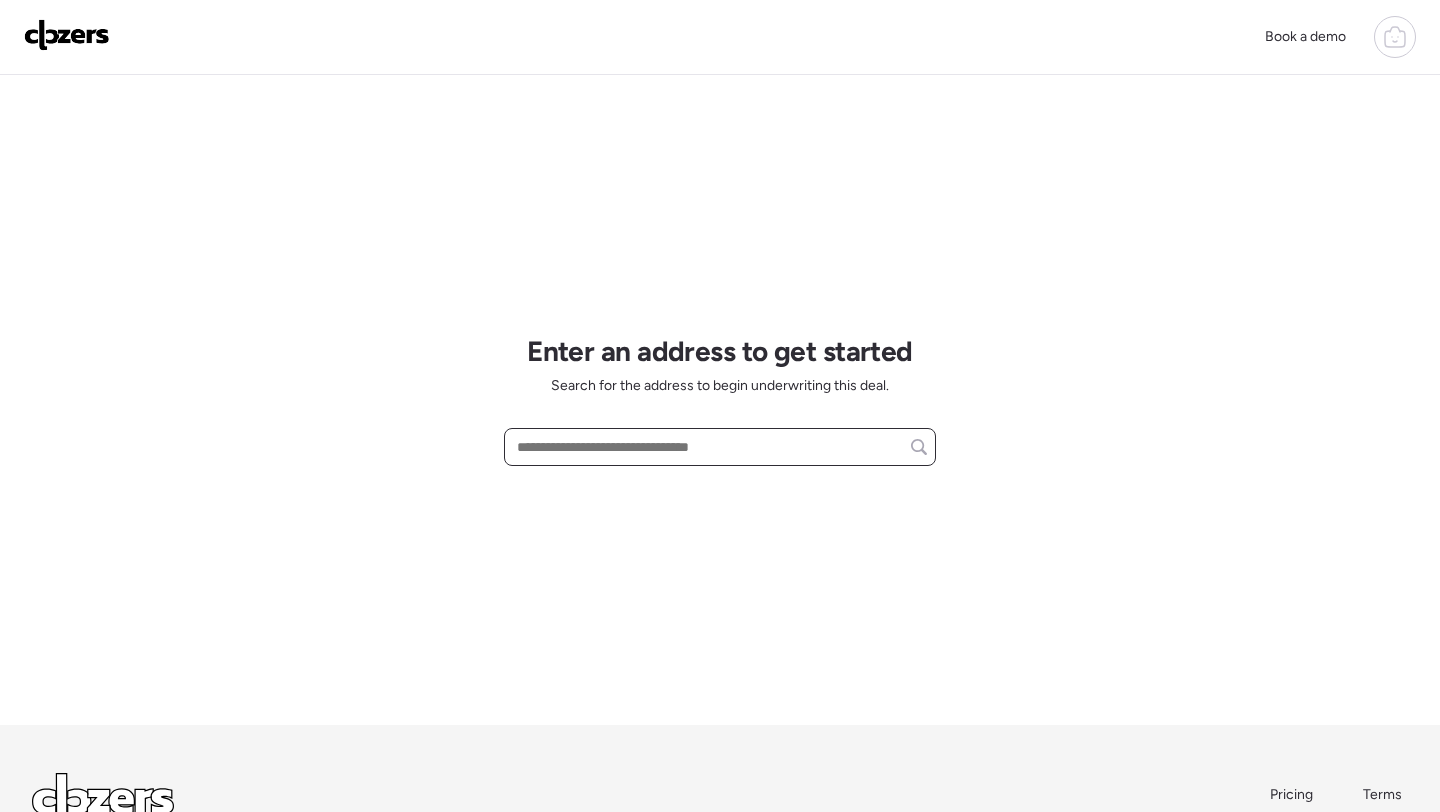 click at bounding box center (720, 447) 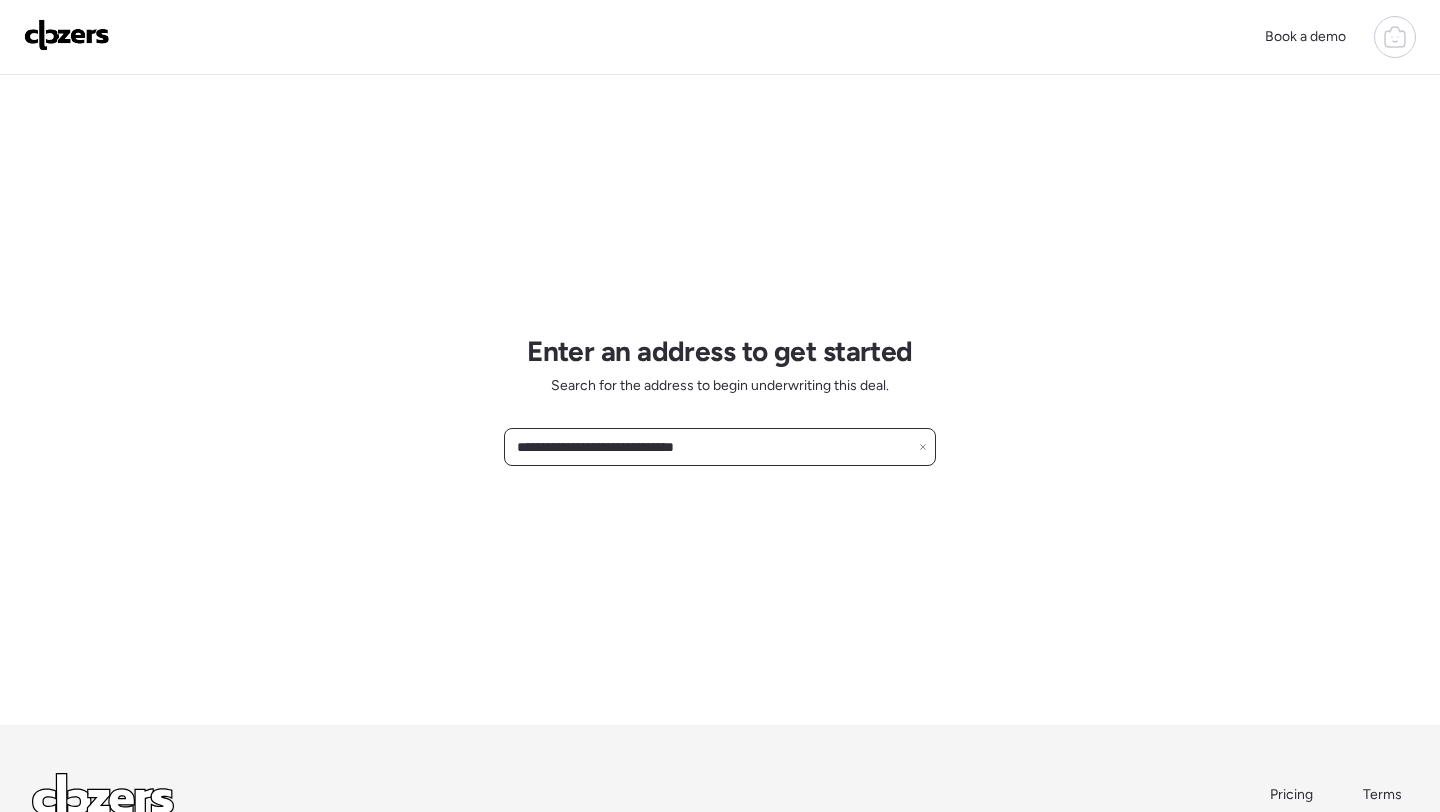 click on "**********" at bounding box center [720, 447] 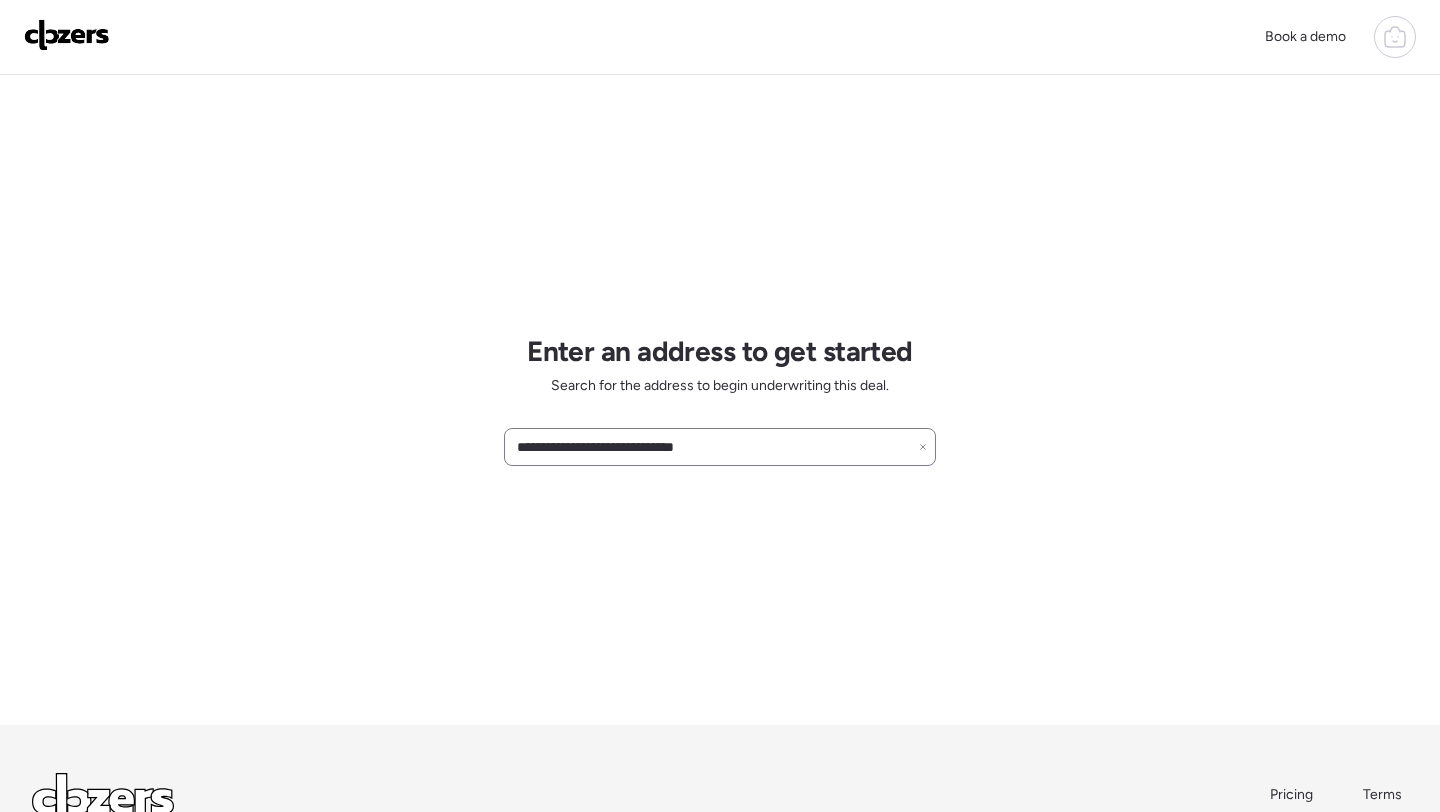 click on "**********" at bounding box center [720, 447] 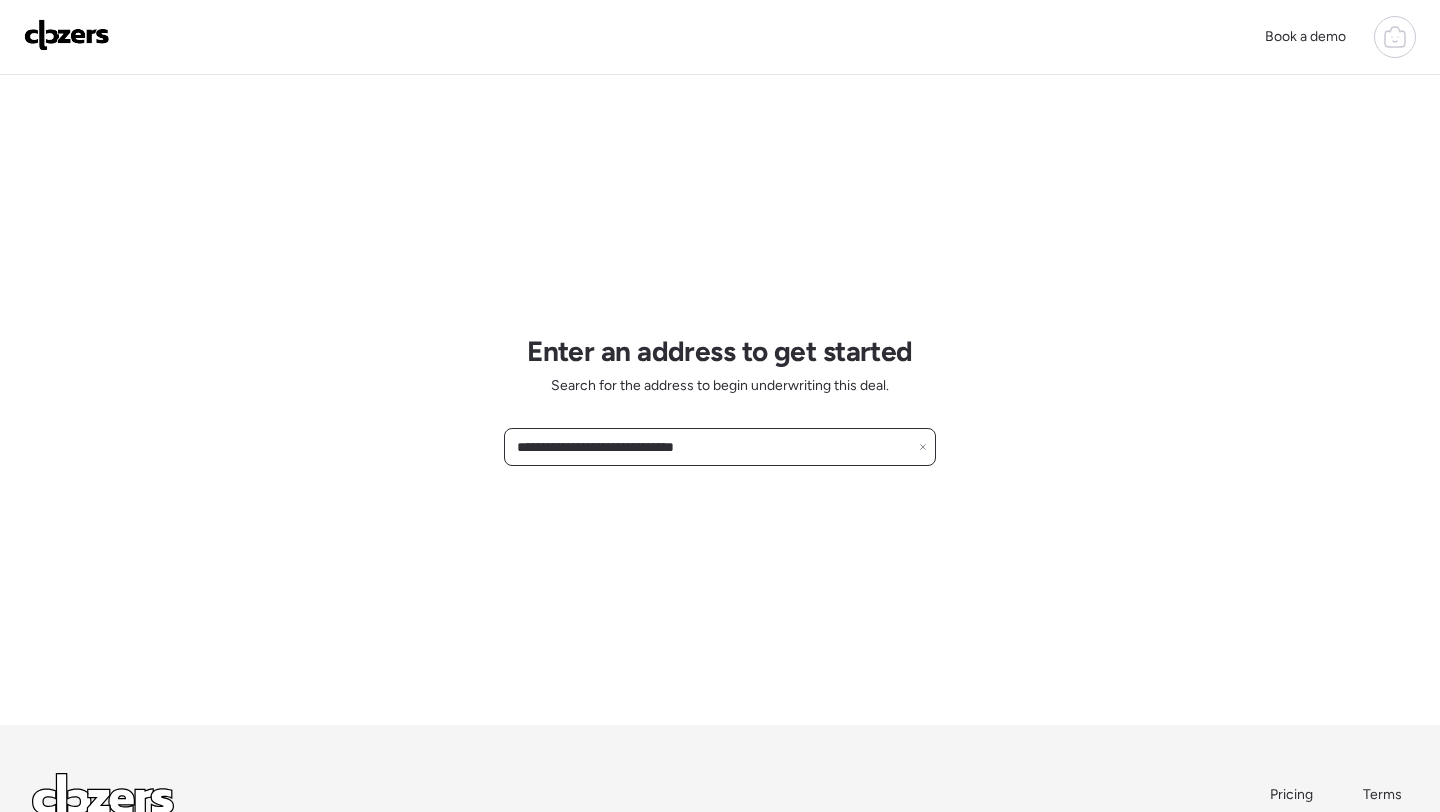 click on "**********" at bounding box center [720, 447] 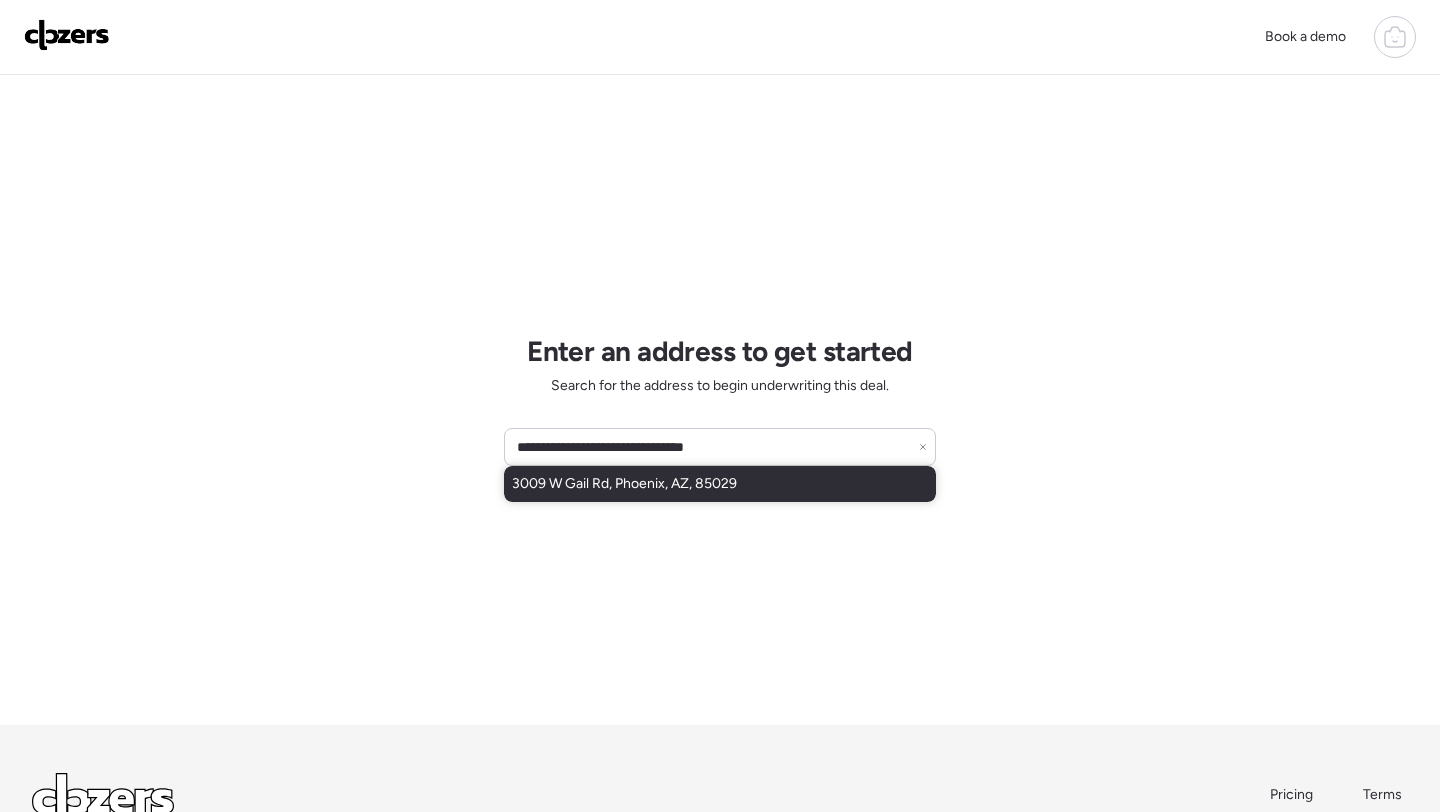 click on "3009 W Gail Rd, Phoenix, AZ, 85029" at bounding box center (720, 484) 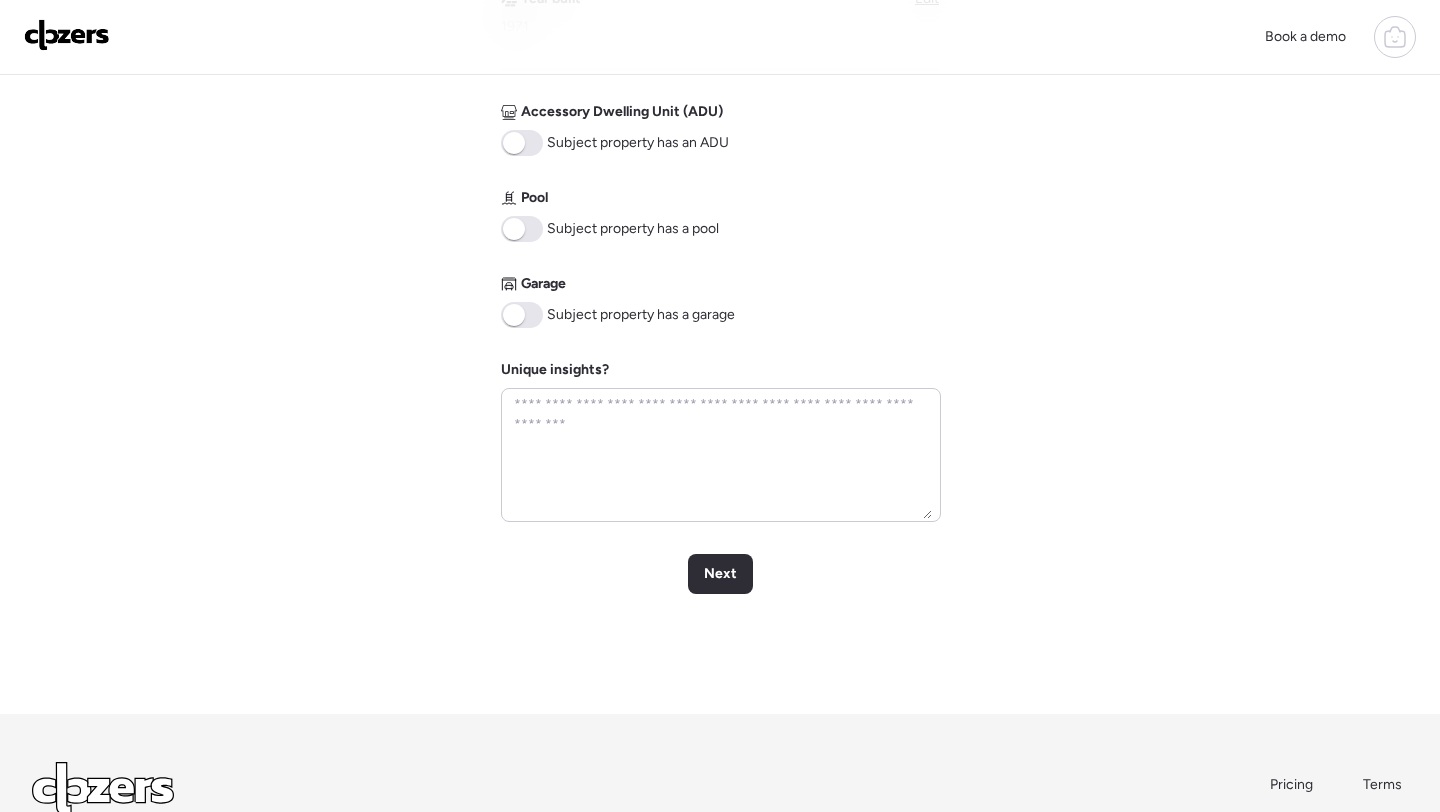 scroll, scrollTop: 858, scrollLeft: 0, axis: vertical 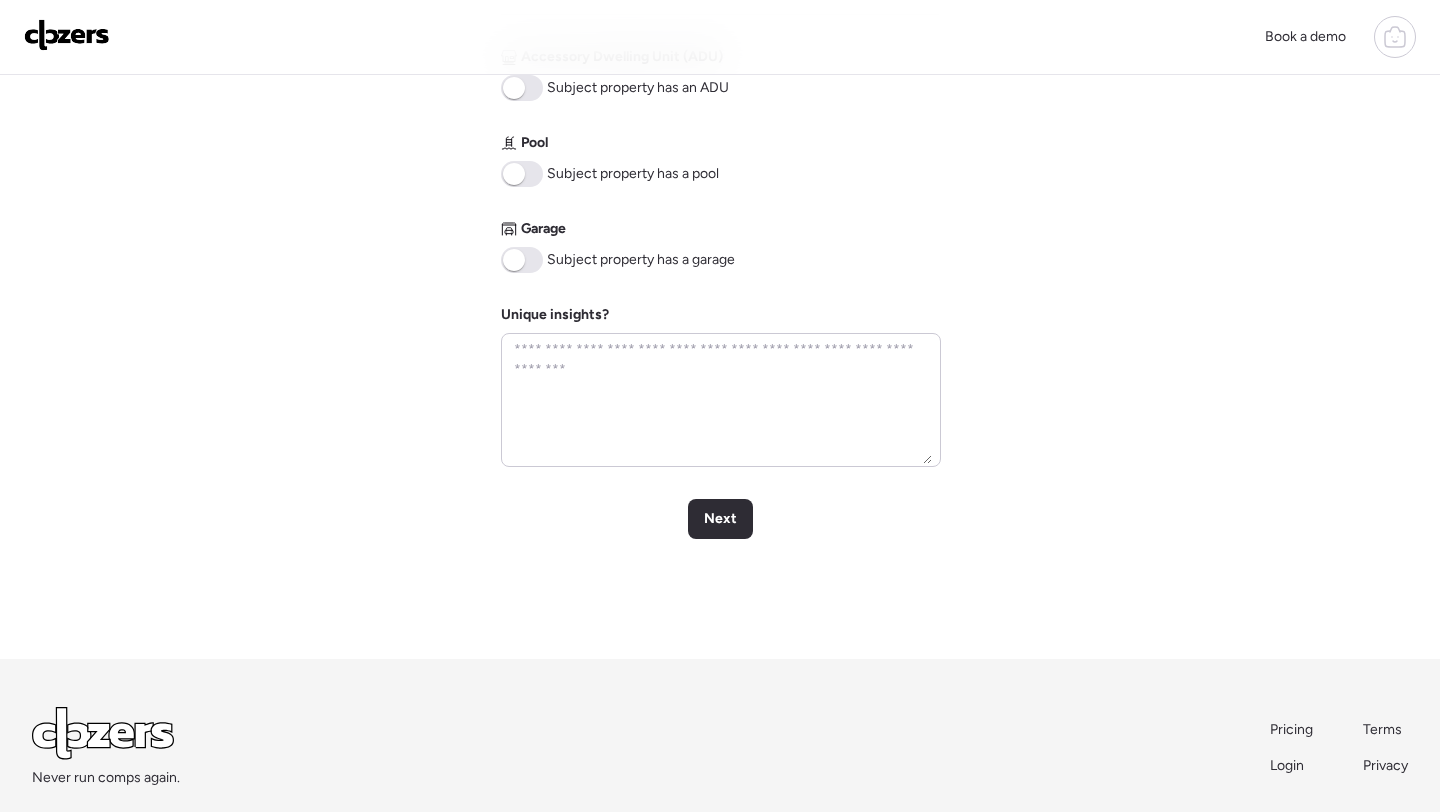 click at bounding box center (522, 260) 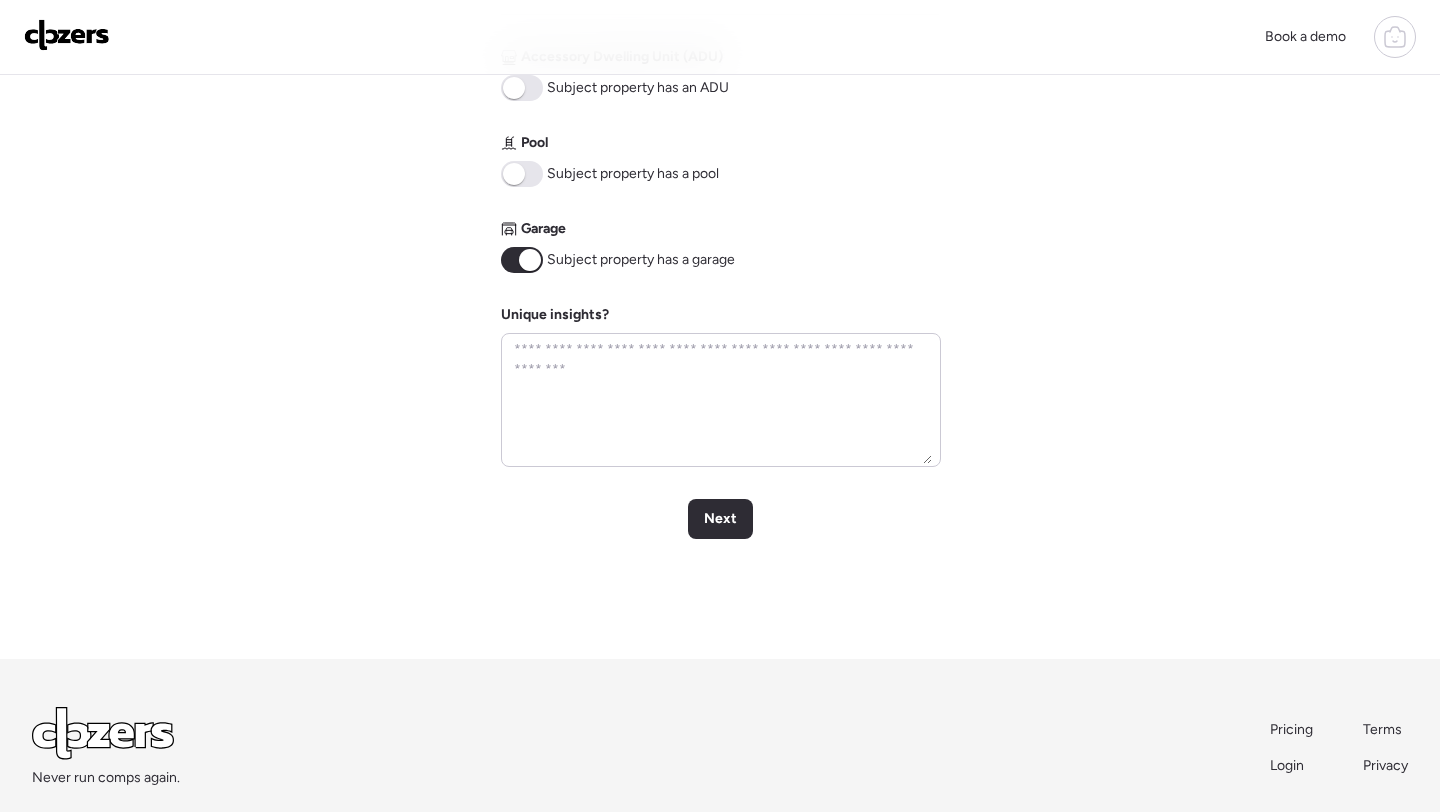 click at bounding box center (522, 174) 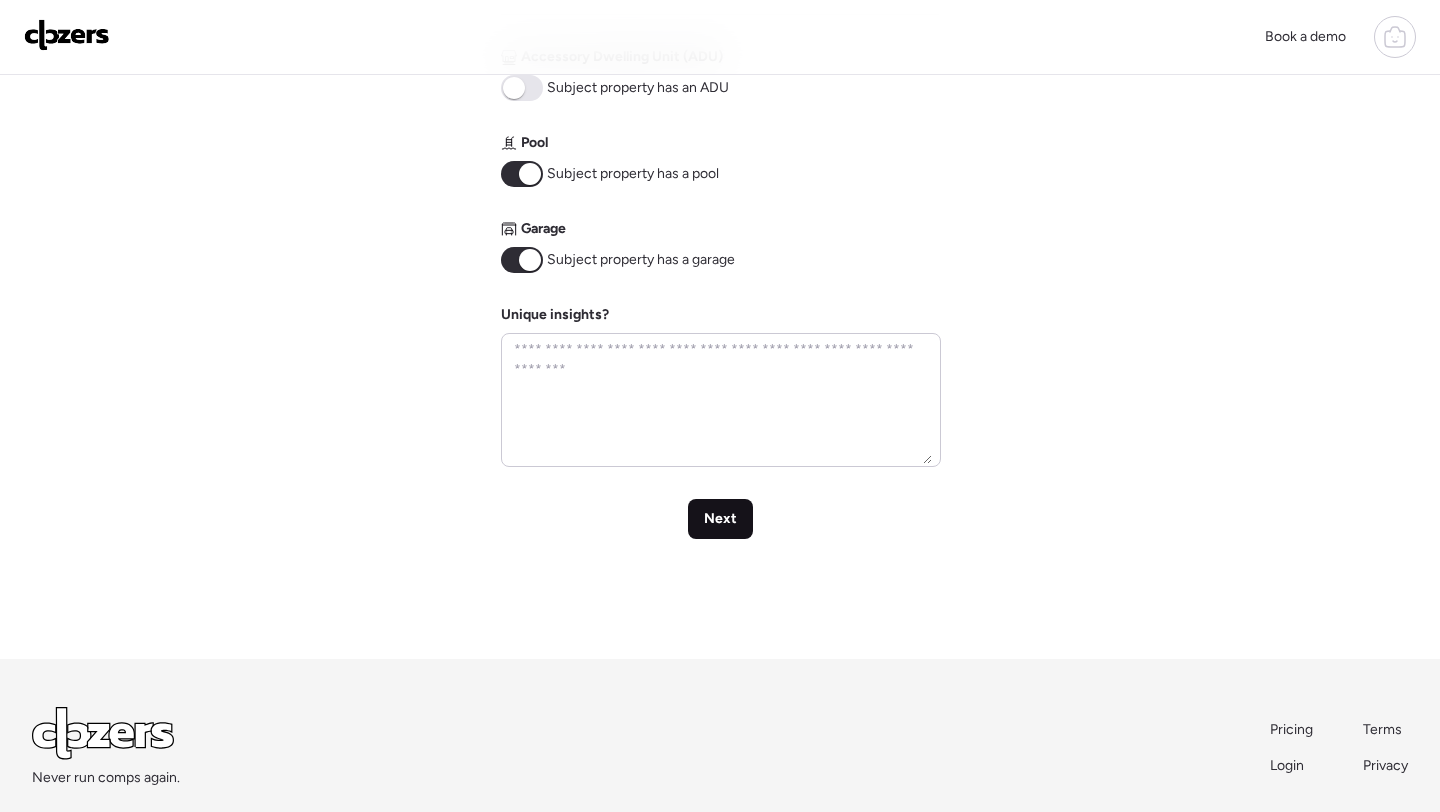 click on "Next" at bounding box center [720, 519] 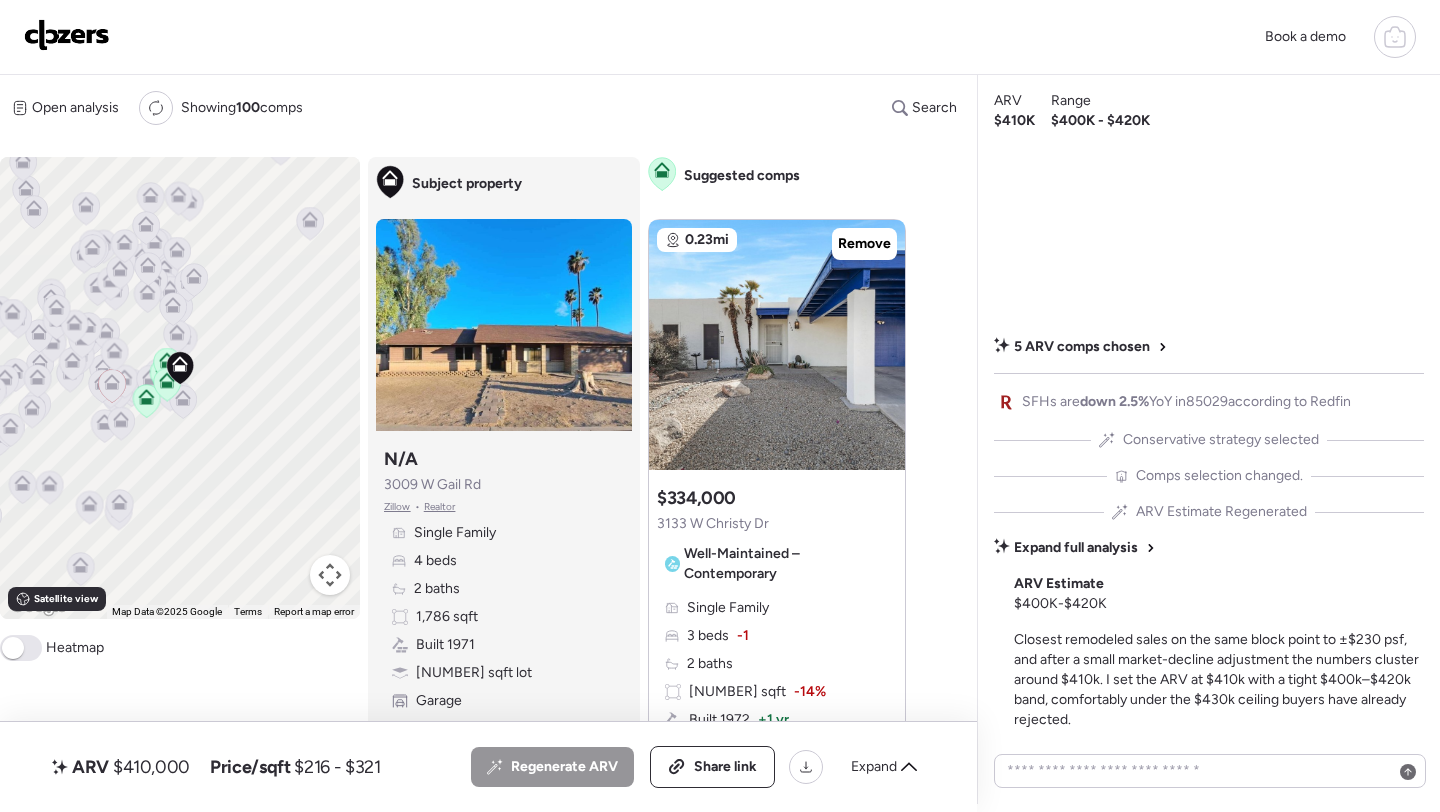 click at bounding box center [67, 35] 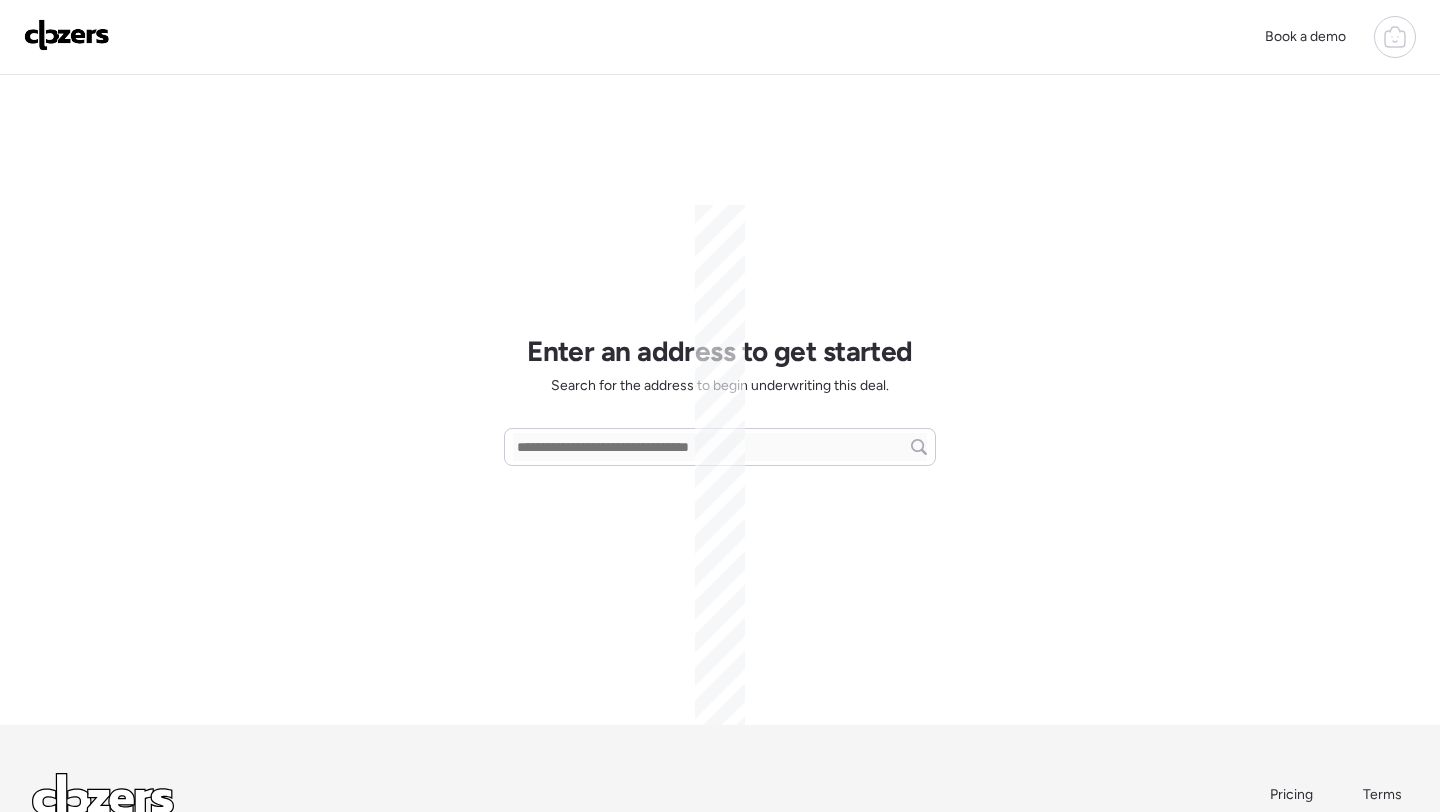 scroll, scrollTop: 0, scrollLeft: 0, axis: both 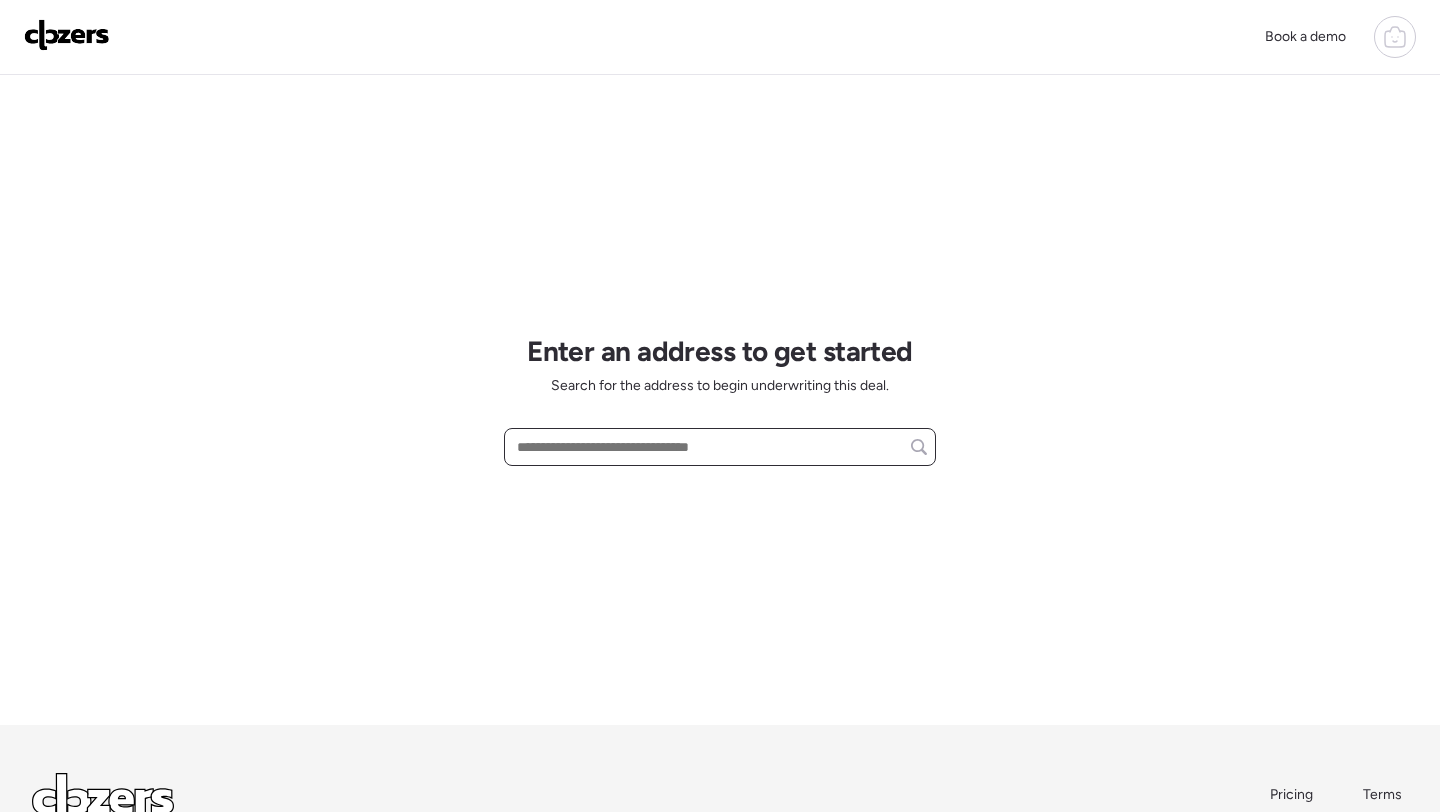 click at bounding box center [720, 447] 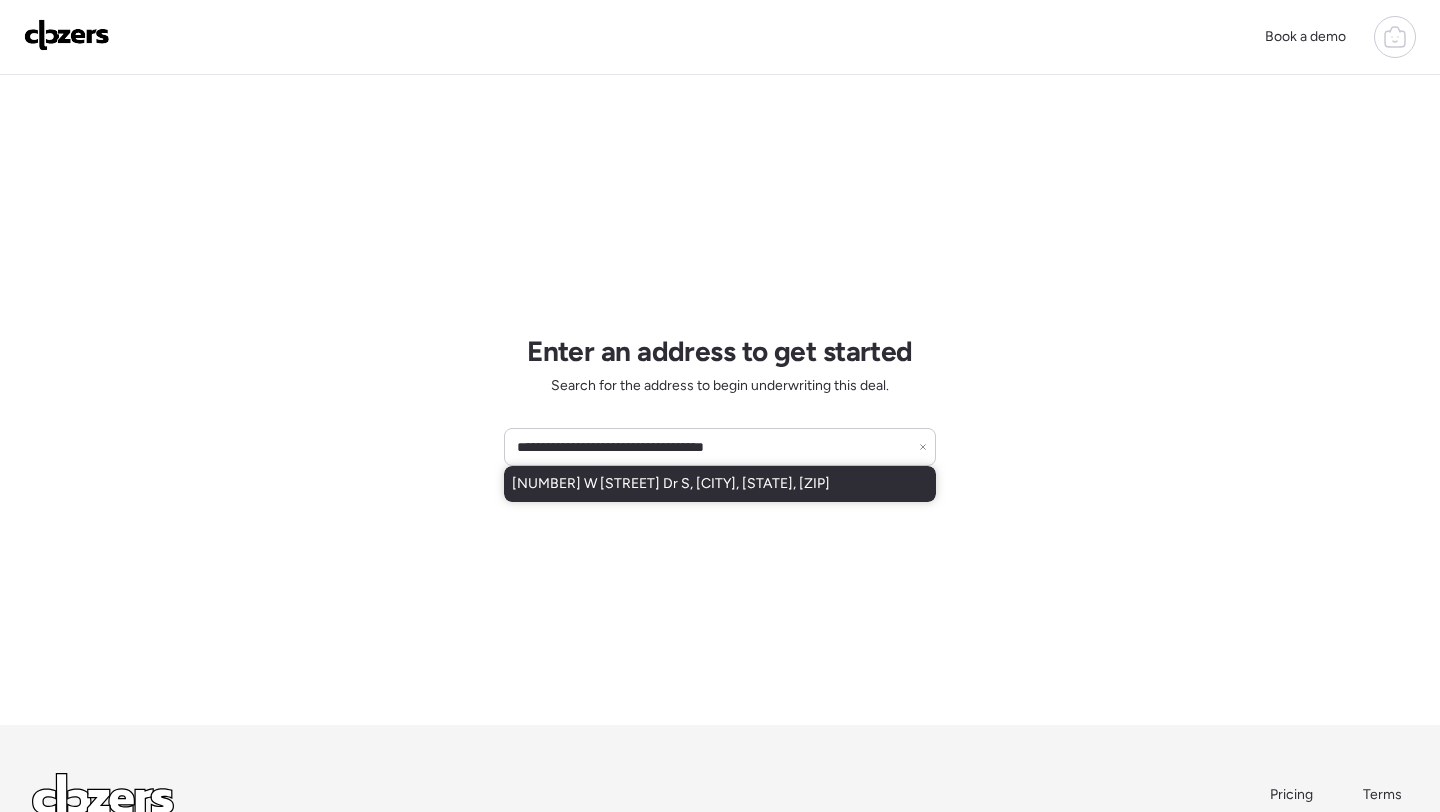 click on "[NUMBER] W [STREET] Dr S, [CITY], [STATE], [ZIP]" at bounding box center [671, 484] 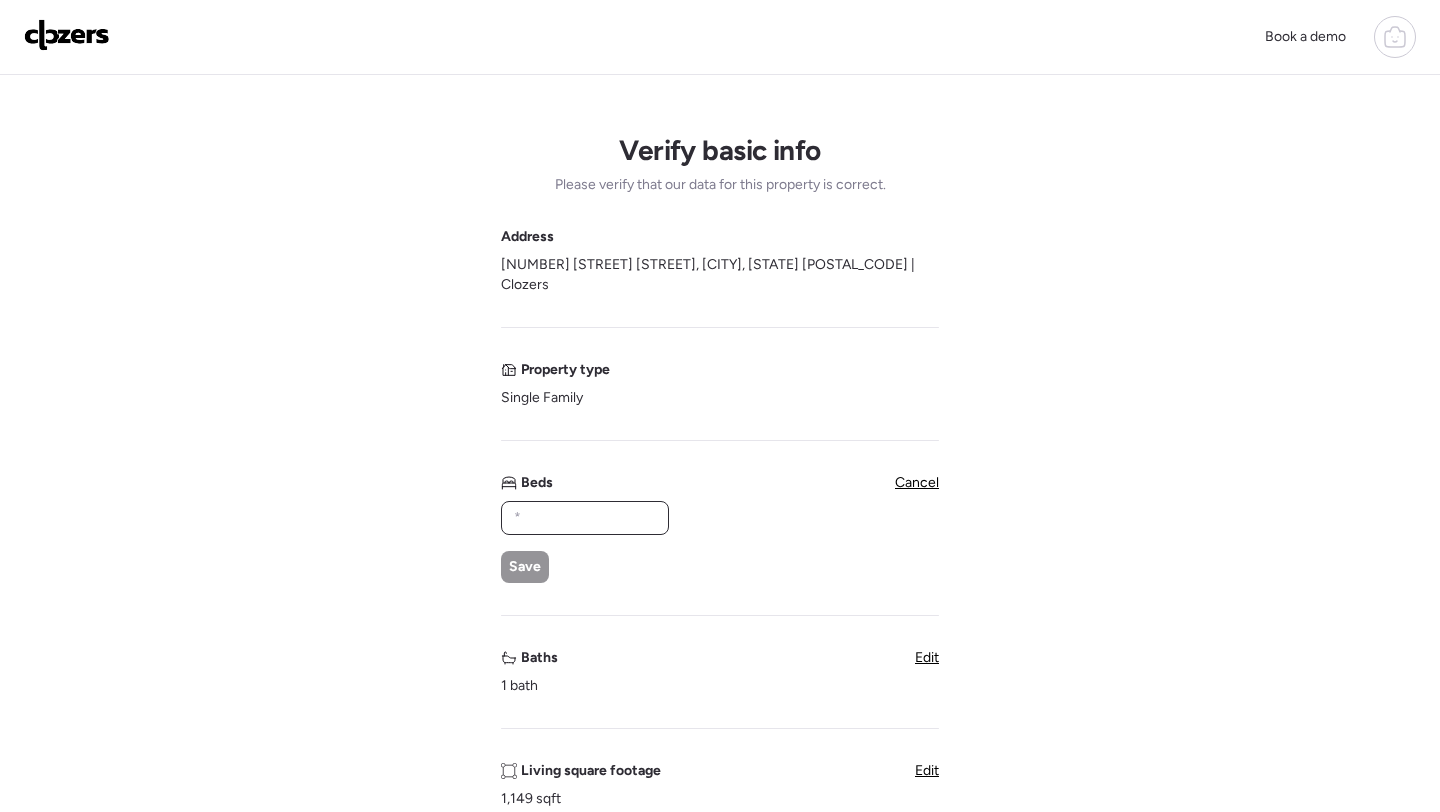 click at bounding box center (585, 518) 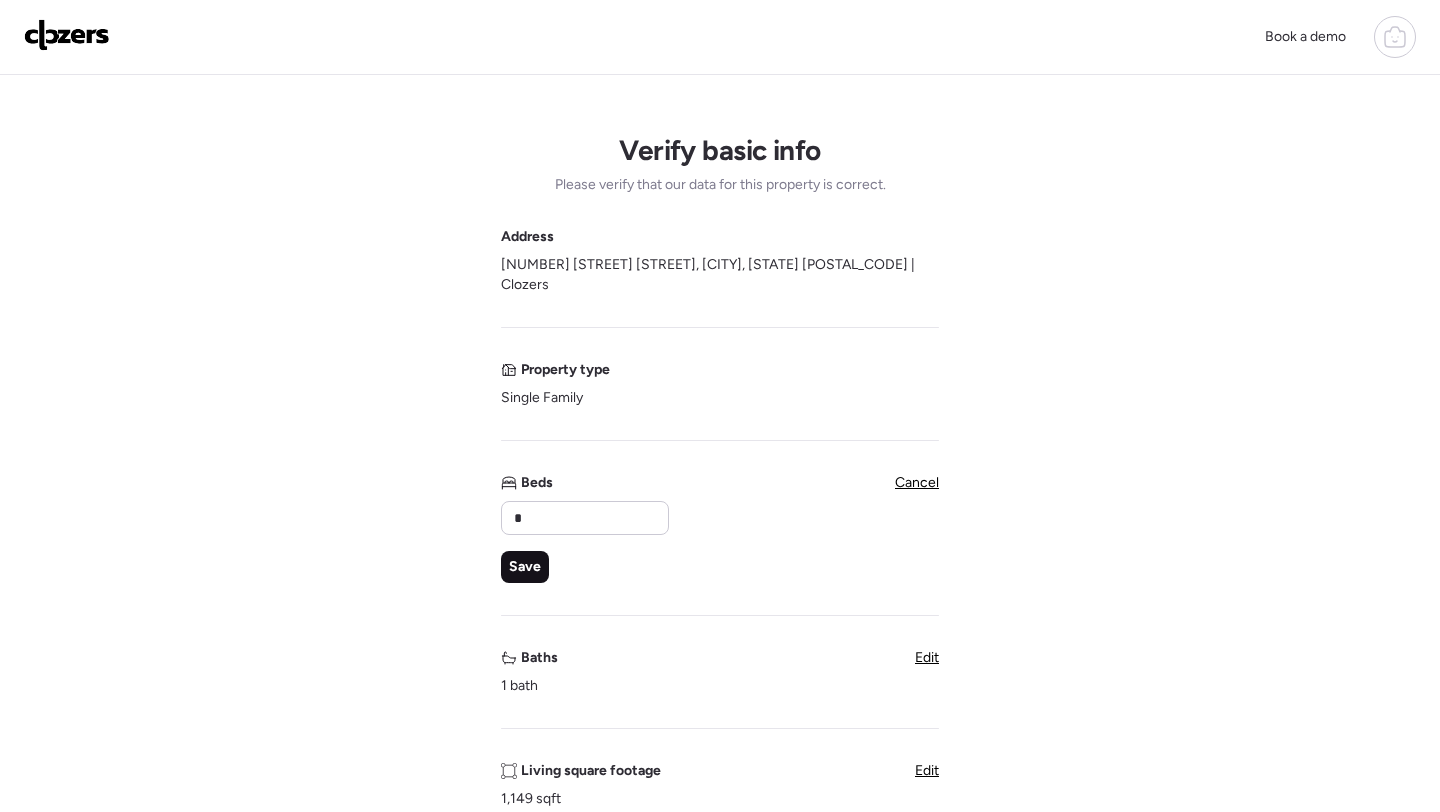 click on "Save" at bounding box center (525, 567) 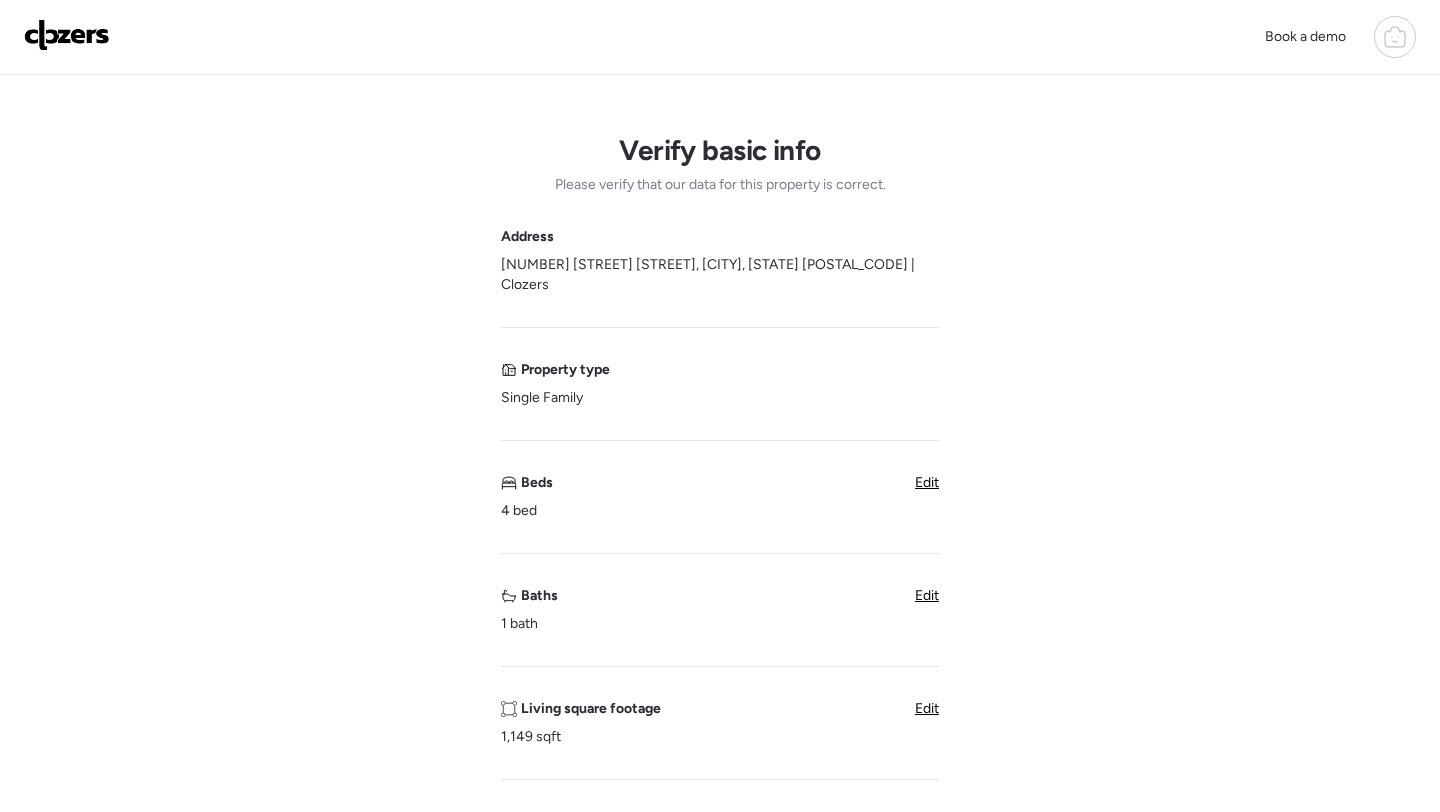 click on "Edit" at bounding box center (927, 595) 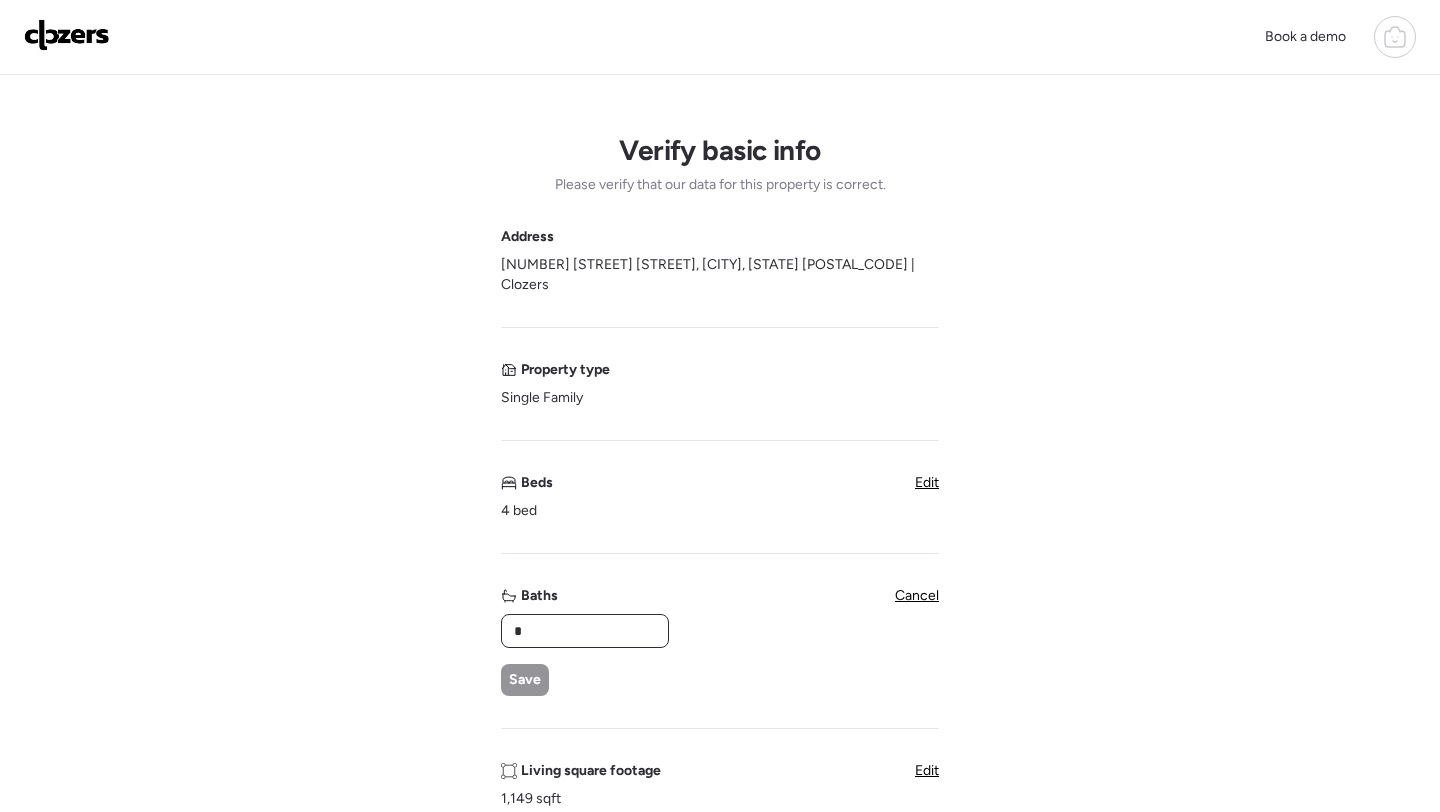 click on "*" at bounding box center [585, 631] 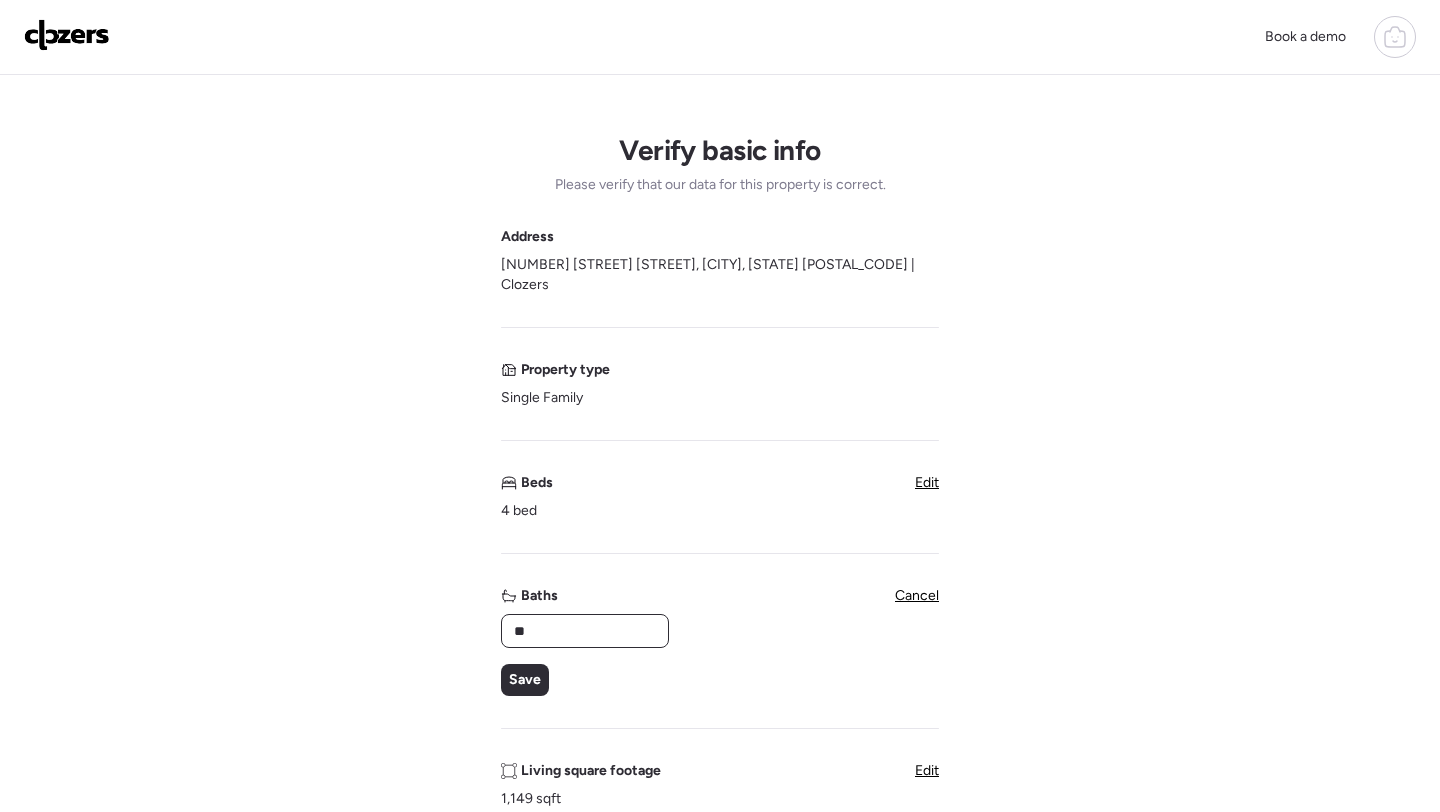 click on "**" at bounding box center [585, 631] 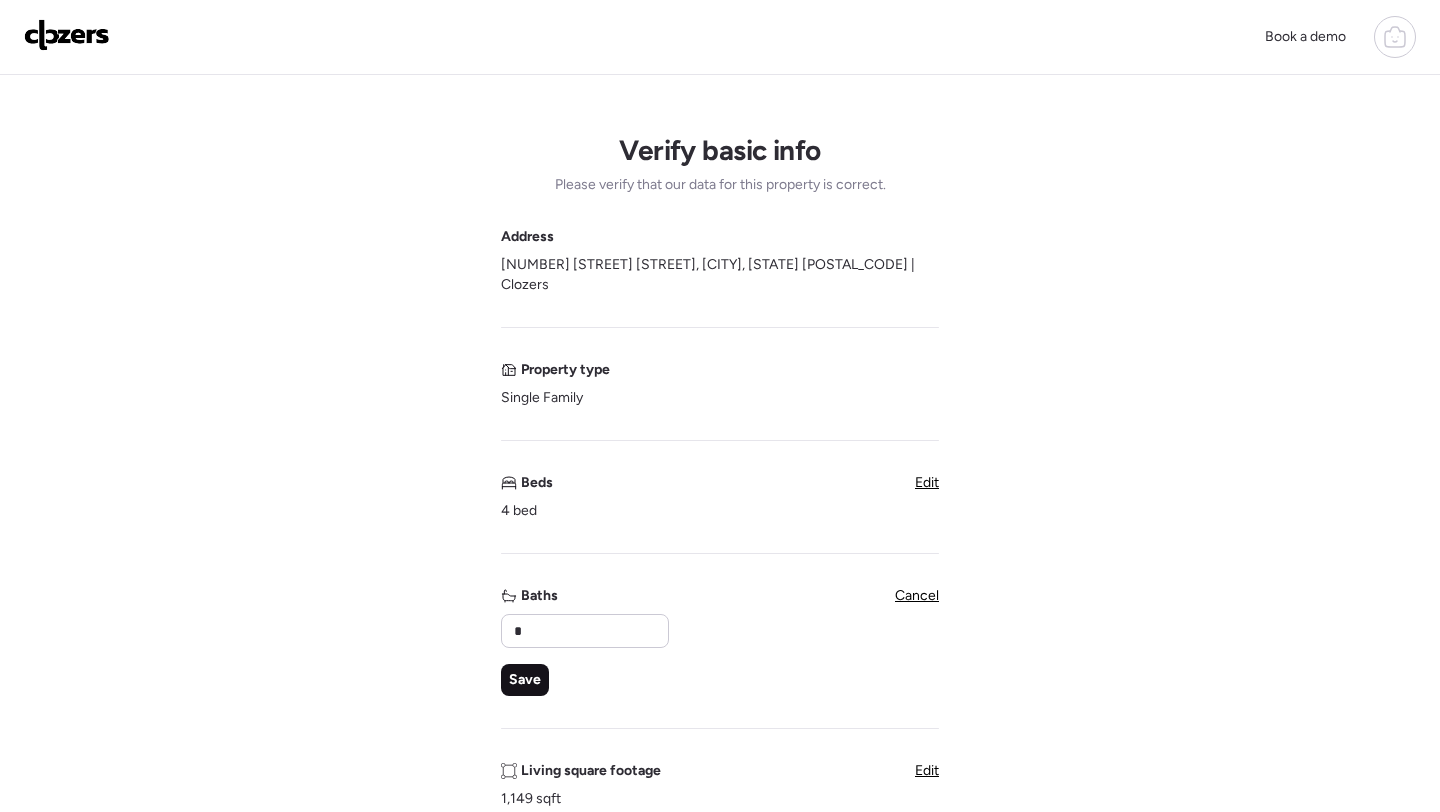 click on "Save" at bounding box center (525, 680) 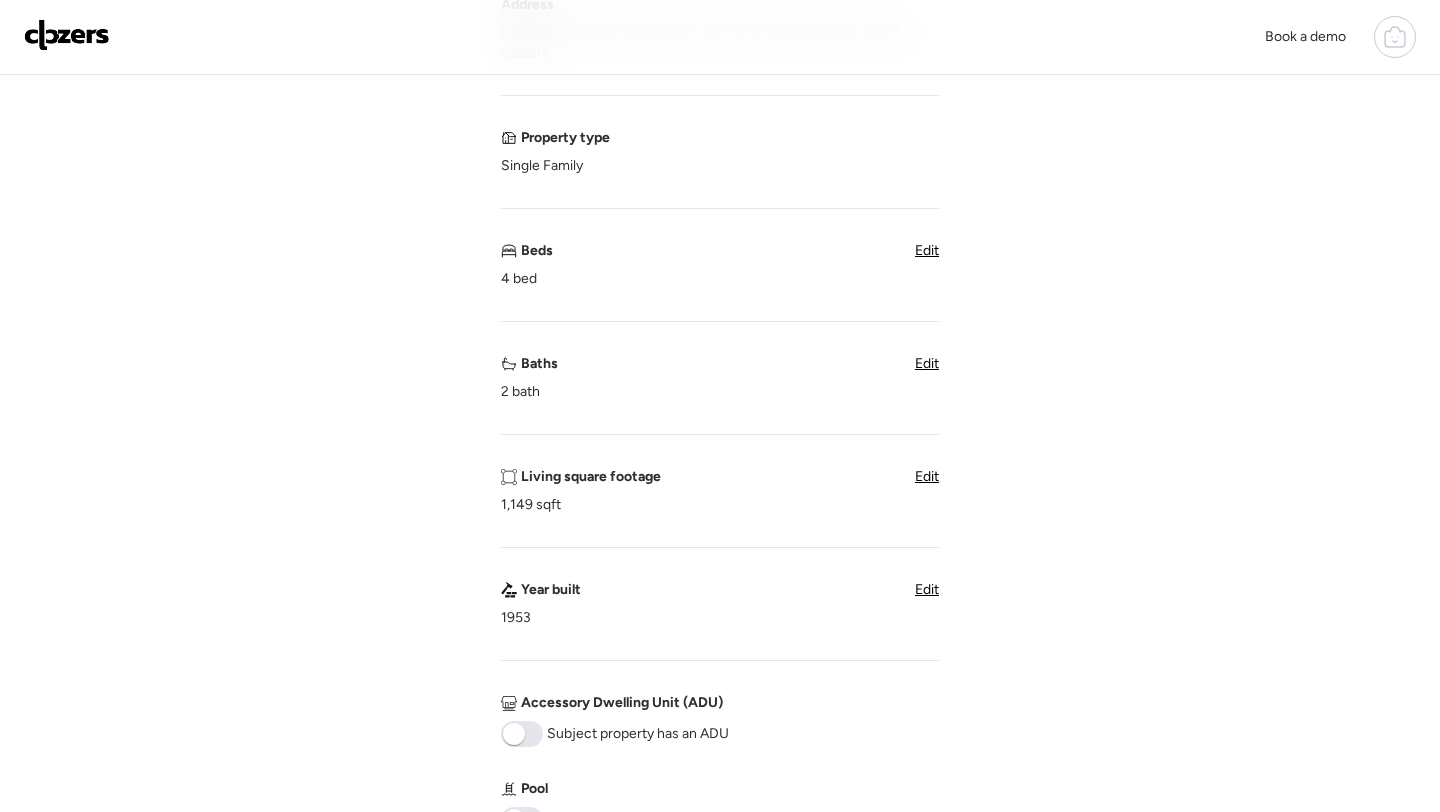 scroll, scrollTop: 274, scrollLeft: 0, axis: vertical 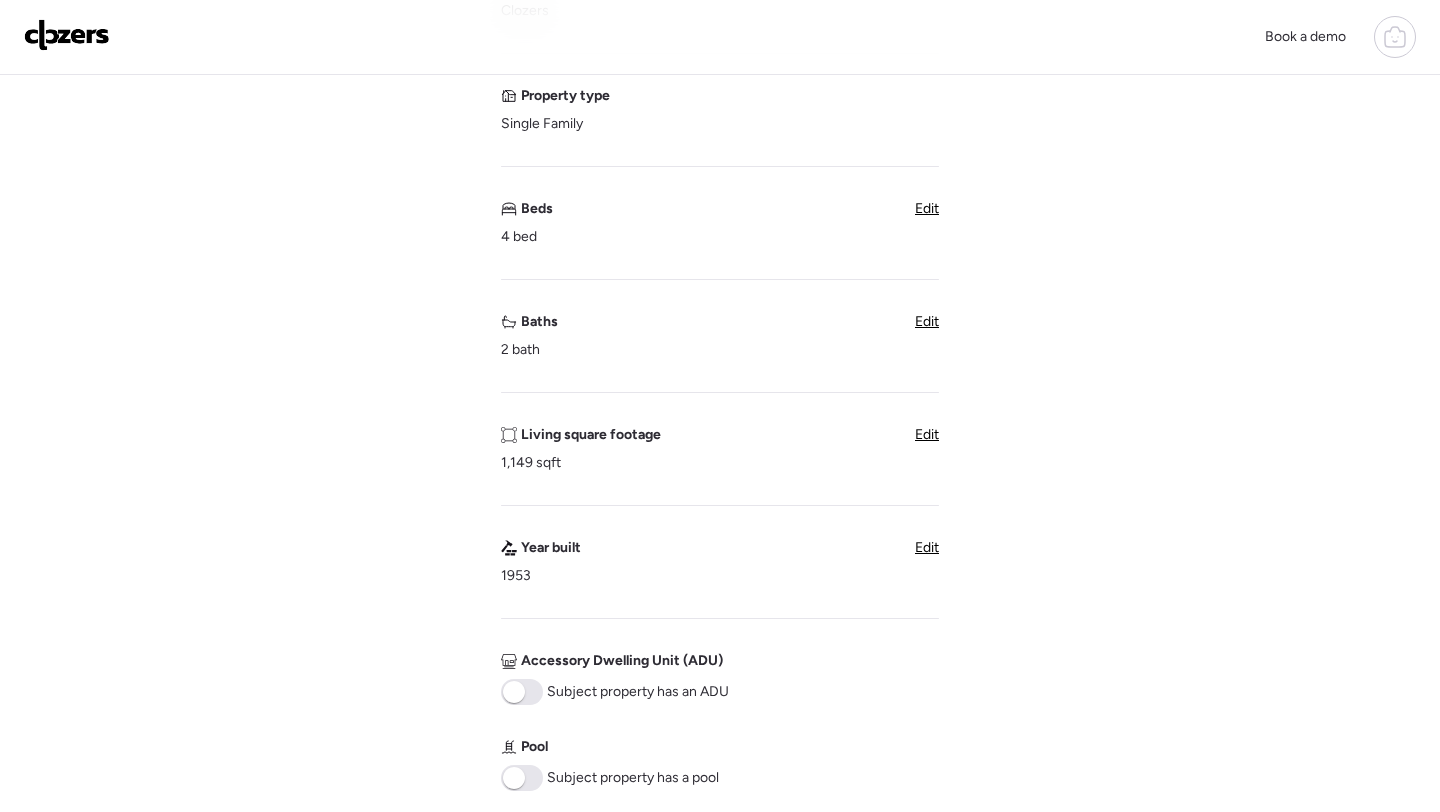 click on "Edit" at bounding box center [927, 434] 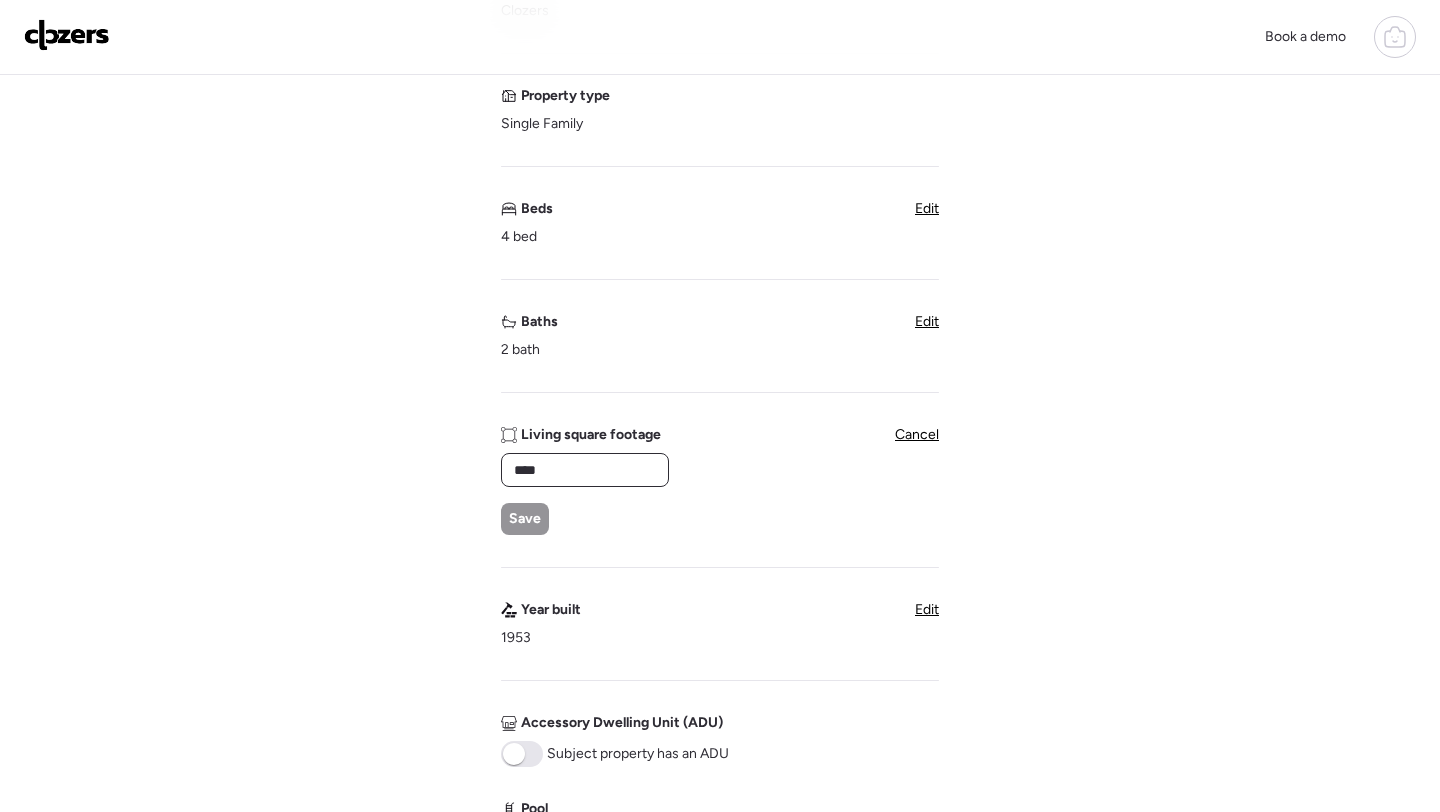 click on "****" at bounding box center [585, 470] 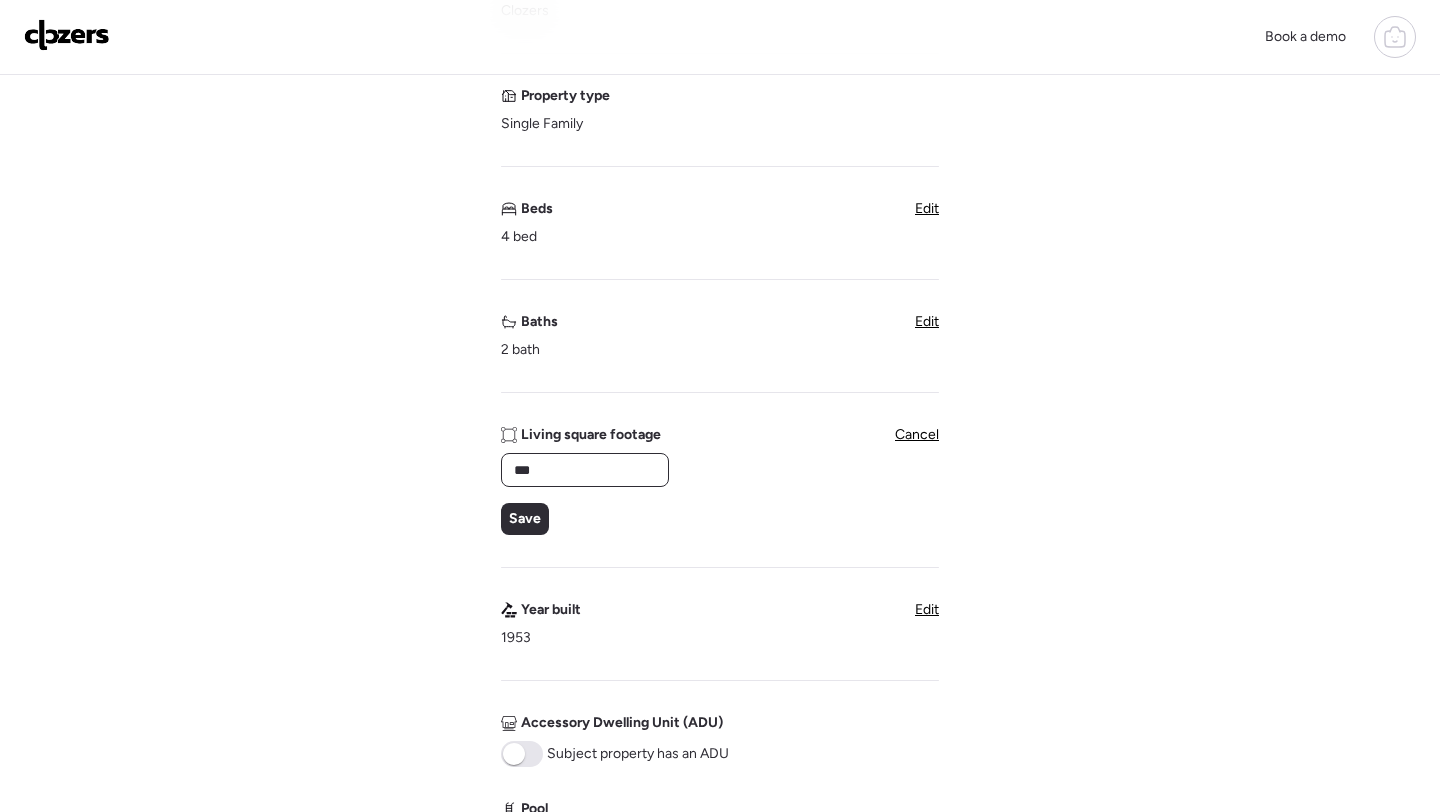 type on "****" 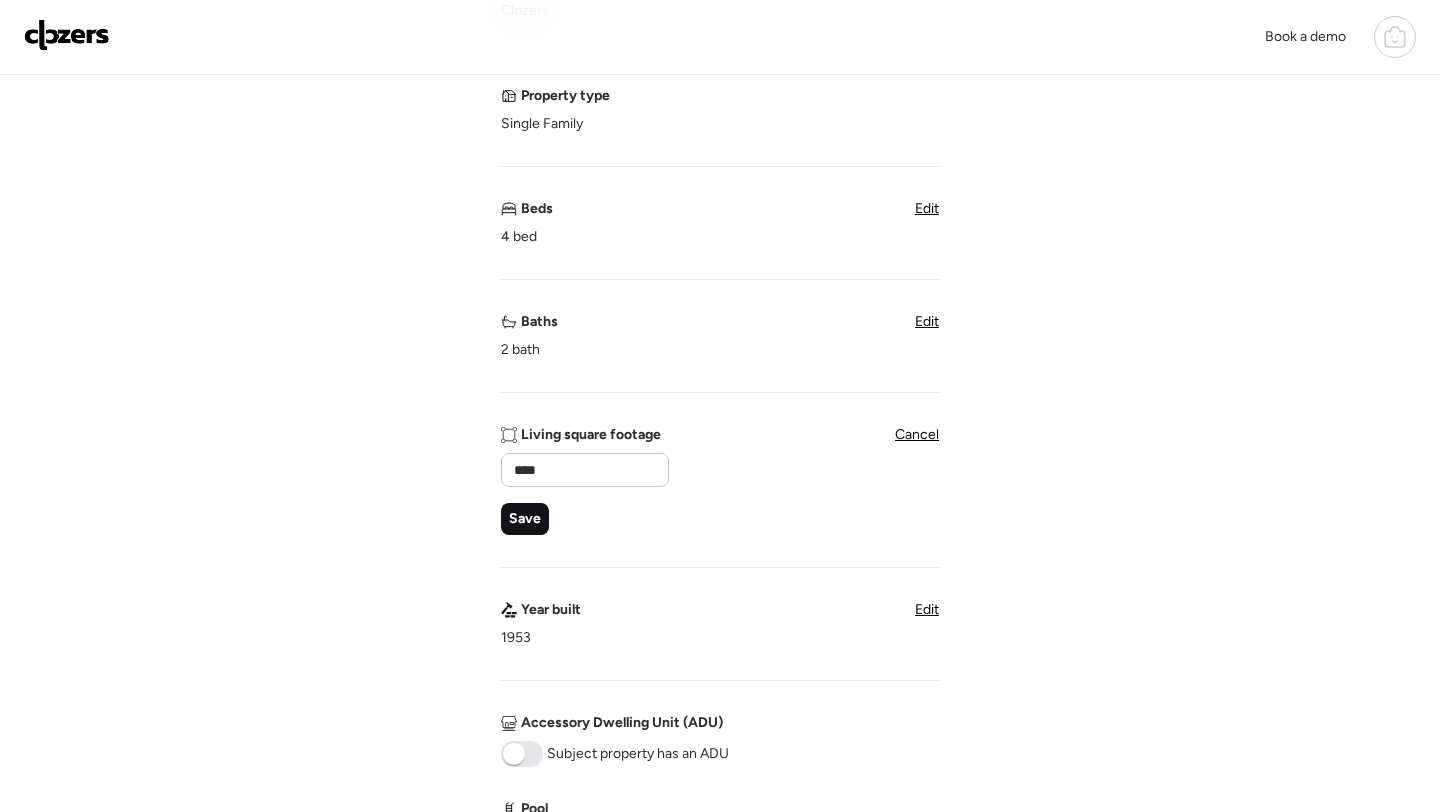 click on "Save" at bounding box center (525, 519) 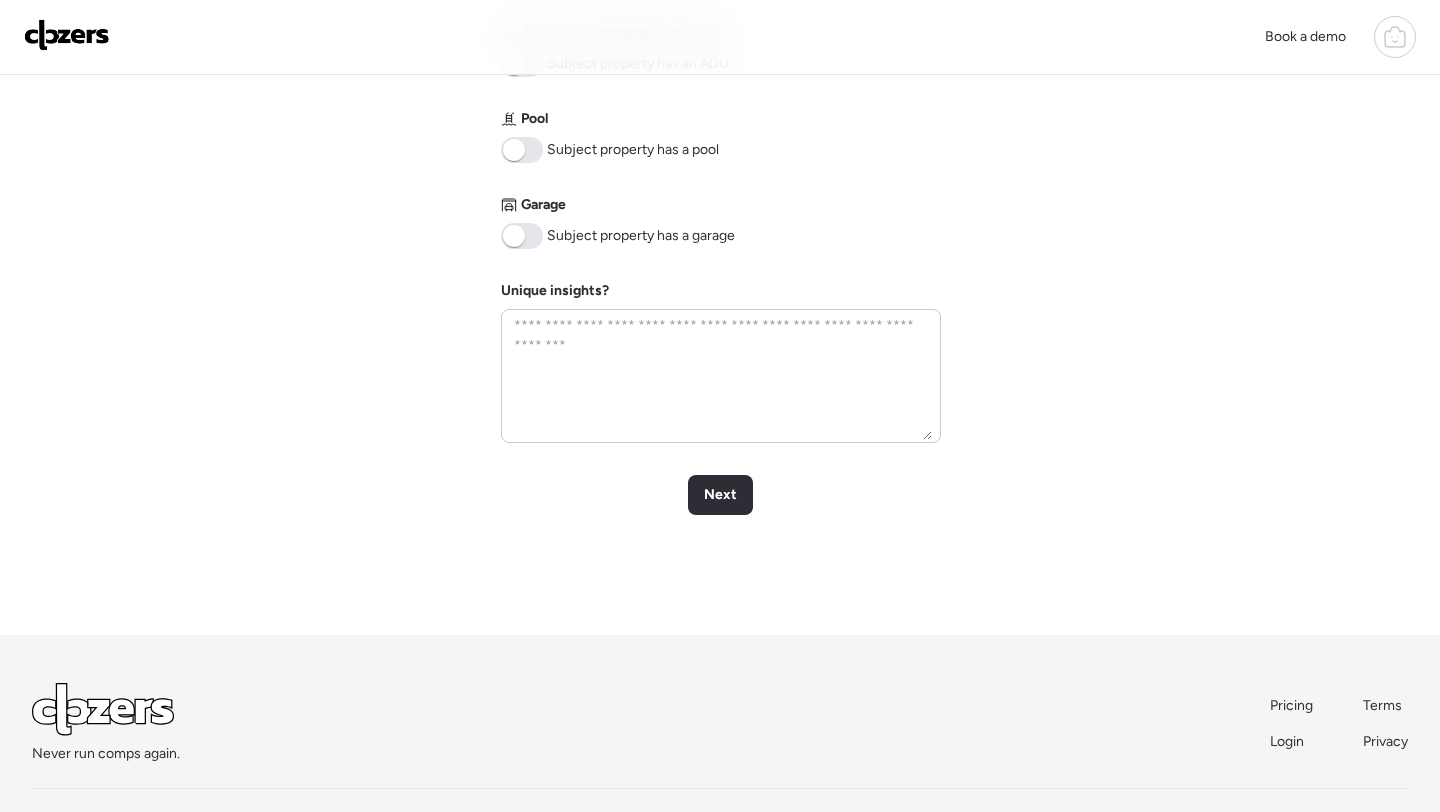 scroll, scrollTop: 937, scrollLeft: 0, axis: vertical 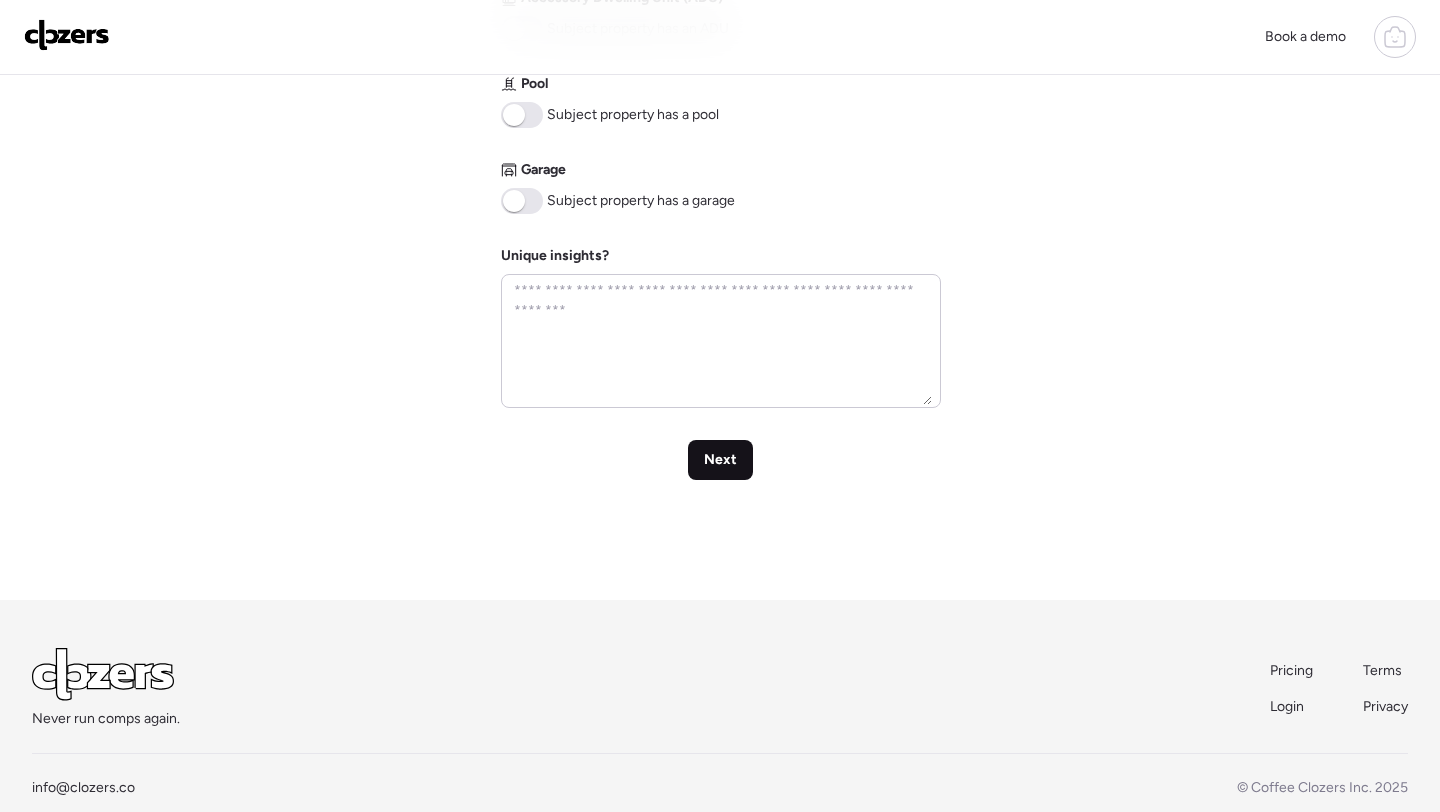 click on "Next" at bounding box center (720, 460) 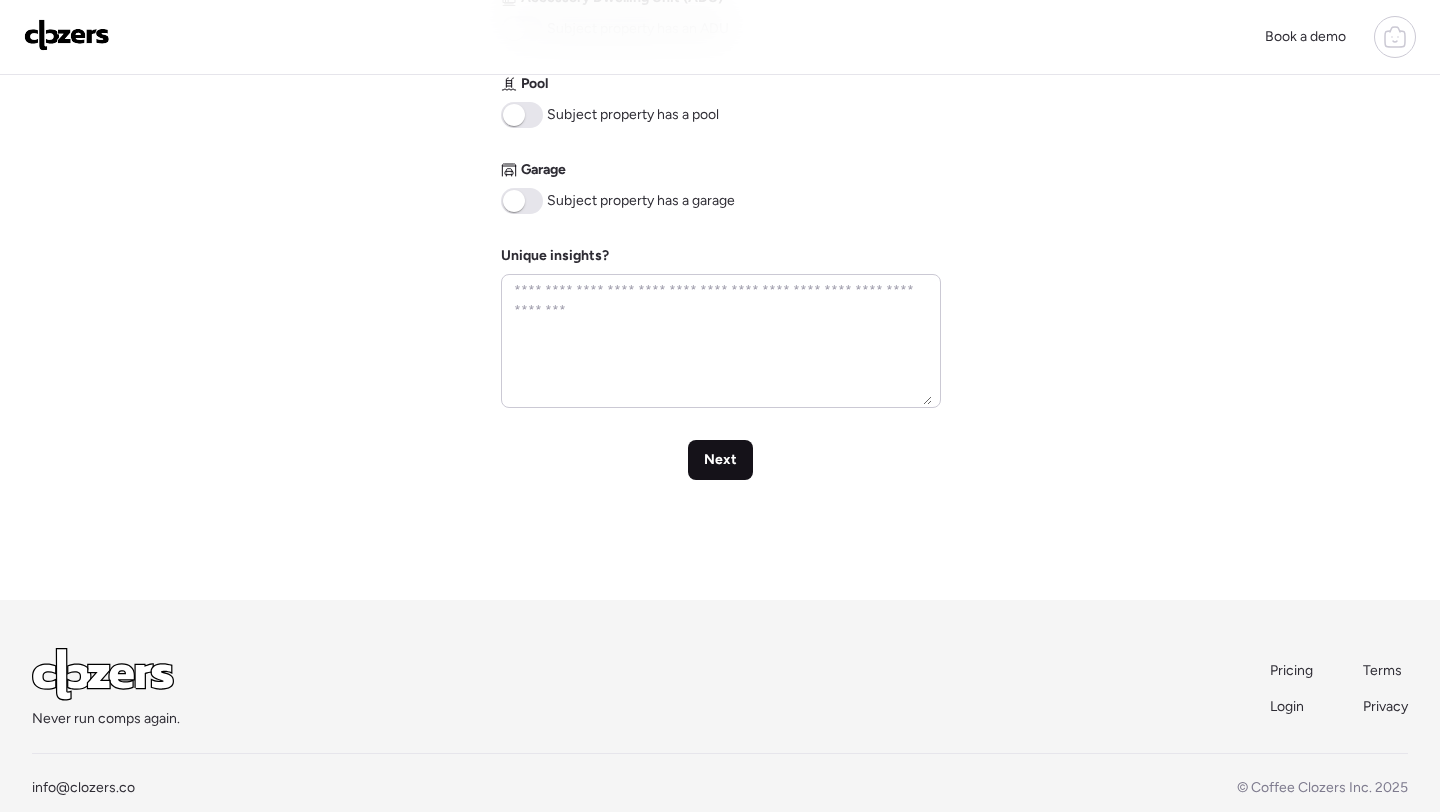 click on "Next" at bounding box center (720, 460) 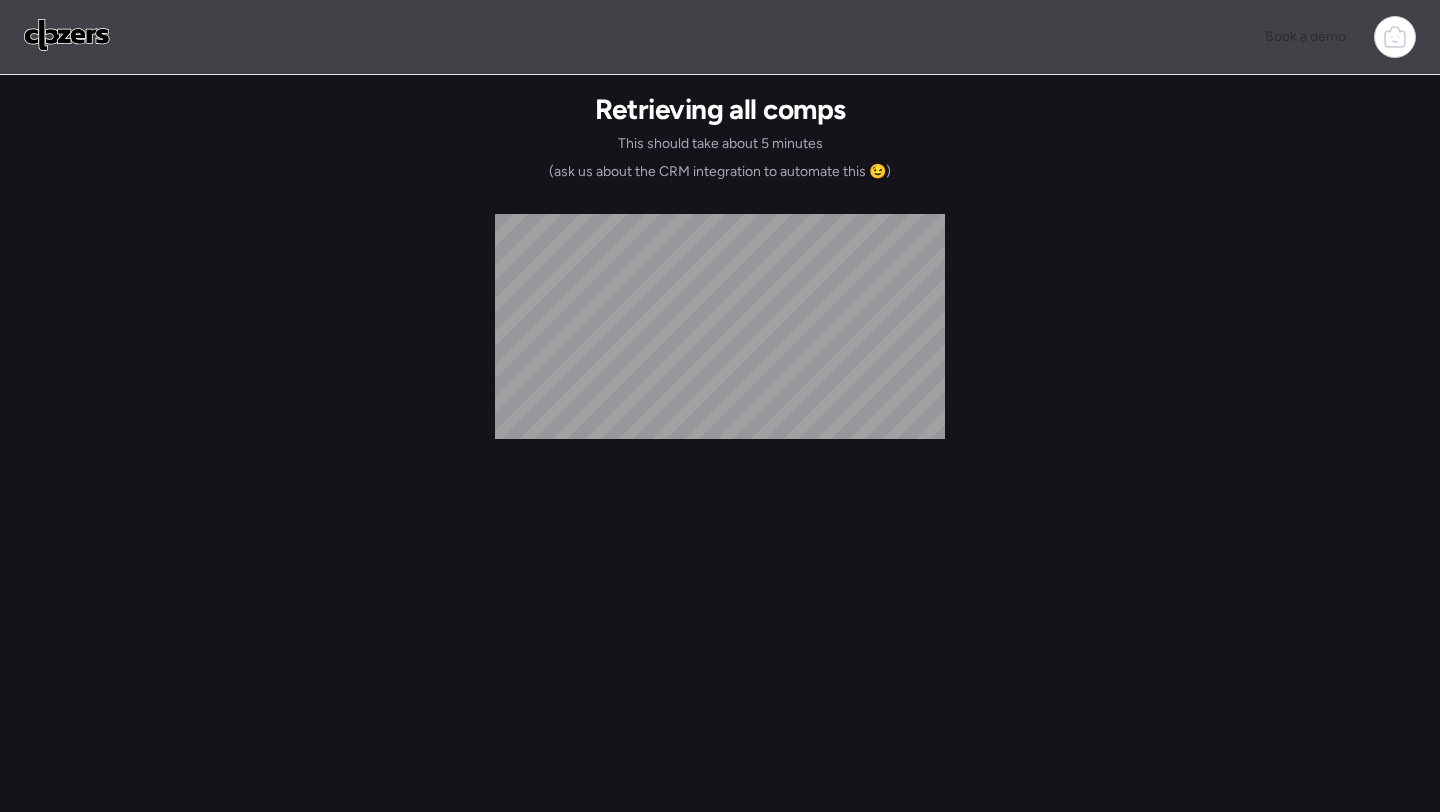 scroll, scrollTop: 0, scrollLeft: 0, axis: both 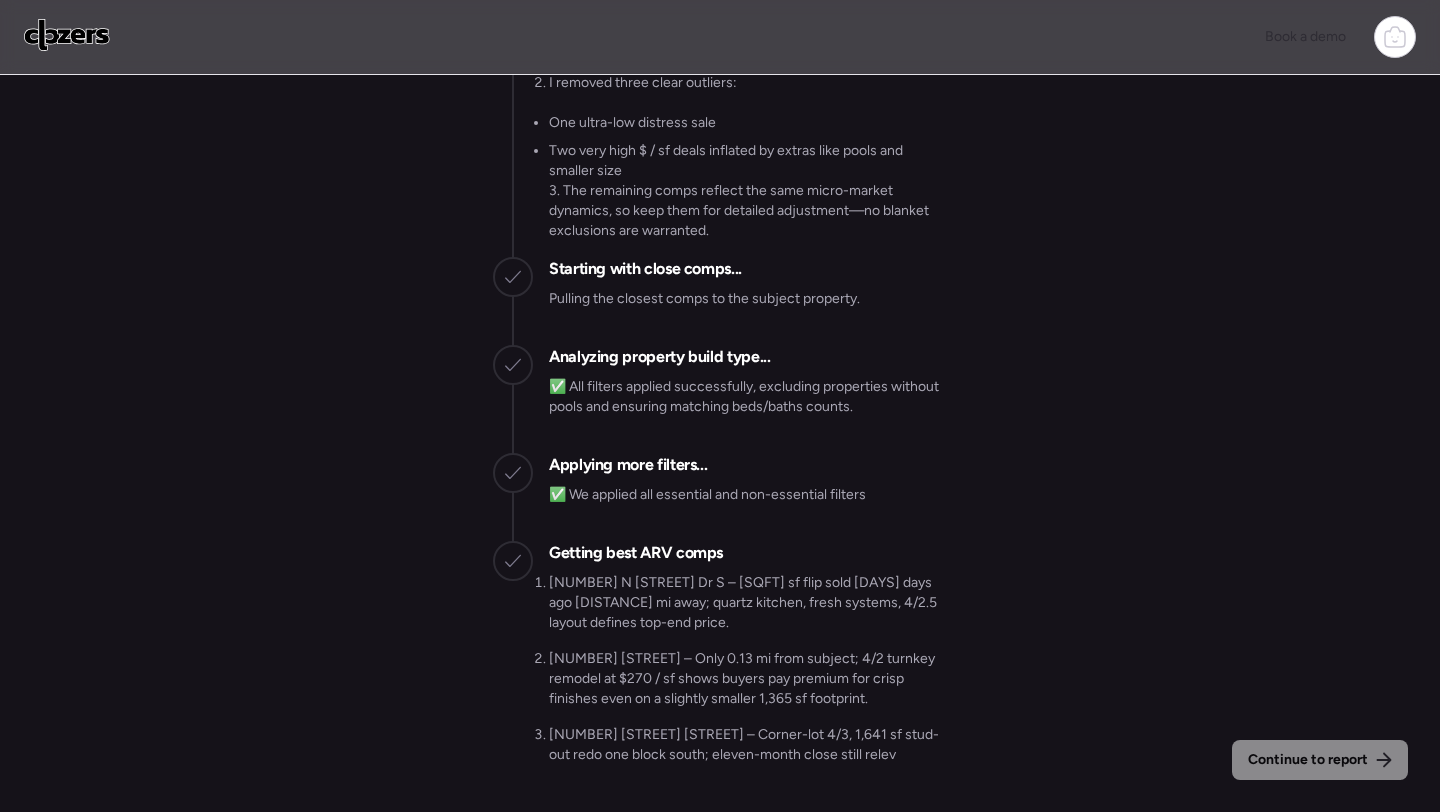 click on "✅ All filters applied successfully, excluding properties without pools and ensuring matching beds/baths counts." at bounding box center [748, 407] 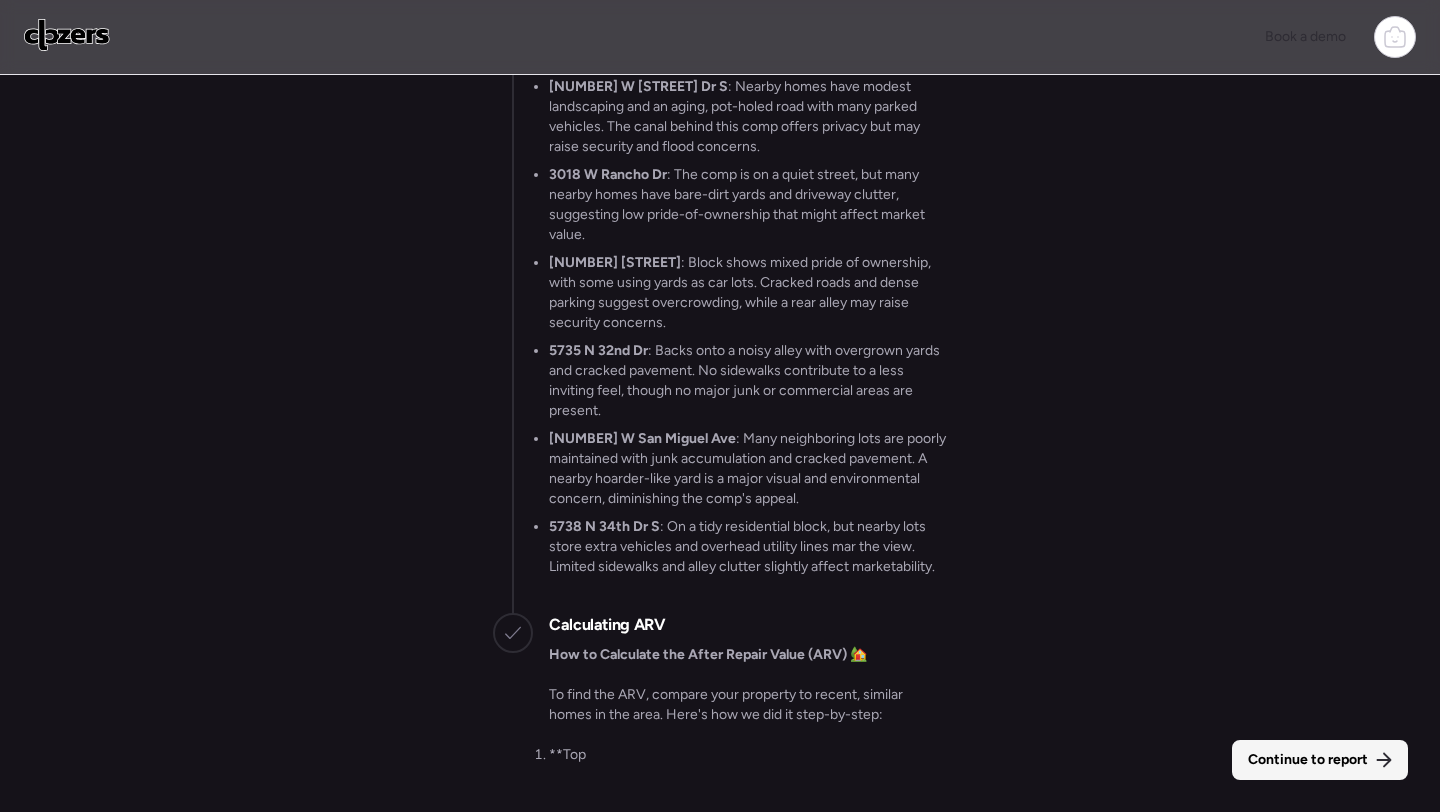 click on "Continue to report" at bounding box center (1308, 760) 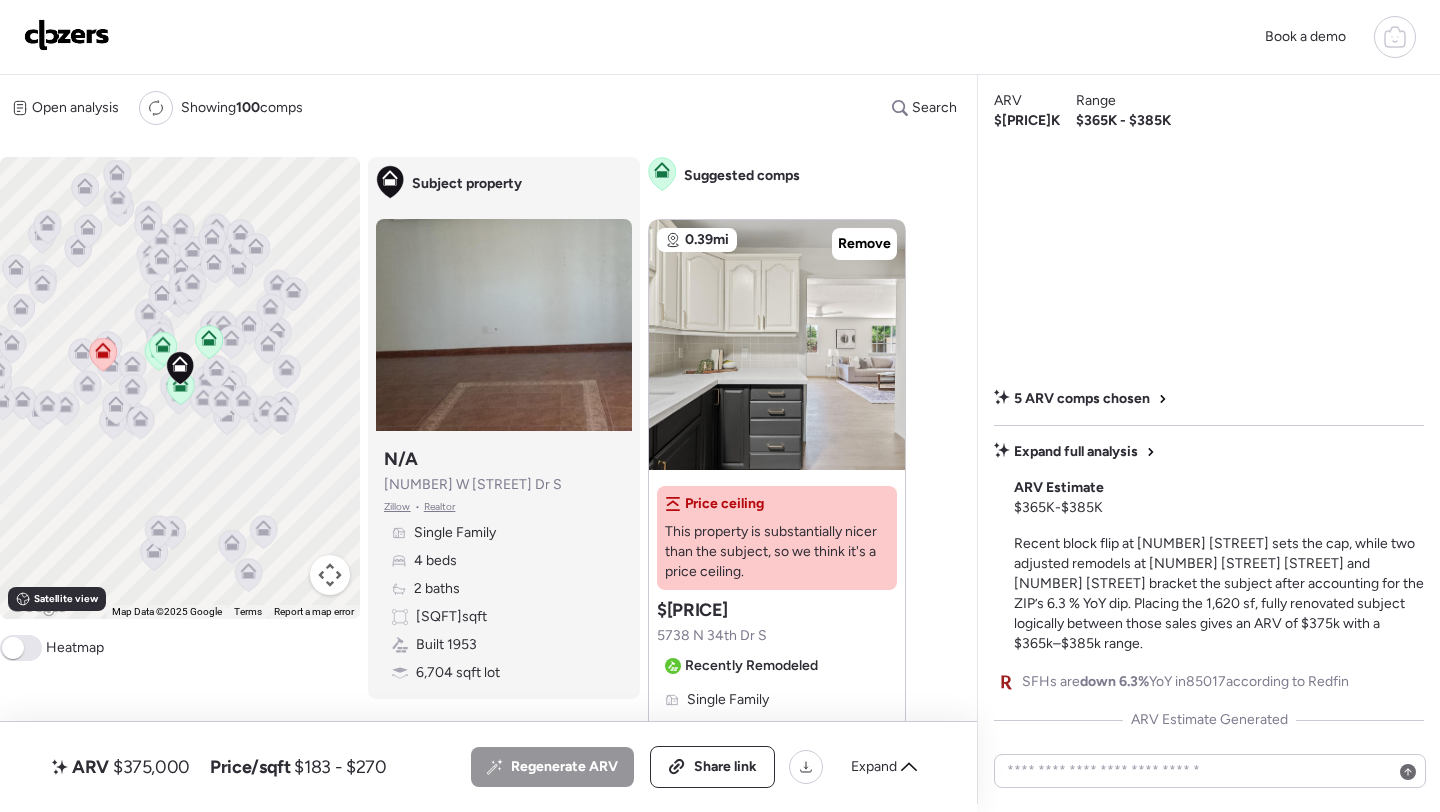 click on "Regenerate ARV Share link Expand" at bounding box center (700, 767) 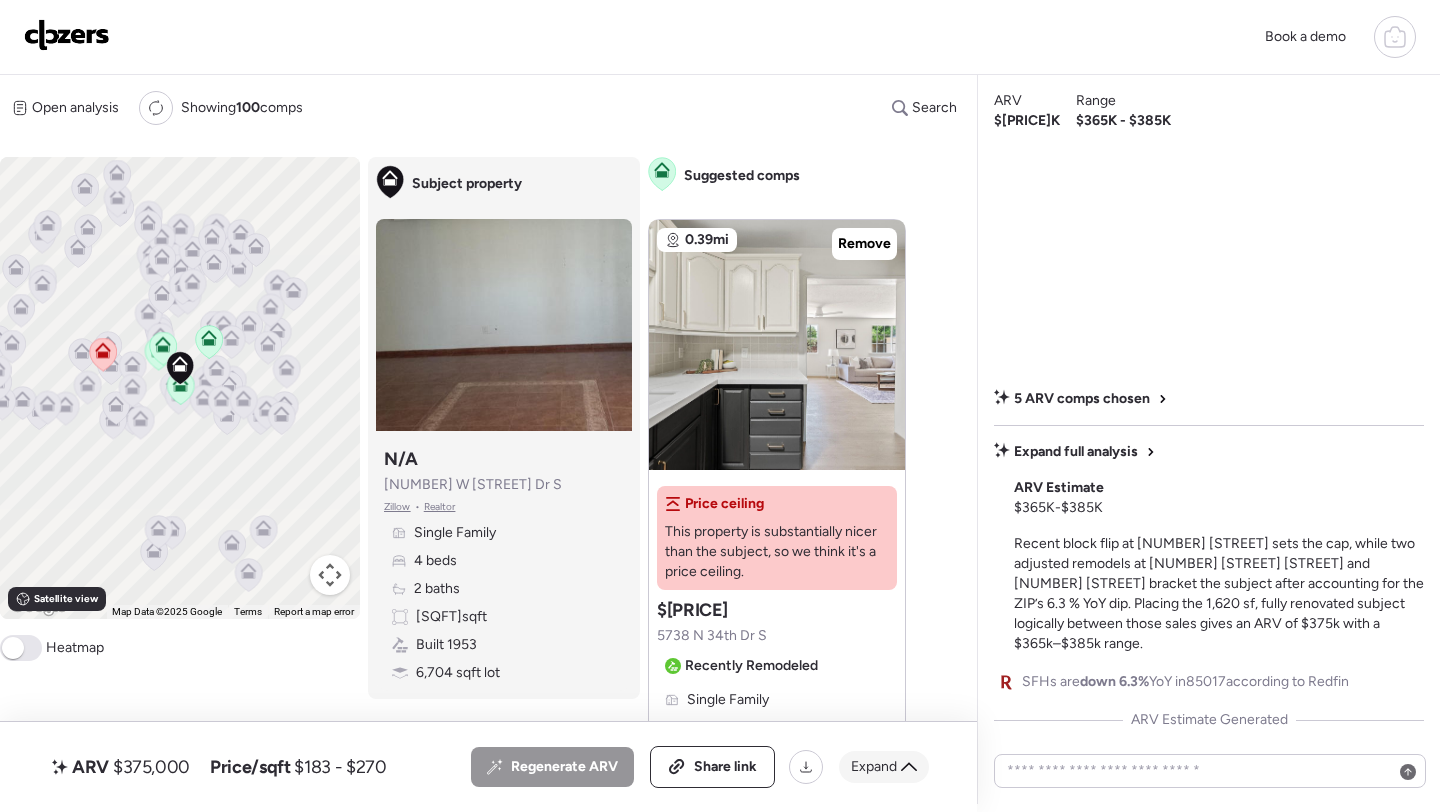 click on "Expand" at bounding box center (874, 767) 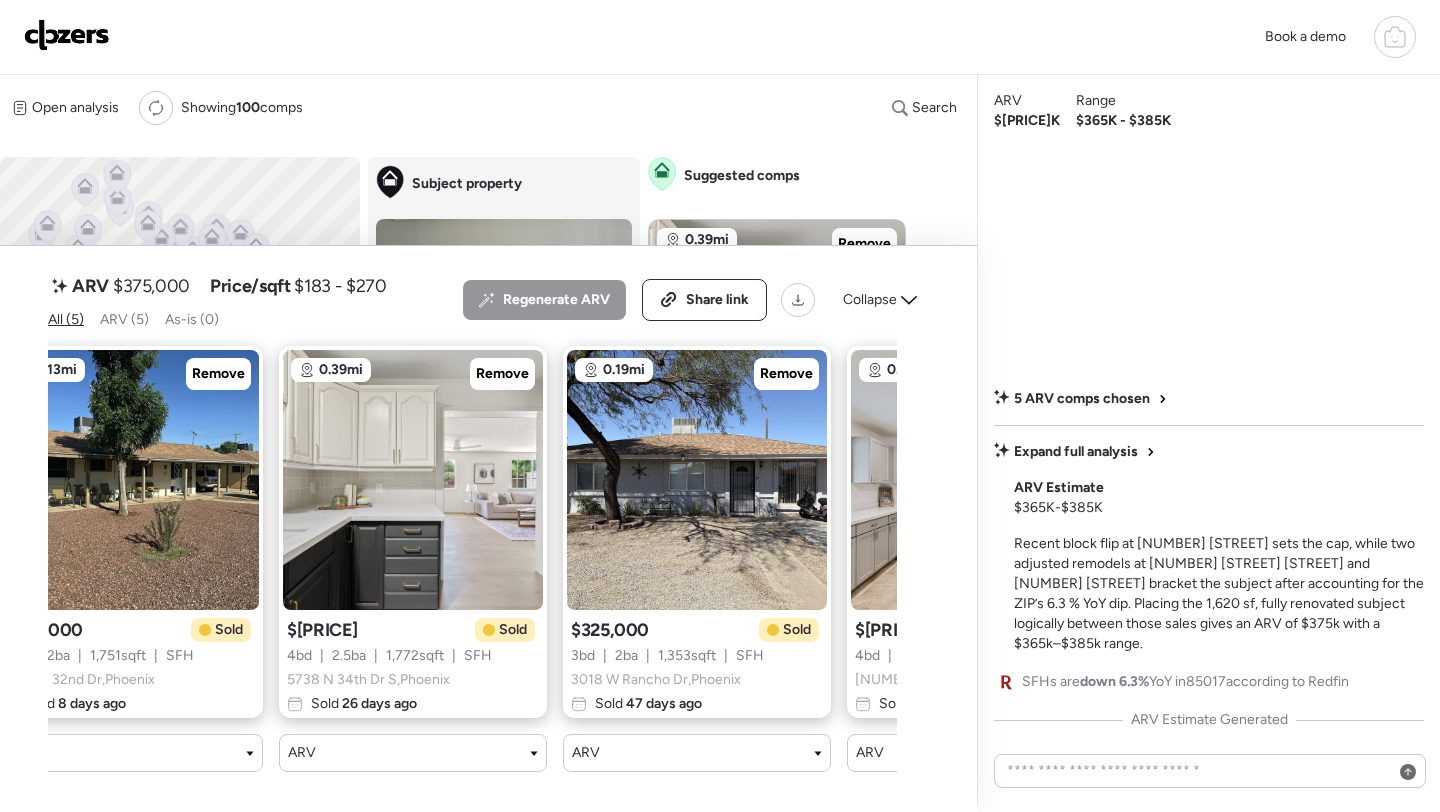 scroll, scrollTop: 0, scrollLeft: 0, axis: both 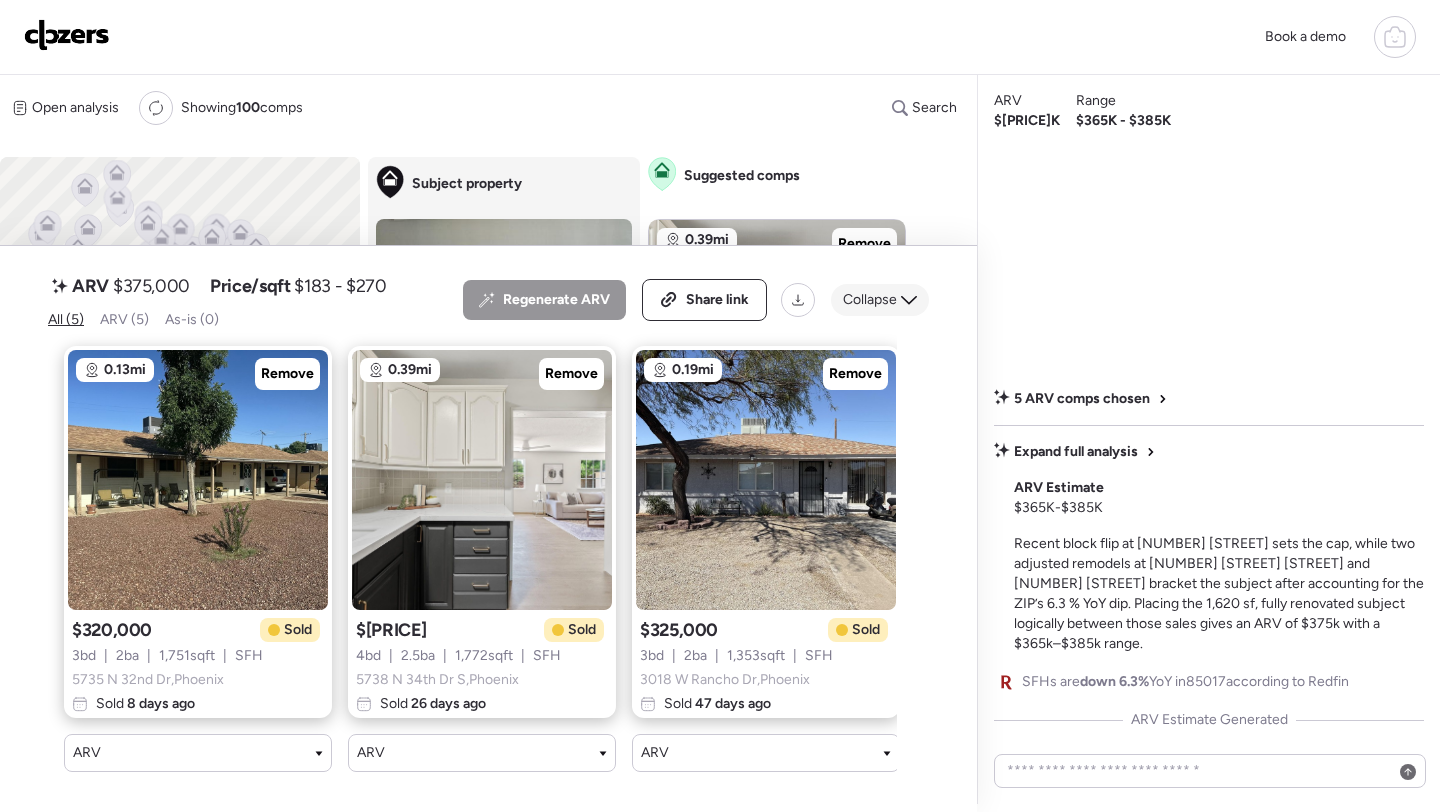 click on "Collapse" at bounding box center (870, 300) 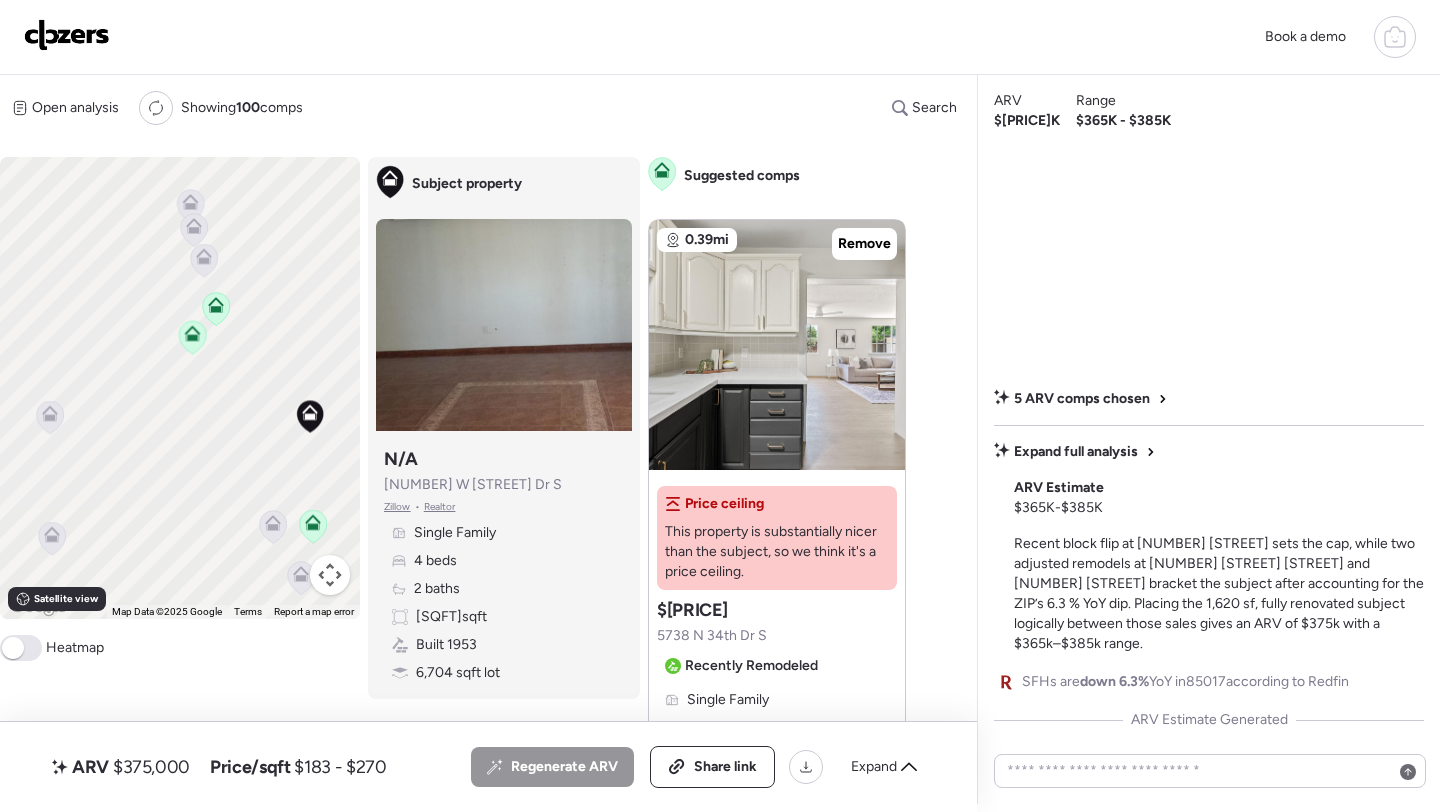 drag, startPoint x: 112, startPoint y: 433, endPoint x: 226, endPoint y: 455, distance: 116.1034 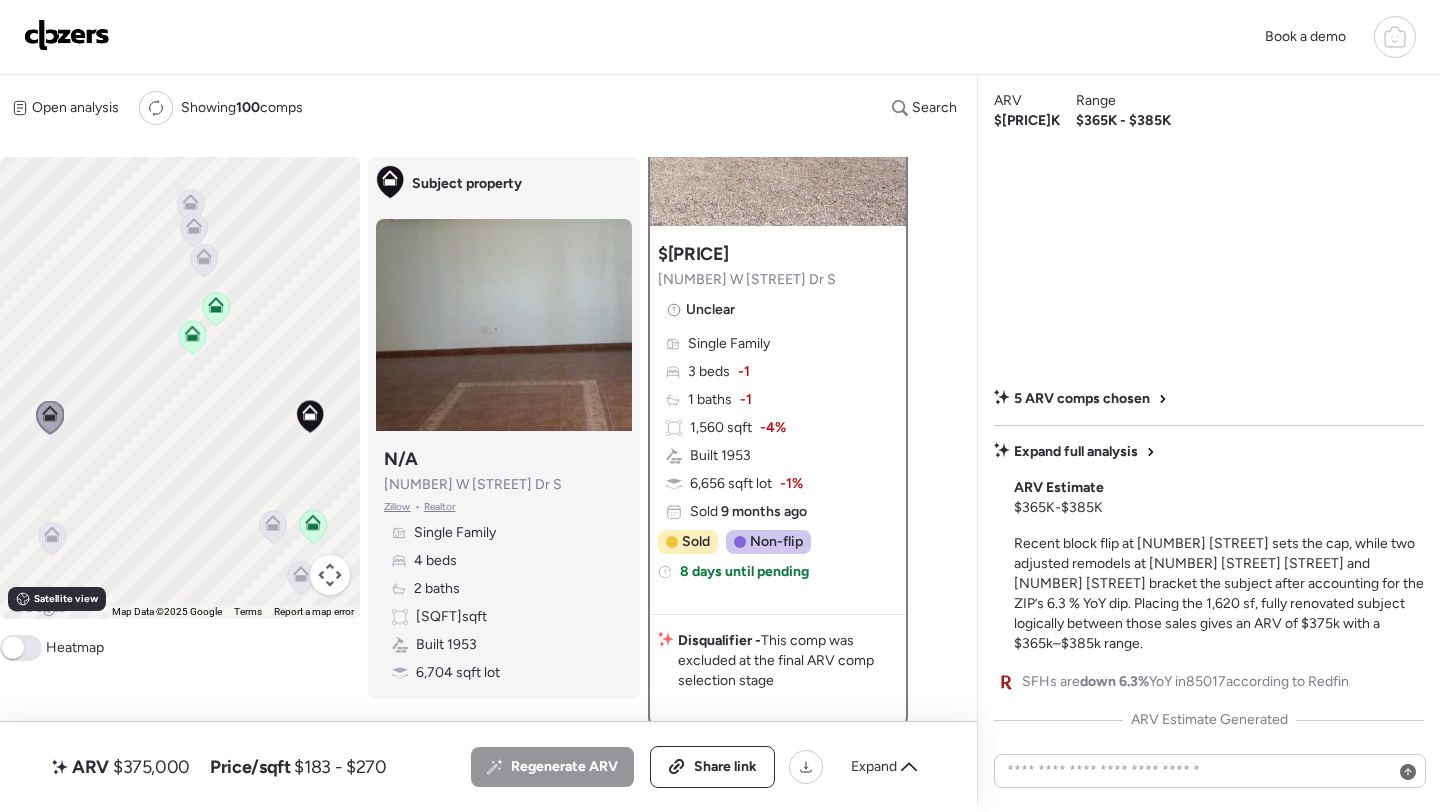 scroll, scrollTop: 202, scrollLeft: 0, axis: vertical 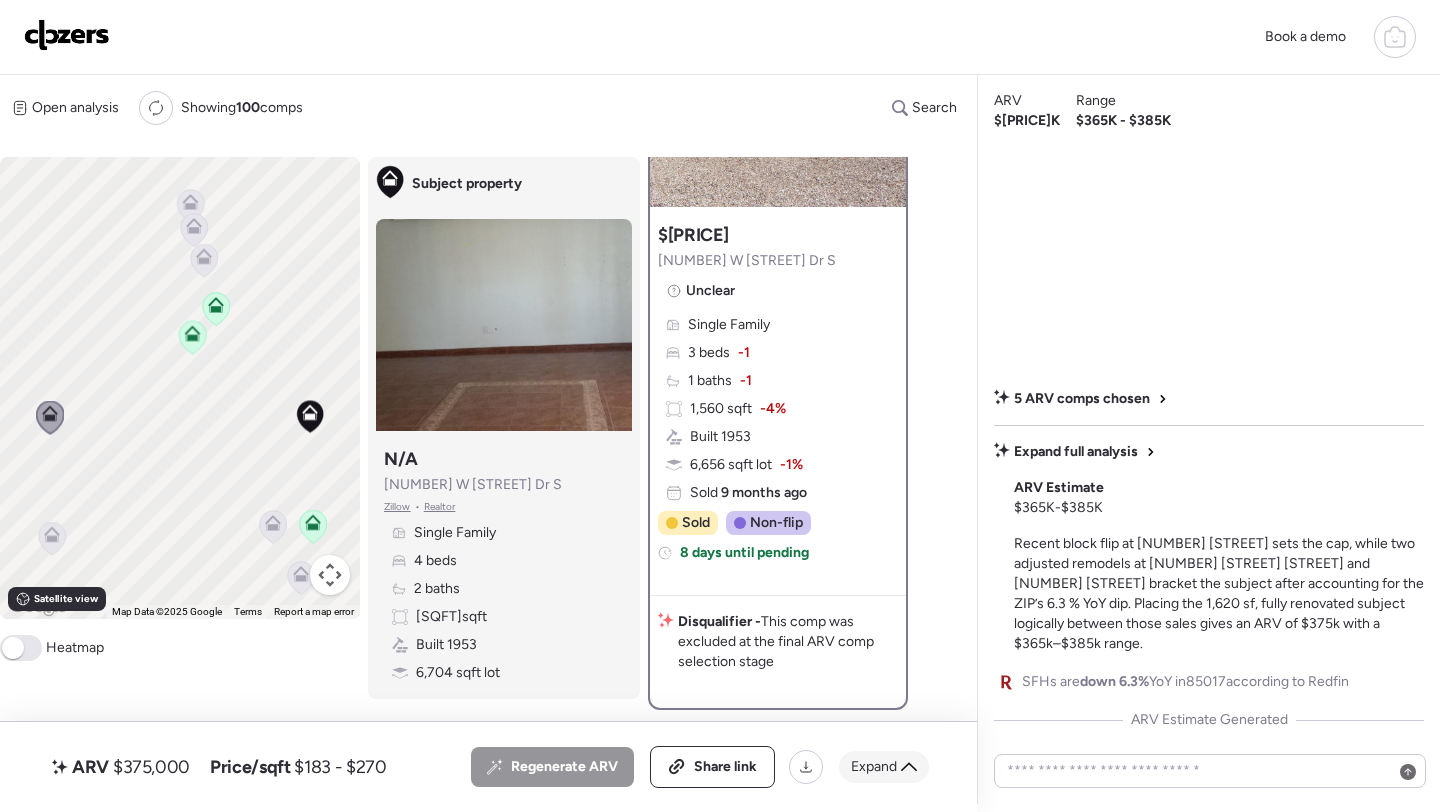 click on "Expand" at bounding box center (874, 767) 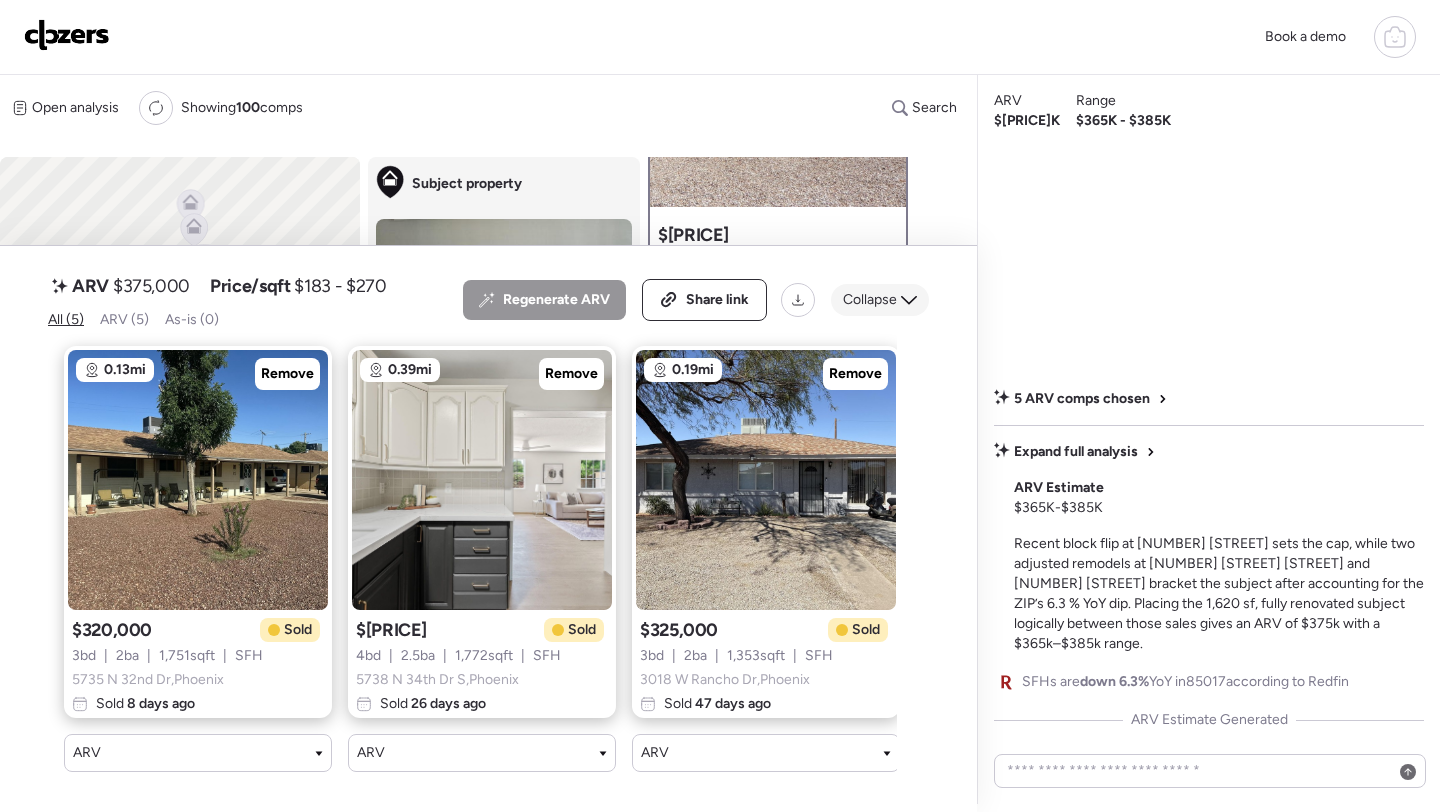 click on "Collapse" at bounding box center (870, 300) 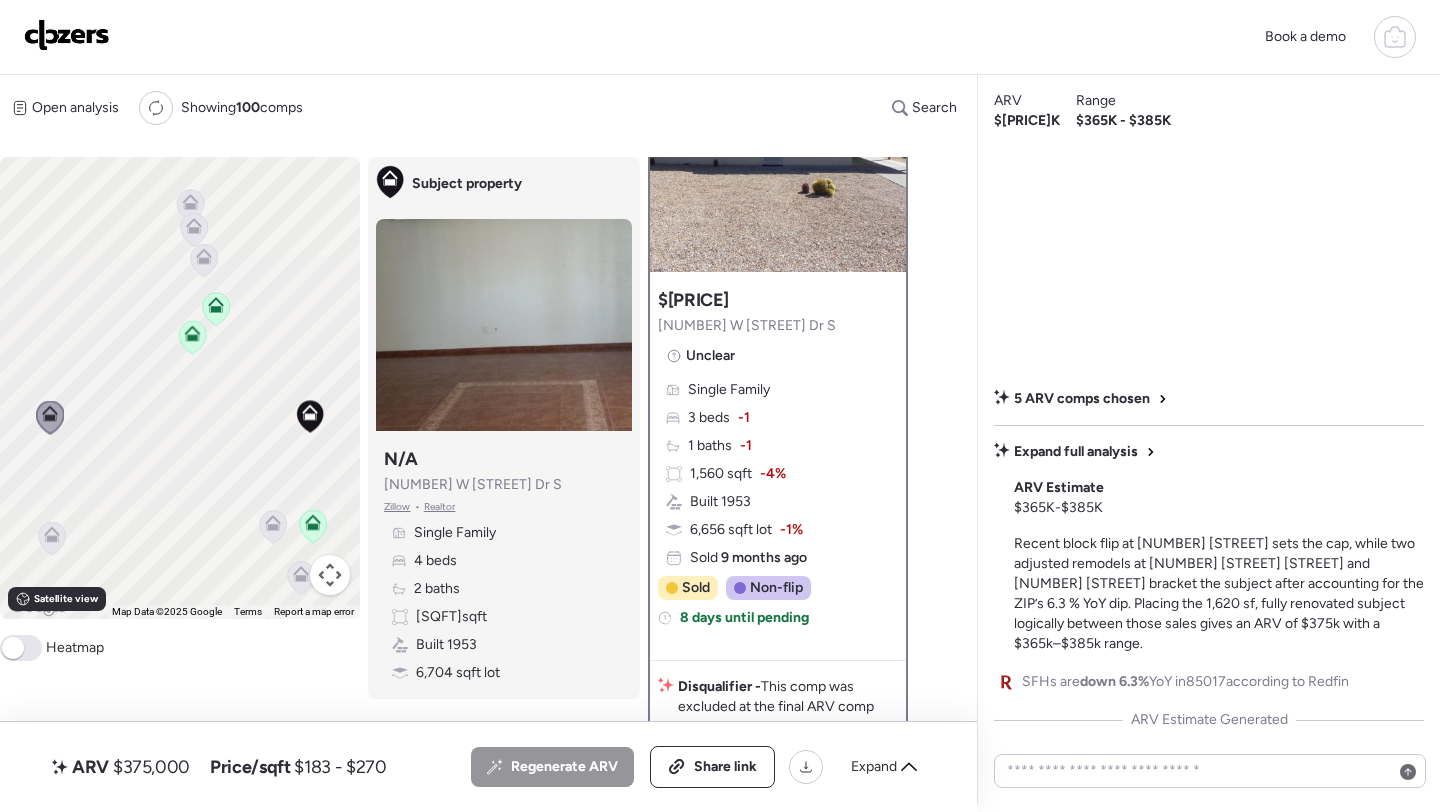 scroll, scrollTop: 0, scrollLeft: 0, axis: both 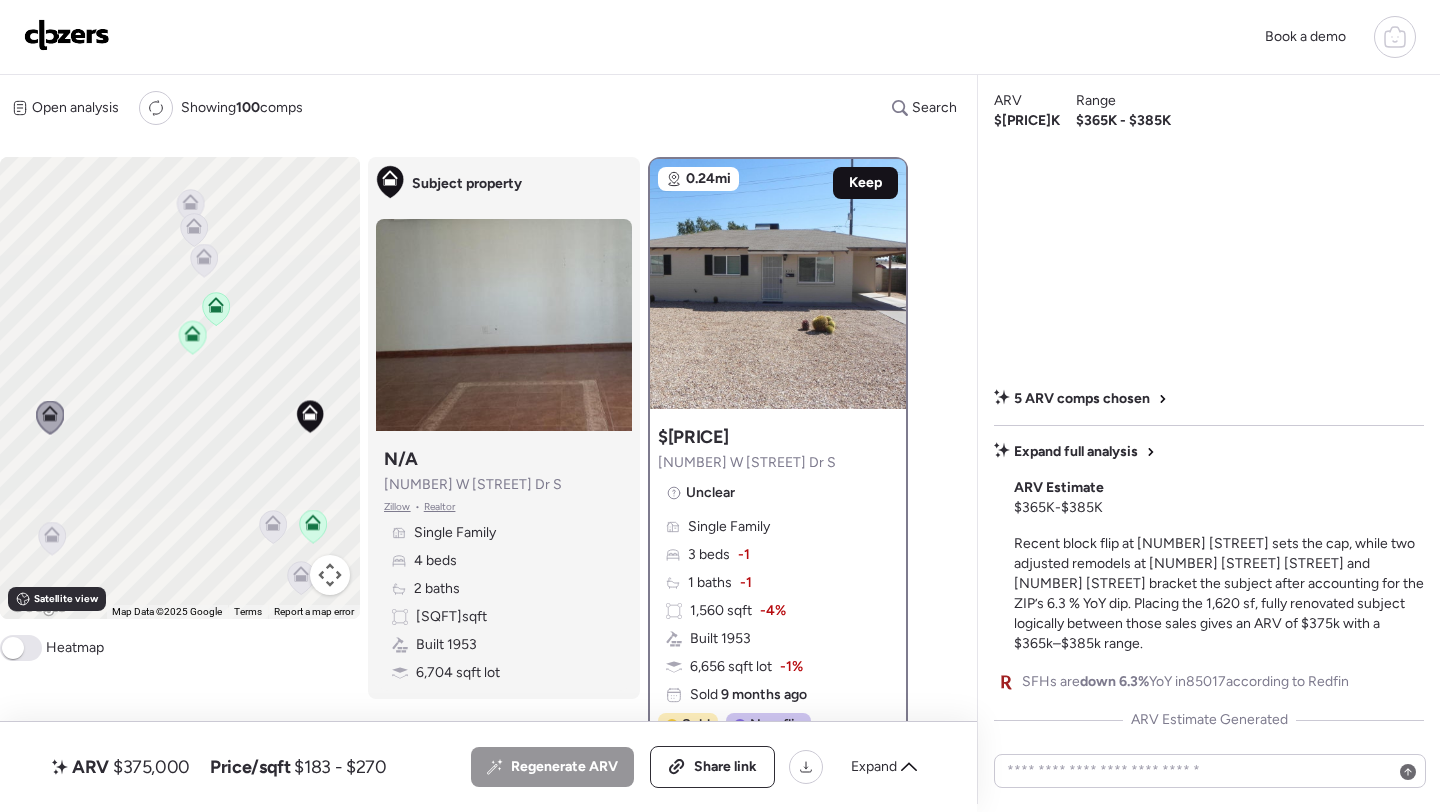 click on "Keep" at bounding box center (865, 183) 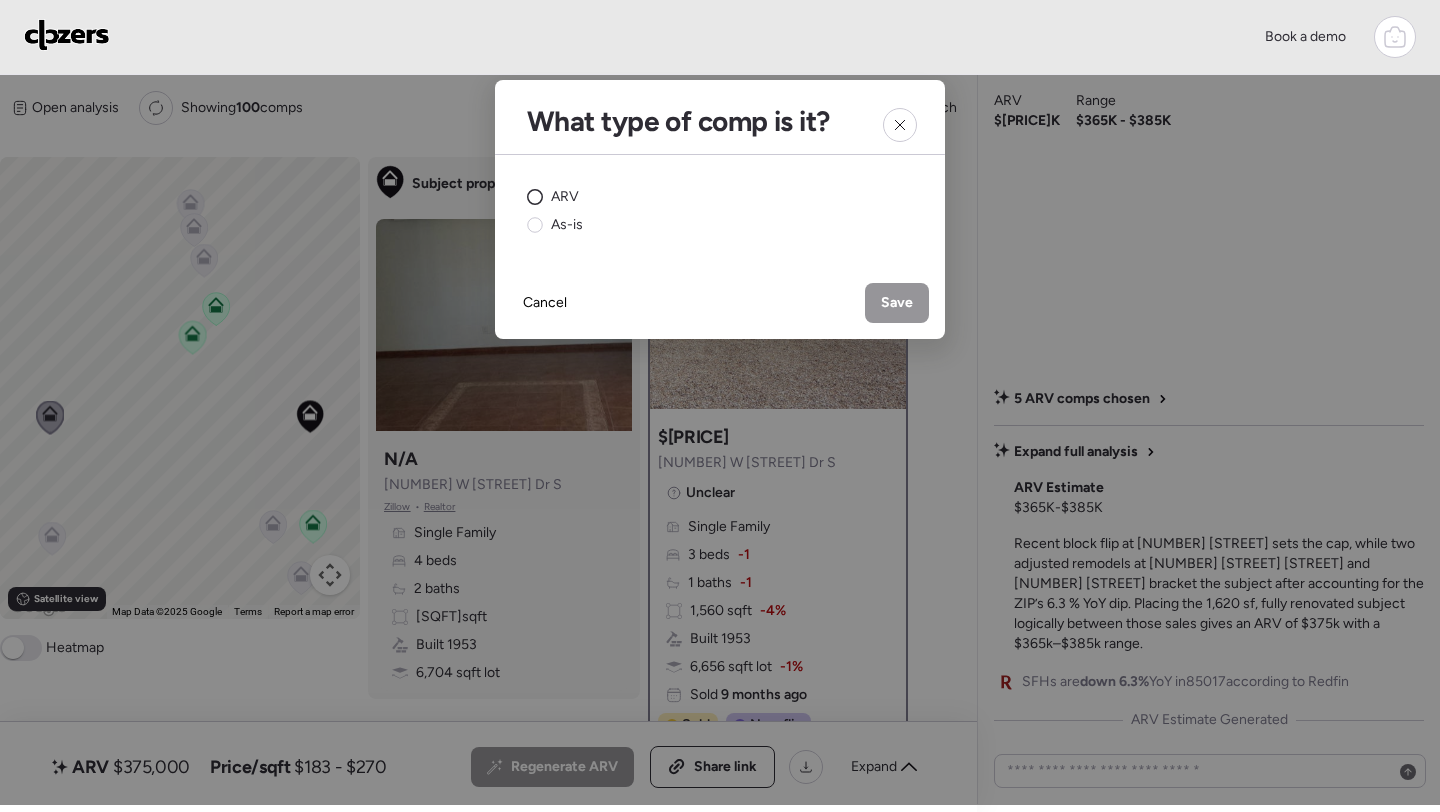 click on "ARV" at bounding box center [565, 197] 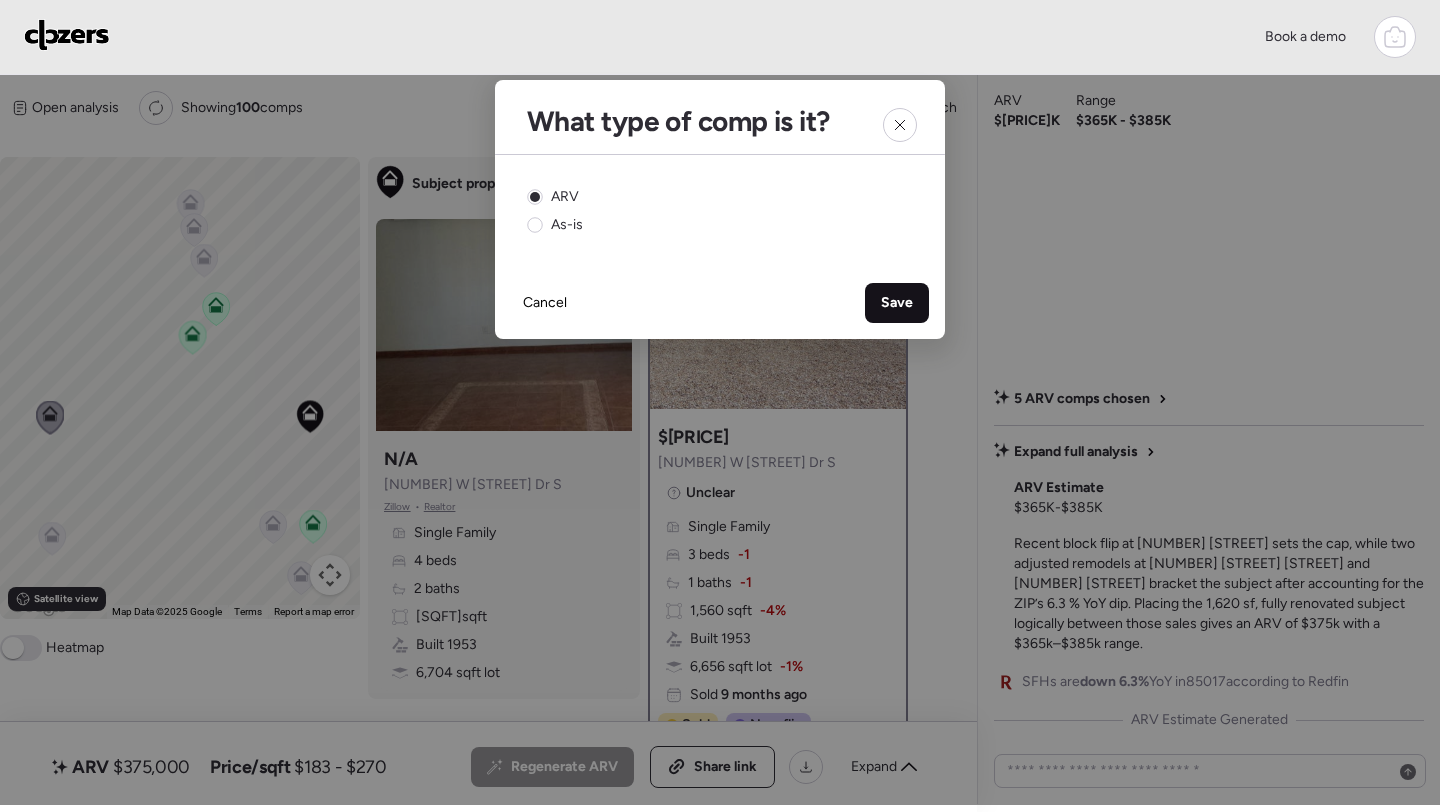 click on "Save" at bounding box center [897, 303] 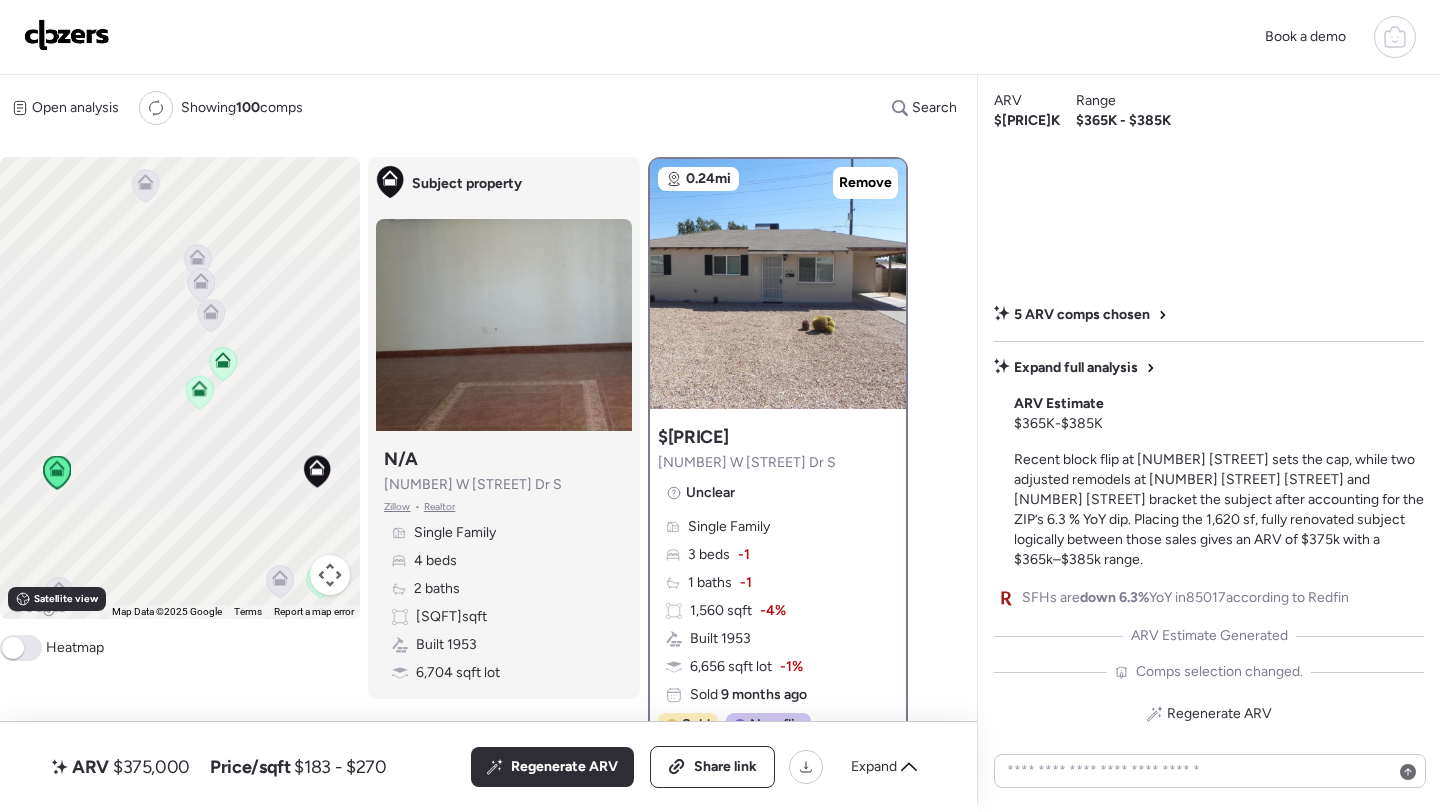 drag, startPoint x: 197, startPoint y: 448, endPoint x: 214, endPoint y: 506, distance: 60.440052 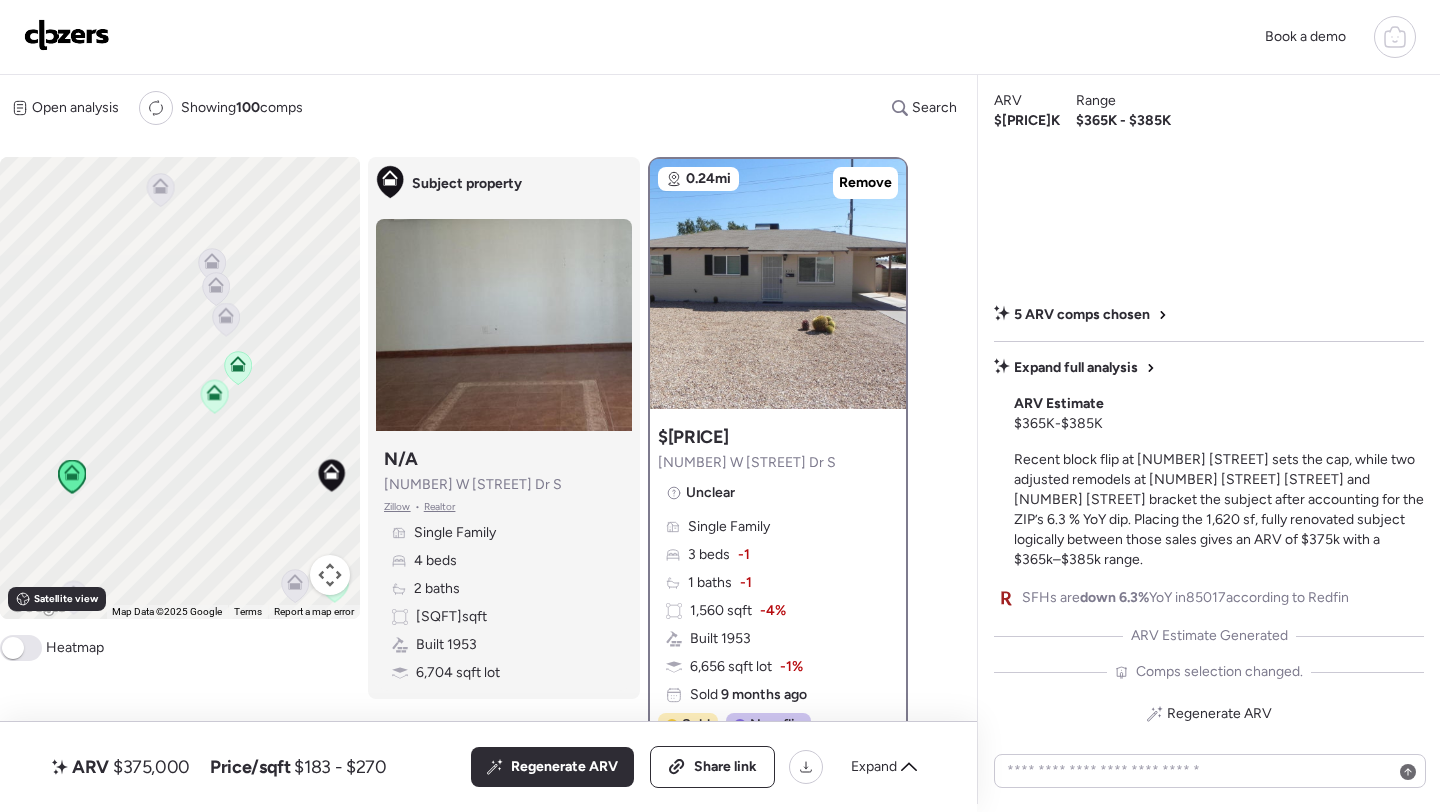 click 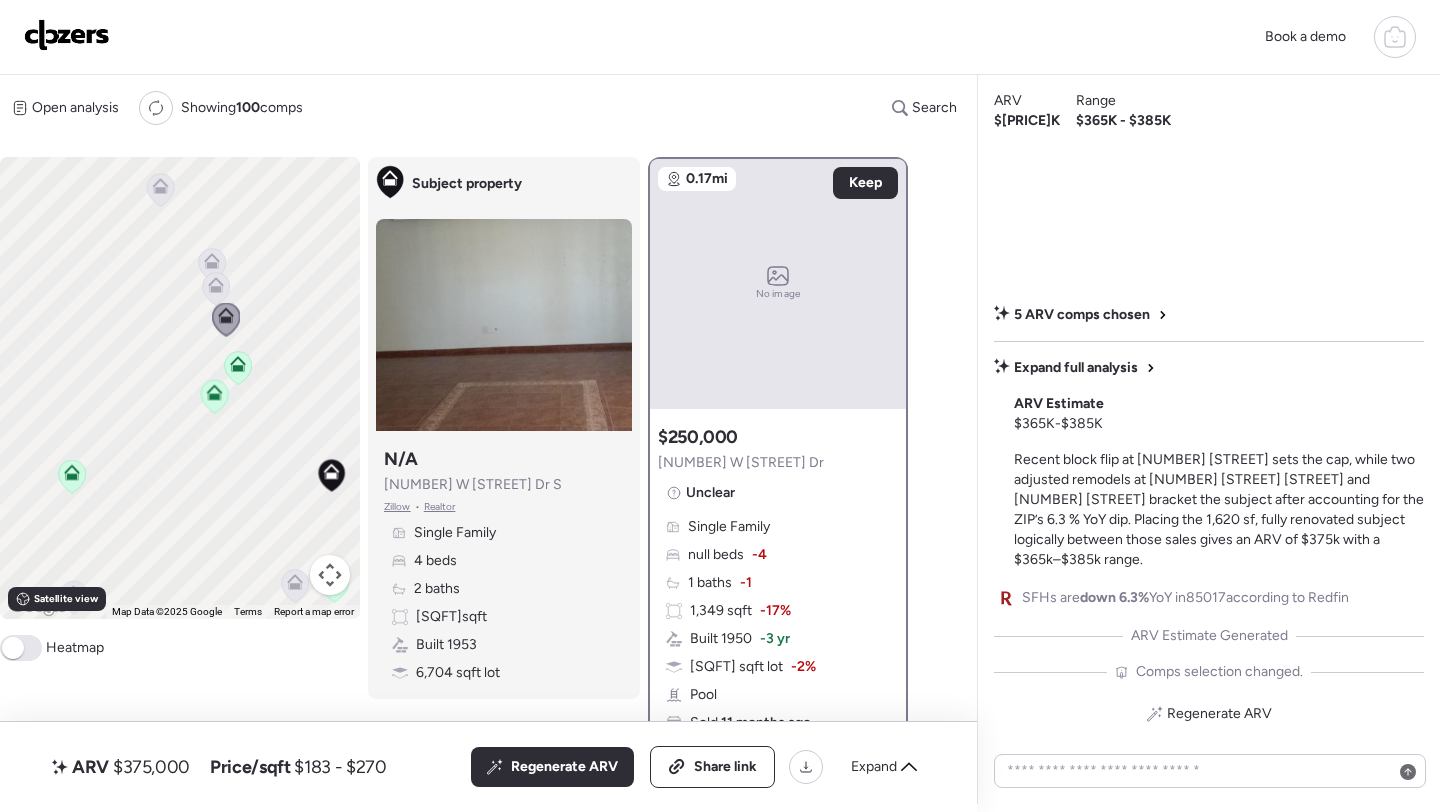 click 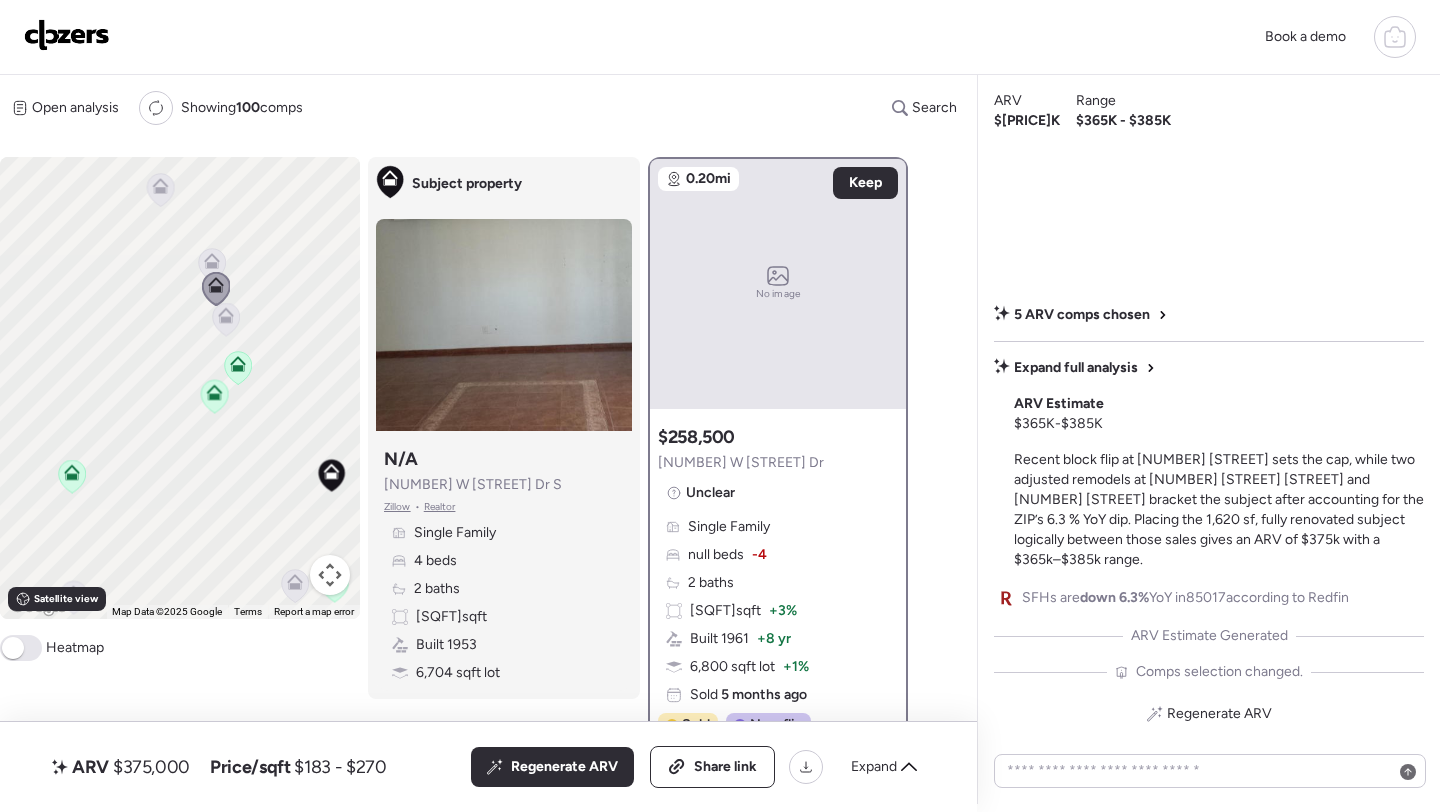 click 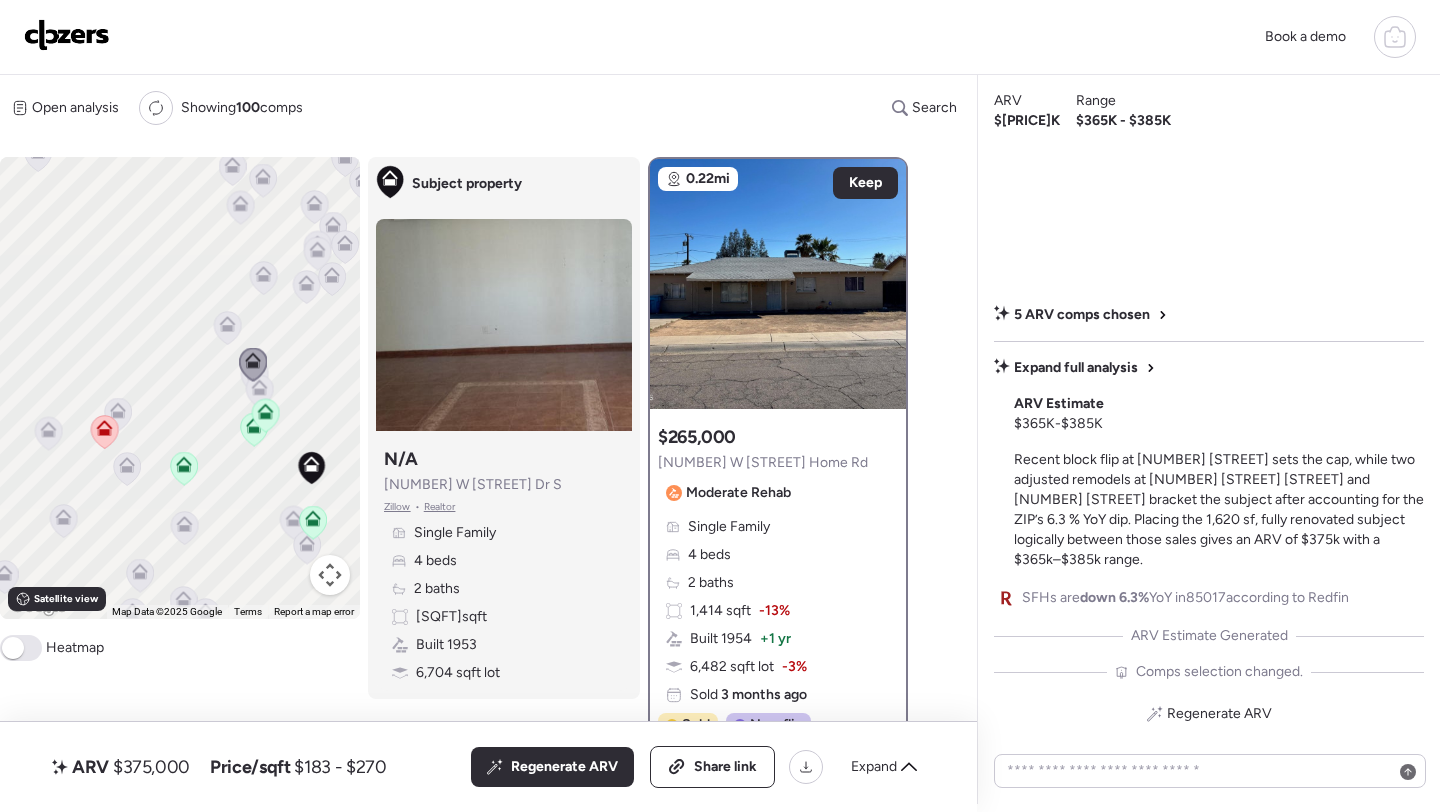click 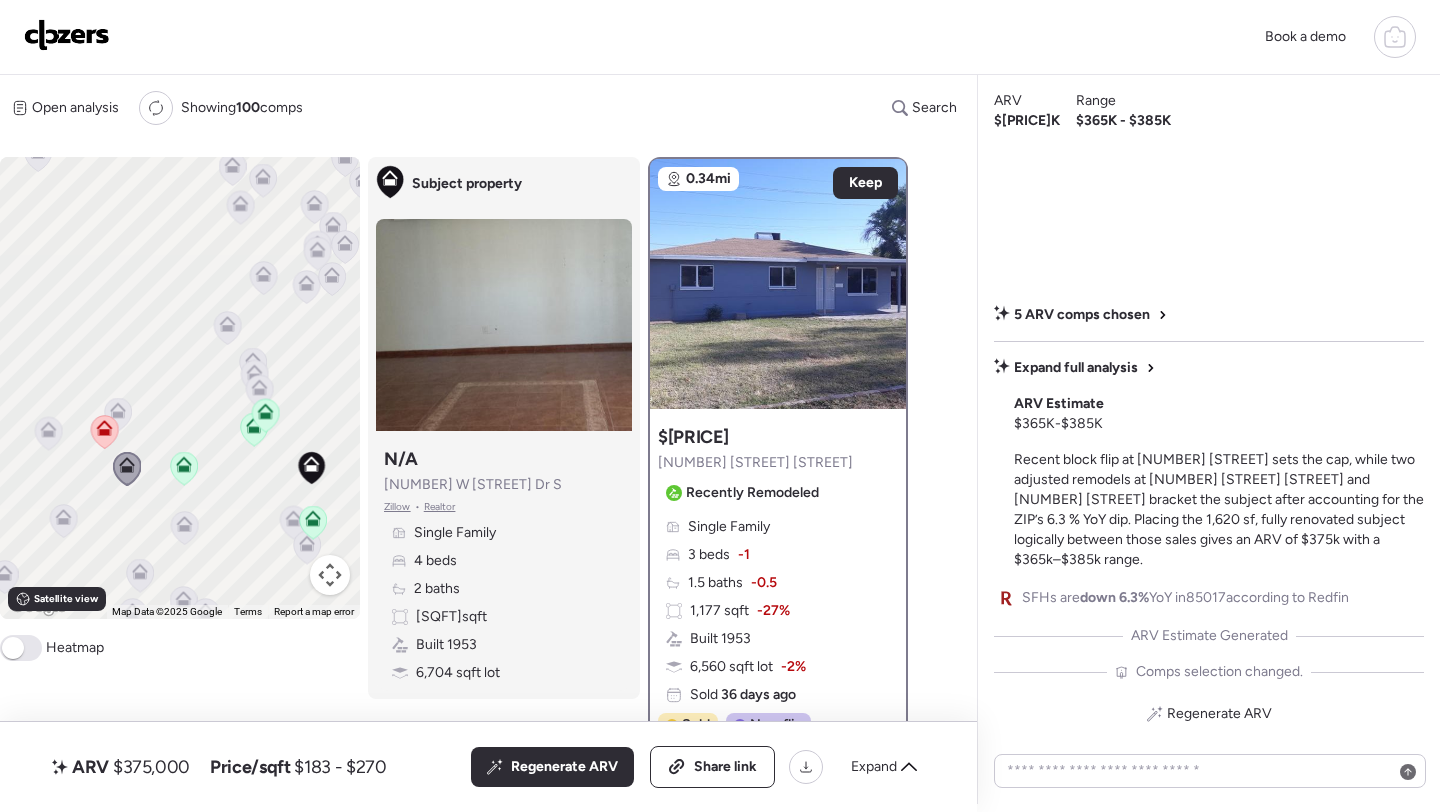 click 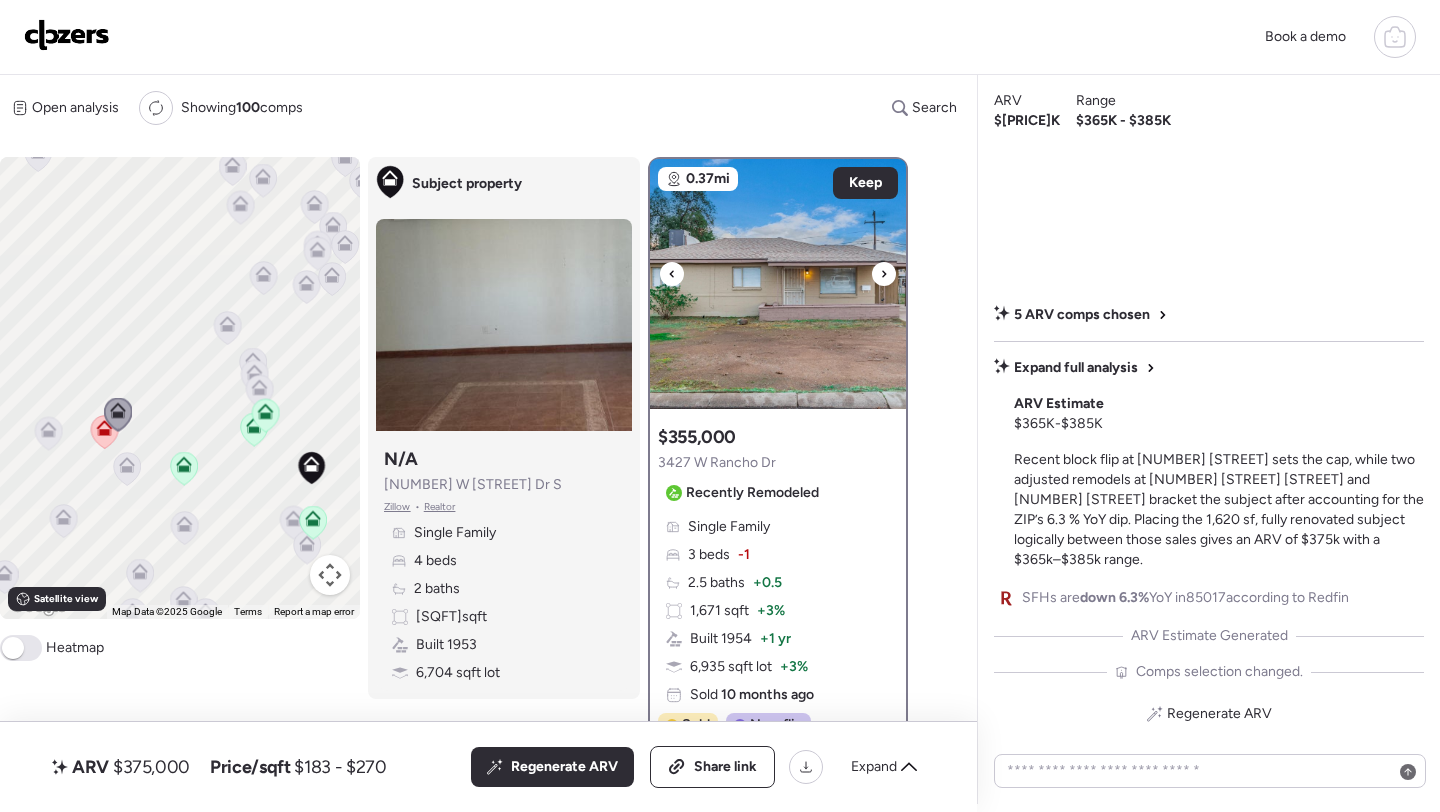 click at bounding box center (778, 284) 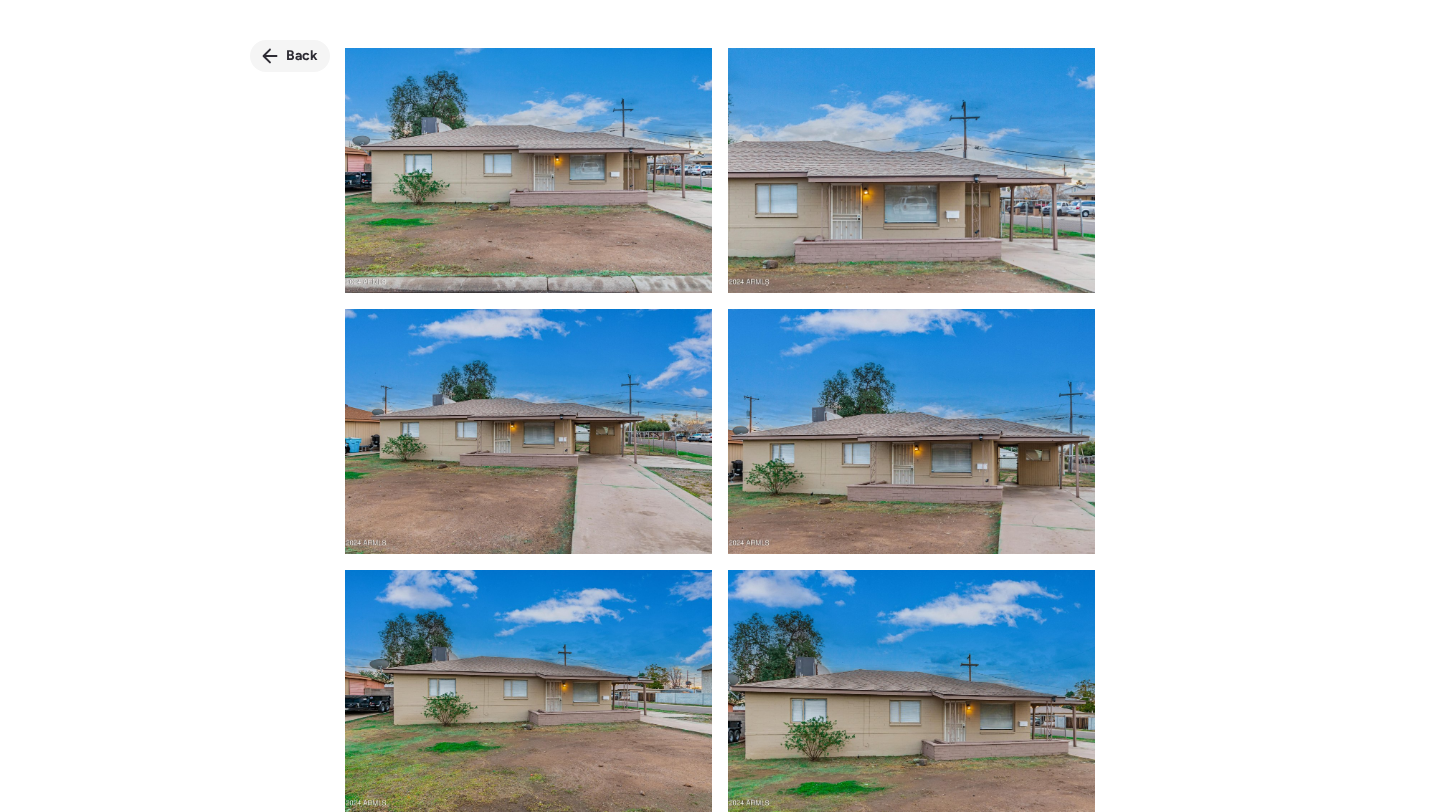 click on "Back" at bounding box center (290, 56) 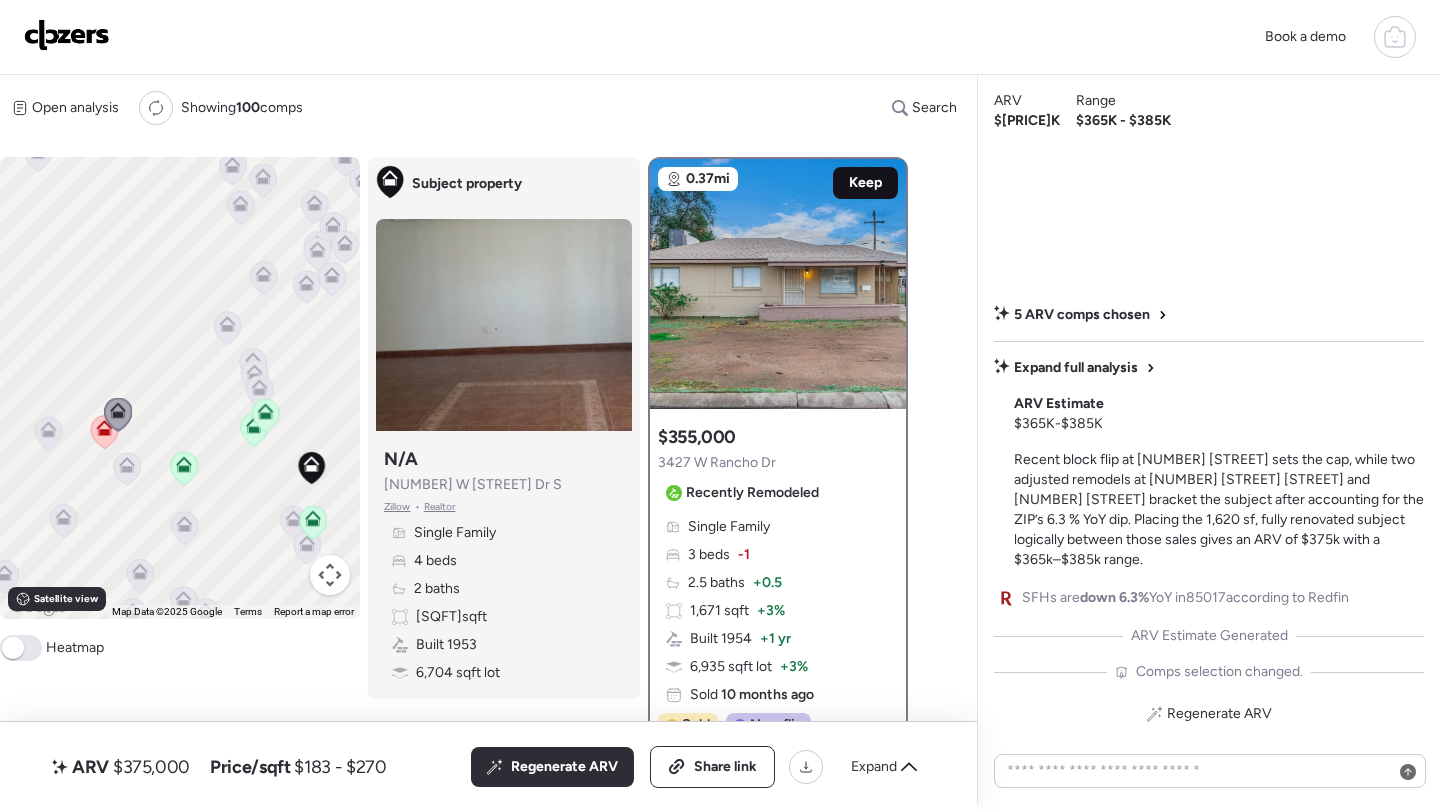 click on "Keep" at bounding box center (865, 183) 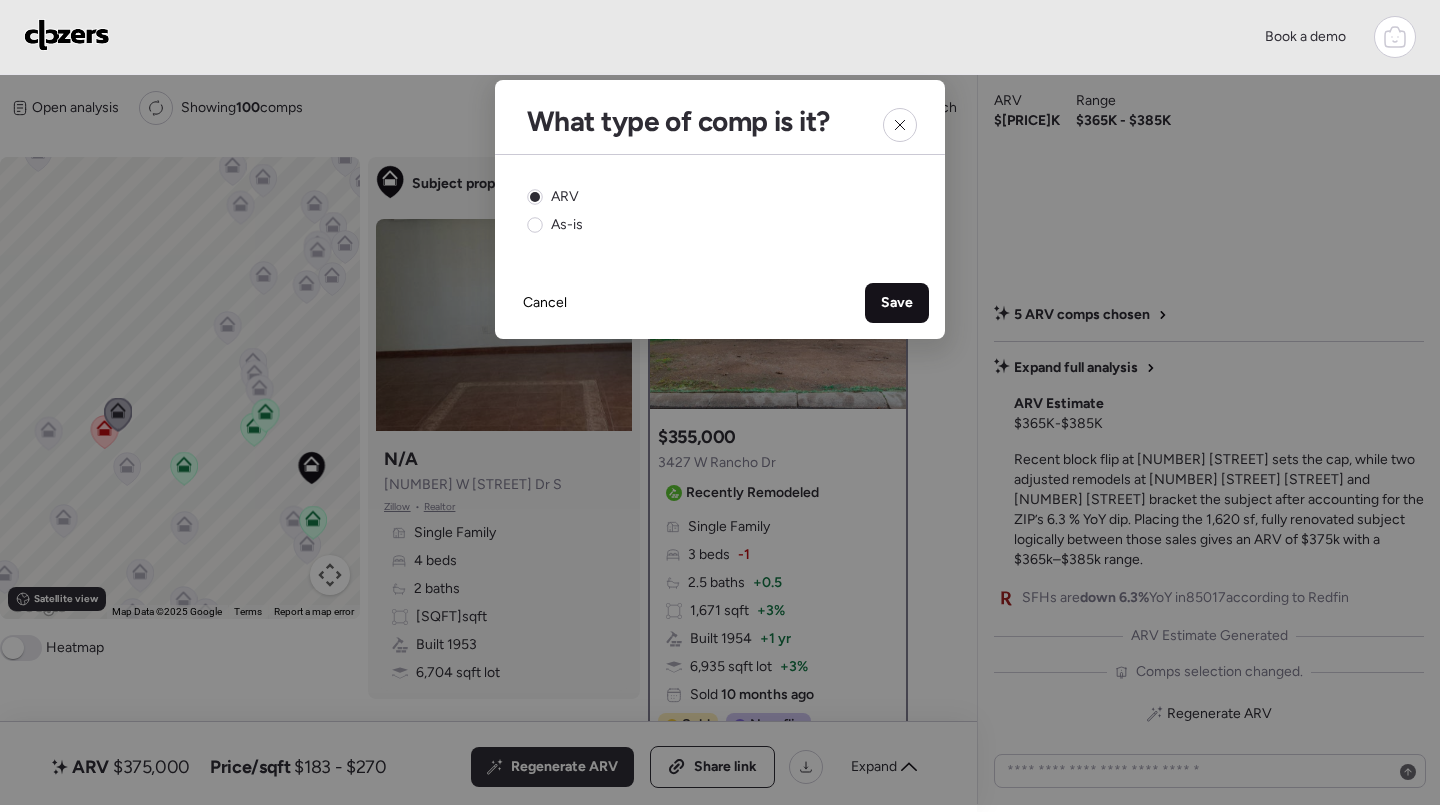 click on "Save" at bounding box center (897, 303) 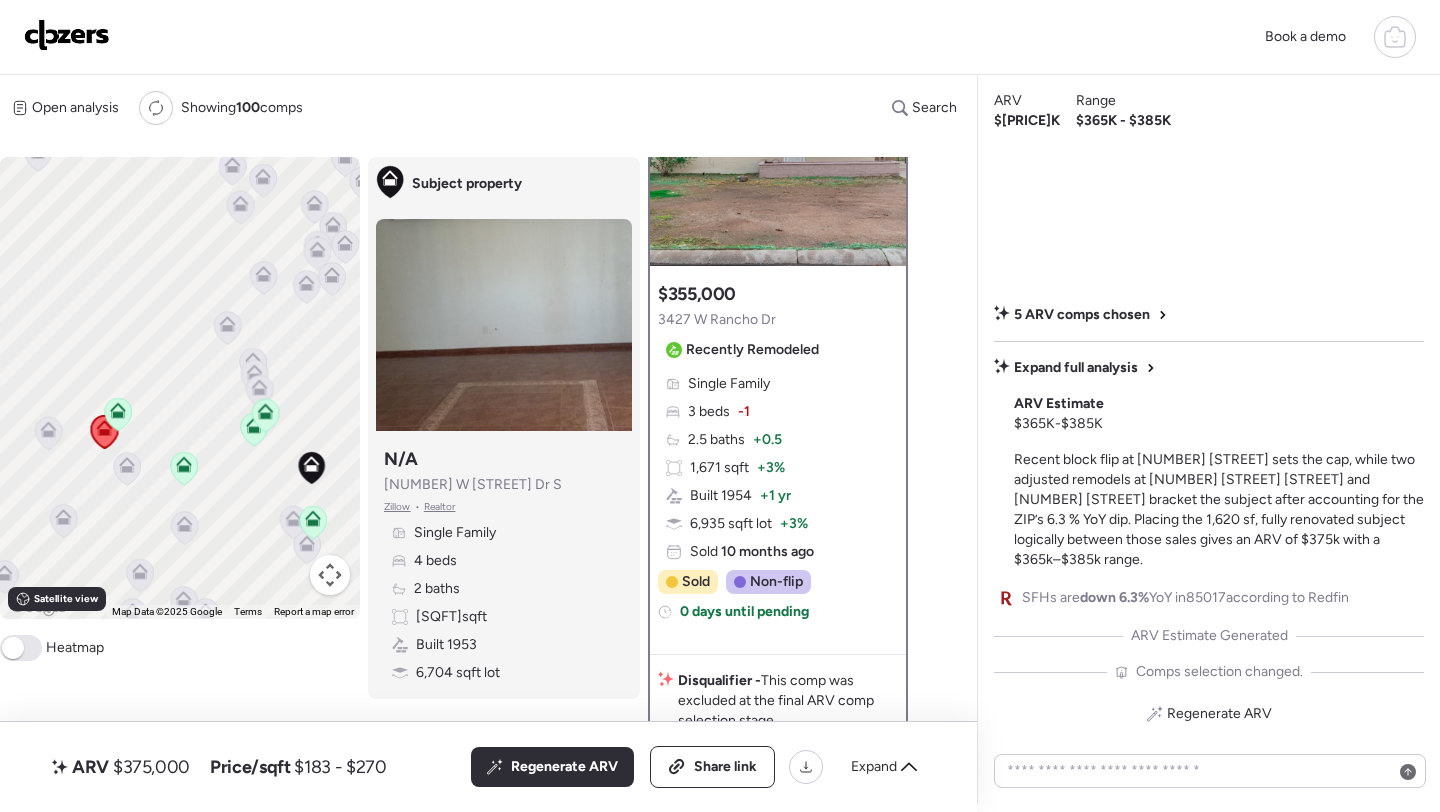 scroll, scrollTop: 0, scrollLeft: 0, axis: both 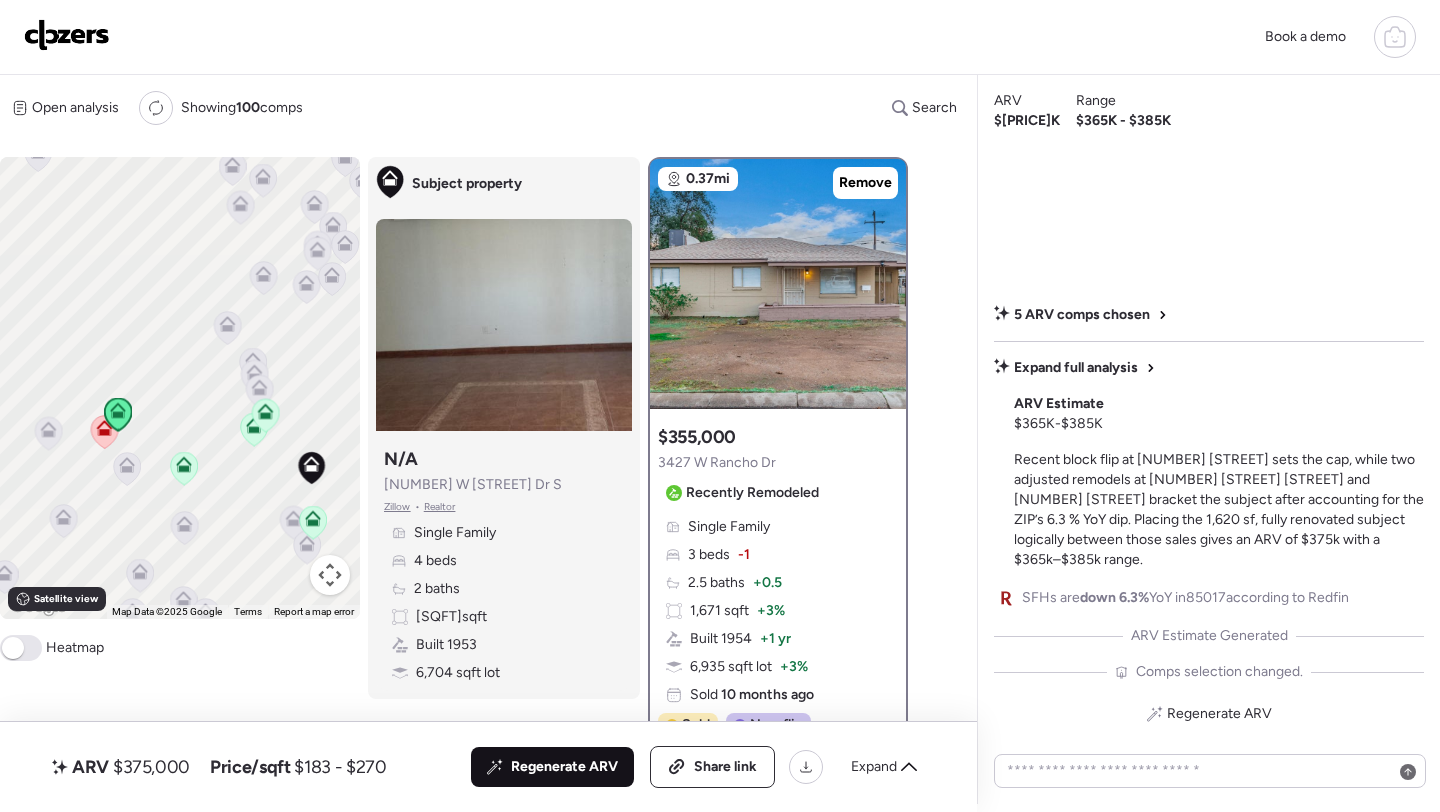 click on "Regenerate ARV" at bounding box center [564, 767] 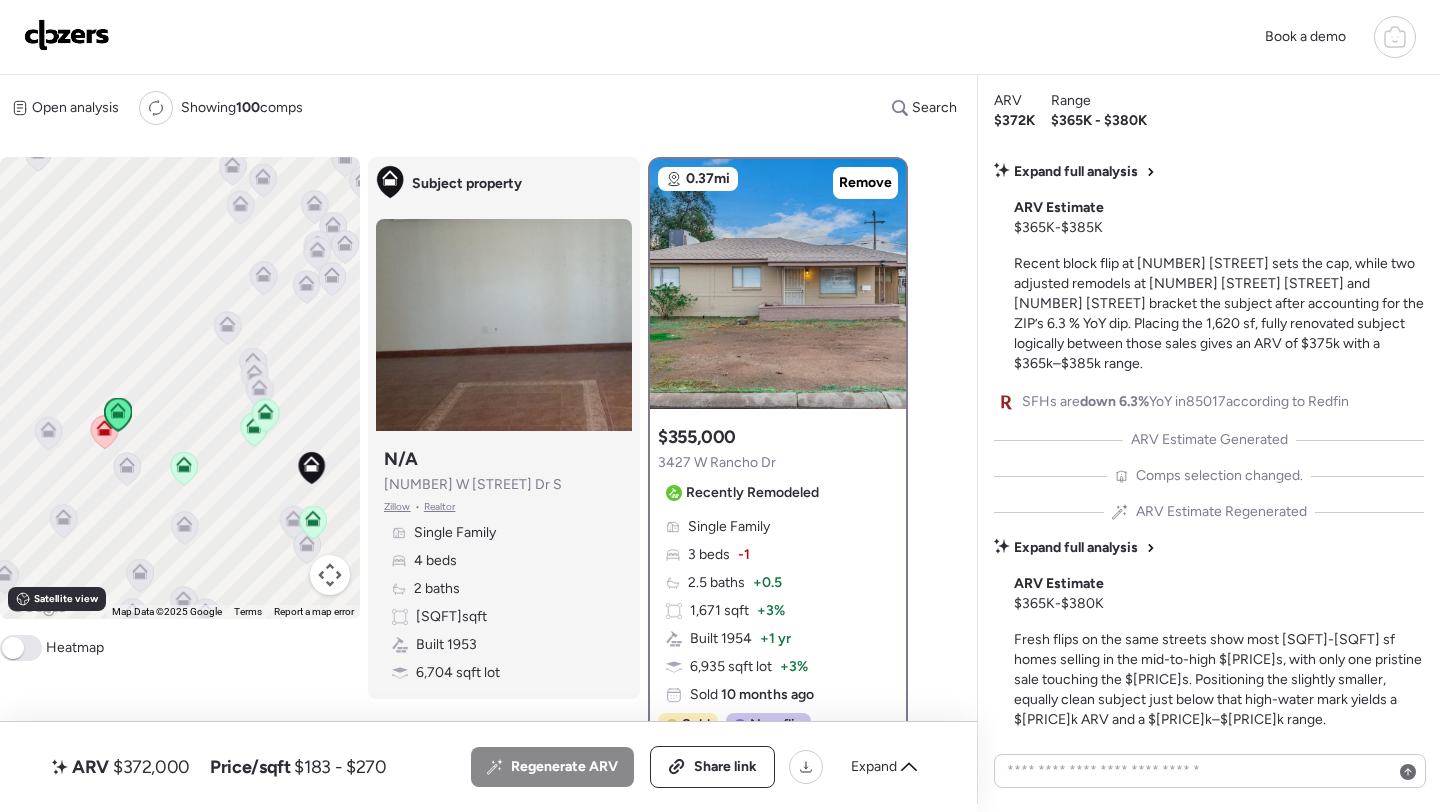 click on "$372,000" at bounding box center (151, 767) 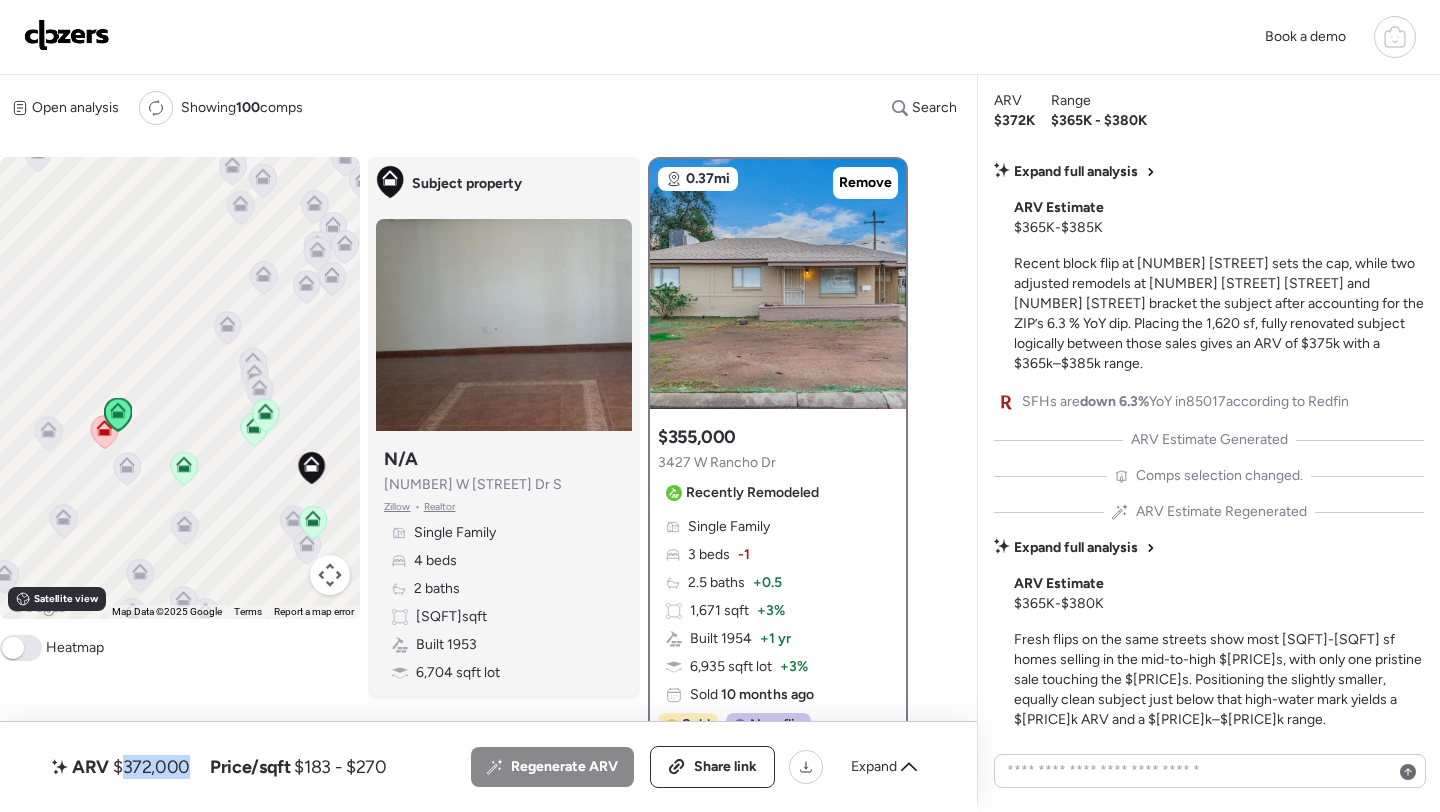 copy on "372,000" 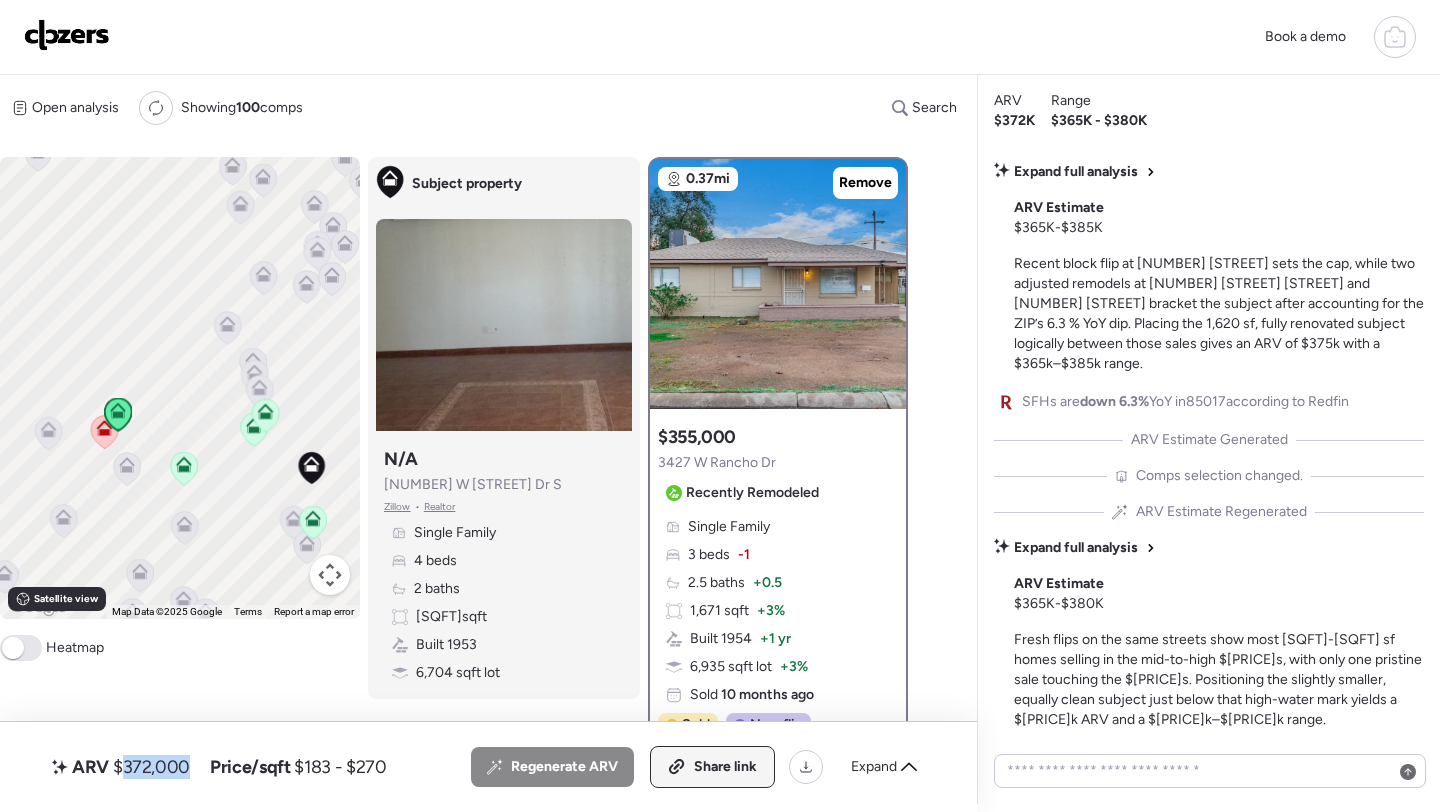 click on "Share link" at bounding box center (725, 767) 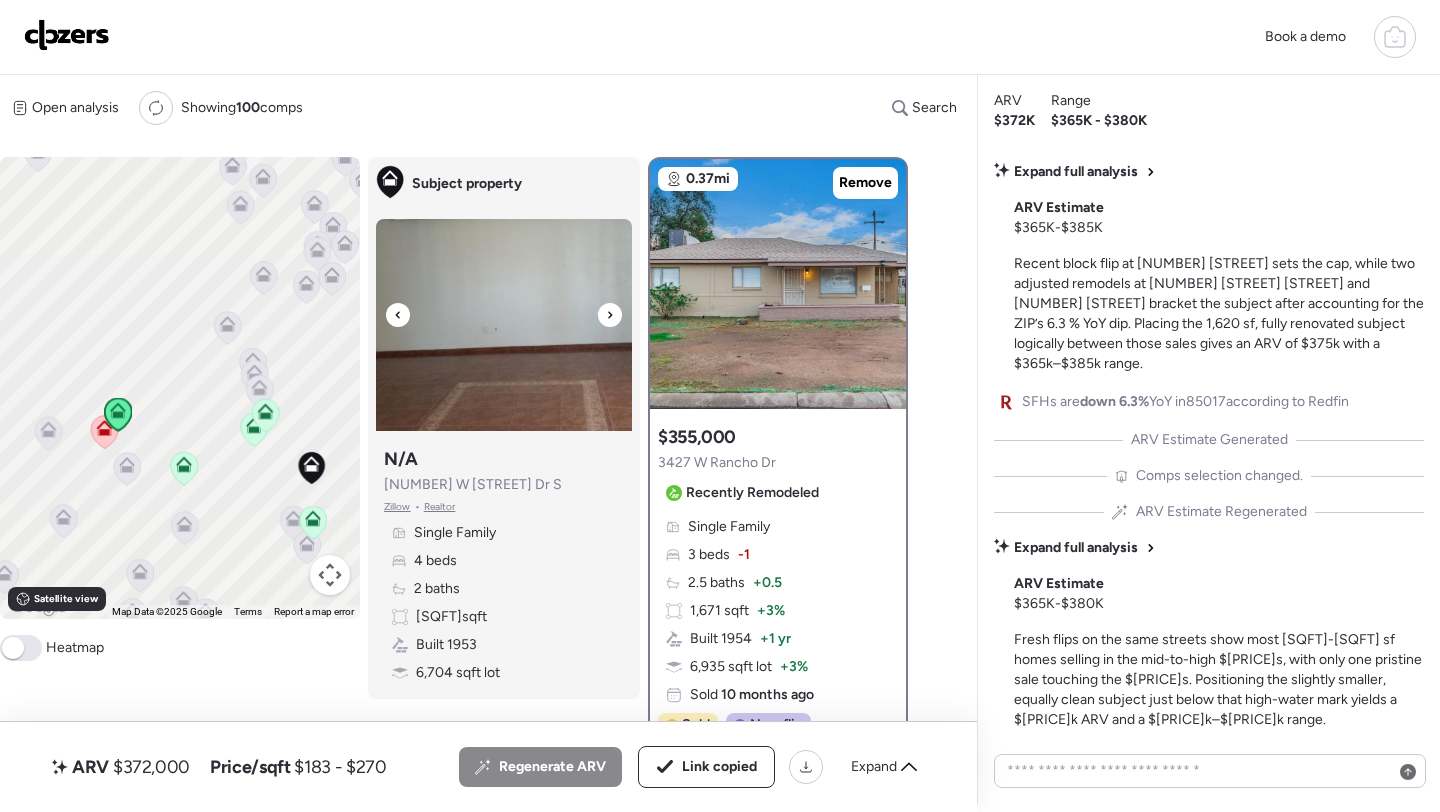 click on "Subject property Subject property N/A 3125 W Solano Dr S Zillow • Realtor Single Family 4 beds 2 baths 1,620 sqft Built 1953 6,704 sqft lot" at bounding box center (504, 428) 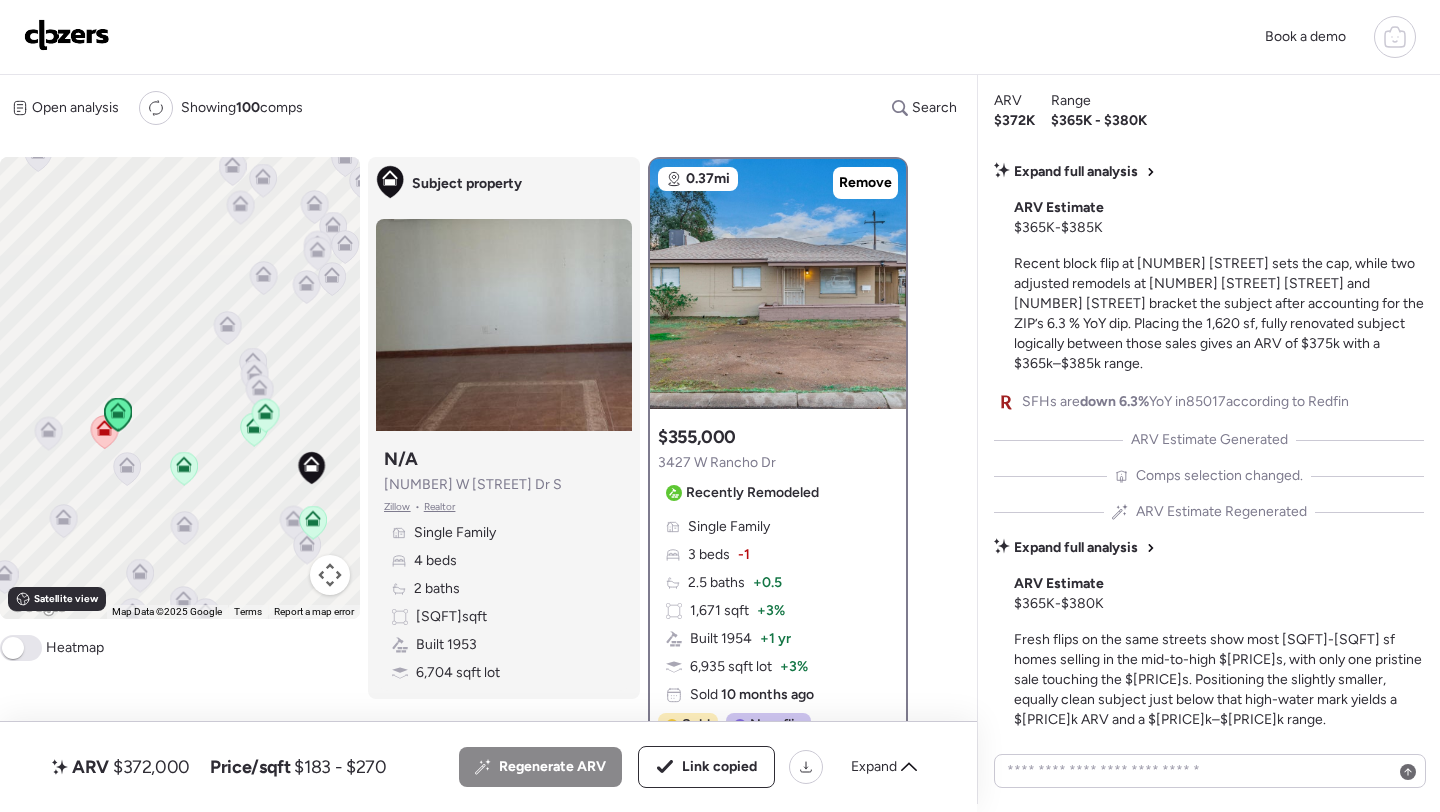 click on "Regenerate ARV Link copied Expand" at bounding box center (694, 767) 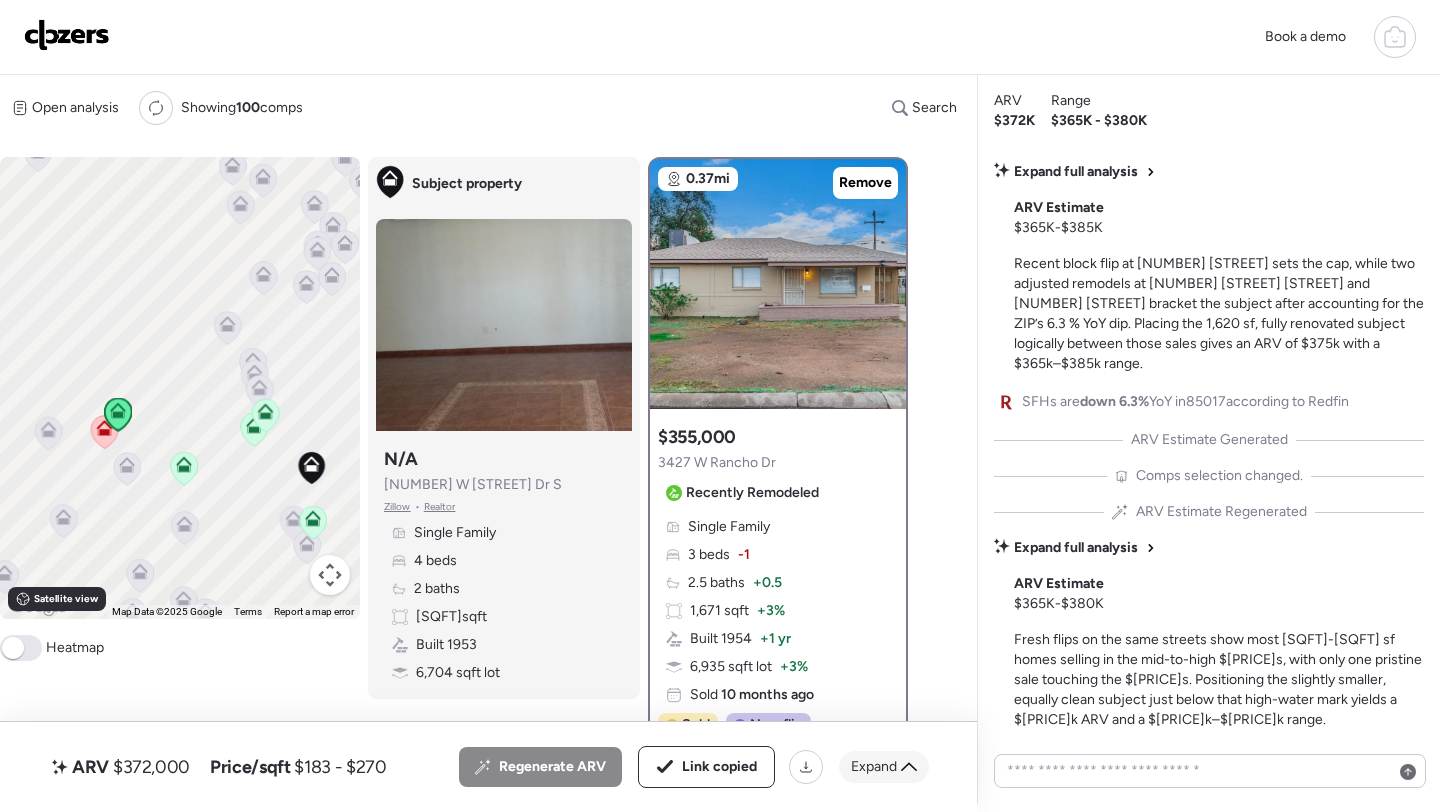 click on "Expand" at bounding box center [874, 767] 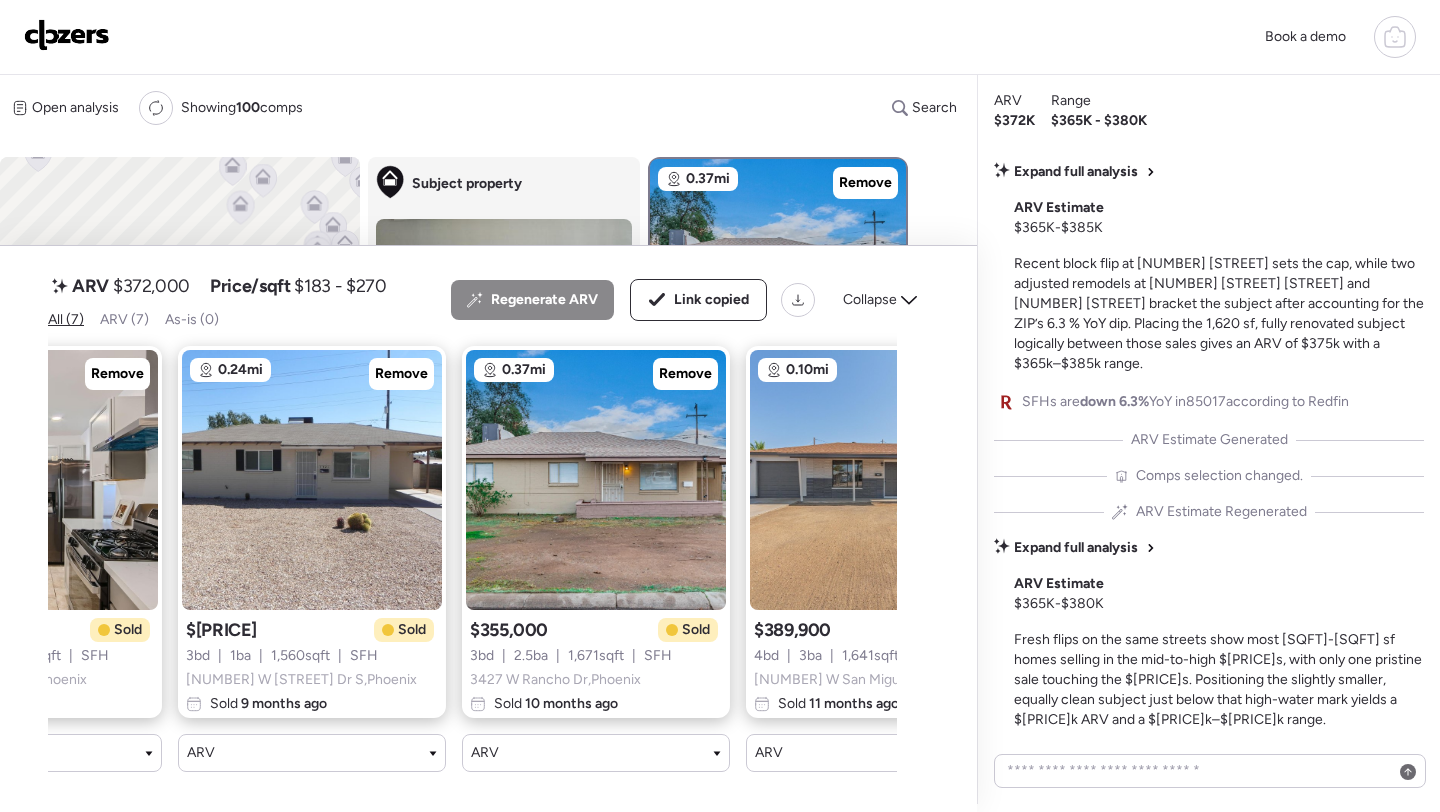 scroll, scrollTop: 0, scrollLeft: 1155, axis: horizontal 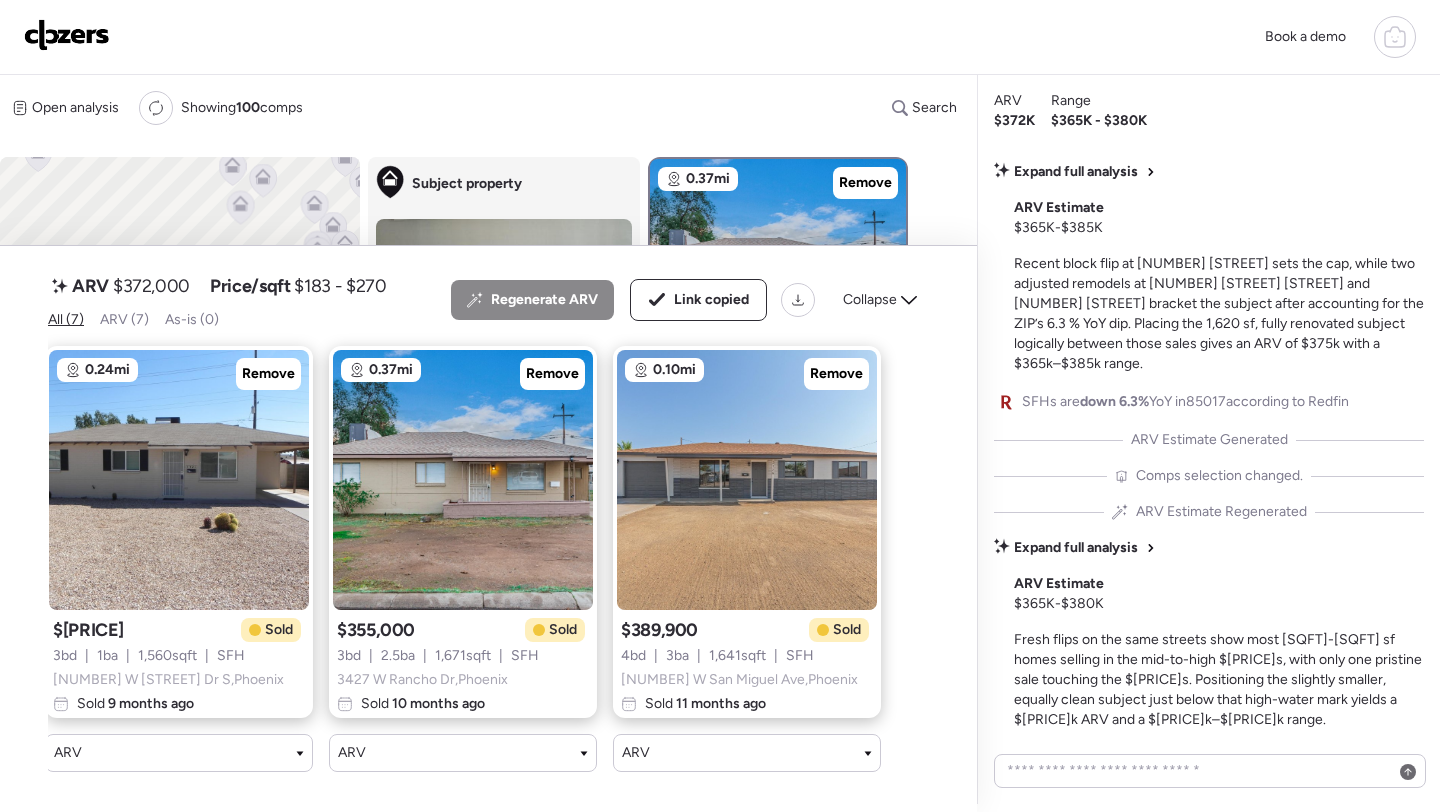 click 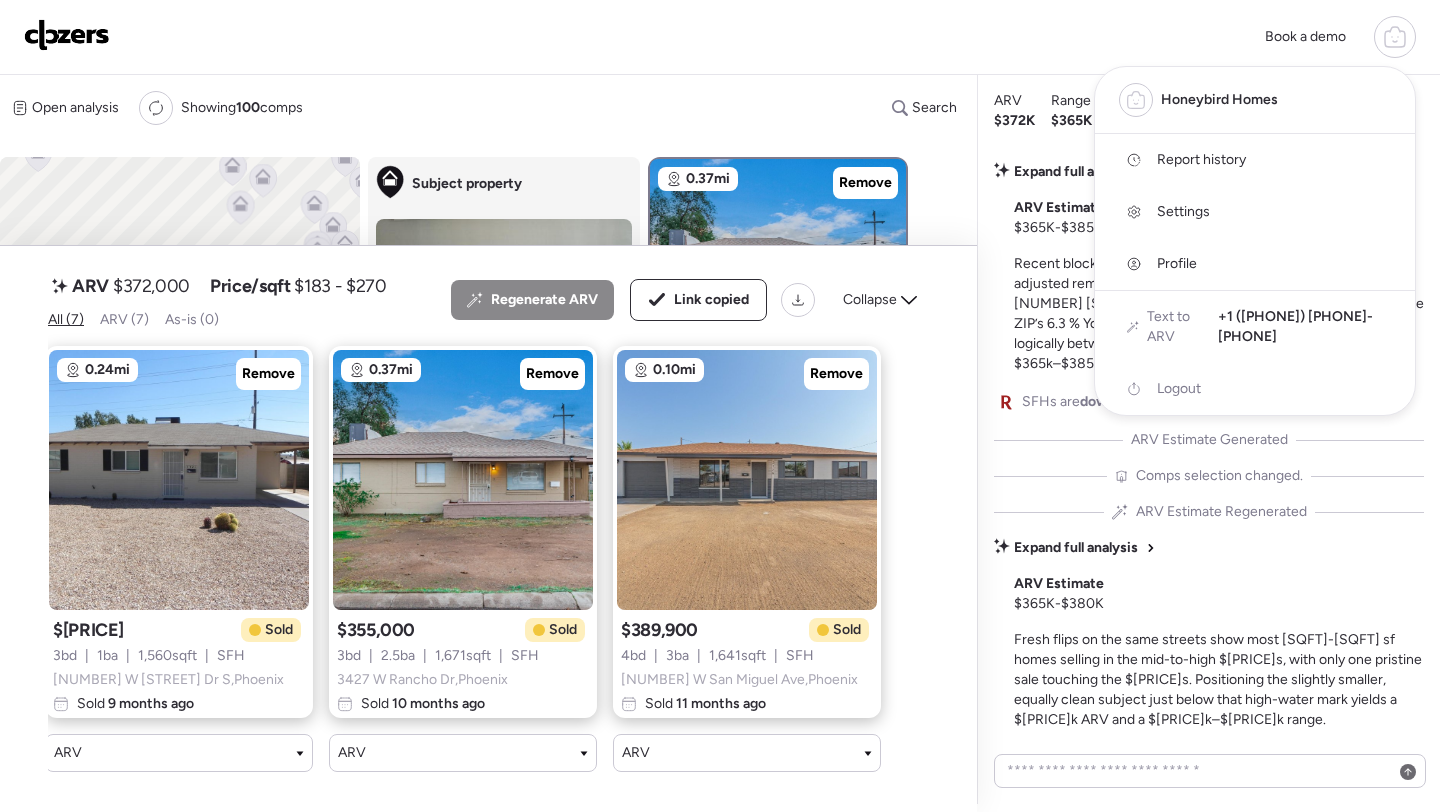 click on "Report history" at bounding box center [1201, 160] 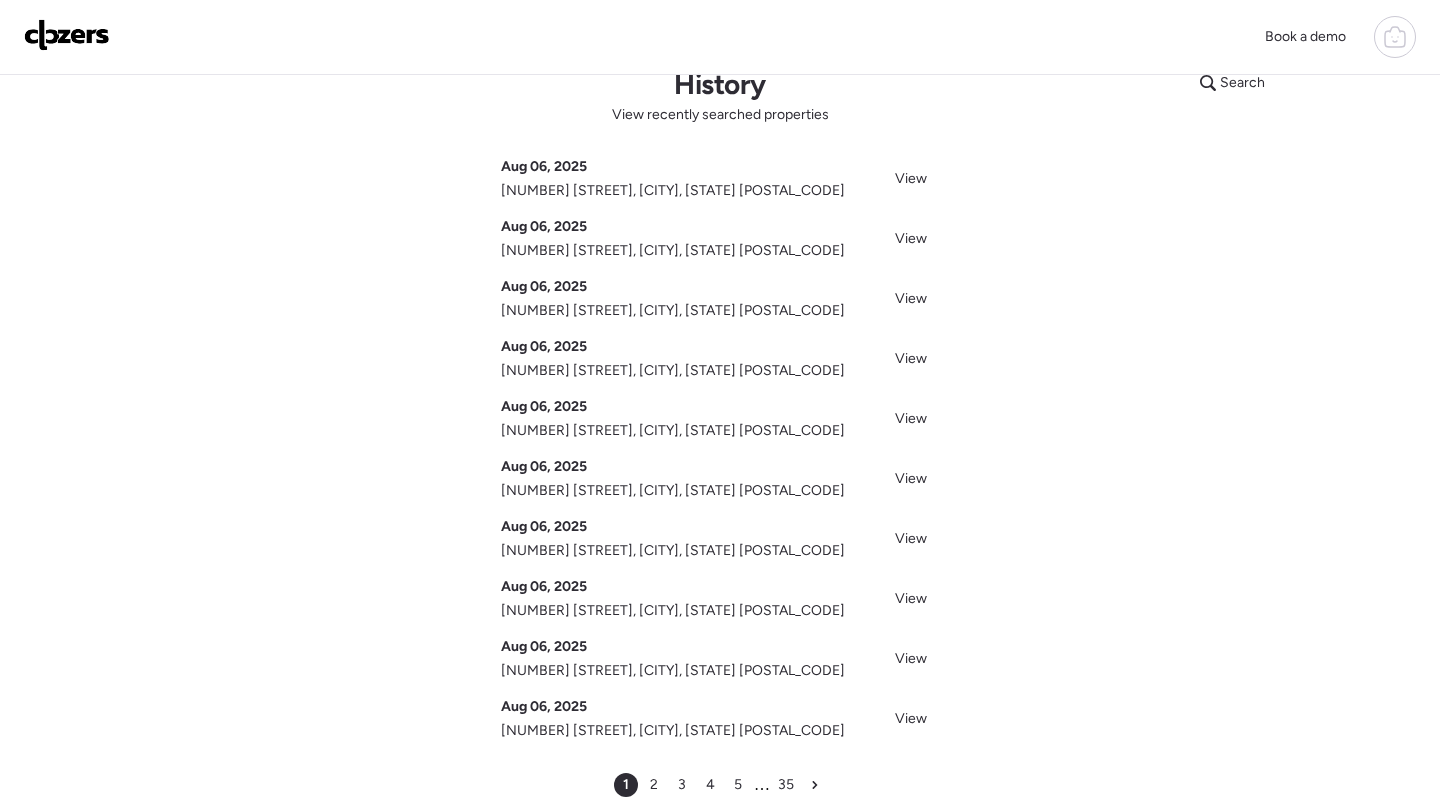 scroll, scrollTop: 53, scrollLeft: 0, axis: vertical 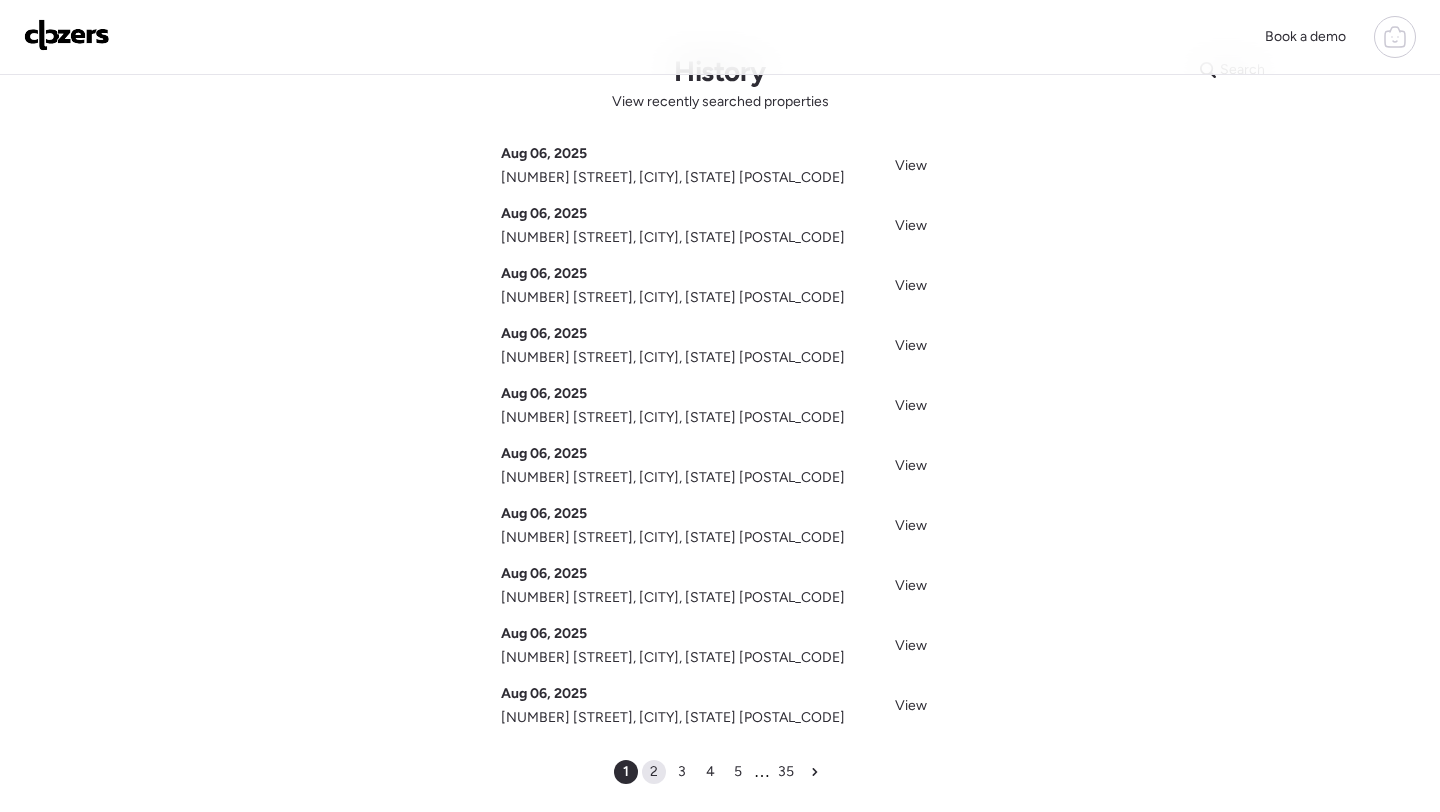 click on "2" at bounding box center [654, 772] 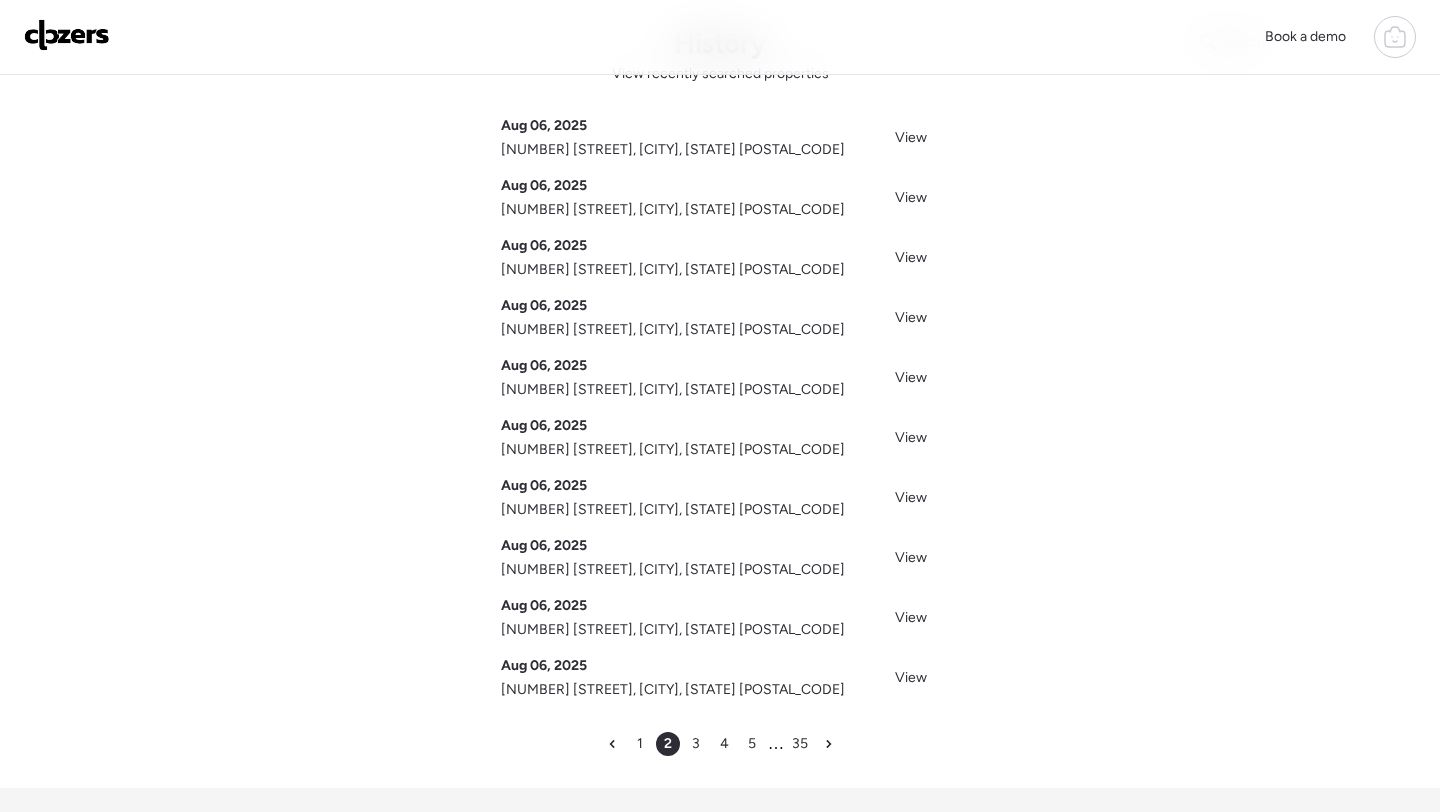 scroll, scrollTop: 82, scrollLeft: 0, axis: vertical 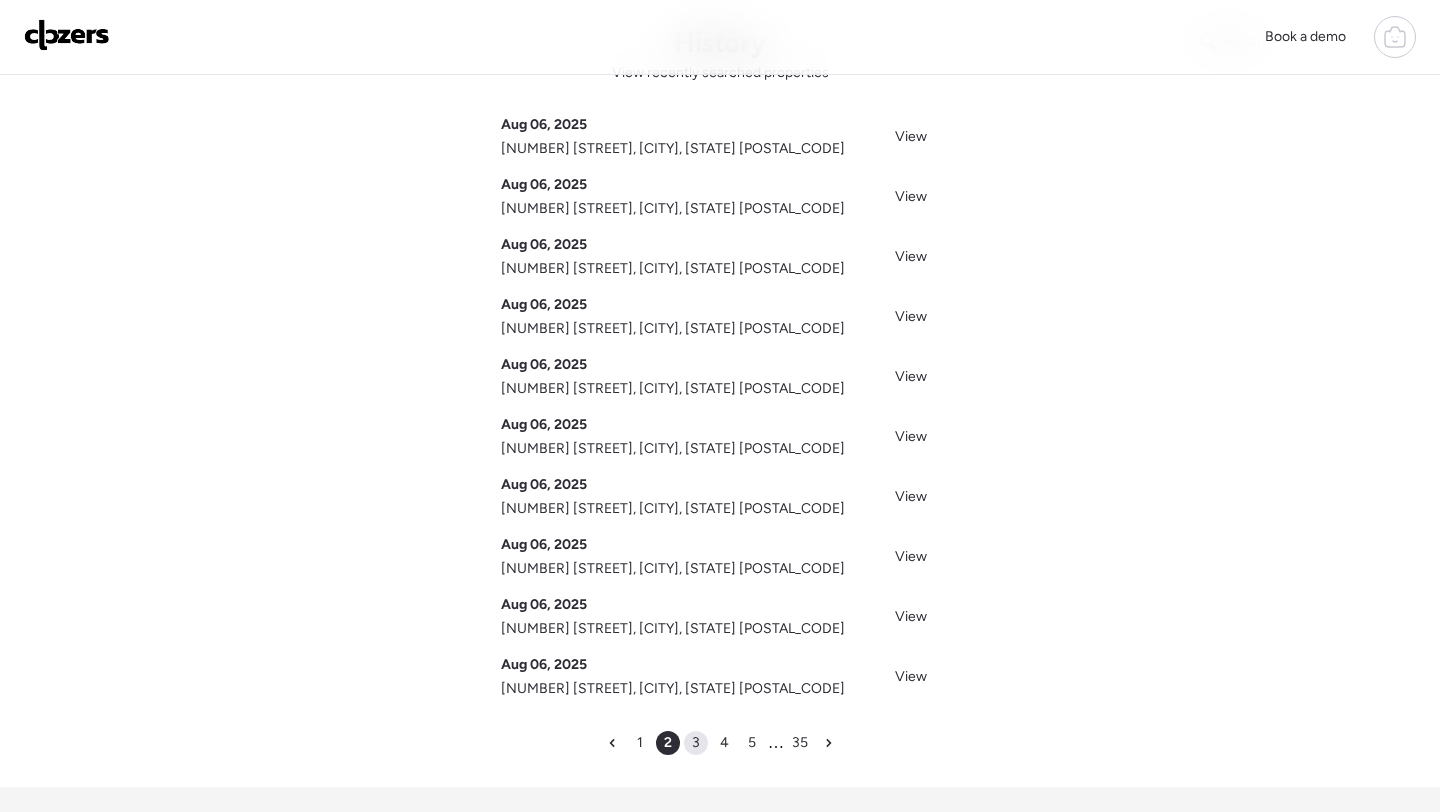 click on "3" at bounding box center (696, 743) 